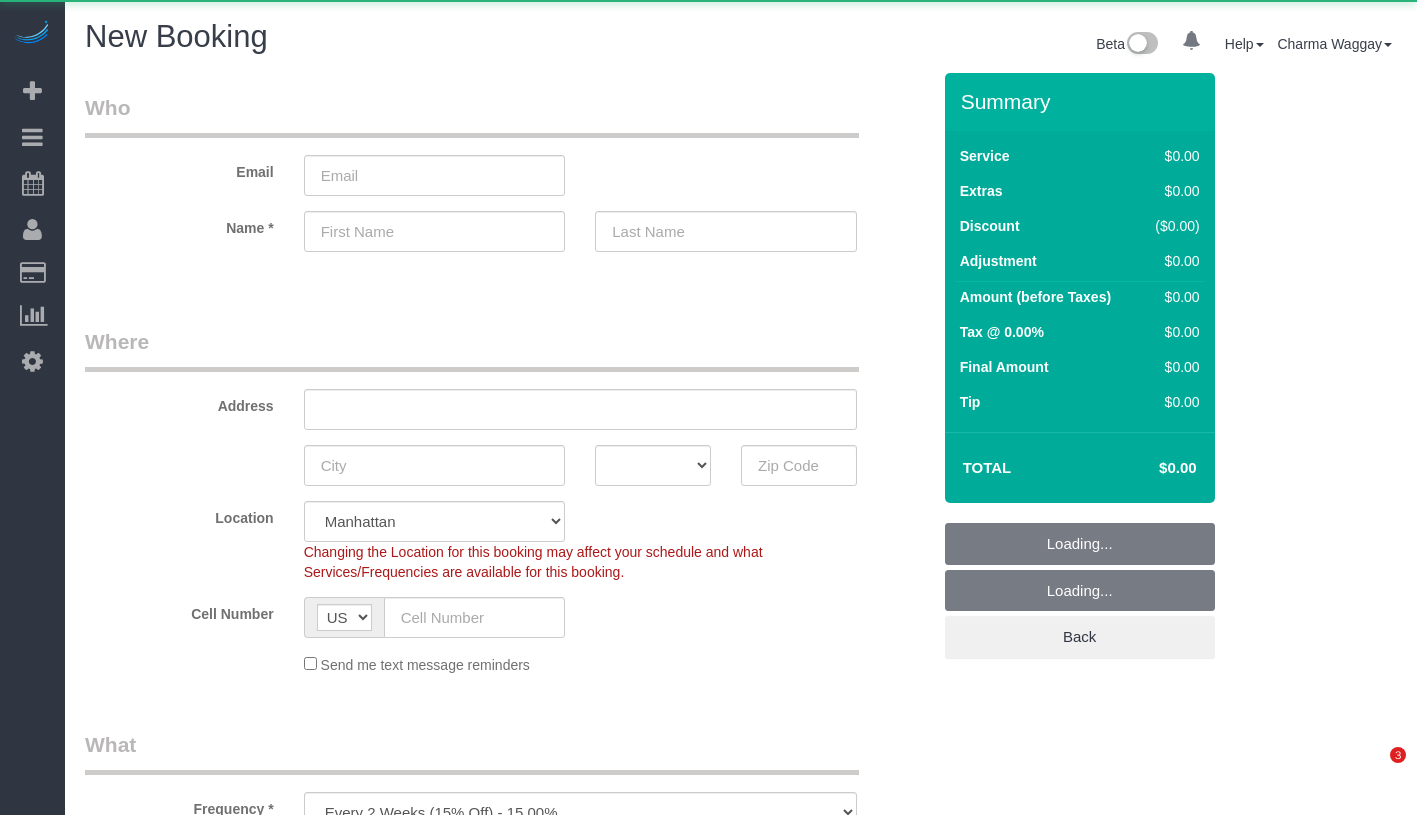 select on "number:89" 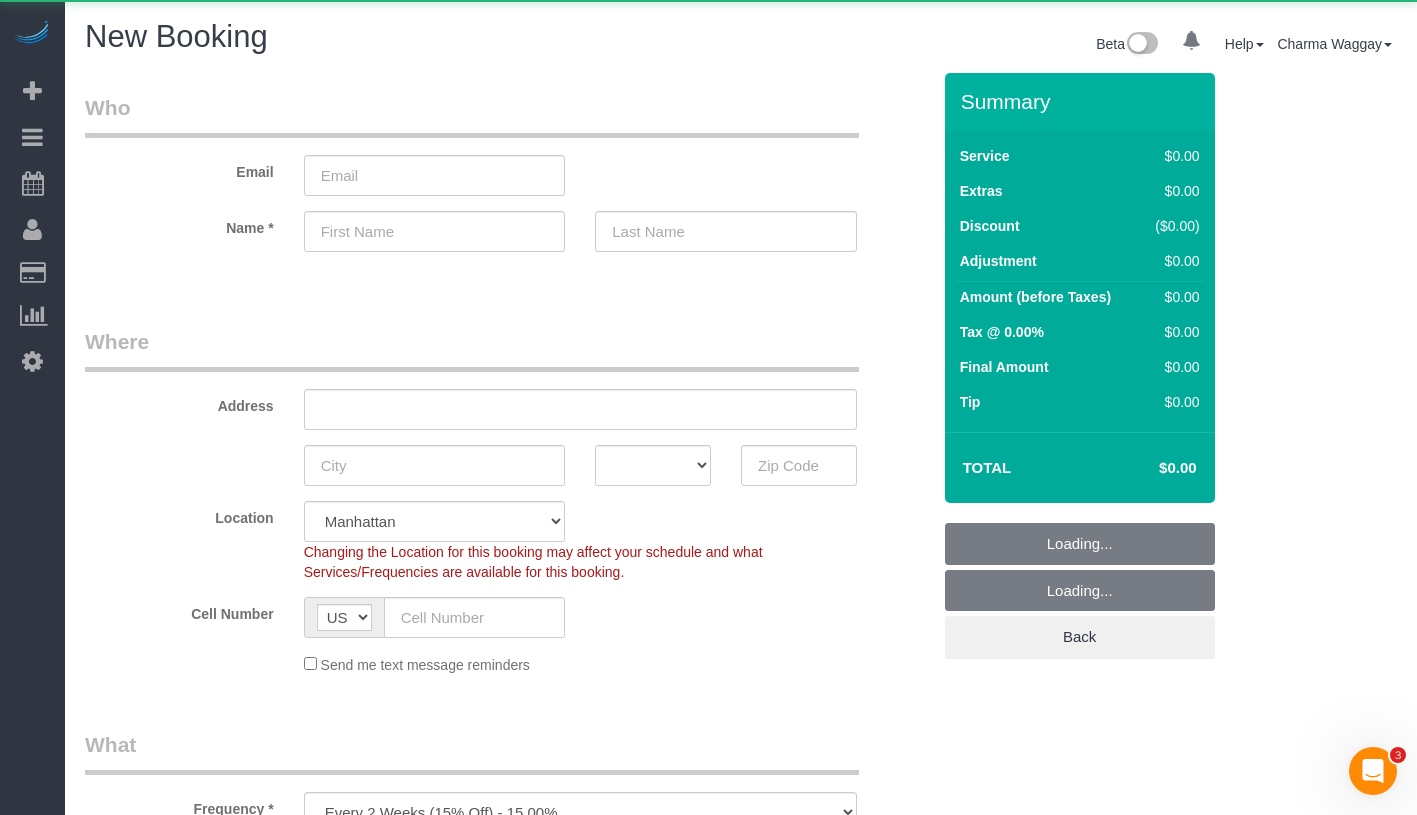 scroll, scrollTop: 0, scrollLeft: 0, axis: both 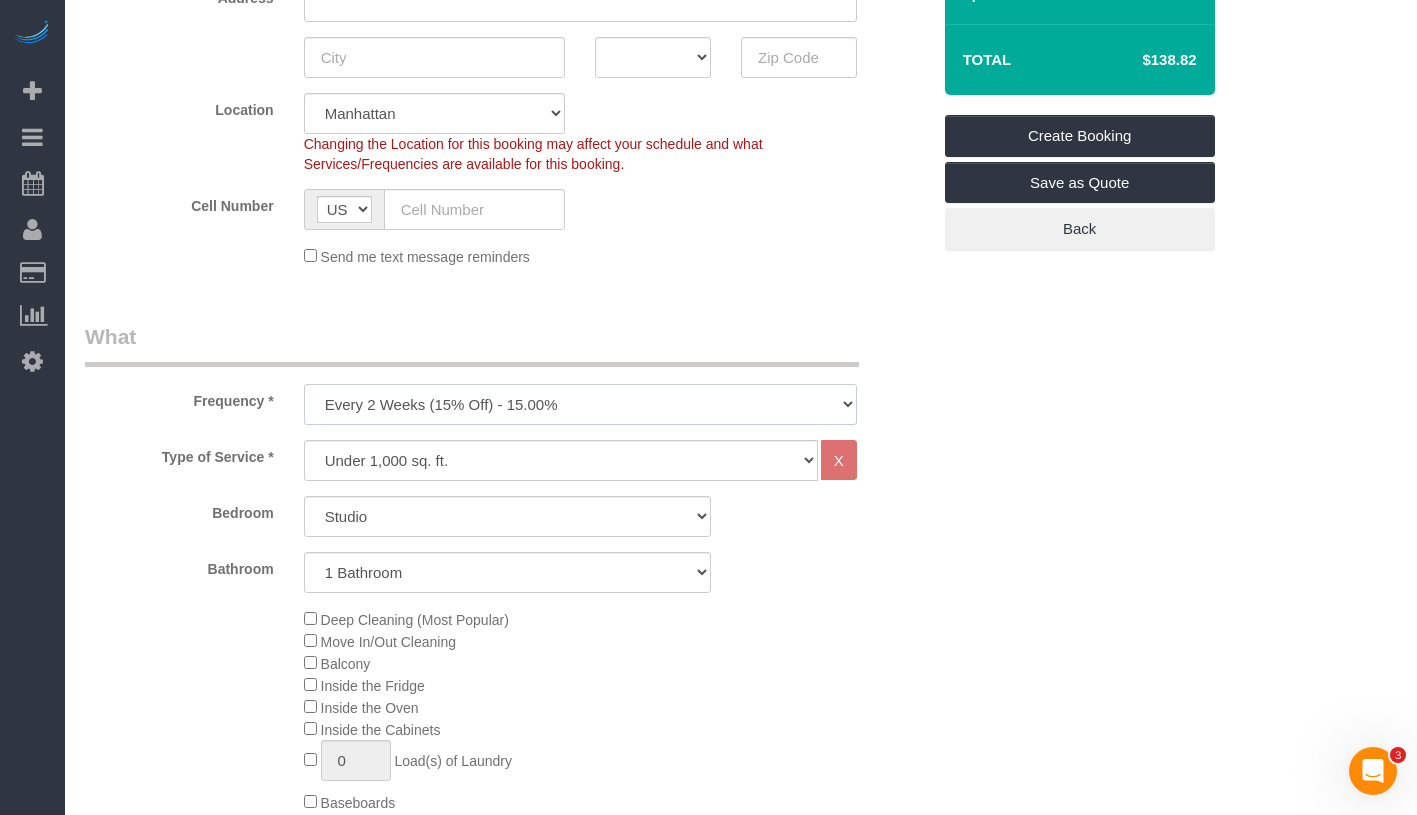 click on "One Time Weekly (20% Off) - 20.00% Every 2 Weeks (15% Off) - 15.00% Every 4 Weeks (10% Off) - 10.00%" at bounding box center (580, 404) 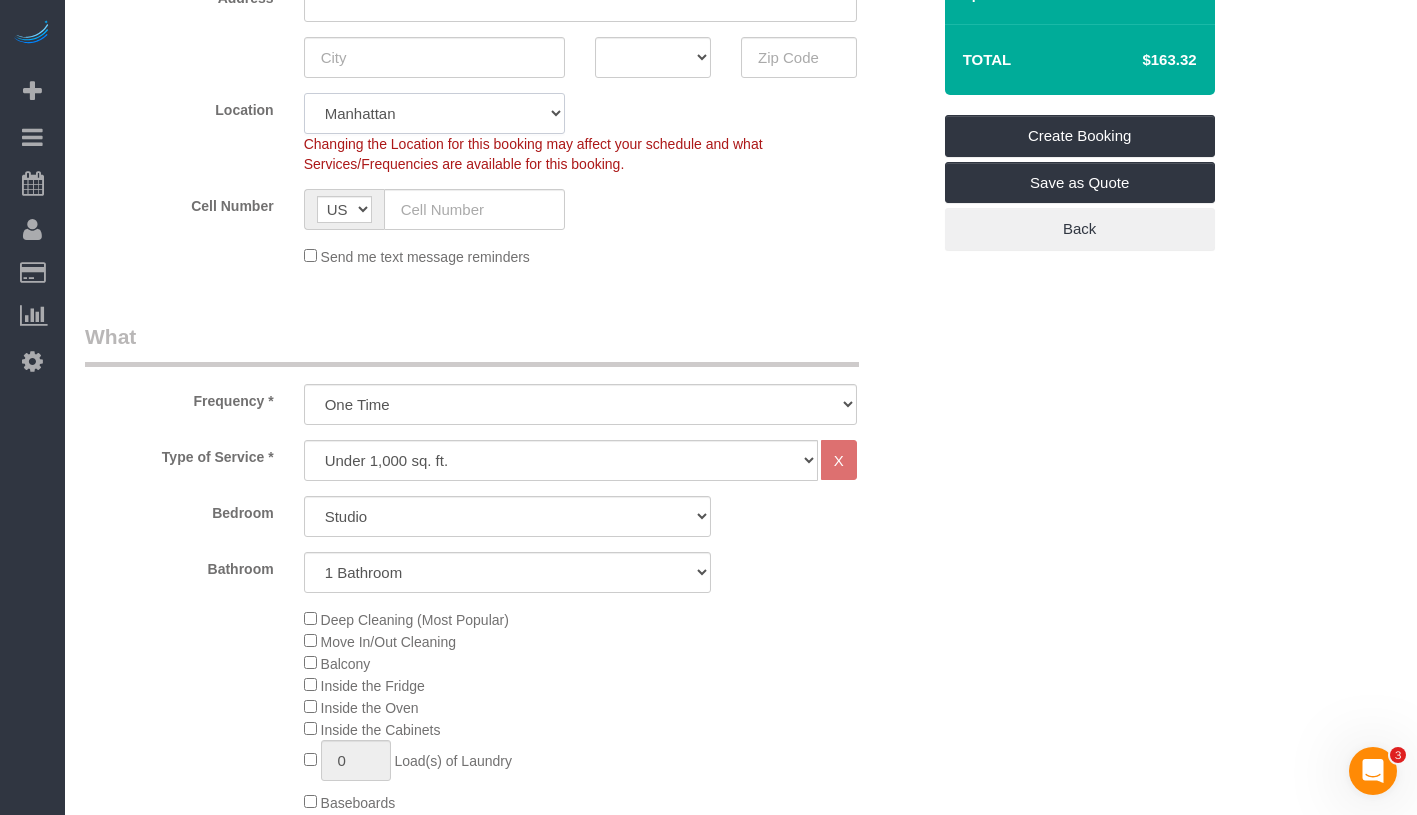 click on "Manhattan Austin Boston Bronx Brooklyn Charlotte Denver New Jersey Portland Queens Seattle Staten Island" 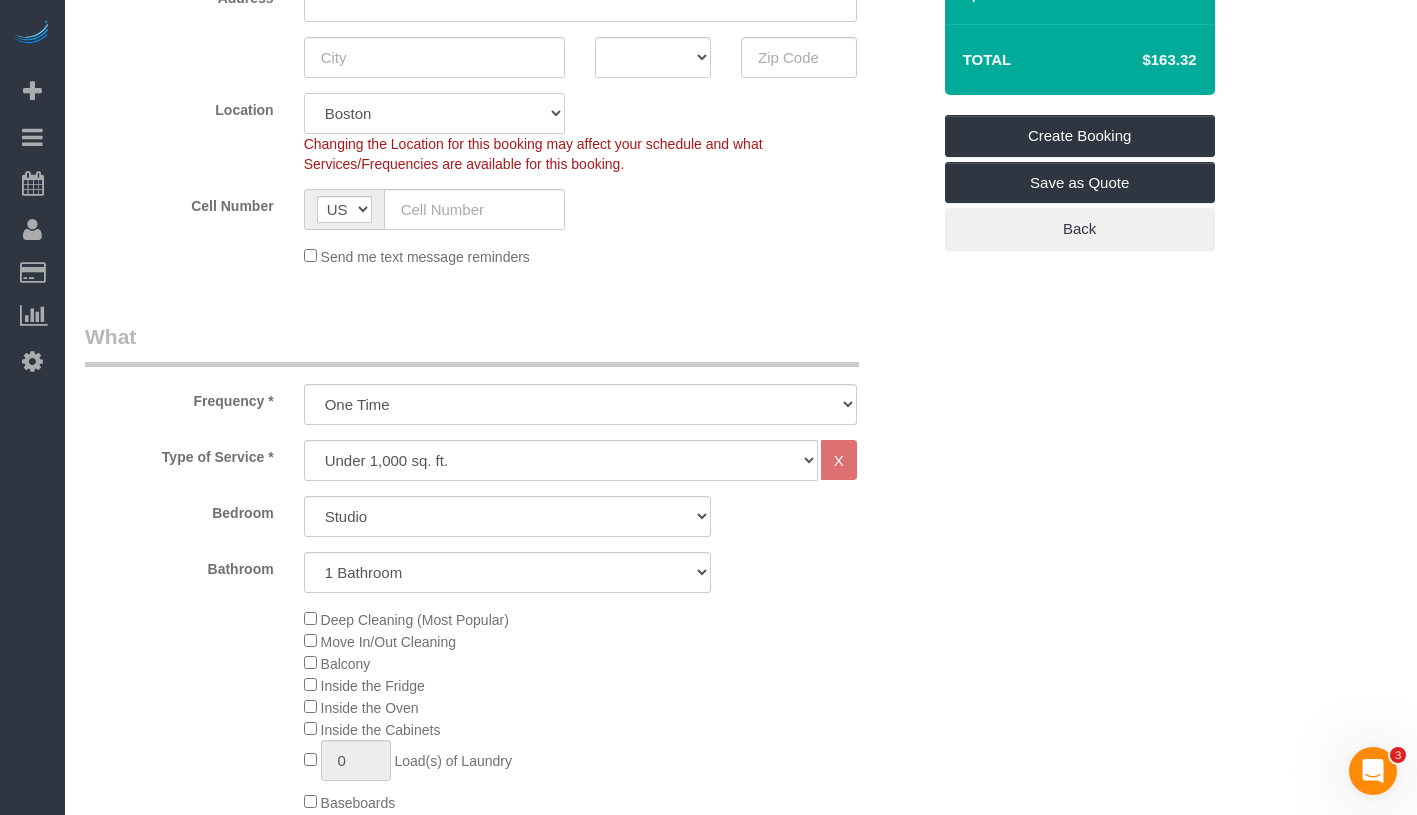 select on "object:1506" 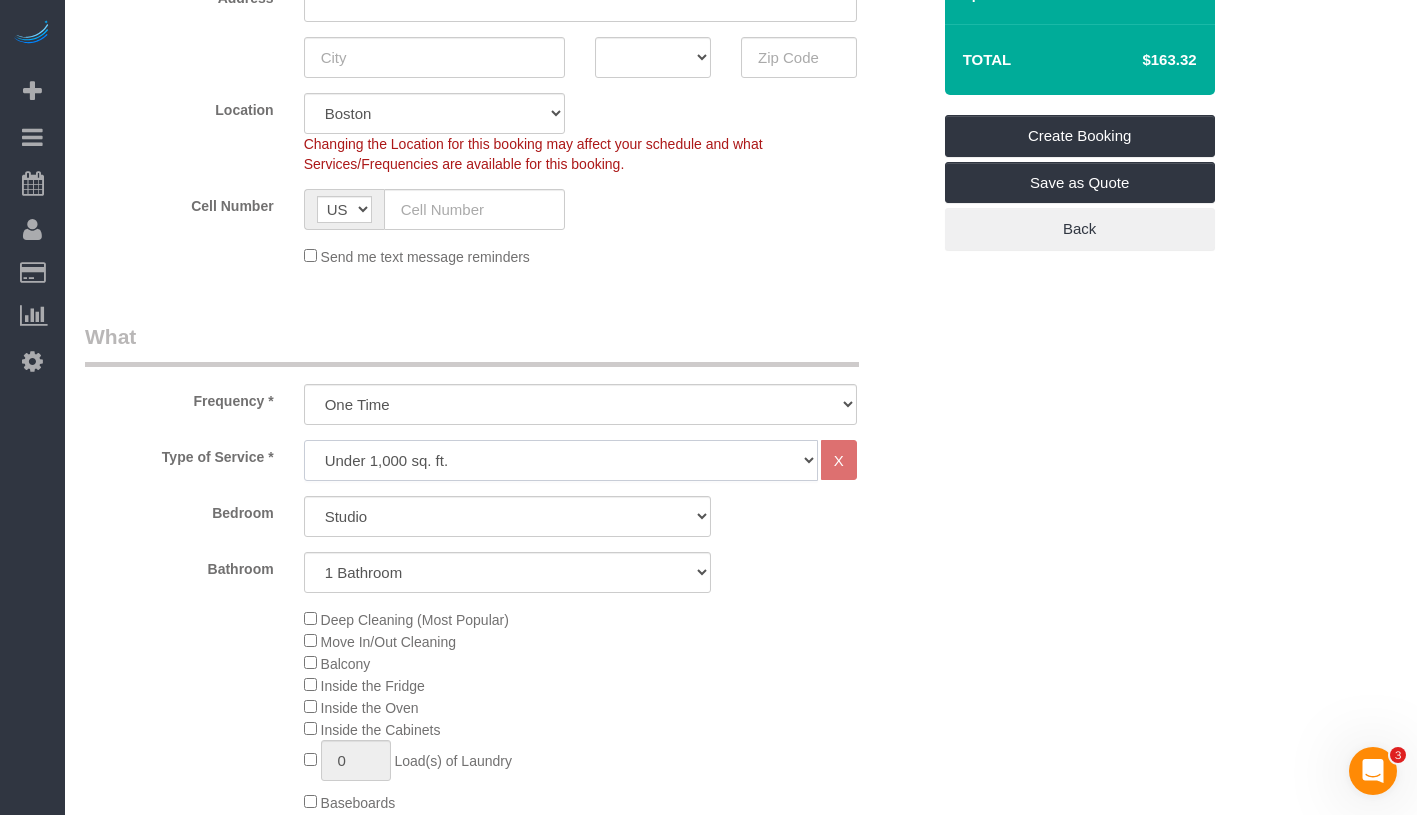 click on "Under 1,000 sq. ft. 1,001 - 1,500 sq. ft. 1,500+ sq. ft. Custom Cleaning Office Cleaning Airbnb Cleaning Post Construction Cleaning RE-CLEAN Hourly Rate - 8.0 Hourly Rate - 7.5 Late Cancellation - Invoice Purposes Hourly Rate (30% OFF) Bungalow Living Hello Alfred - Standard Cleaning Hello Alfred - Hourly Rate TULU - Standard Cleaning TULU - Hourly Rate Hourly Rate (15% OFF) Hourly Rate (20% OFF) Hourly Rate (25% OFF) Hourly Rate (22.5% OFF) Outsite - Hourly Rate Floor Cleaning 100/hr 140/hr Upholstery Cleaning Hourly Rate (Comped Cleaning) Power Washing Carpet/Rug Cleaning Floor Cleaning - 25% OFF Couch Cleaning Partnership Flat Rate Pricing Partnership Hourly Rate Staff Office Hours" 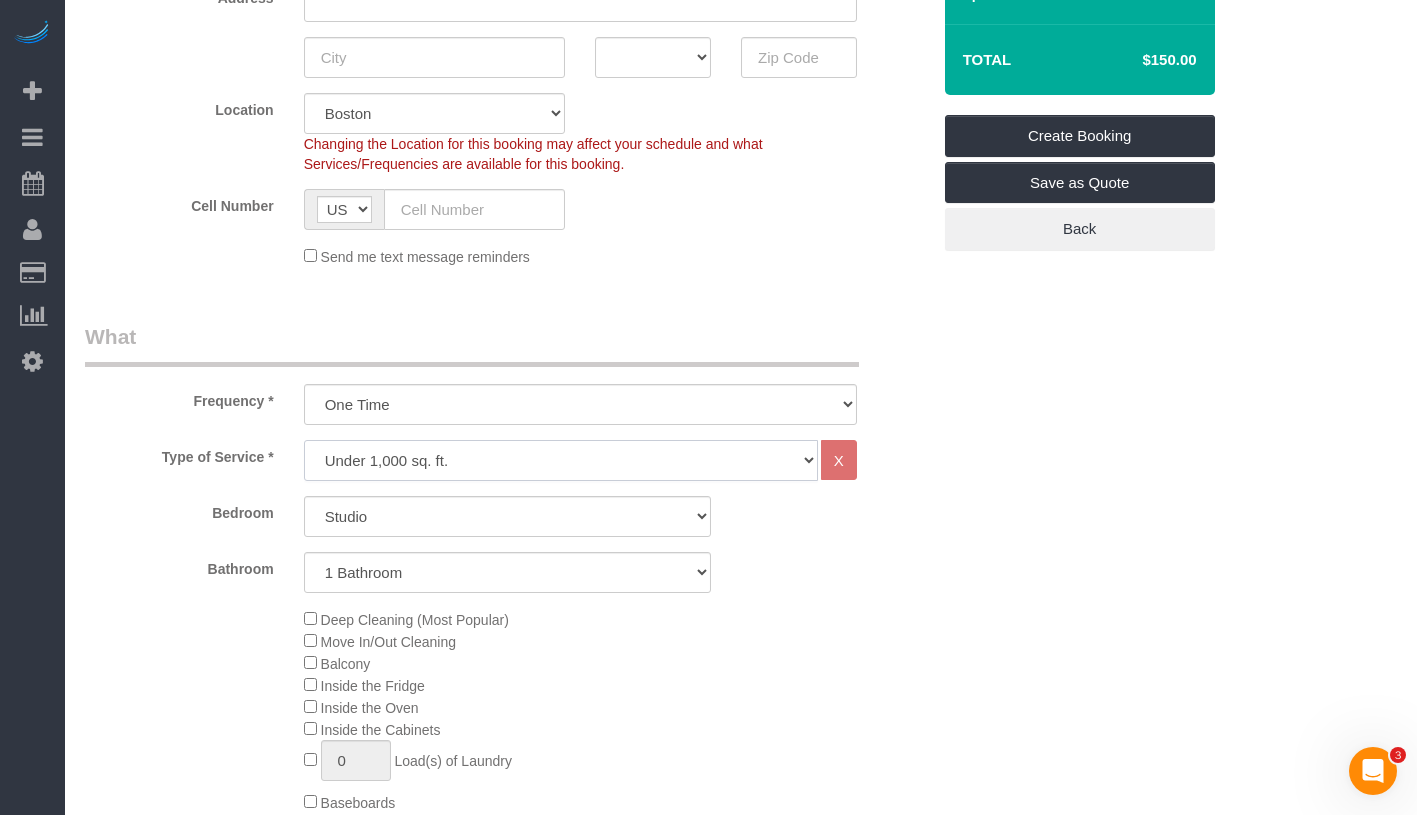 click on "Under 1,000 sq. ft. 1,001 - 1,500 sq. ft. 1,500+ sq. ft. Custom Cleaning Office Cleaning Airbnb Cleaning Post Construction Cleaning RE-CLEAN Hourly Rate - 8.0 Hourly Rate - 7.5 Late Cancellation - Invoice Purposes Hourly Rate (30% OFF) Bungalow Living Hello Alfred - Standard Cleaning Hello Alfred - Hourly Rate TULU - Standard Cleaning TULU - Hourly Rate Hourly Rate (15% OFF) Hourly Rate (20% OFF) Hourly Rate (25% OFF) Hourly Rate (22.5% OFF) Outsite - Hourly Rate Floor Cleaning 100/hr 140/hr Upholstery Cleaning Hourly Rate (Comped Cleaning) Power Washing Carpet/Rug Cleaning Floor Cleaning - 25% OFF Couch Cleaning Partnership Flat Rate Pricing Partnership Hourly Rate Staff Office Hours" 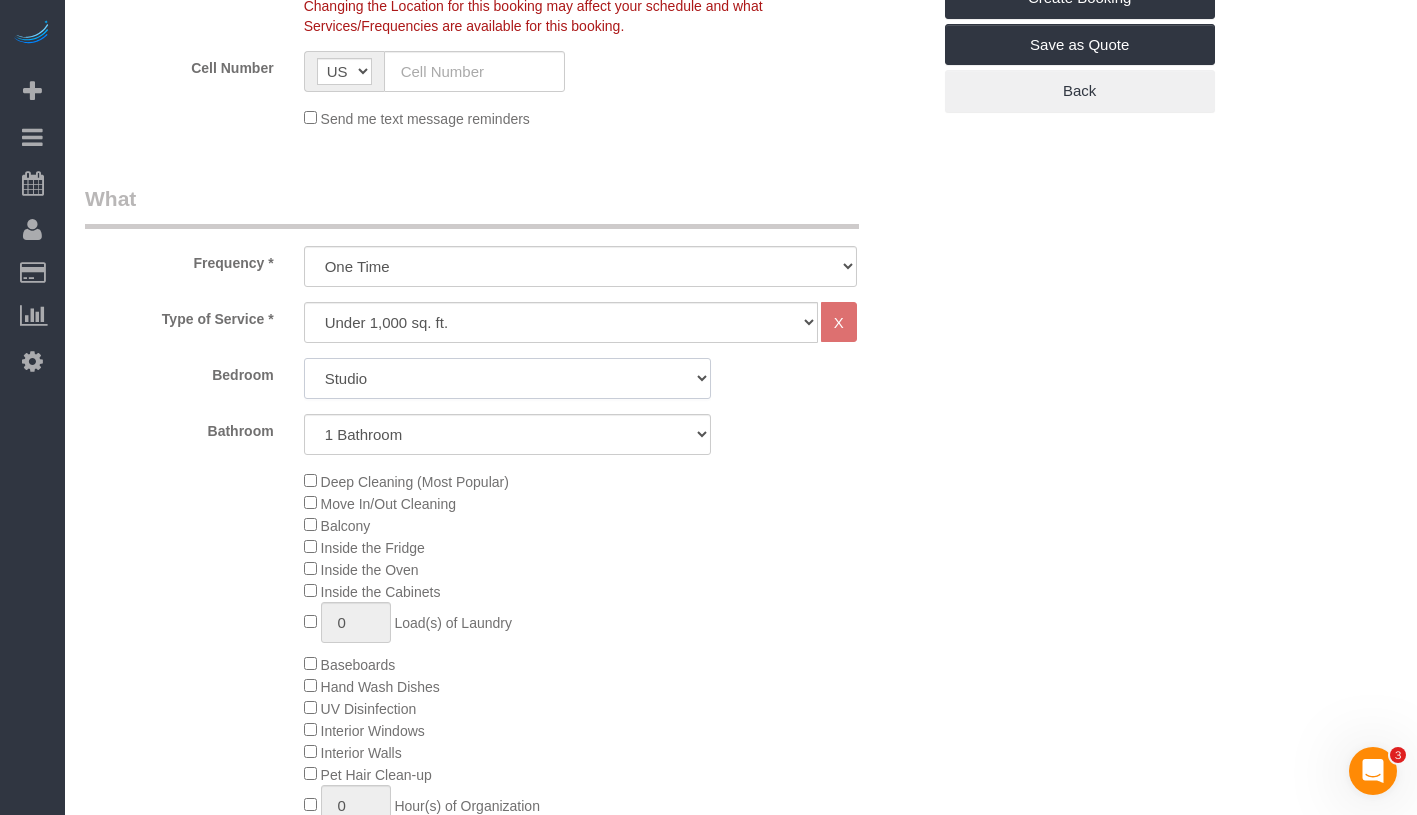click on "Studio
1 Bedroom
2 Bedrooms
3 Bedrooms" 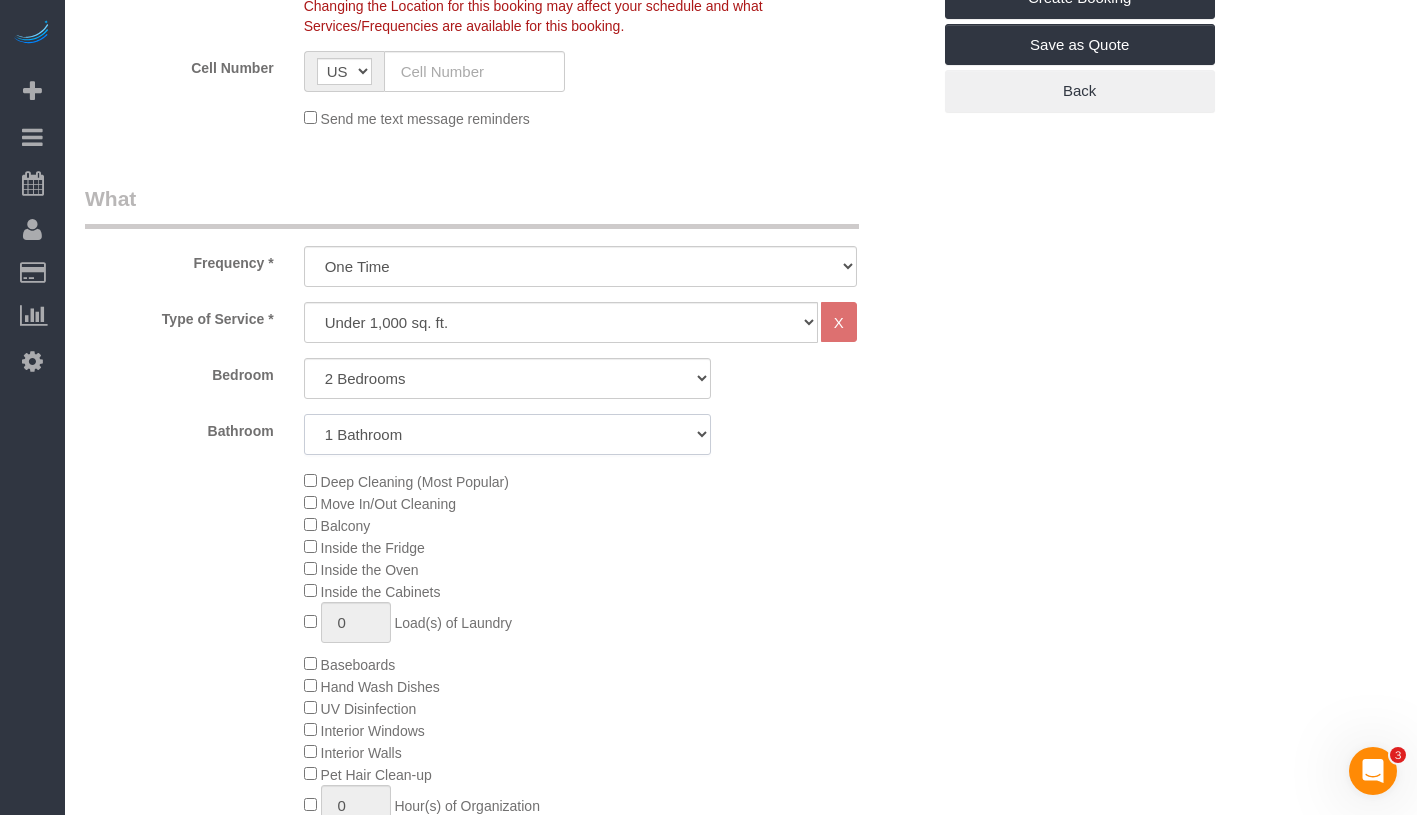 click on "1 Bathroom
2 Bathrooms" 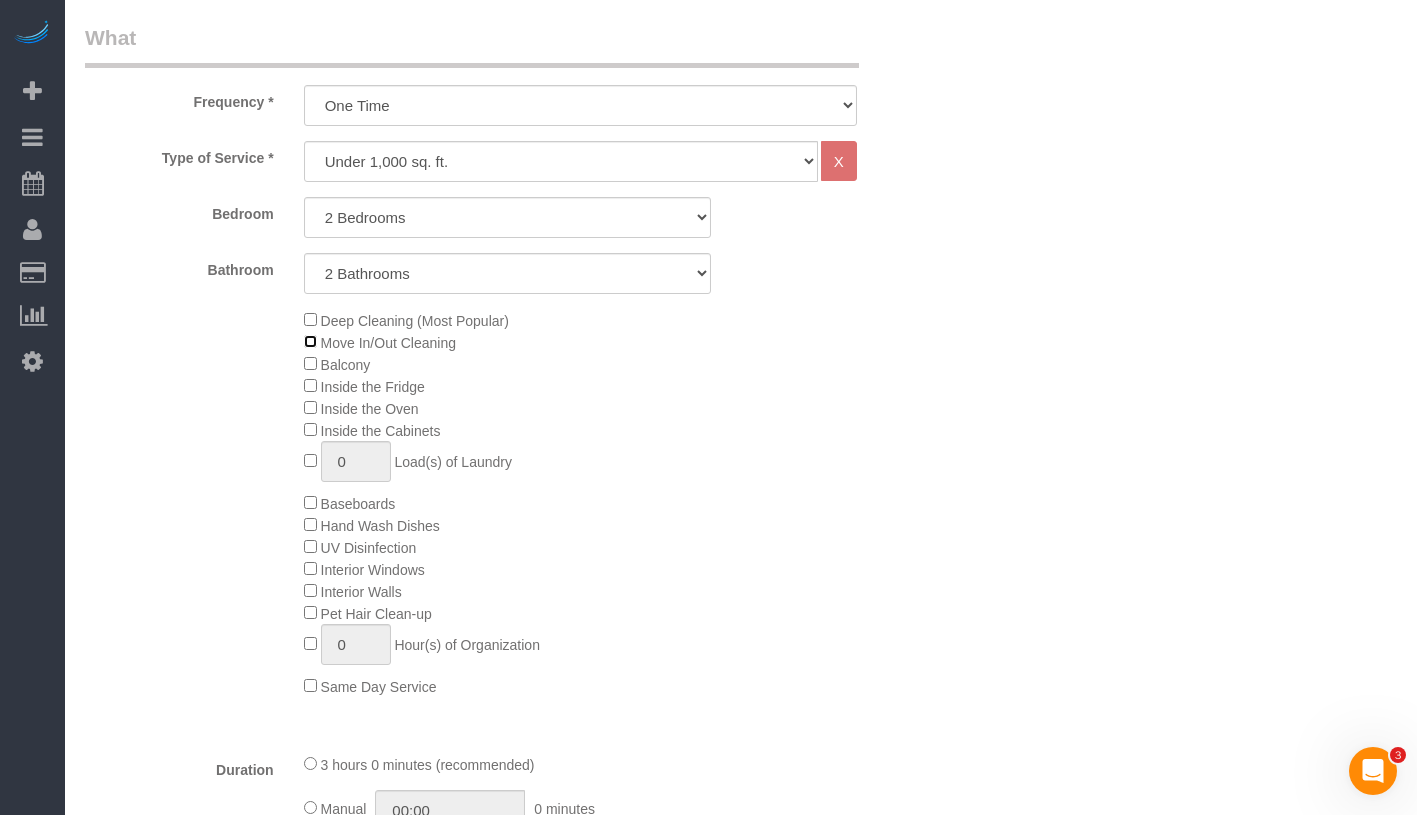 scroll, scrollTop: 744, scrollLeft: 0, axis: vertical 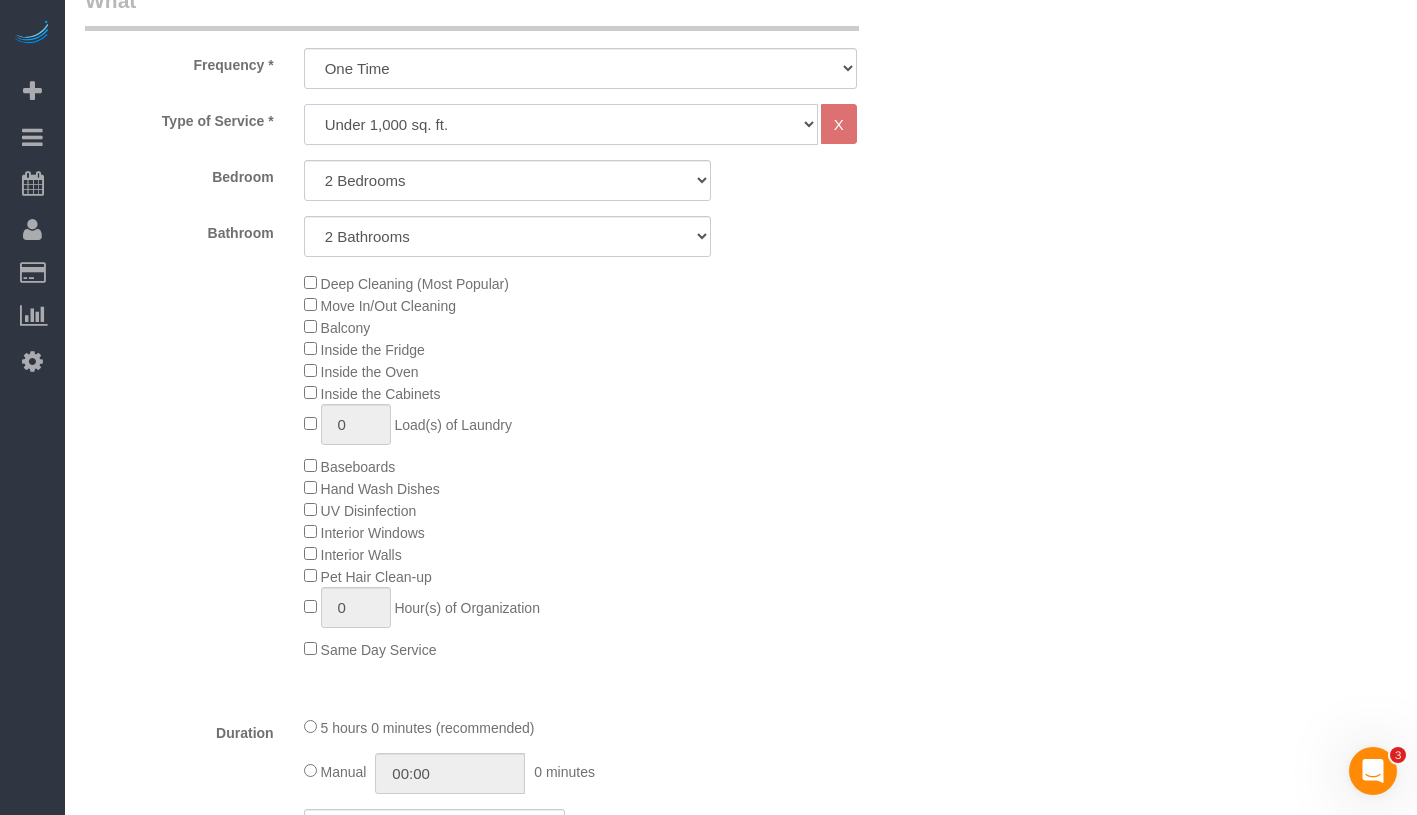 click on "Under 1,000 sq. ft. 1,001 - 1,500 sq. ft. 1,500+ sq. ft. Custom Cleaning Office Cleaning Airbnb Cleaning Post Construction Cleaning RE-CLEAN Hourly Rate - 8.0 Hourly Rate - 7.5 Late Cancellation - Invoice Purposes Hourly Rate (30% OFF) Bungalow Living Hello Alfred - Standard Cleaning Hello Alfred - Hourly Rate TULU - Standard Cleaning TULU - Hourly Rate Hourly Rate (15% OFF) Hourly Rate (20% OFF) Hourly Rate (25% OFF) Hourly Rate (22.5% OFF) Outsite - Hourly Rate Floor Cleaning 100/hr 140/hr Upholstery Cleaning Hourly Rate (Comped Cleaning) Power Washing Carpet/Rug Cleaning Floor Cleaning - 25% OFF Couch Cleaning Partnership Flat Rate Pricing Partnership Hourly Rate Staff Office Hours" 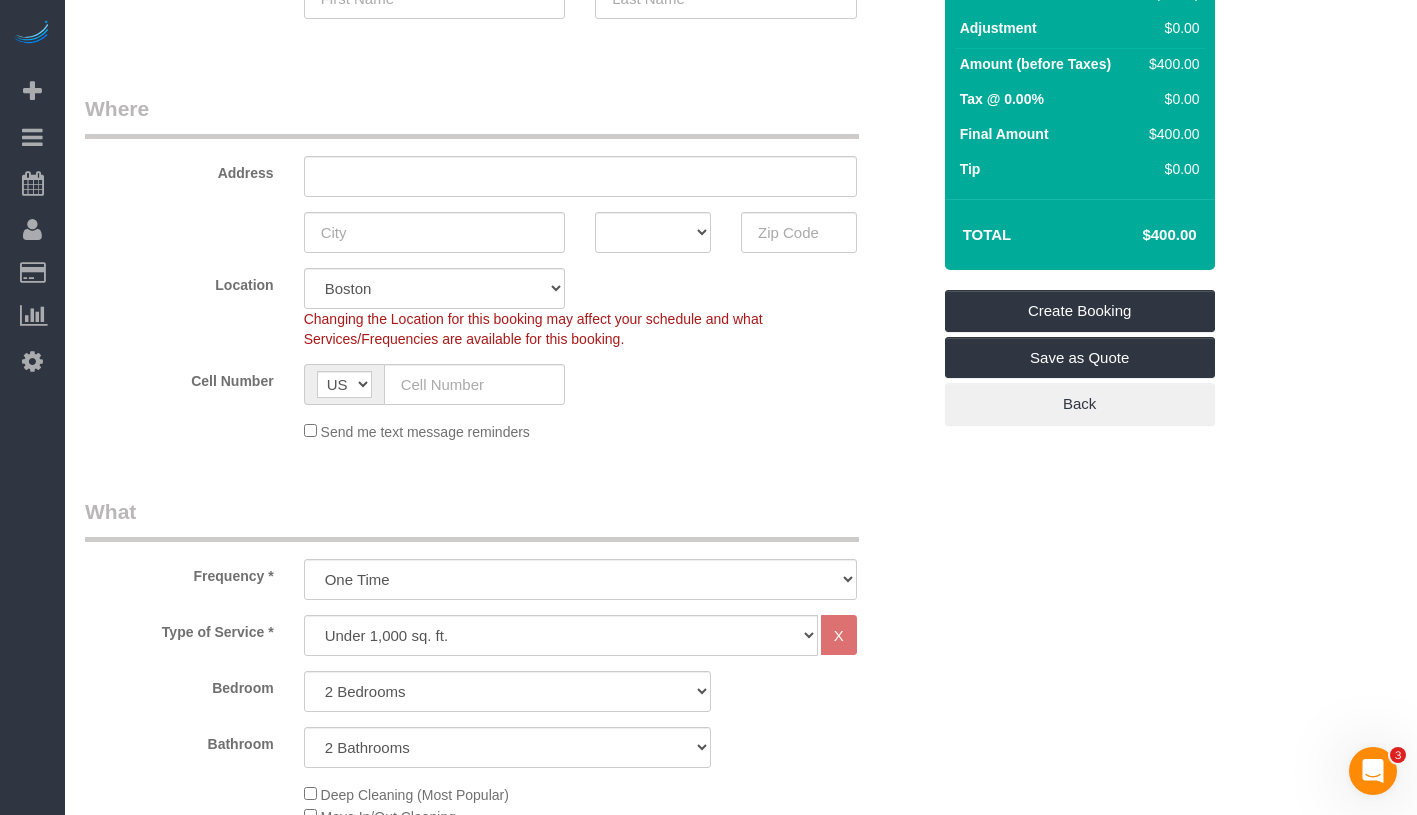 scroll, scrollTop: 644, scrollLeft: 0, axis: vertical 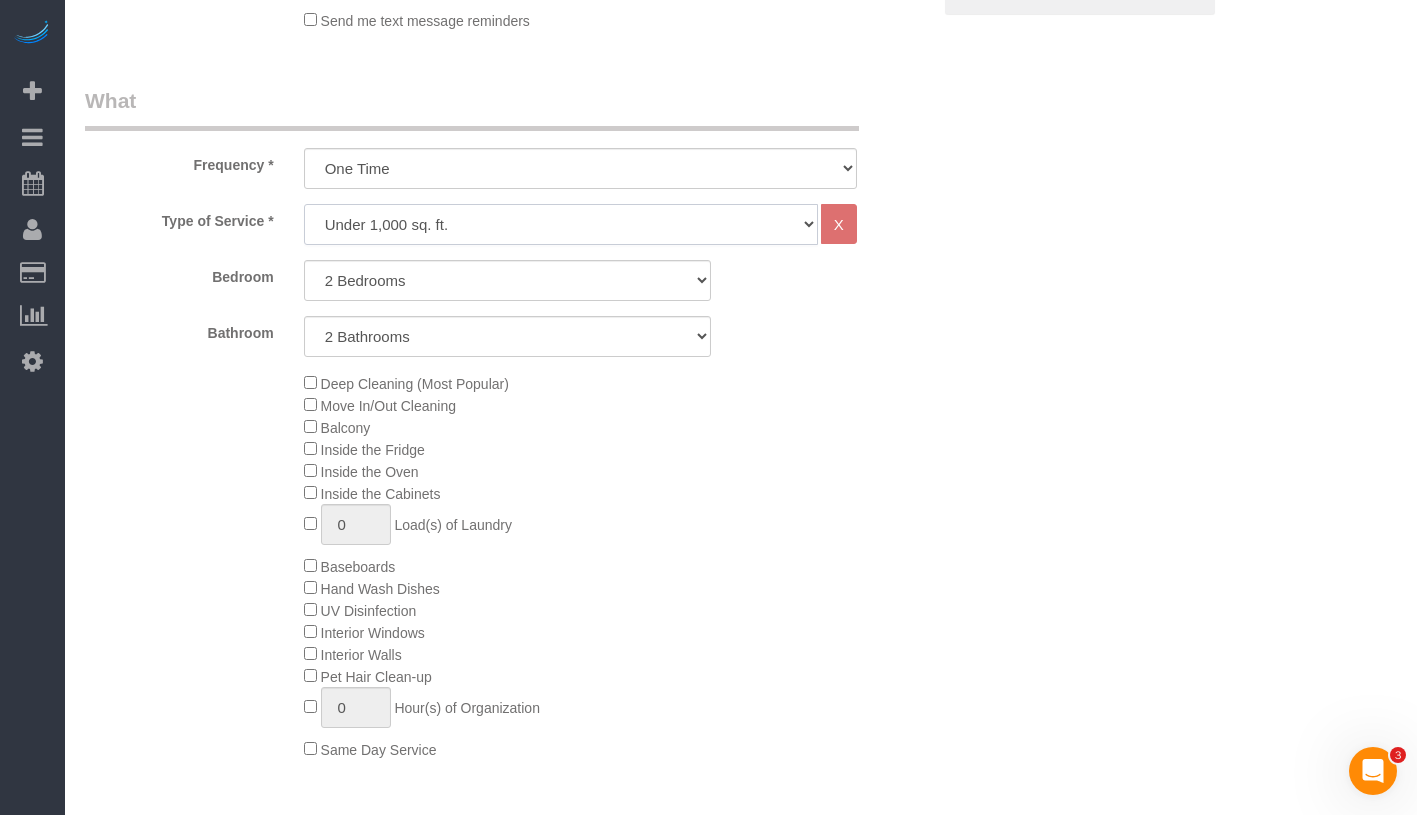 click on "Under 1,000 sq. ft. 1,001 - 1,500 sq. ft. 1,500+ sq. ft. Custom Cleaning Office Cleaning Airbnb Cleaning Post Construction Cleaning RE-CLEAN Hourly Rate - 8.0 Hourly Rate - 7.5 Late Cancellation - Invoice Purposes Hourly Rate (30% OFF) Bungalow Living Hello Alfred - Standard Cleaning Hello Alfred - Hourly Rate TULU - Standard Cleaning TULU - Hourly Rate Hourly Rate (15% OFF) Hourly Rate (20% OFF) Hourly Rate (25% OFF) Hourly Rate (22.5% OFF) Outsite - Hourly Rate Floor Cleaning 100/hr 140/hr Upholstery Cleaning Hourly Rate (Comped Cleaning) Power Washing Carpet/Rug Cleaning Floor Cleaning - 25% OFF Couch Cleaning Partnership Flat Rate Pricing Partnership Hourly Rate Staff Office Hours" 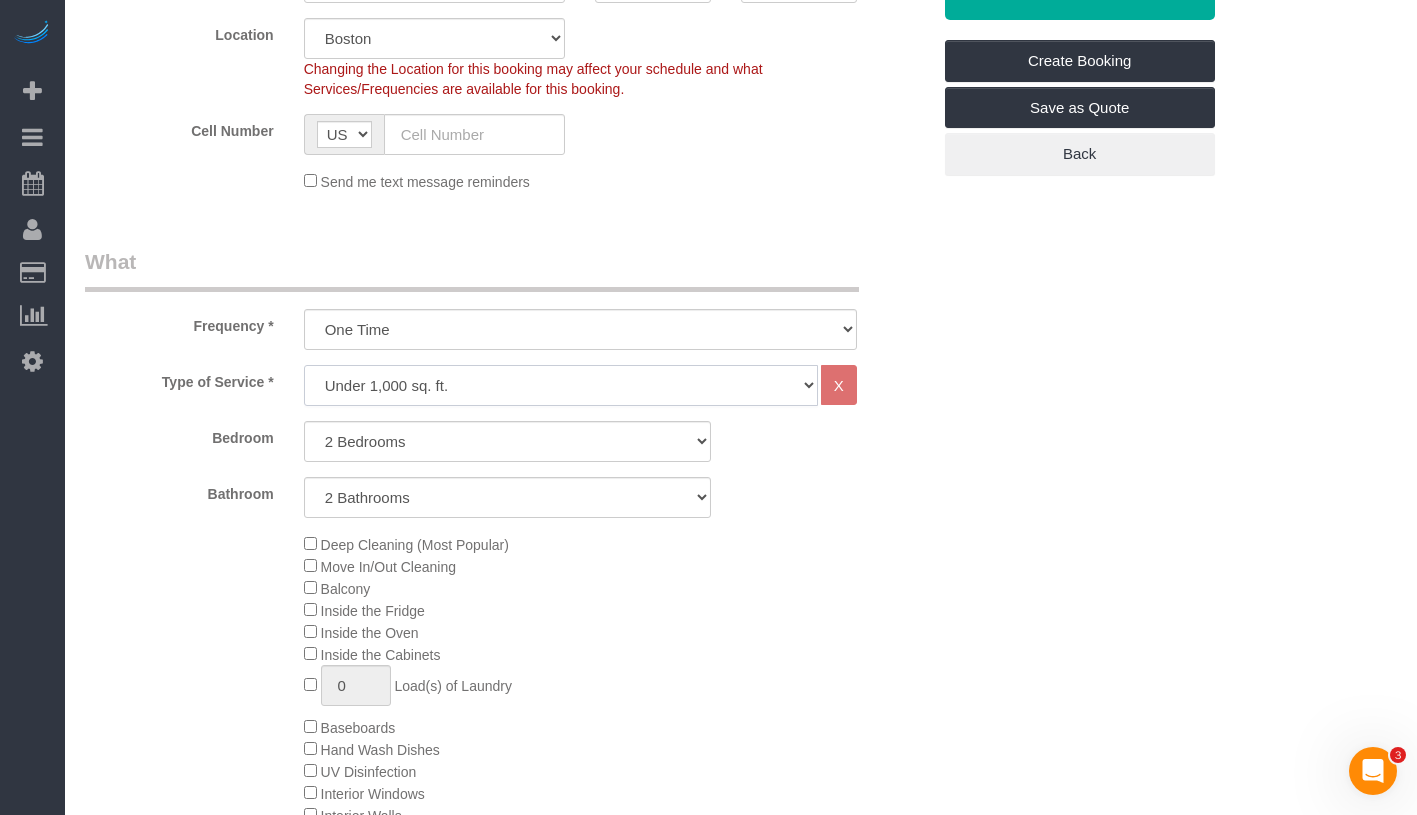 scroll, scrollTop: 568, scrollLeft: 0, axis: vertical 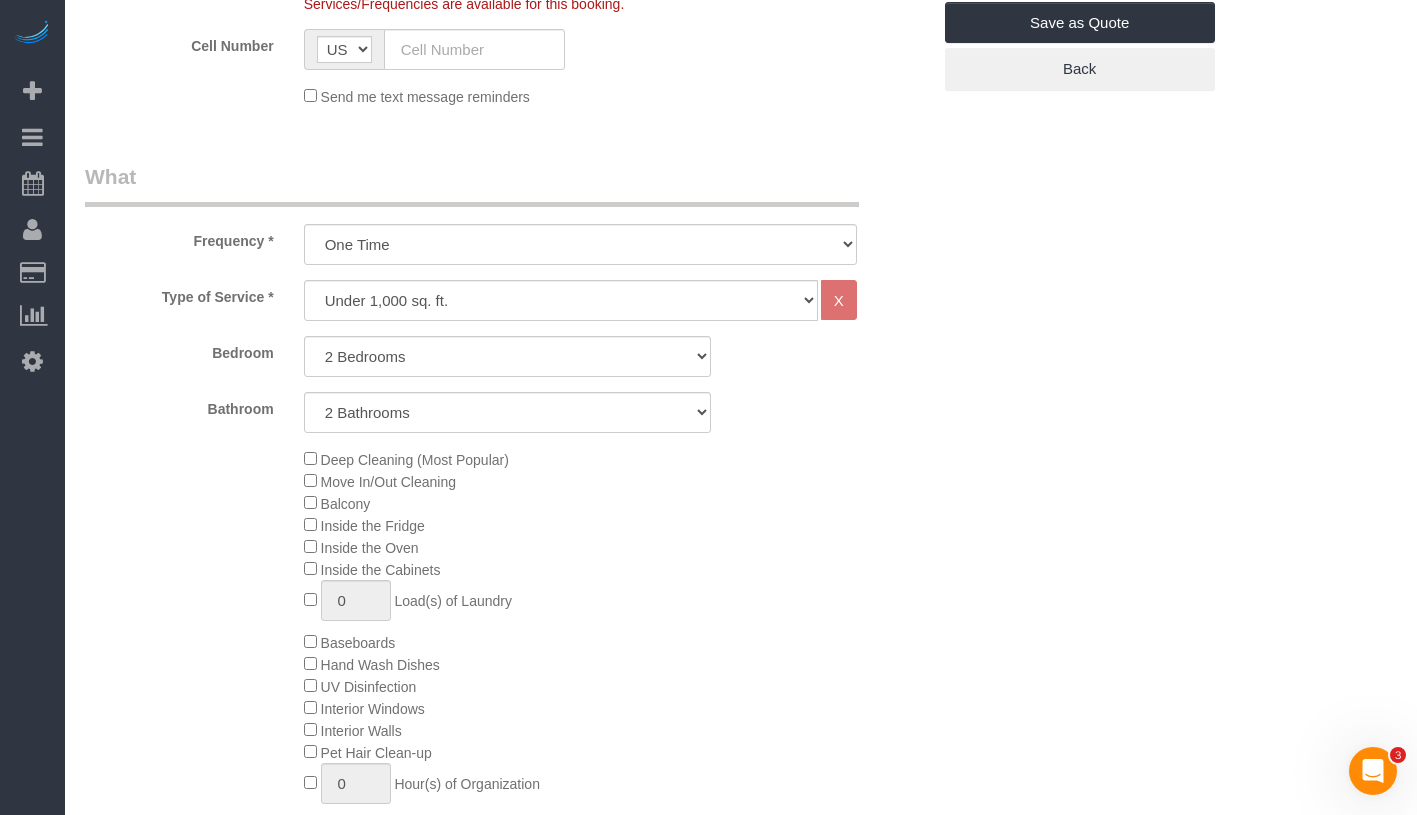 click on "What
Frequency *
One Time Weekly (20% Off) - 20.00% Every 2 Weeks (15% Off) - 15.00% Every 4 Weeks (10% Off) - 10.00%
Type of Service *
Under 1,000 sq. ft. 1,001 - 1,500 sq. ft. 1,500+ sq. ft. Custom Cleaning Office Cleaning Airbnb Cleaning Post Construction Cleaning RE-CLEAN Hourly Rate - 8.0 Hourly Rate - 7.5 Late Cancellation - Invoice Purposes Hourly Rate (30% OFF) Bungalow Living Hello Alfred - Standard Cleaning Hello Alfred - Hourly Rate TULU - Standard Cleaning TULU - Hourly Rate Hourly Rate (15% OFF) Hourly Rate (20% OFF) Hourly Rate (25% OFF) Hourly Rate (22.5% OFF) Outsite - Hourly Rate Floor Cleaning 100/hr 140/hr Upholstery Cleaning Hourly Rate (Comped Cleaning) Power Washing Carpet/Rug Cleaning Floor Cleaning - 25% OFF Couch Cleaning Partnership Flat Rate Pricing Partnership Hourly Rate Staff Office Hours" at bounding box center [507, 835] 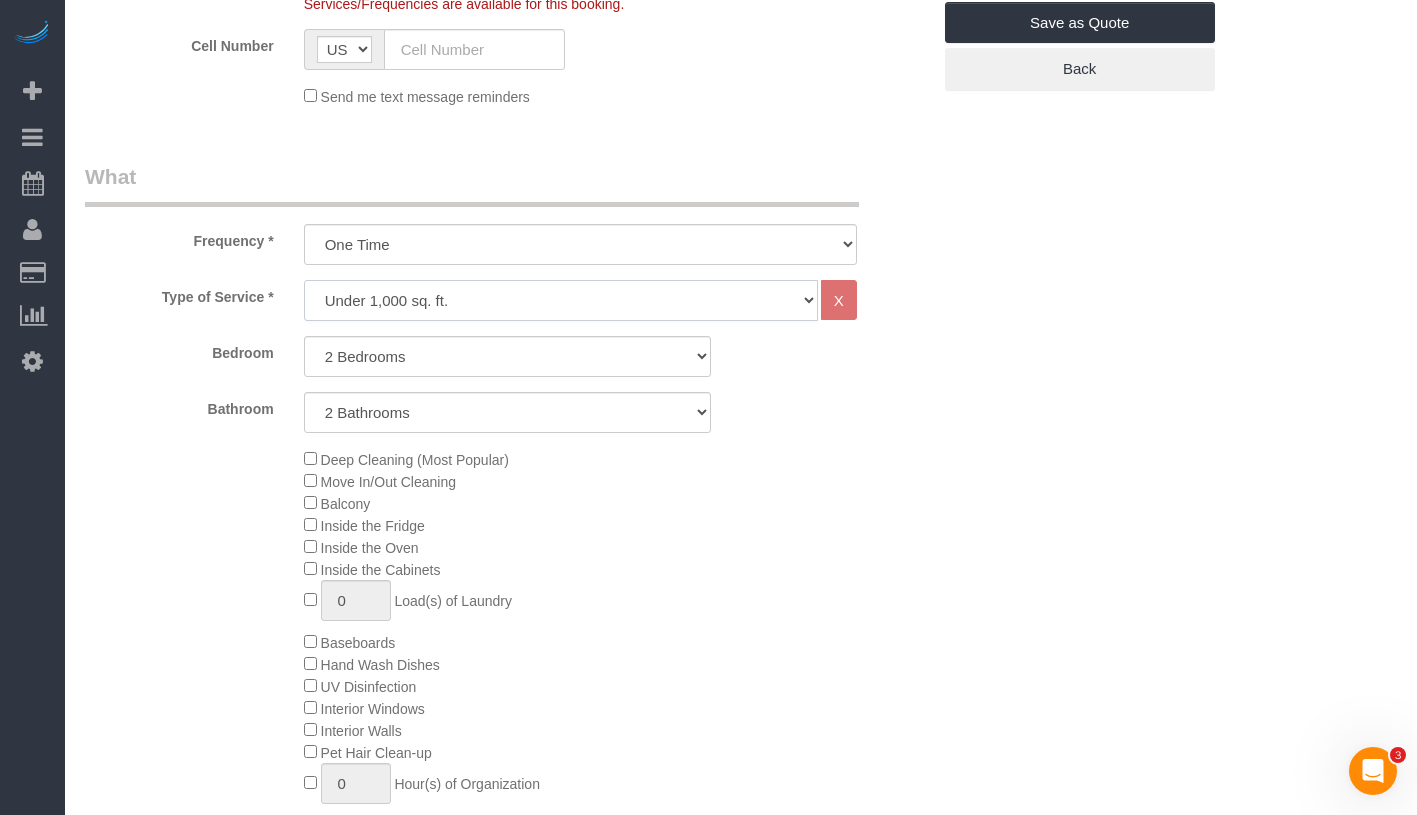 click on "Under 1,000 sq. ft. 1,001 - 1,500 sq. ft. 1,500+ sq. ft. Custom Cleaning Office Cleaning Airbnb Cleaning Post Construction Cleaning RE-CLEAN Hourly Rate - 8.0 Hourly Rate - 7.5 Late Cancellation - Invoice Purposes Hourly Rate (30% OFF) Bungalow Living Hello Alfred - Standard Cleaning Hello Alfred - Hourly Rate TULU - Standard Cleaning TULU - Hourly Rate Hourly Rate (15% OFF) Hourly Rate (20% OFF) Hourly Rate (25% OFF) Hourly Rate (22.5% OFF) Outsite - Hourly Rate Floor Cleaning 100/hr 140/hr Upholstery Cleaning Hourly Rate (Comped Cleaning) Power Washing Carpet/Rug Cleaning Floor Cleaning - 25% OFF Couch Cleaning Partnership Flat Rate Pricing Partnership Hourly Rate Staff Office Hours" 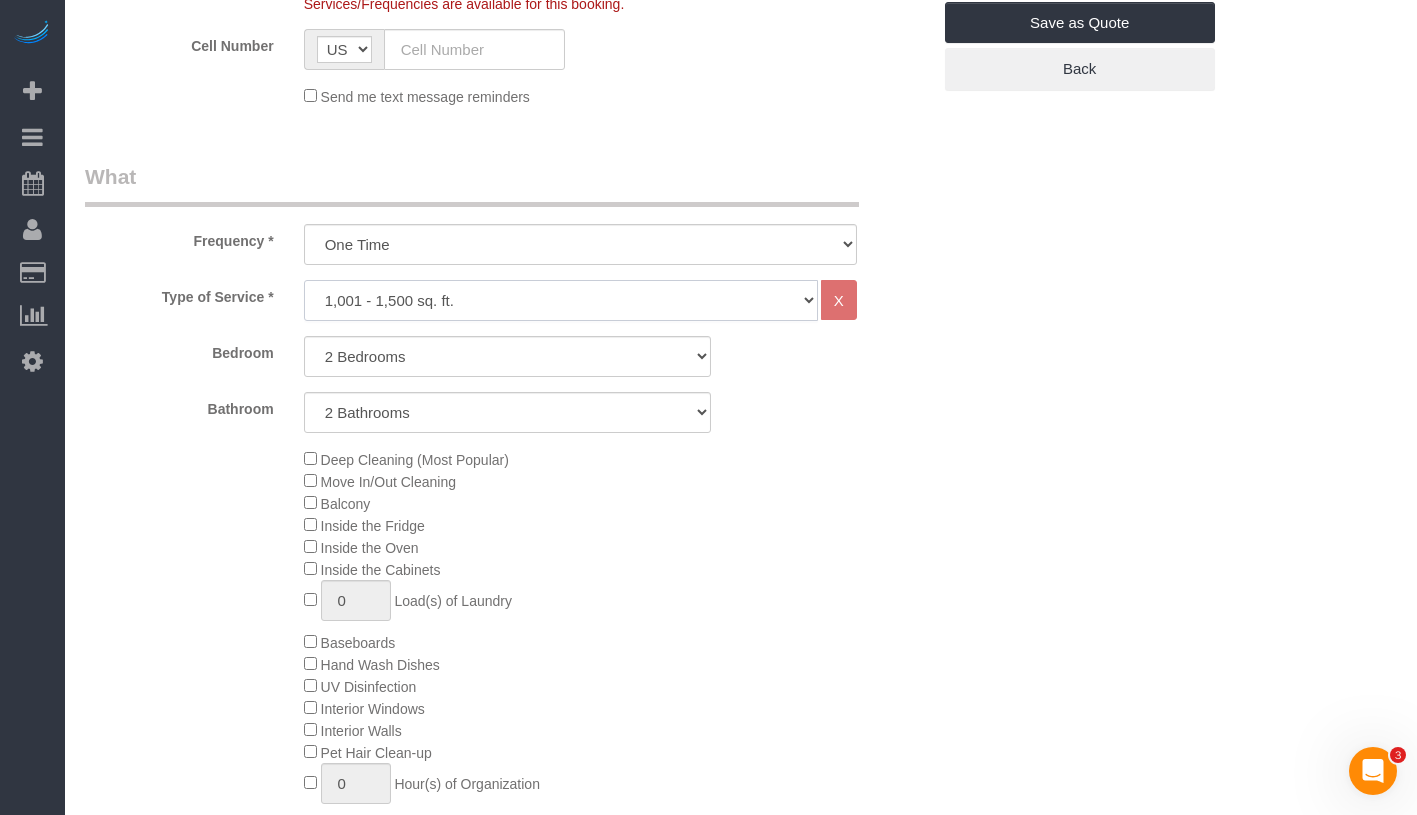 select on "1" 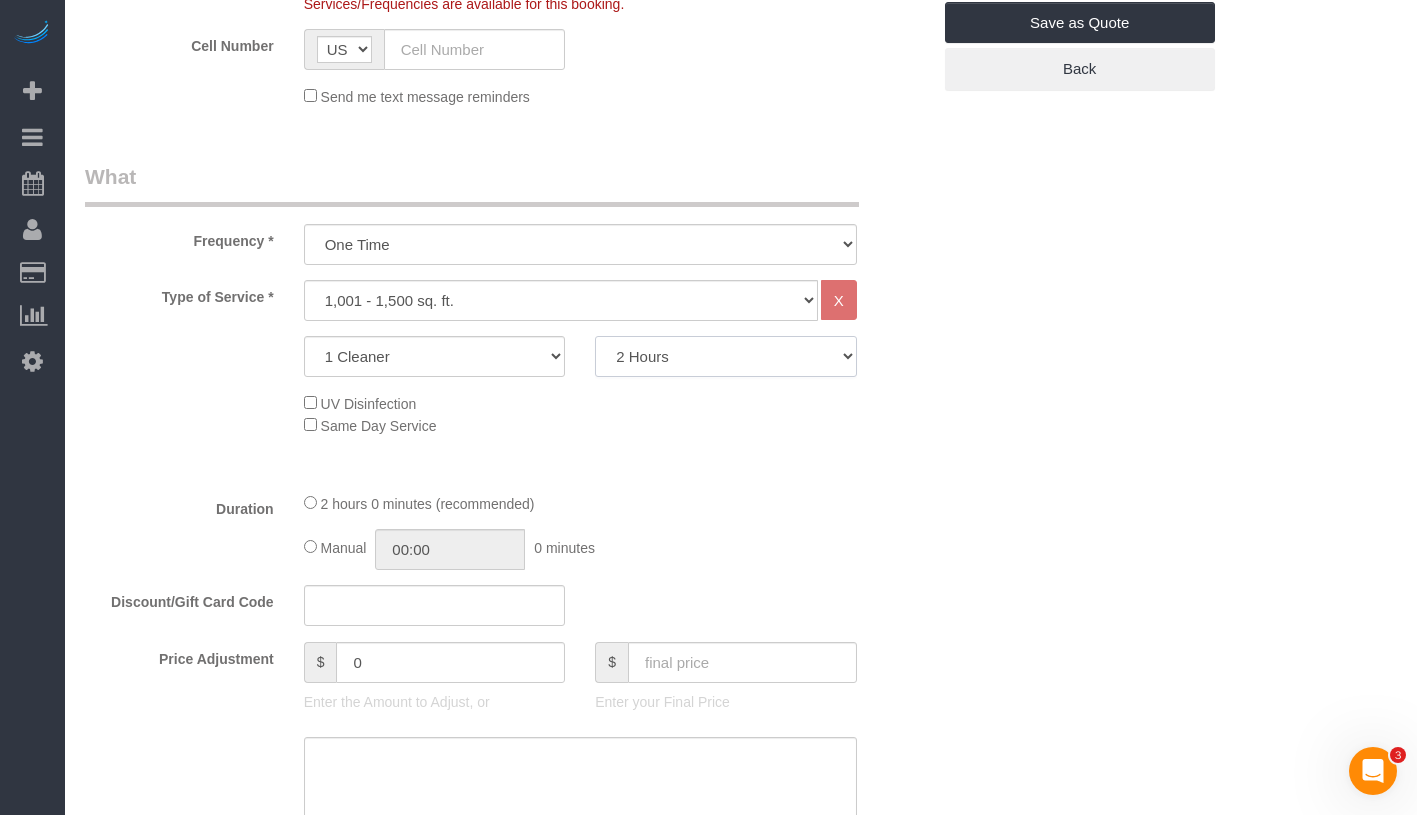 click on "2 Hours
2.5 Hours
3 Hours
3.5 Hours
4 Hours
4.5 Hours
5 Hours
5.5 Hours
6 Hours
6.5 Hours
7 Hours
7.5 Hours
8 Hours
8.5 Hours
9 Hours
9.5 Hours
10 Hours
10.5 Hours
11 Hours
11.5 Hours
12 Hours" 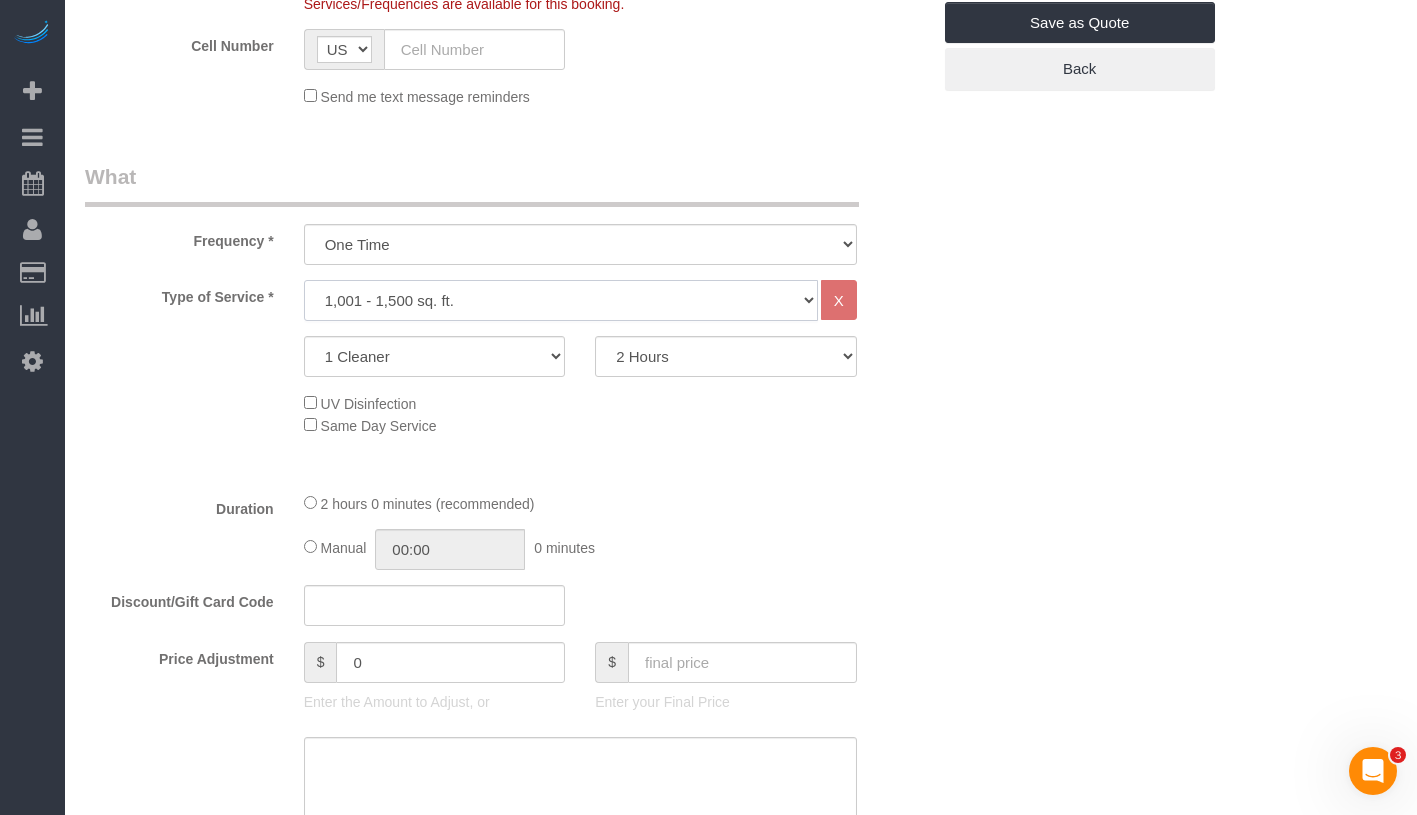 click on "Under 1,000 sq. ft. 1,001 - 1,500 sq. ft. 1,500+ sq. ft. Custom Cleaning Office Cleaning Airbnb Cleaning Post Construction Cleaning RE-CLEAN Hourly Rate - 8.0 Hourly Rate - 7.5 Late Cancellation - Invoice Purposes Hourly Rate (30% OFF) Bungalow Living Hello Alfred - Standard Cleaning Hello Alfred - Hourly Rate TULU - Standard Cleaning TULU - Hourly Rate Hourly Rate (15% OFF) Hourly Rate (20% OFF) Hourly Rate (25% OFF) Hourly Rate (22.5% OFF) Outsite - Hourly Rate Floor Cleaning 100/hr 140/hr Upholstery Cleaning Hourly Rate (Comped Cleaning) Power Washing Carpet/Rug Cleaning Floor Cleaning - 25% OFF Couch Cleaning Partnership Flat Rate Pricing Partnership Hourly Rate Staff Office Hours" 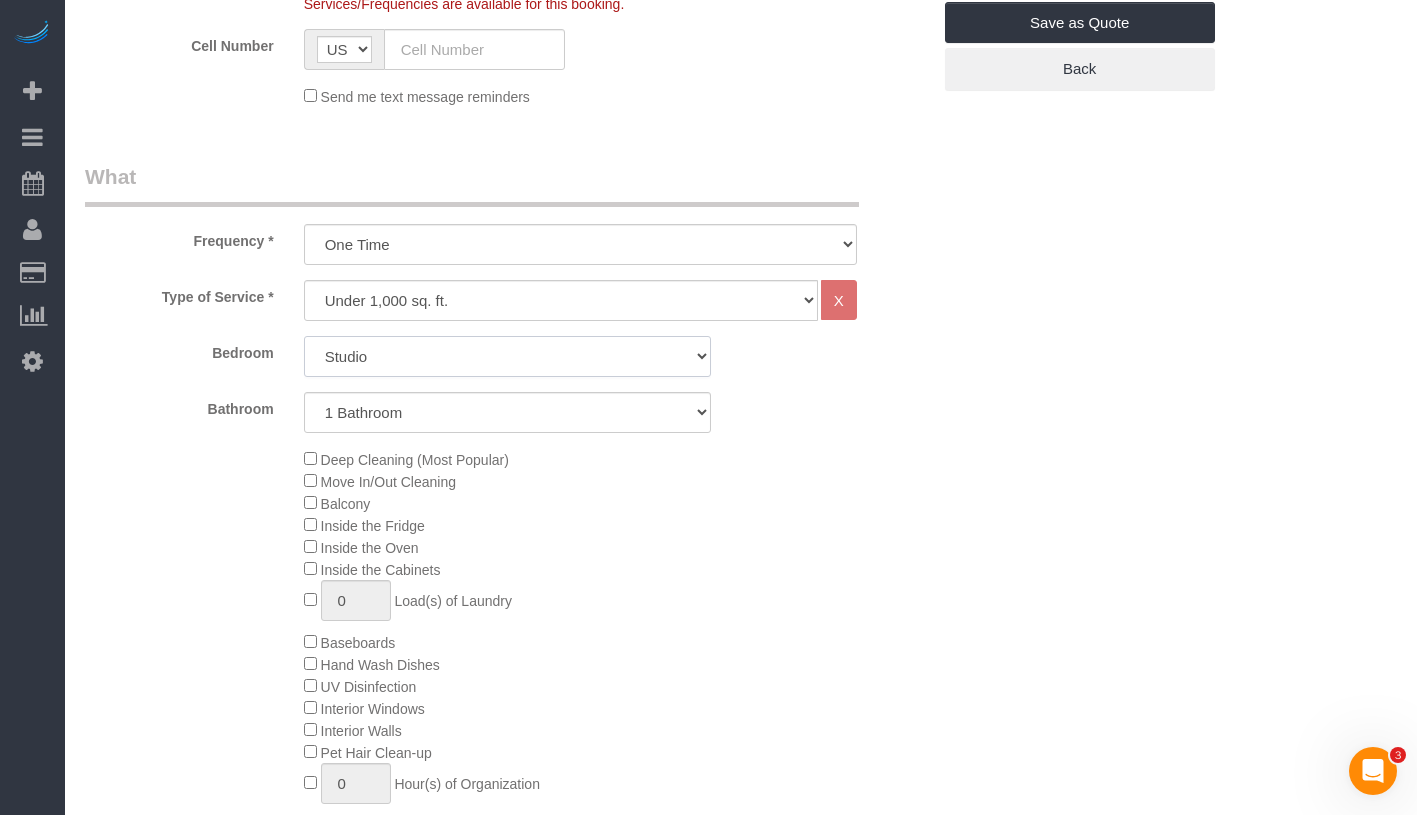 click on "Studio
1 Bedroom
2 Bedrooms
3 Bedrooms" 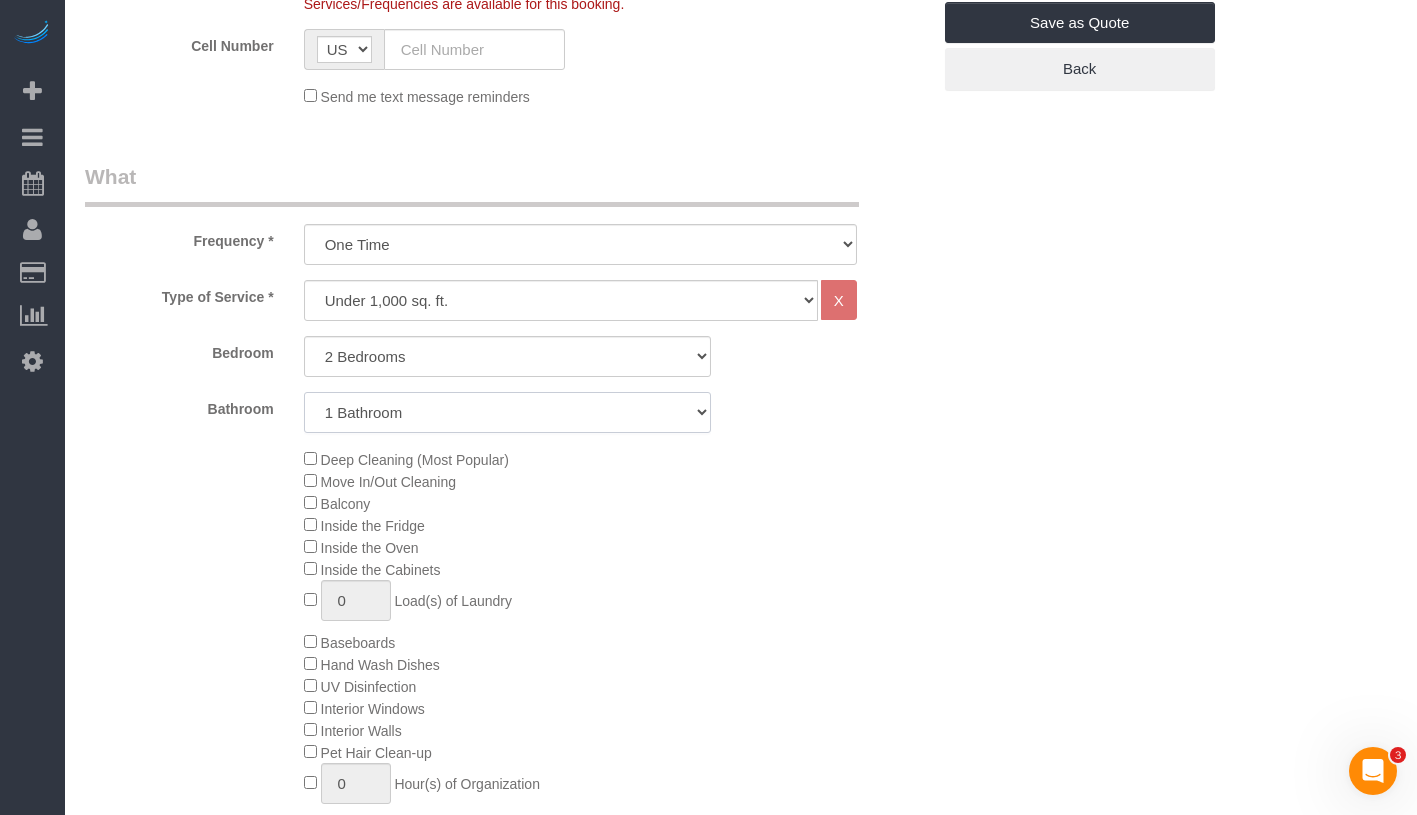 click on "1 Bathroom
2 Bathrooms" 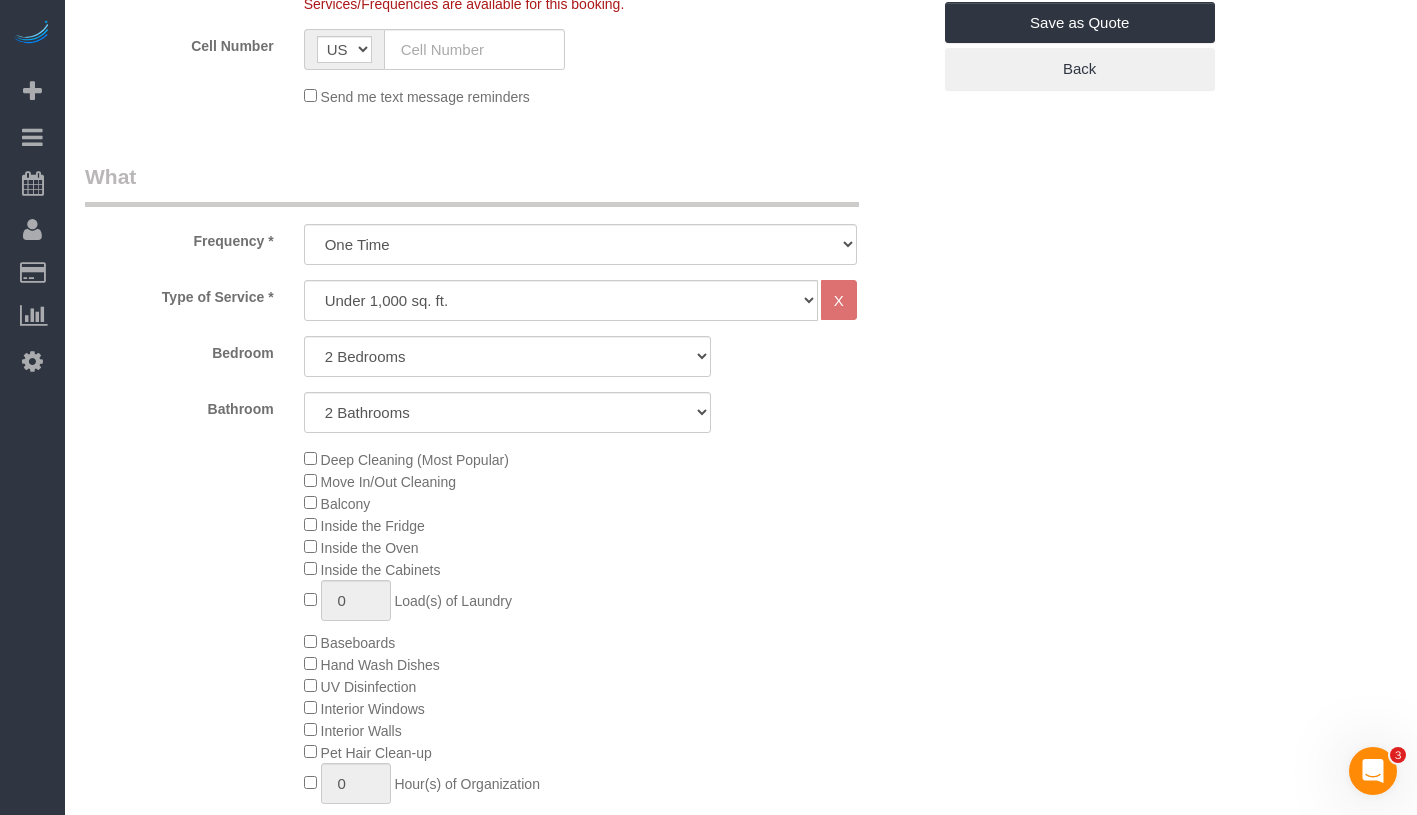 click on "Deep Cleaning (Most Popular)
Move In/Out Cleaning
Balcony
Inside the Fridge
Inside the Oven
Inside the Cabinets
0
Load(s) of Laundry
Baseboards
Hand Wash Dishes
0" 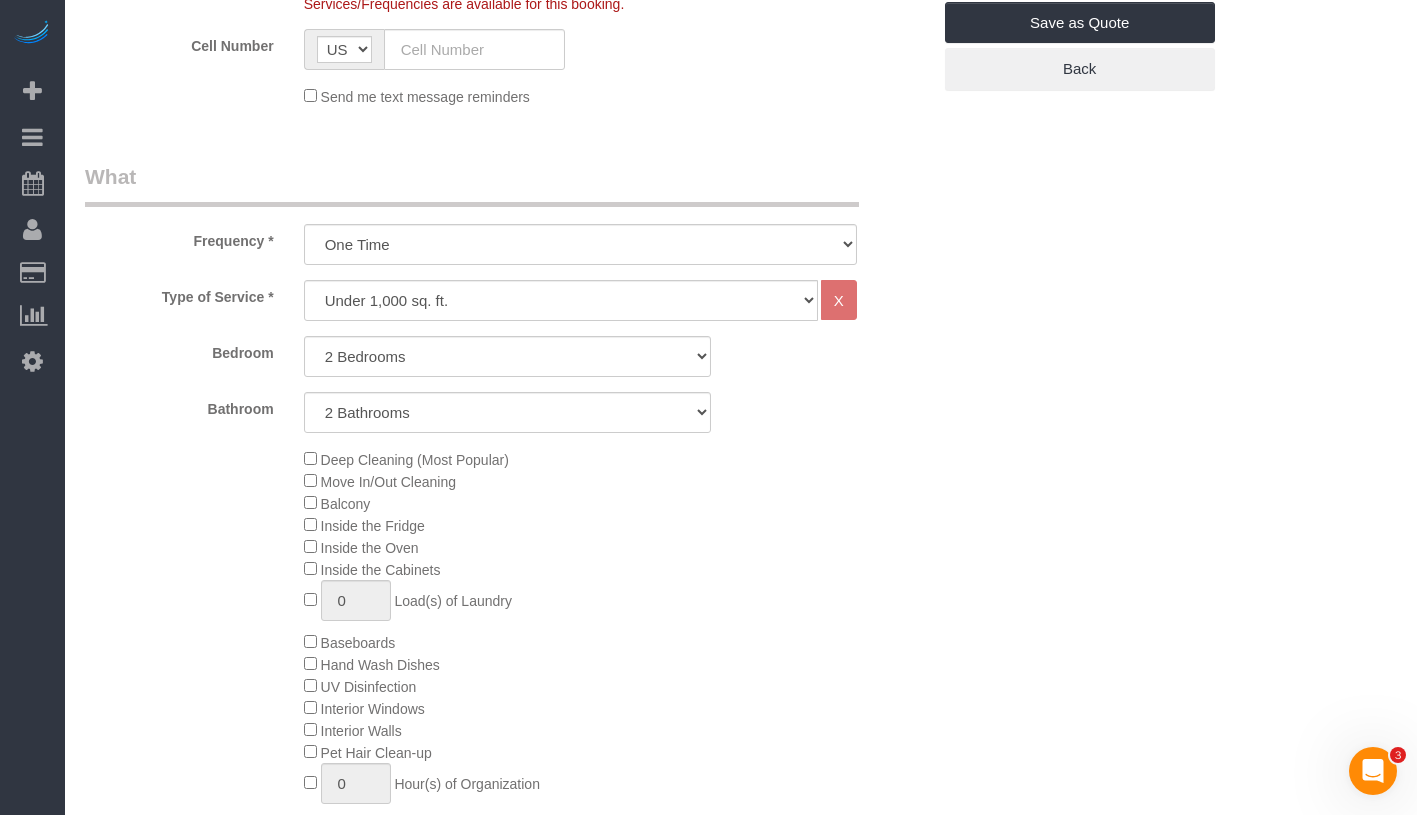 click on "Deep Cleaning (Most Popular)
Move In/Out Cleaning
Balcony
Inside the Fridge
Inside the Oven
Inside the Cabinets
0
Load(s) of Laundry
Baseboards
Hand Wash Dishes
0" 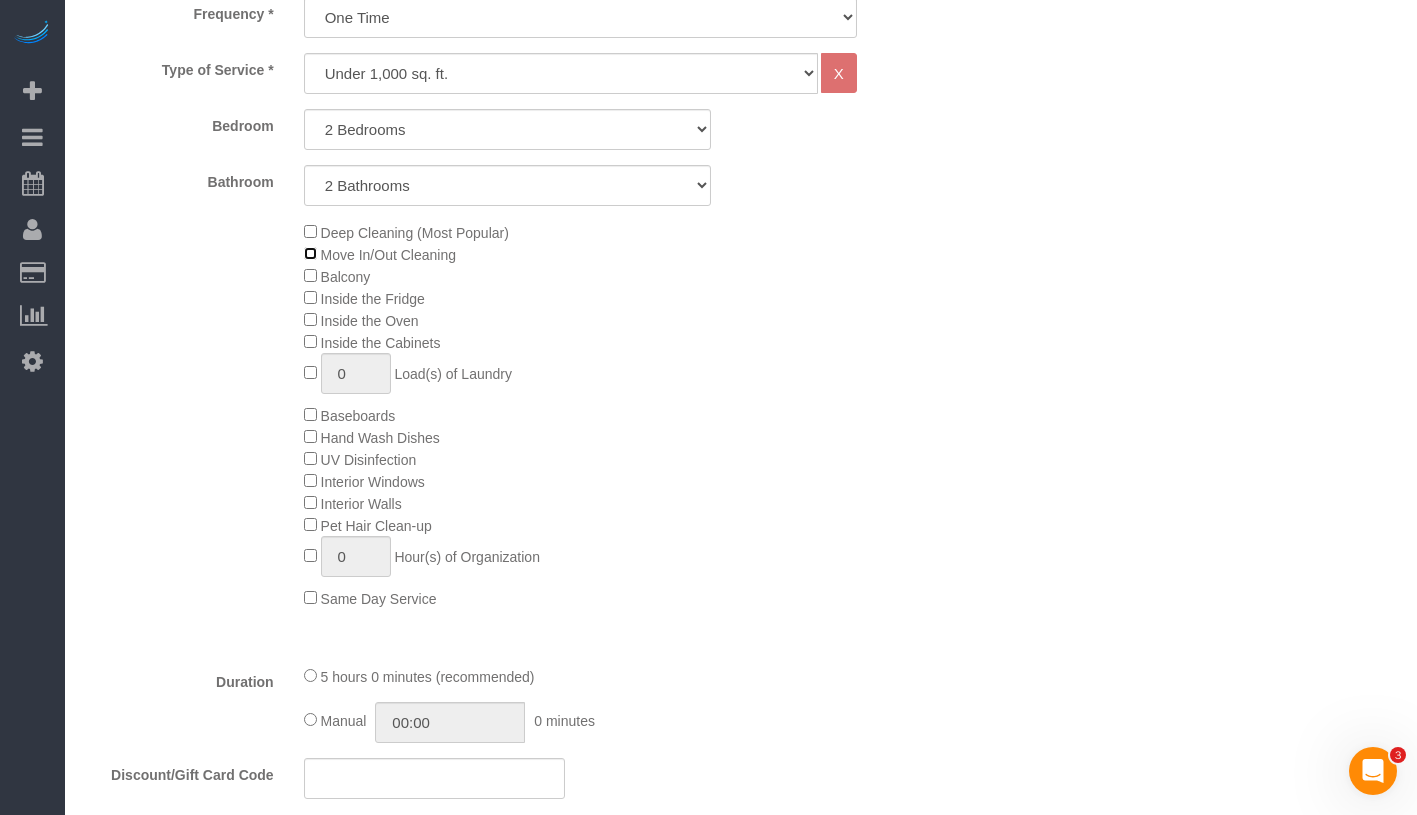 scroll, scrollTop: 815, scrollLeft: 0, axis: vertical 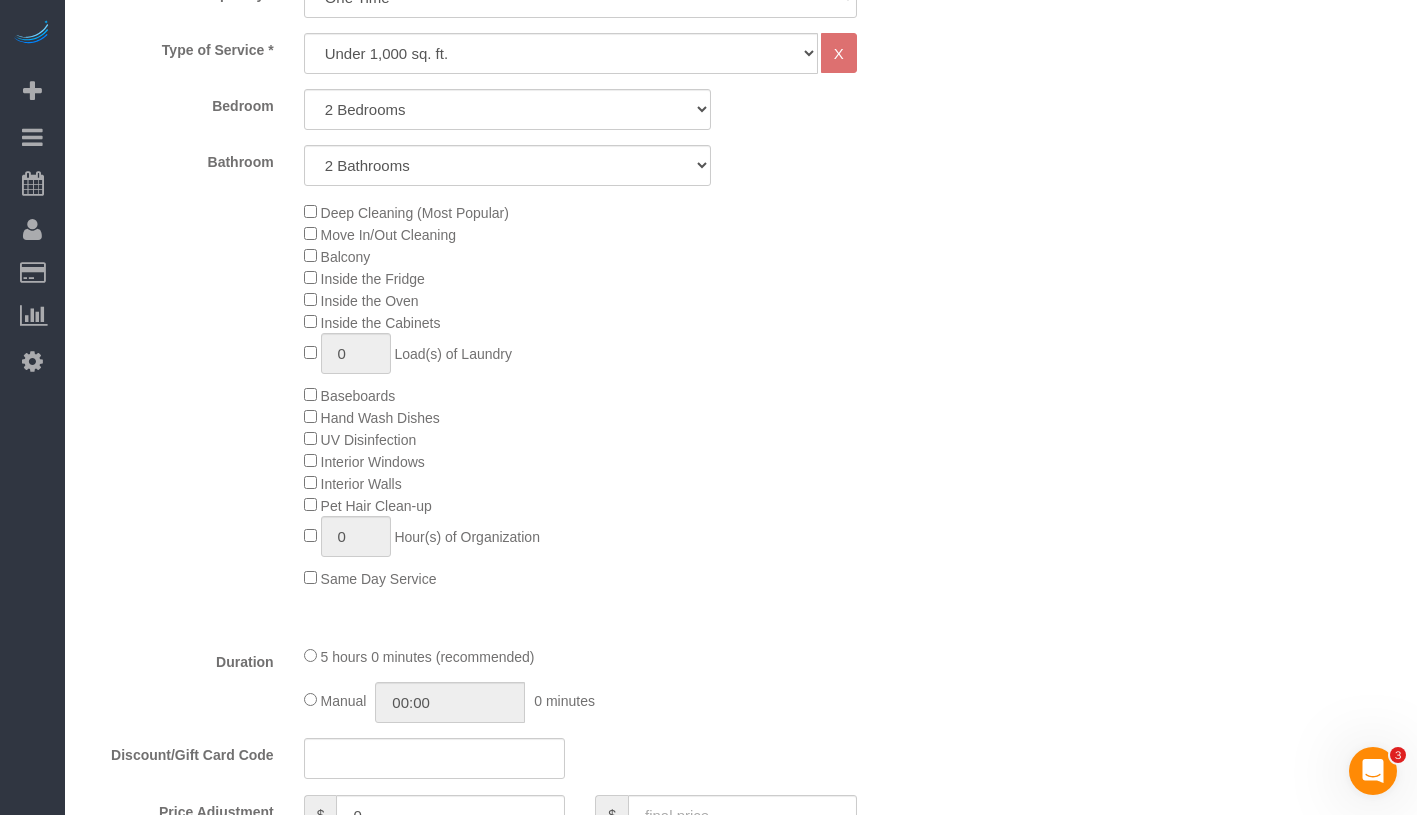 click on "Deep Cleaning (Most Popular)
Move In/Out Cleaning
Balcony
Inside the Fridge
Inside the Oven
Inside the Cabinets
0
Load(s) of Laundry
Baseboards
Hand Wash Dishes
0" 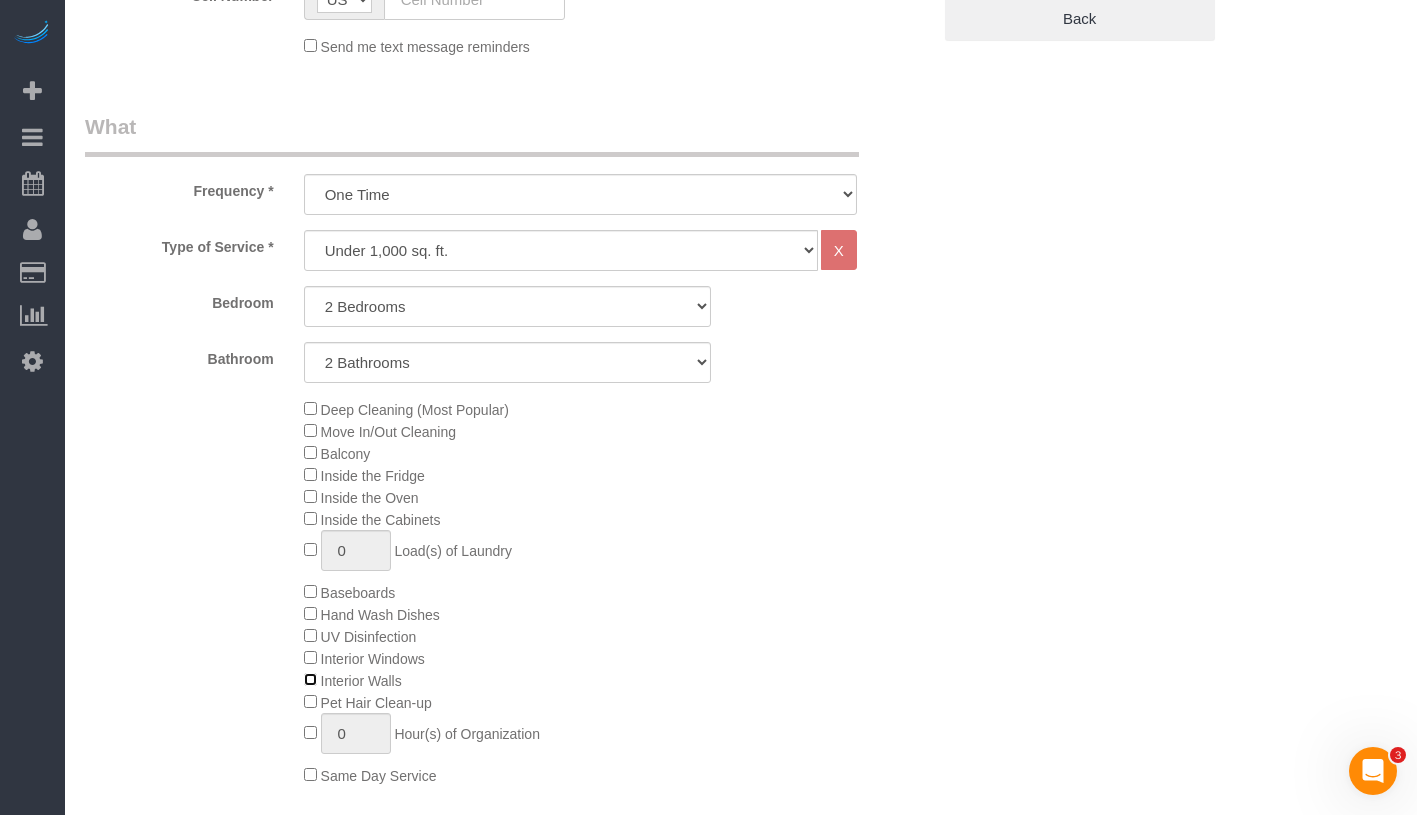 scroll, scrollTop: 617, scrollLeft: 0, axis: vertical 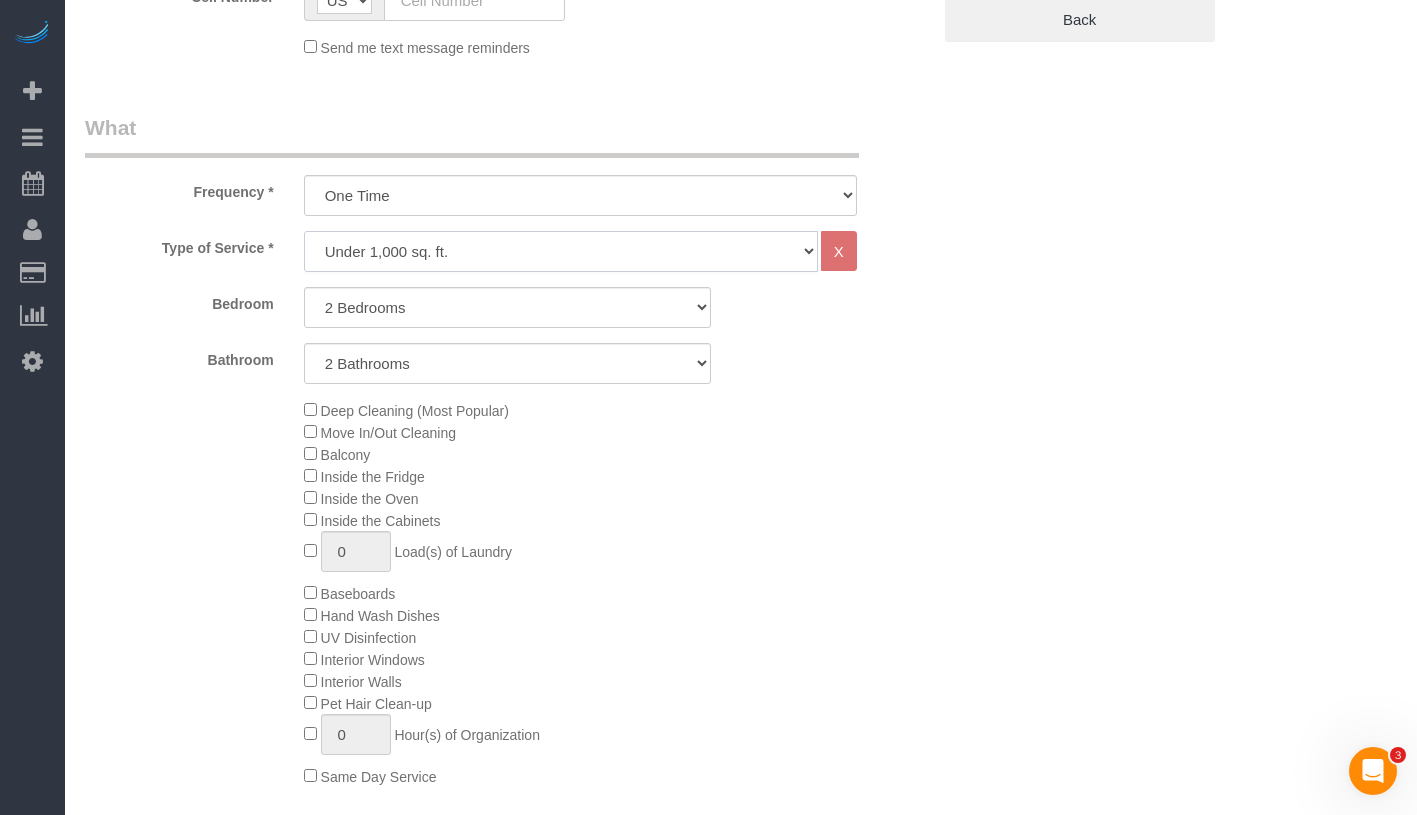 click on "Under 1,000 sq. ft. 1,001 - 1,500 sq. ft. 1,500+ sq. ft. Custom Cleaning Office Cleaning Airbnb Cleaning Post Construction Cleaning RE-CLEAN Hourly Rate - 8.0 Hourly Rate - 7.5 Late Cancellation - Invoice Purposes Hourly Rate (30% OFF) Bungalow Living Hello Alfred - Standard Cleaning Hello Alfred - Hourly Rate TULU - Standard Cleaning TULU - Hourly Rate Hourly Rate (15% OFF) Hourly Rate (20% OFF) Hourly Rate (25% OFF) Hourly Rate (22.5% OFF) Outsite - Hourly Rate Floor Cleaning 100/hr 140/hr Upholstery Cleaning Hourly Rate (Comped Cleaning) Power Washing Carpet/Rug Cleaning Floor Cleaning - 25% OFF Couch Cleaning Partnership Flat Rate Pricing Partnership Hourly Rate Staff Office Hours" 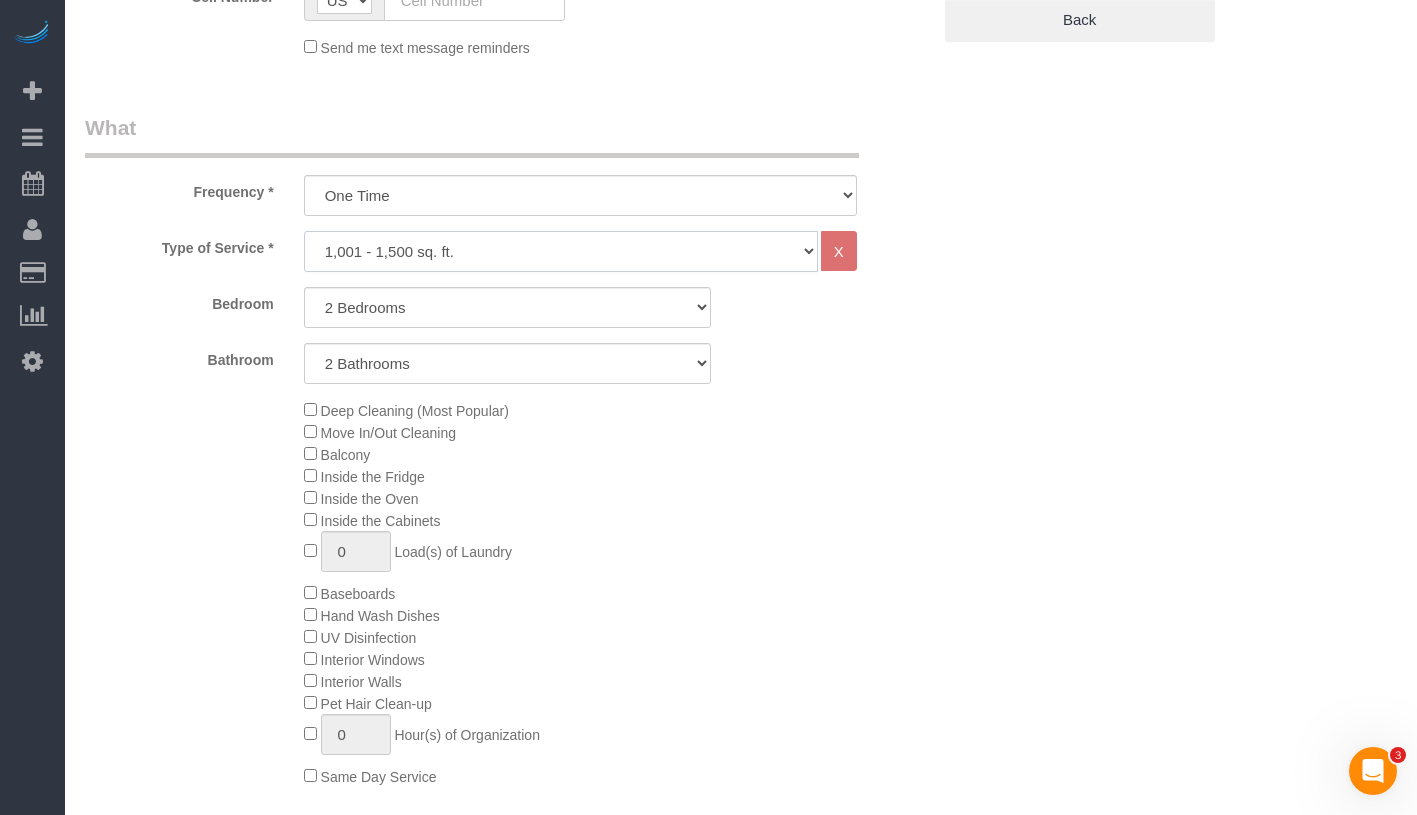 select on "1" 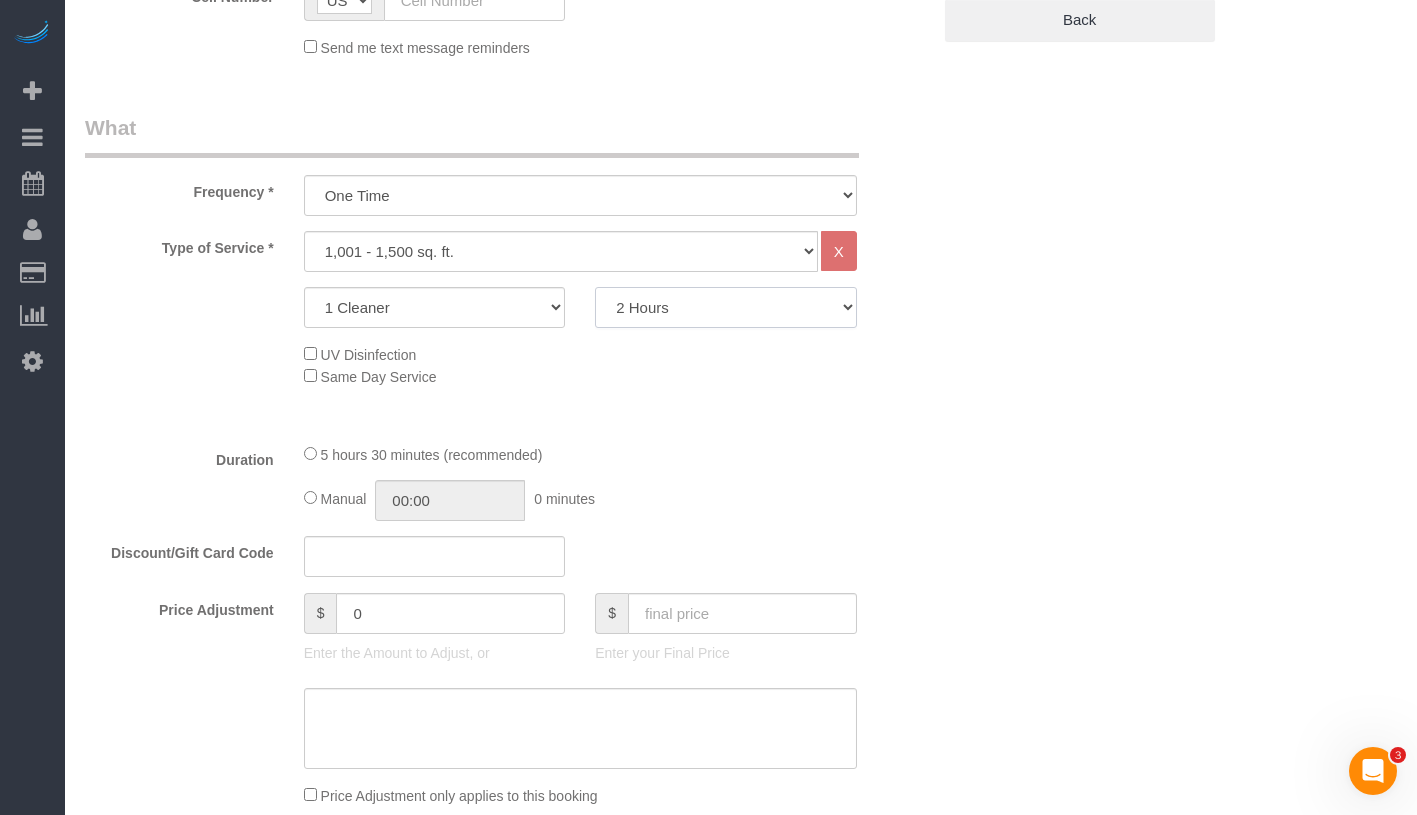 click on "2 Hours
2.5 Hours
3 Hours
3.5 Hours
4 Hours
4.5 Hours
5 Hours
5.5 Hours
6 Hours
6.5 Hours
7 Hours
7.5 Hours
8 Hours
8.5 Hours
9 Hours
9.5 Hours
10 Hours
10.5 Hours
11 Hours
11.5 Hours
12 Hours" 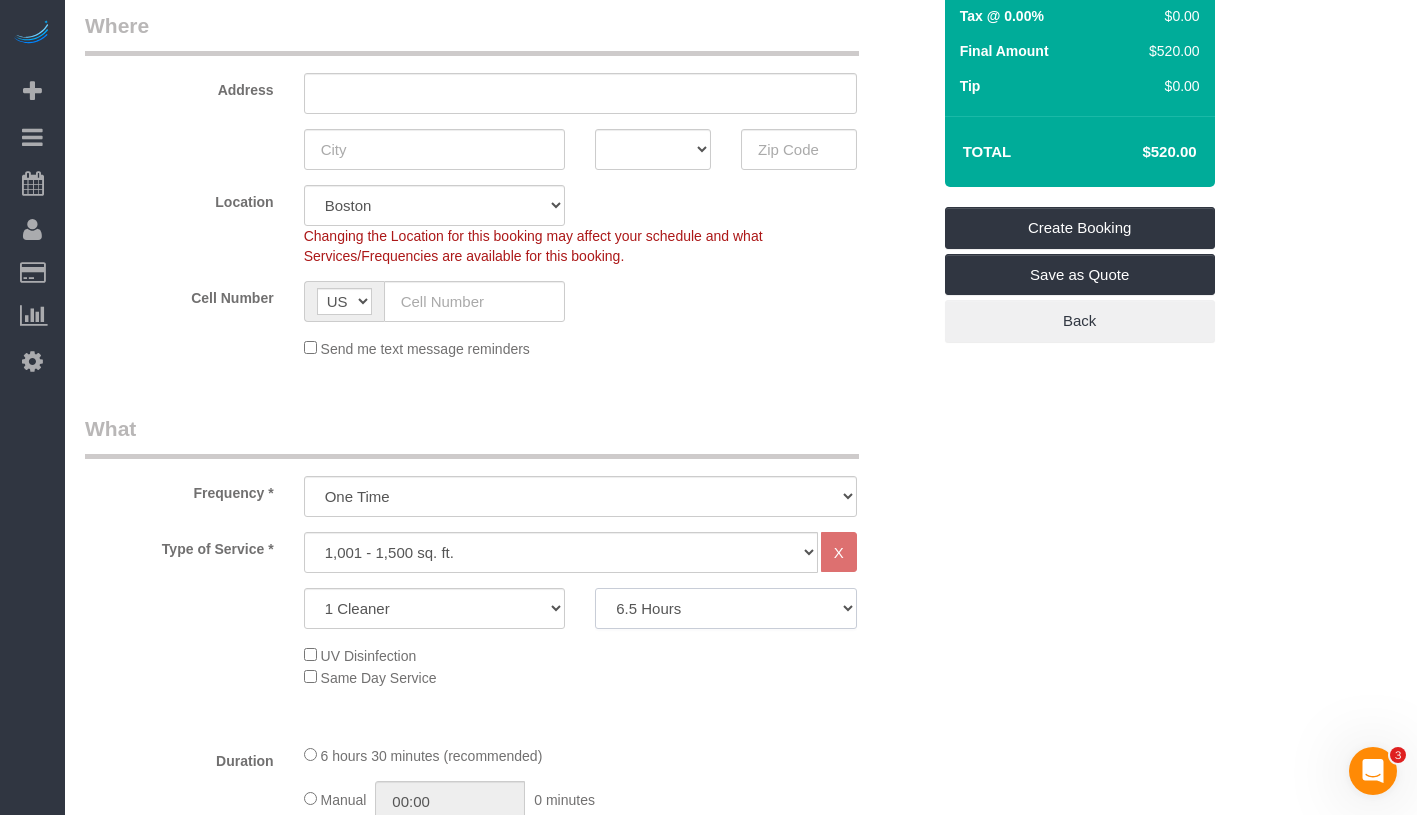 scroll, scrollTop: 325, scrollLeft: 0, axis: vertical 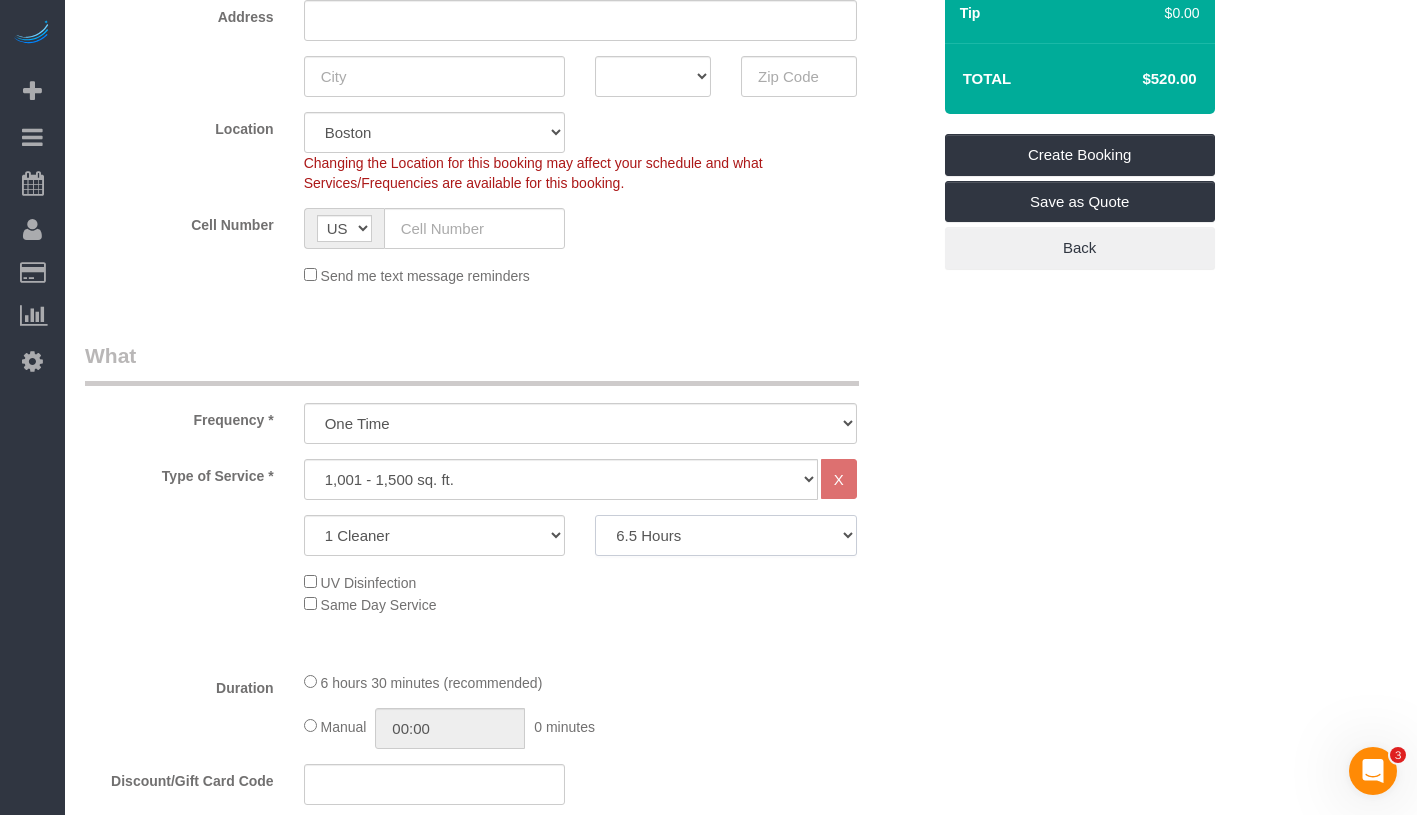 click on "2 Hours
2.5 Hours
3 Hours
3.5 Hours
4 Hours
4.5 Hours
5 Hours
5.5 Hours
6 Hours
6.5 Hours
7 Hours
7.5 Hours
8 Hours
8.5 Hours
9 Hours
9.5 Hours
10 Hours
10.5 Hours
11 Hours
11.5 Hours
12 Hours" 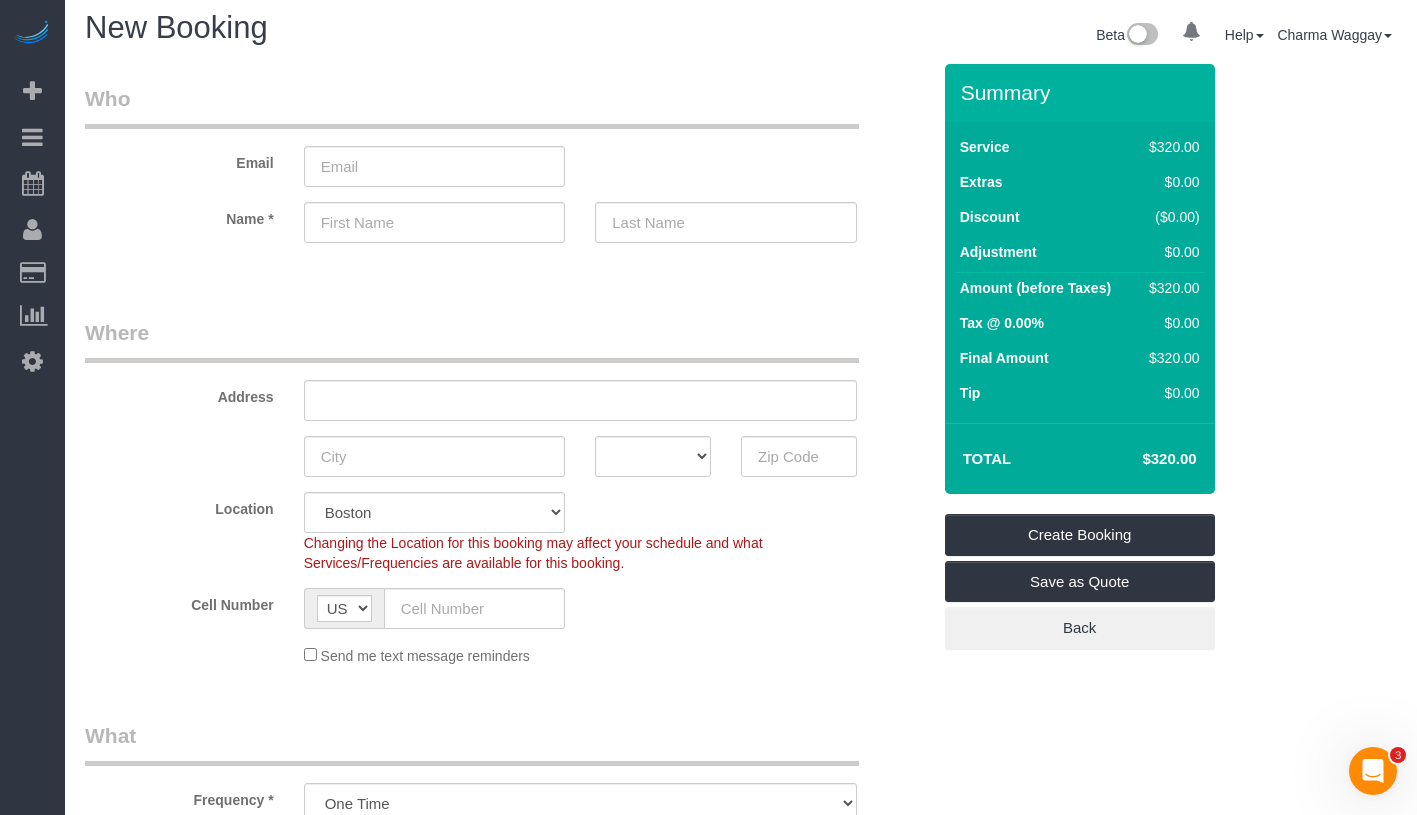 scroll, scrollTop: 0, scrollLeft: 0, axis: both 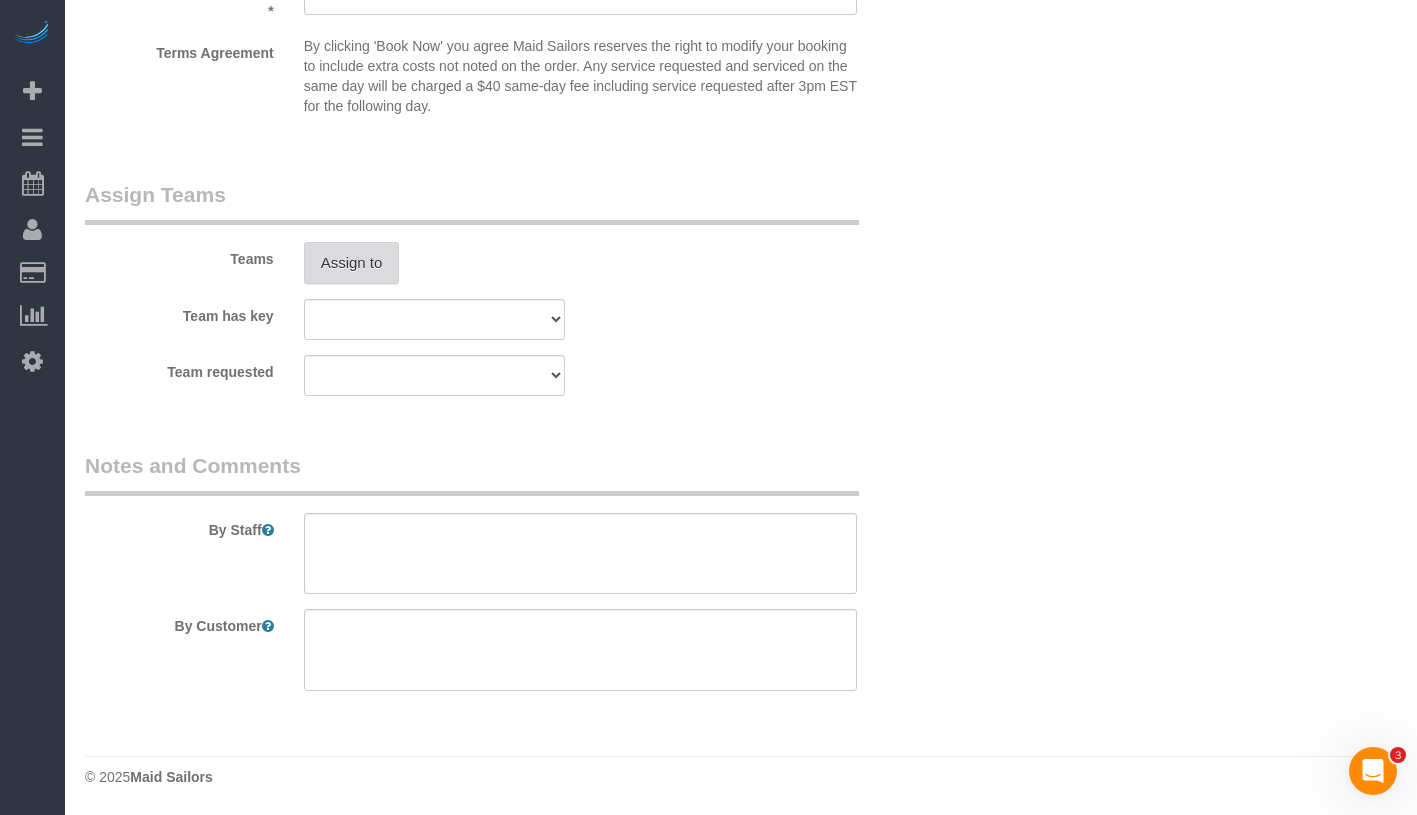 click on "Assign to" at bounding box center [352, 263] 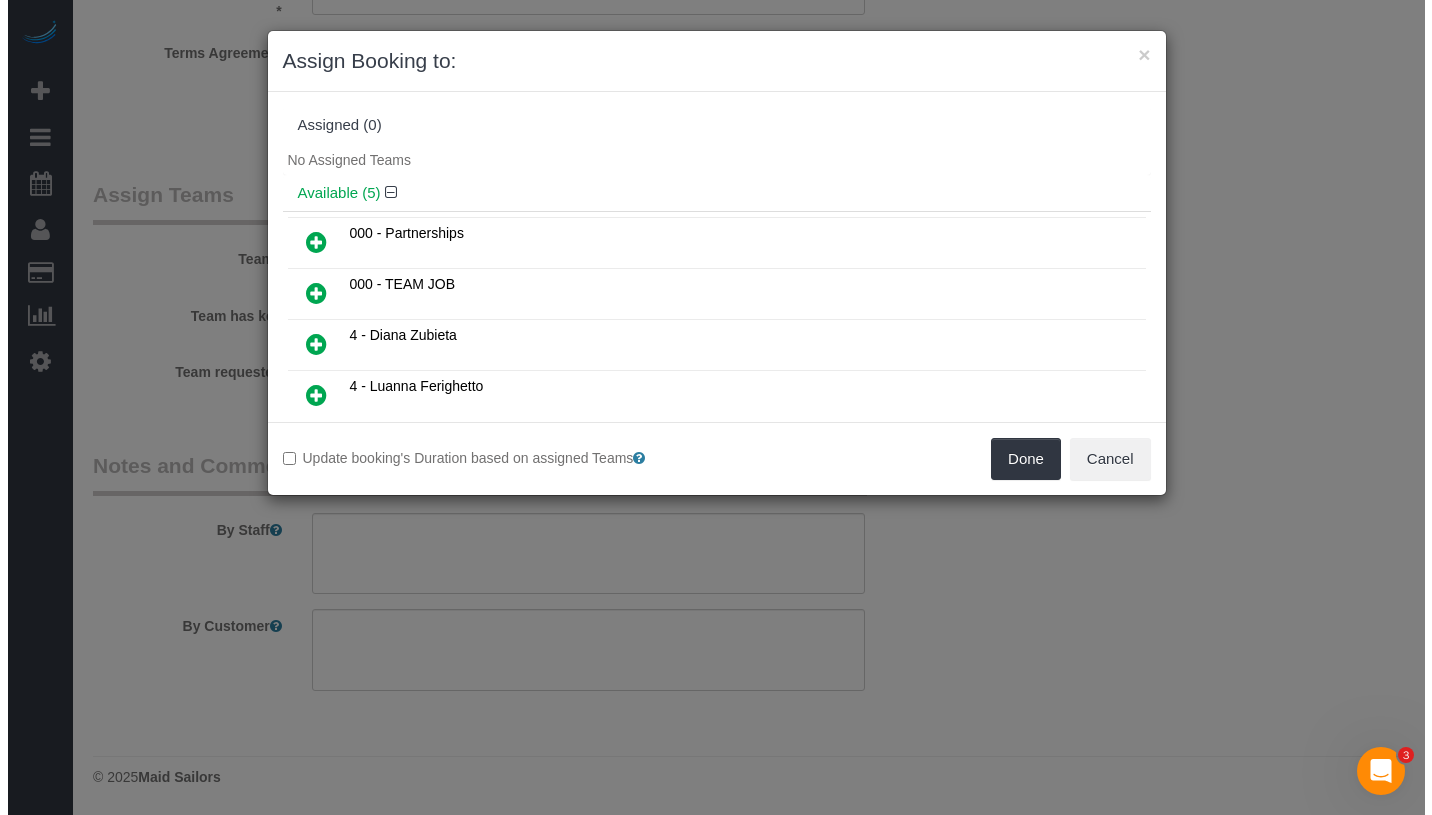 scroll, scrollTop: 2189, scrollLeft: 0, axis: vertical 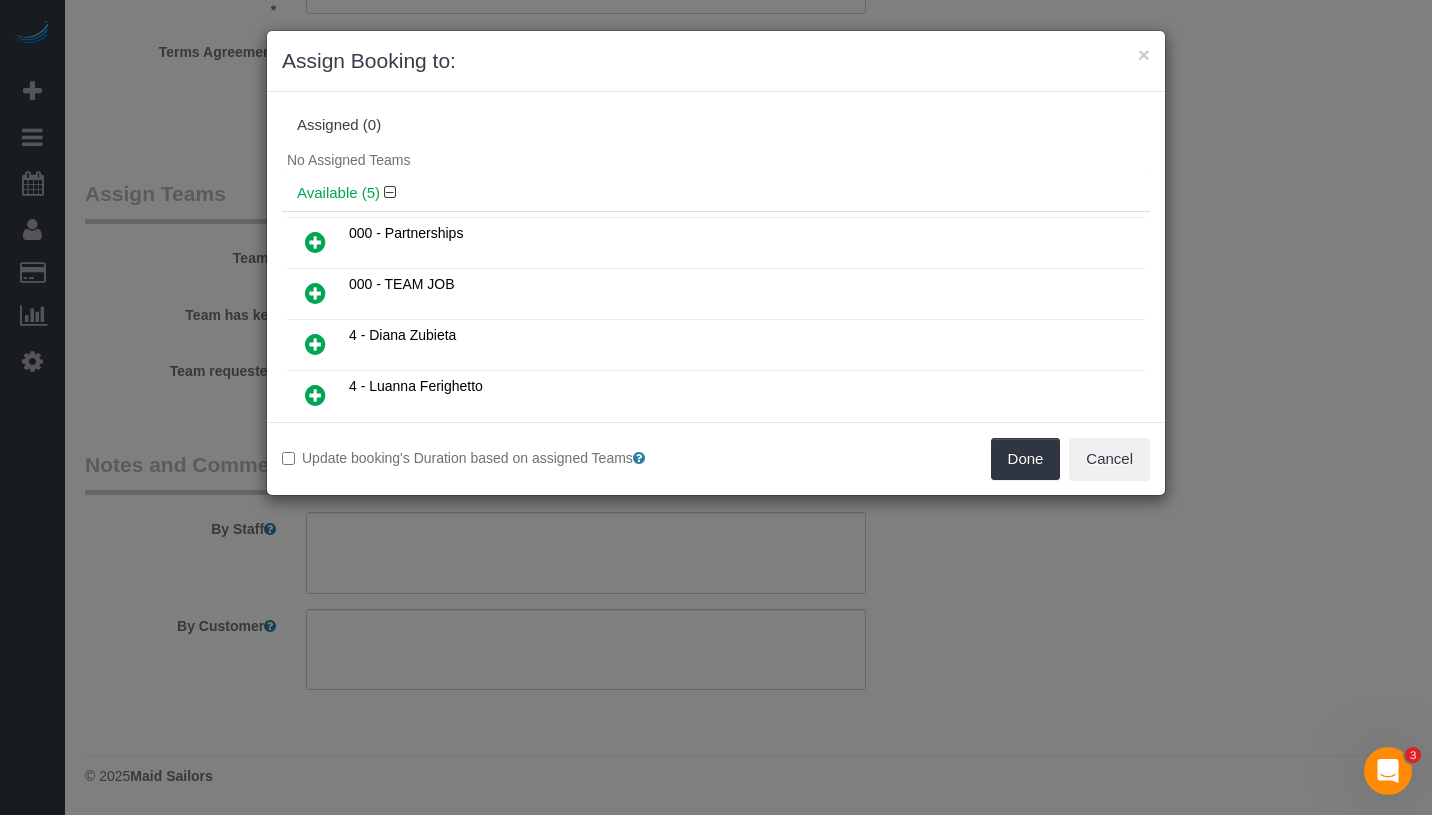 click at bounding box center (315, 344) 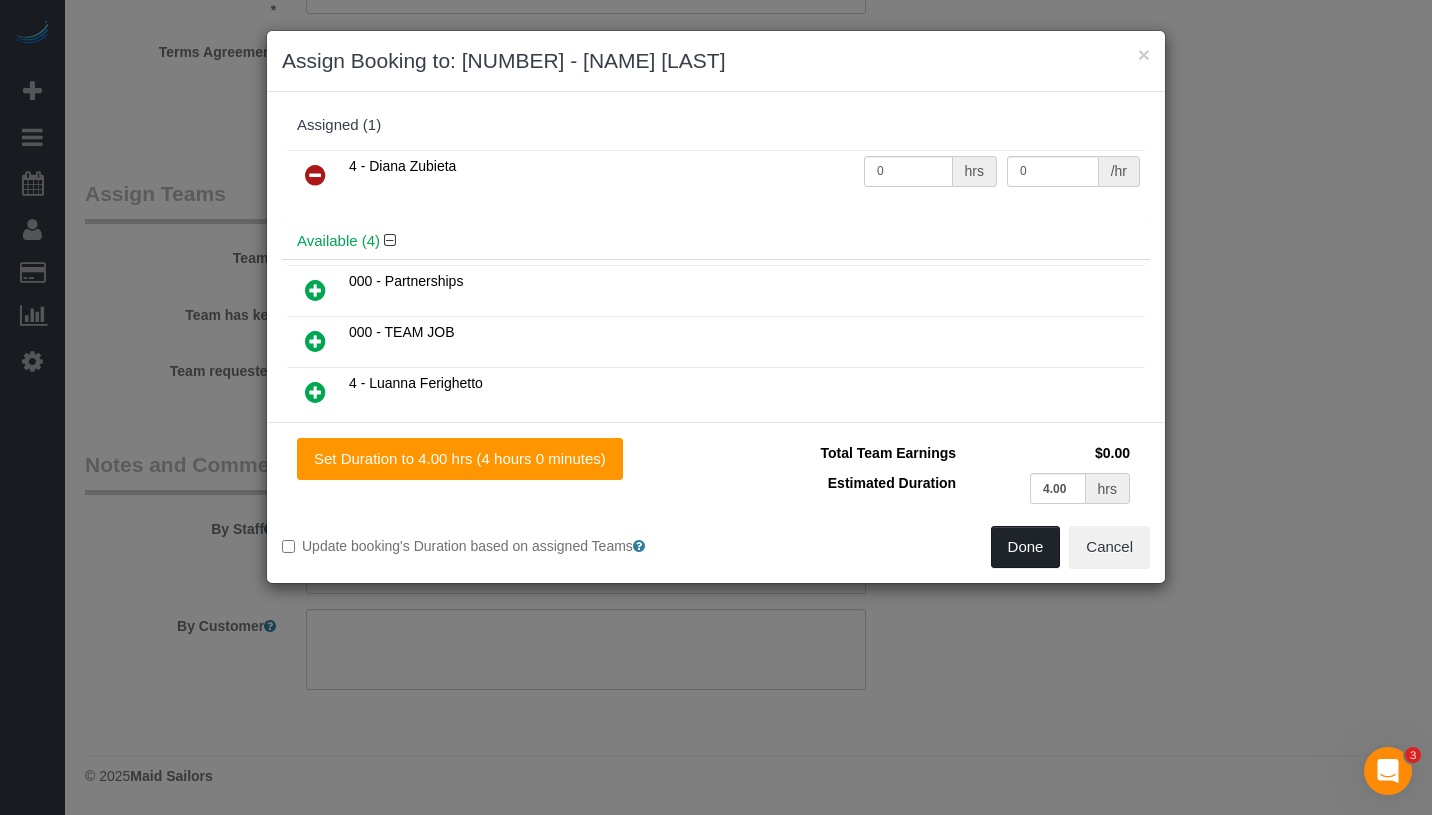 click on "Done" at bounding box center (1026, 547) 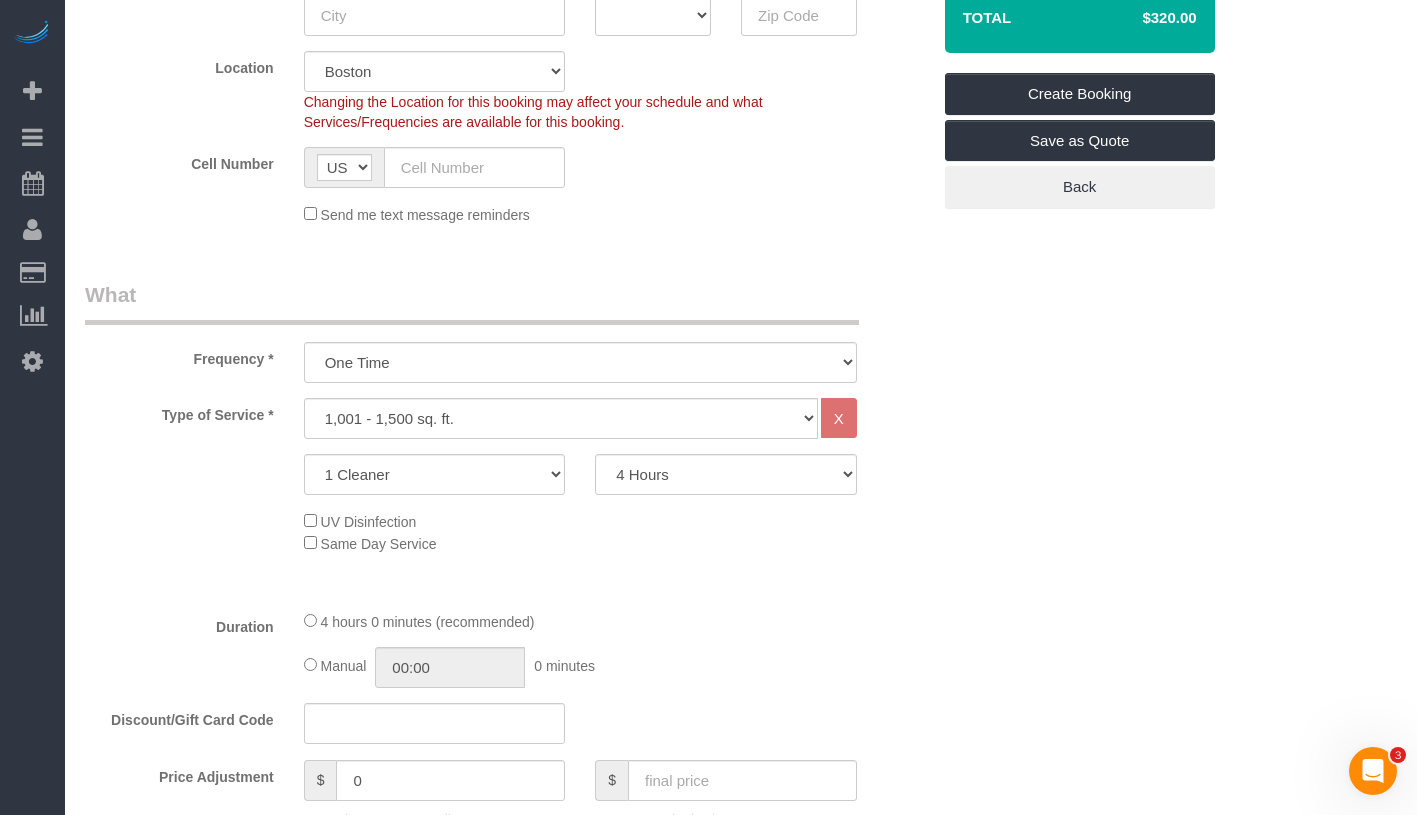 scroll, scrollTop: 0, scrollLeft: 0, axis: both 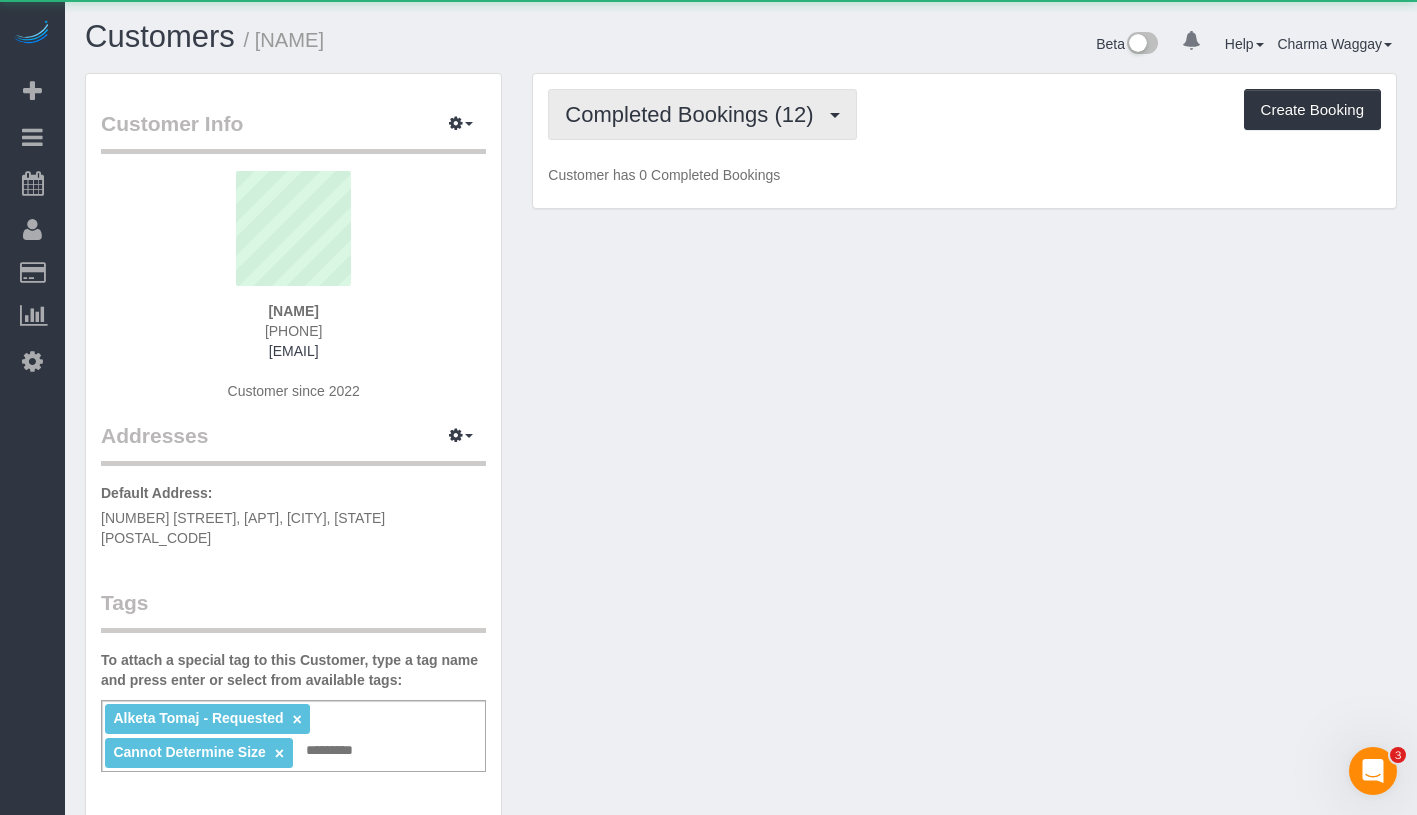 click on "Completed Bookings (12)" at bounding box center [702, 114] 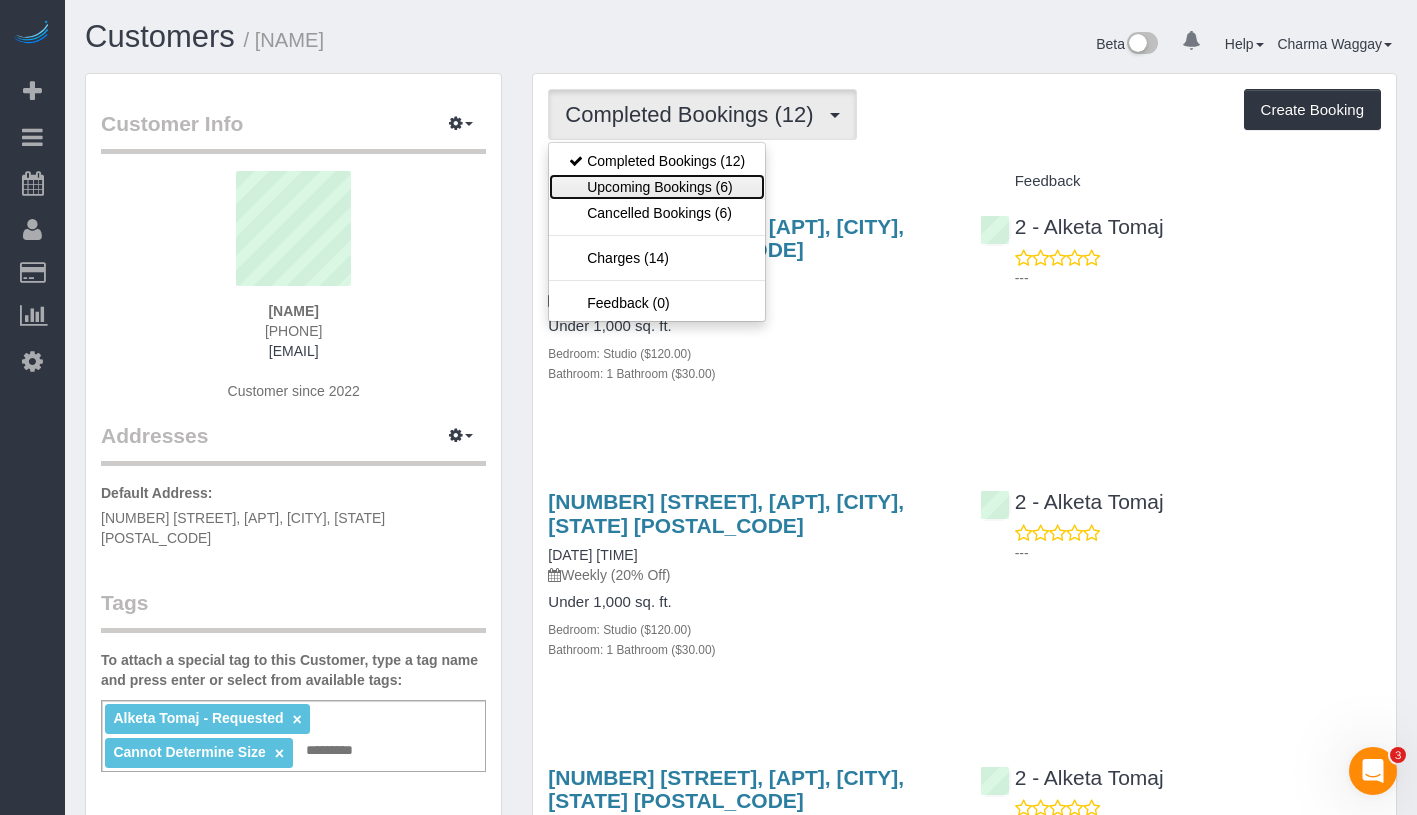 click on "Upcoming Bookings (6)" at bounding box center (657, 187) 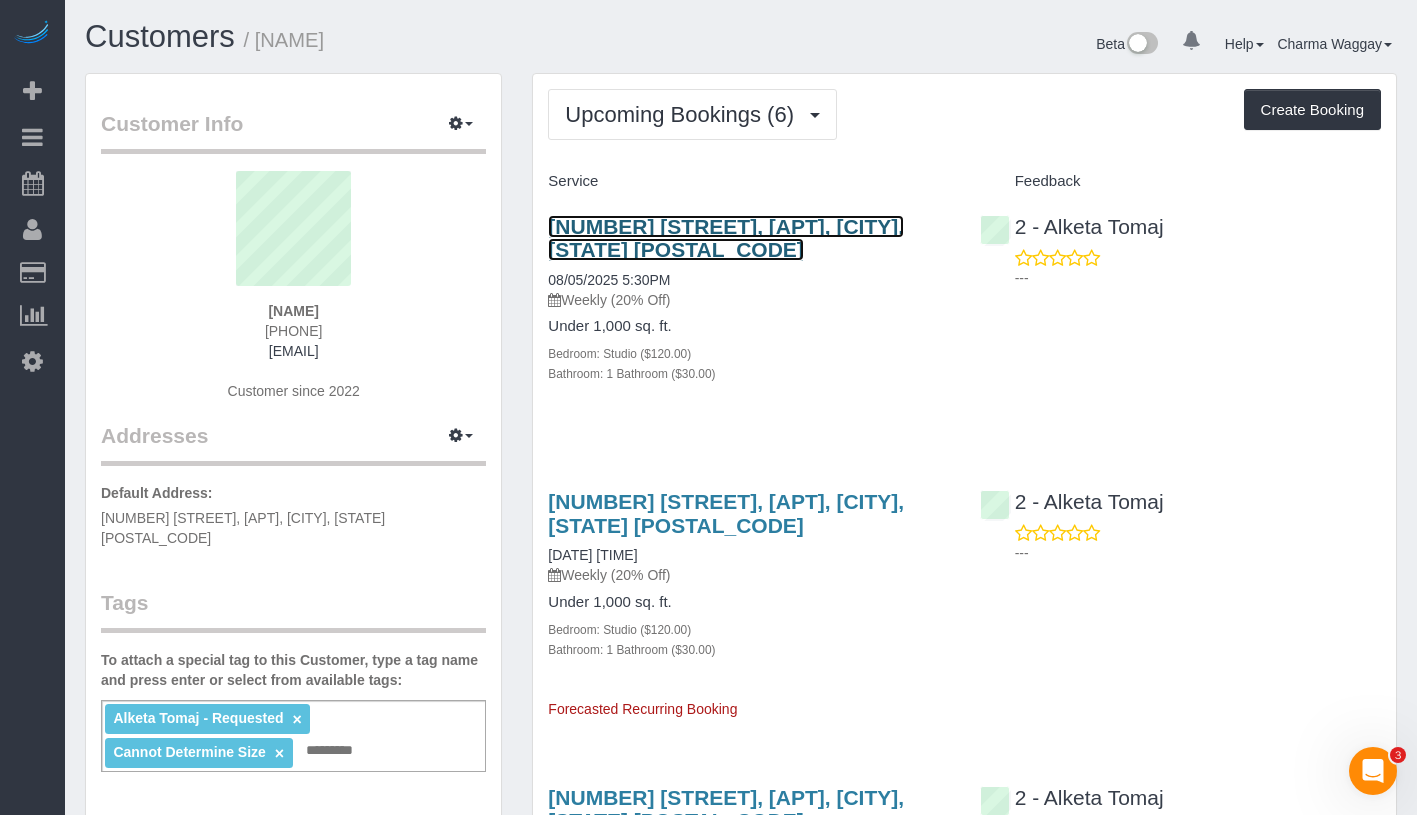 click on "[NUMBER] [STREET], [APT], [CITY], [STATE] [POSTAL_CODE]" at bounding box center [726, 238] 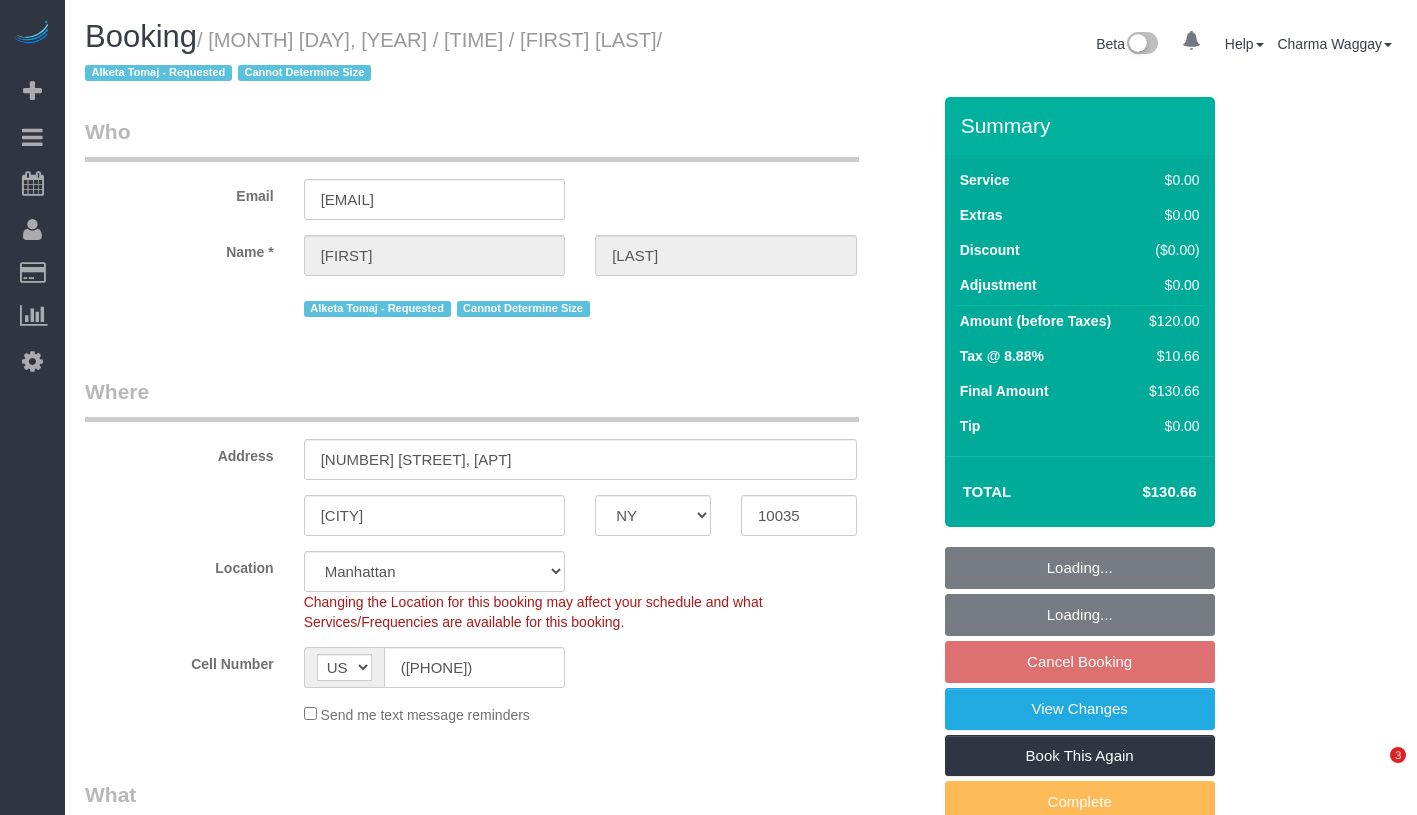 select on "NY" 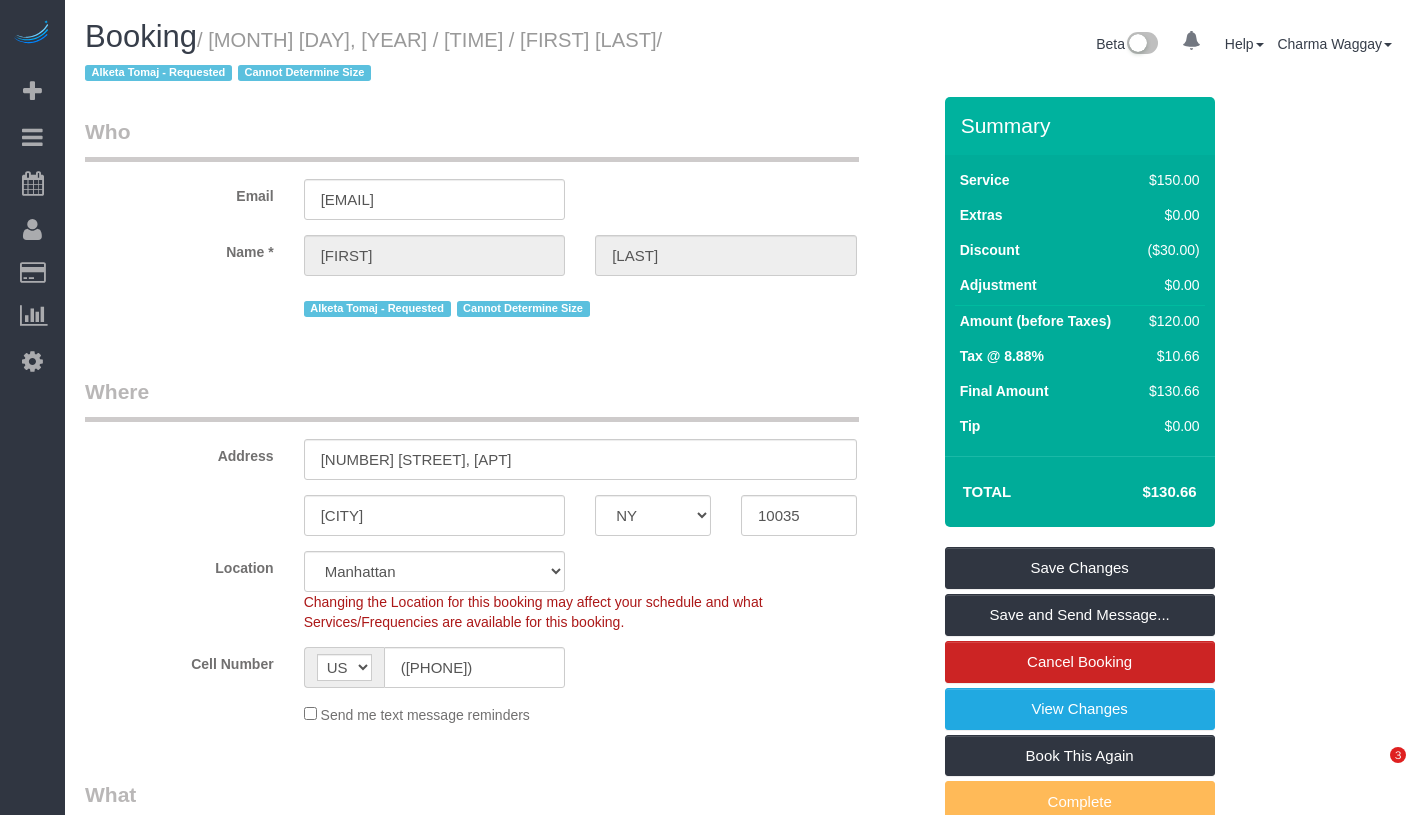 scroll, scrollTop: 0, scrollLeft: 0, axis: both 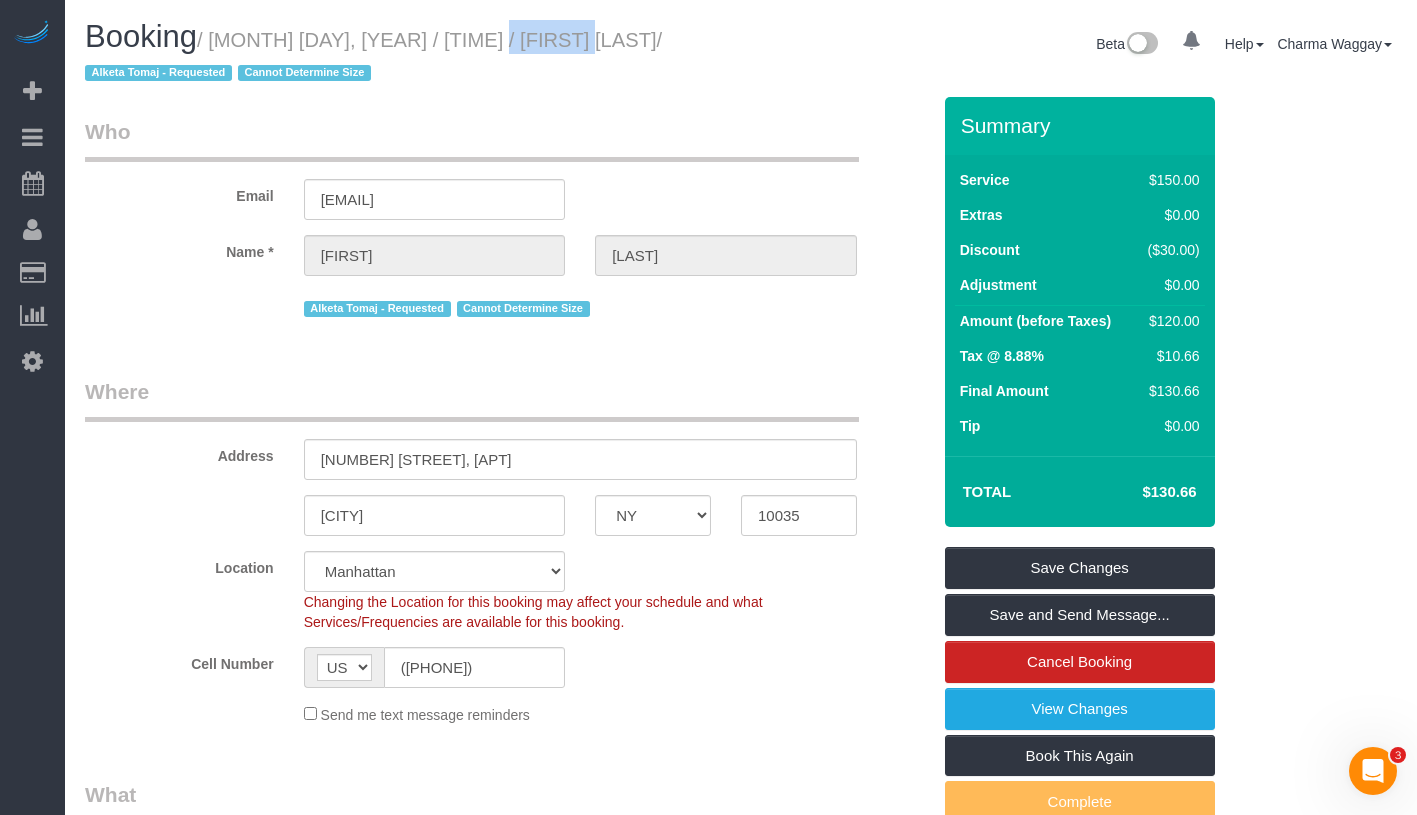 drag, startPoint x: 476, startPoint y: 43, endPoint x: 577, endPoint y: 41, distance: 101.0198 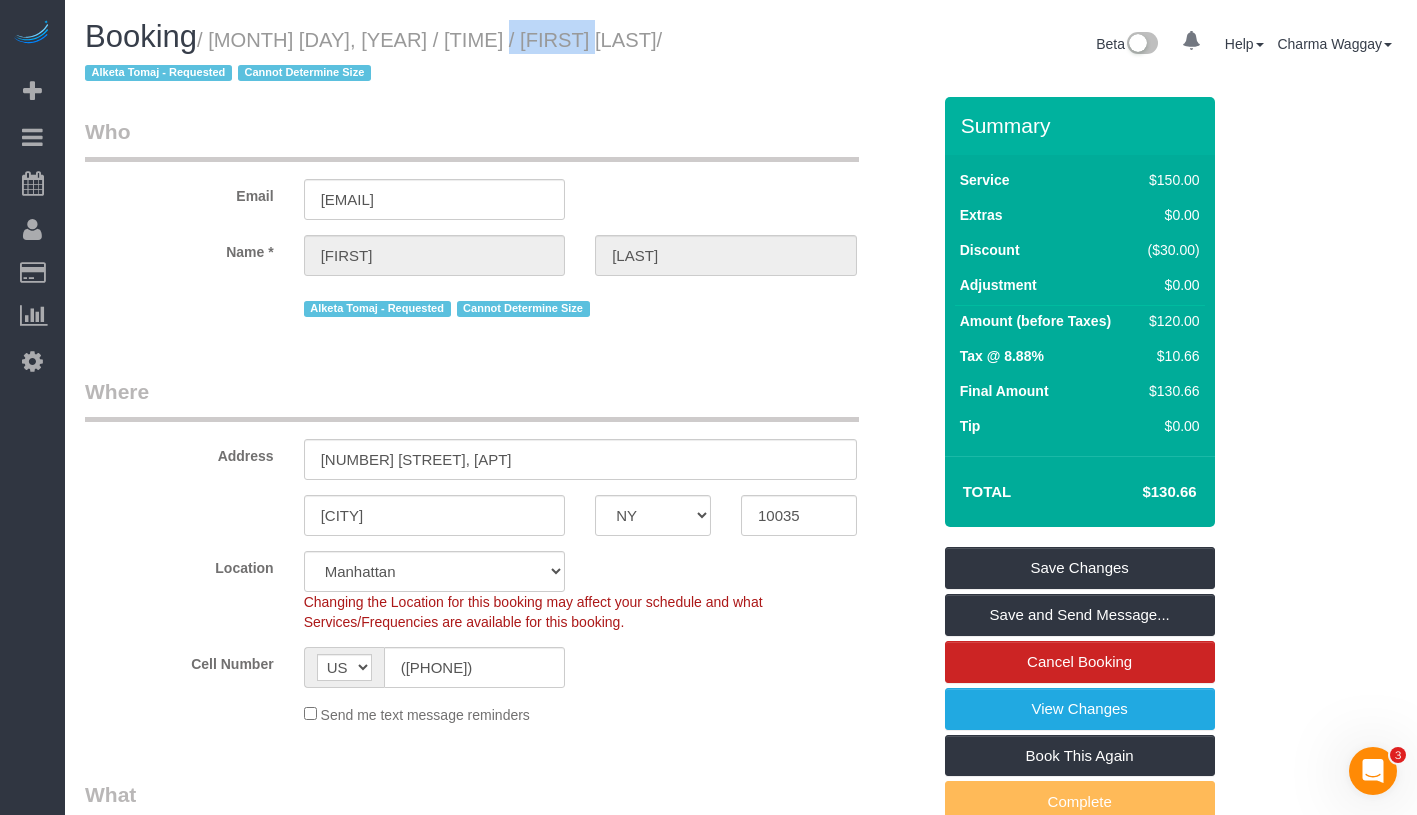 click on "/ August 05, 2025 / 5:30PM / Luca Naef
/
Alketa Tomaj - Requested
Cannot Determine Size" at bounding box center [373, 57] 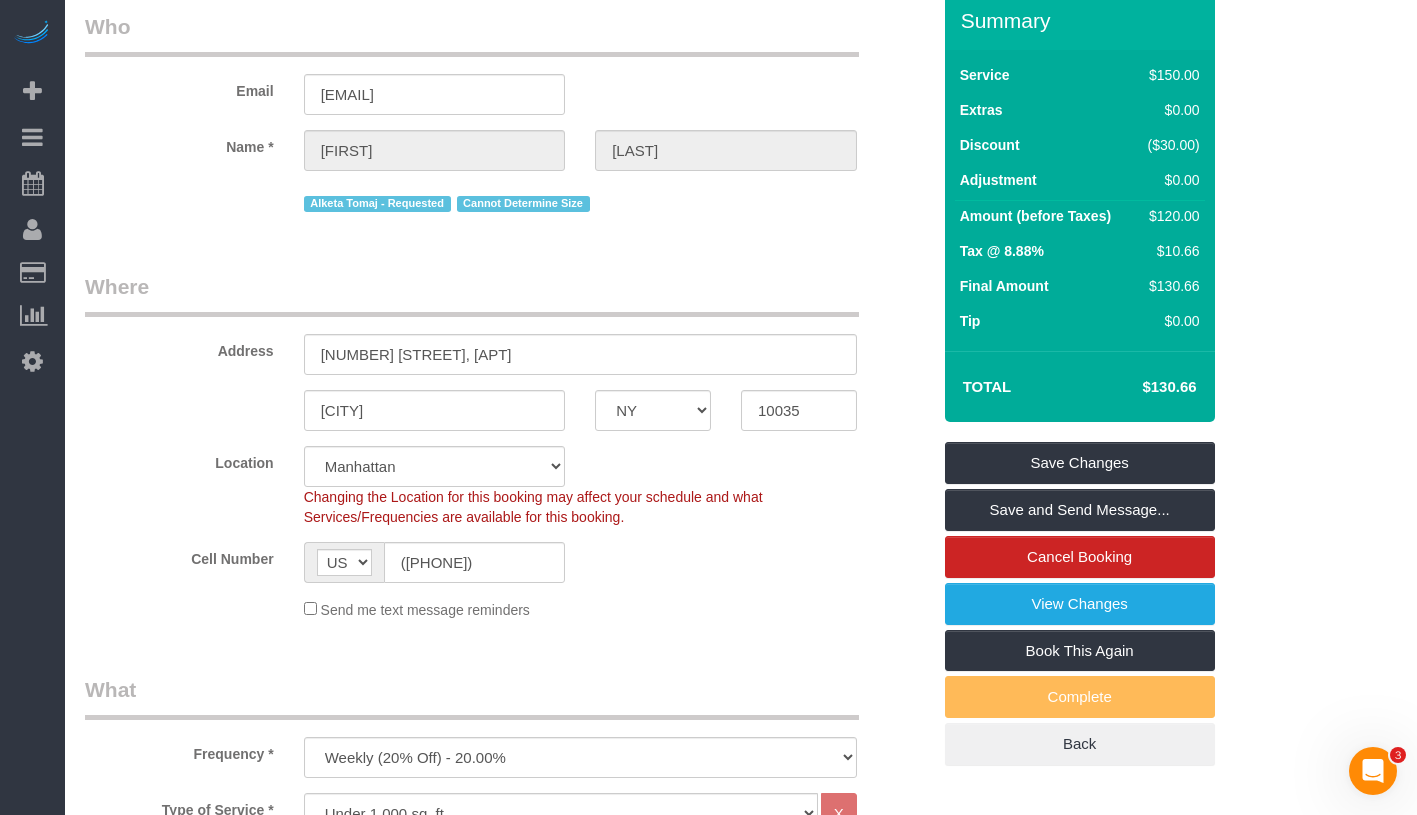 scroll, scrollTop: 0, scrollLeft: 0, axis: both 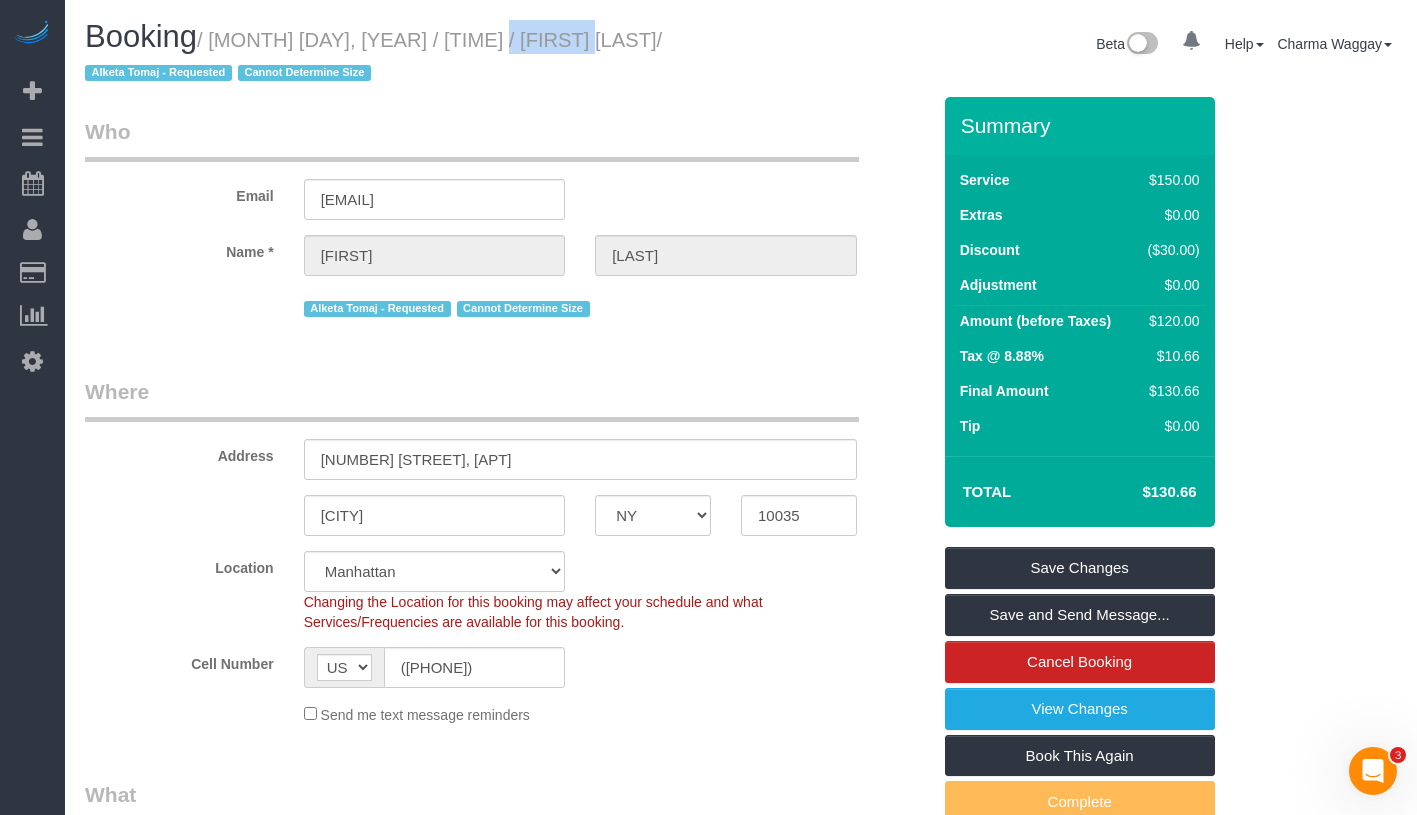 drag, startPoint x: 223, startPoint y: 44, endPoint x: 590, endPoint y: 31, distance: 367.23016 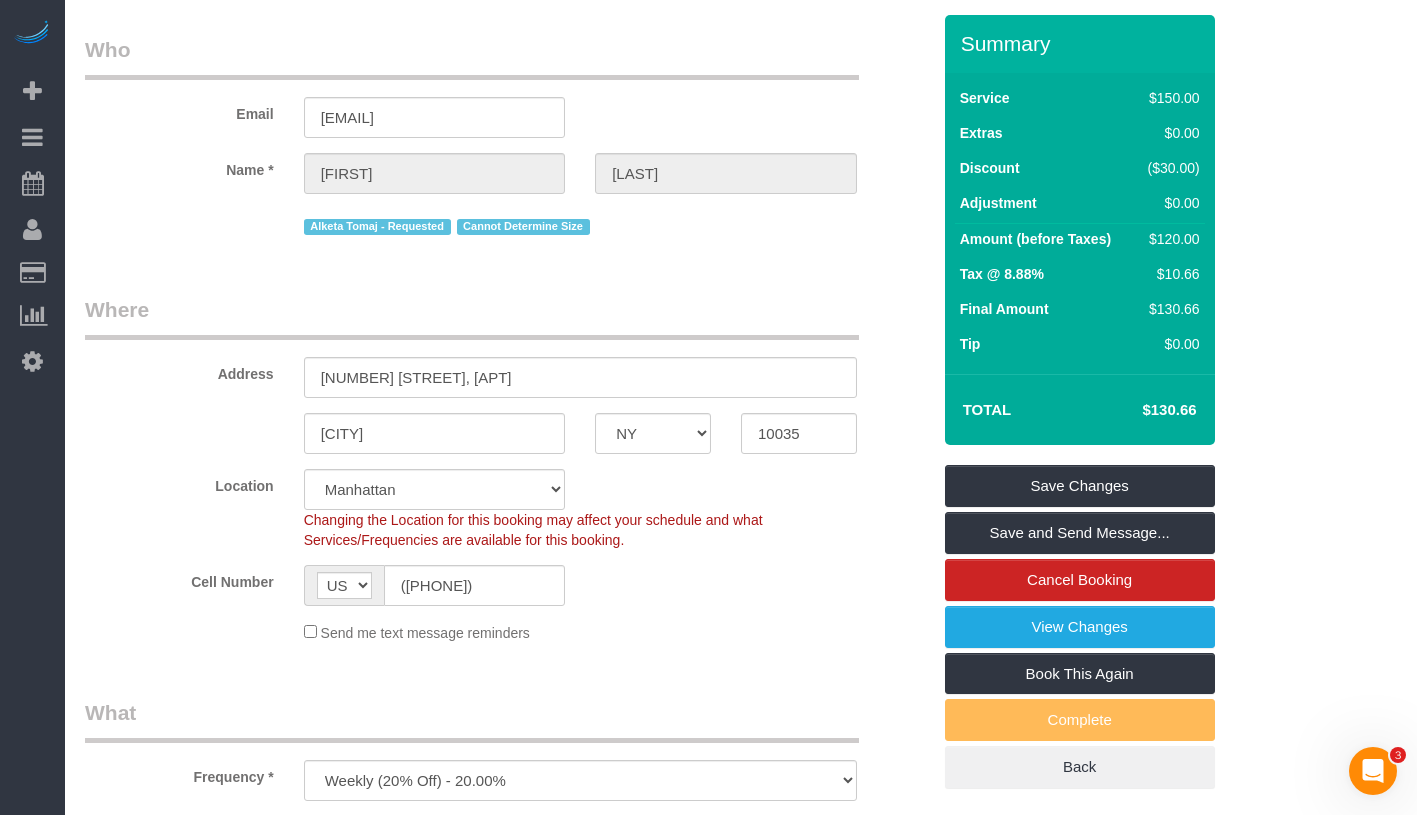 scroll, scrollTop: 0, scrollLeft: 0, axis: both 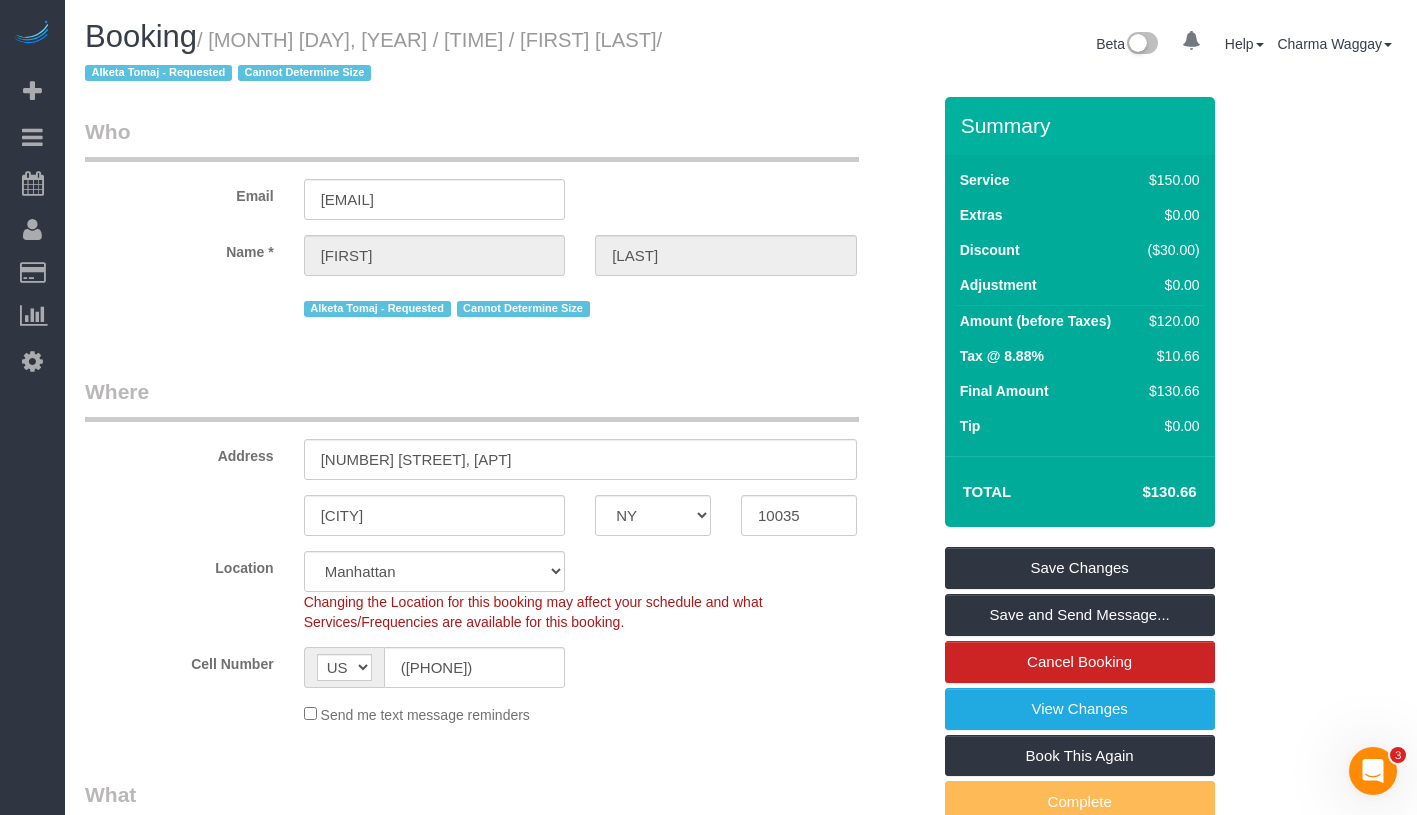 click on "Booking
/ August 05, 2025 / 5:30PM / Luca Naef
/
Alketa Tomaj - Requested
Cannot Determine Size" at bounding box center [405, 54] 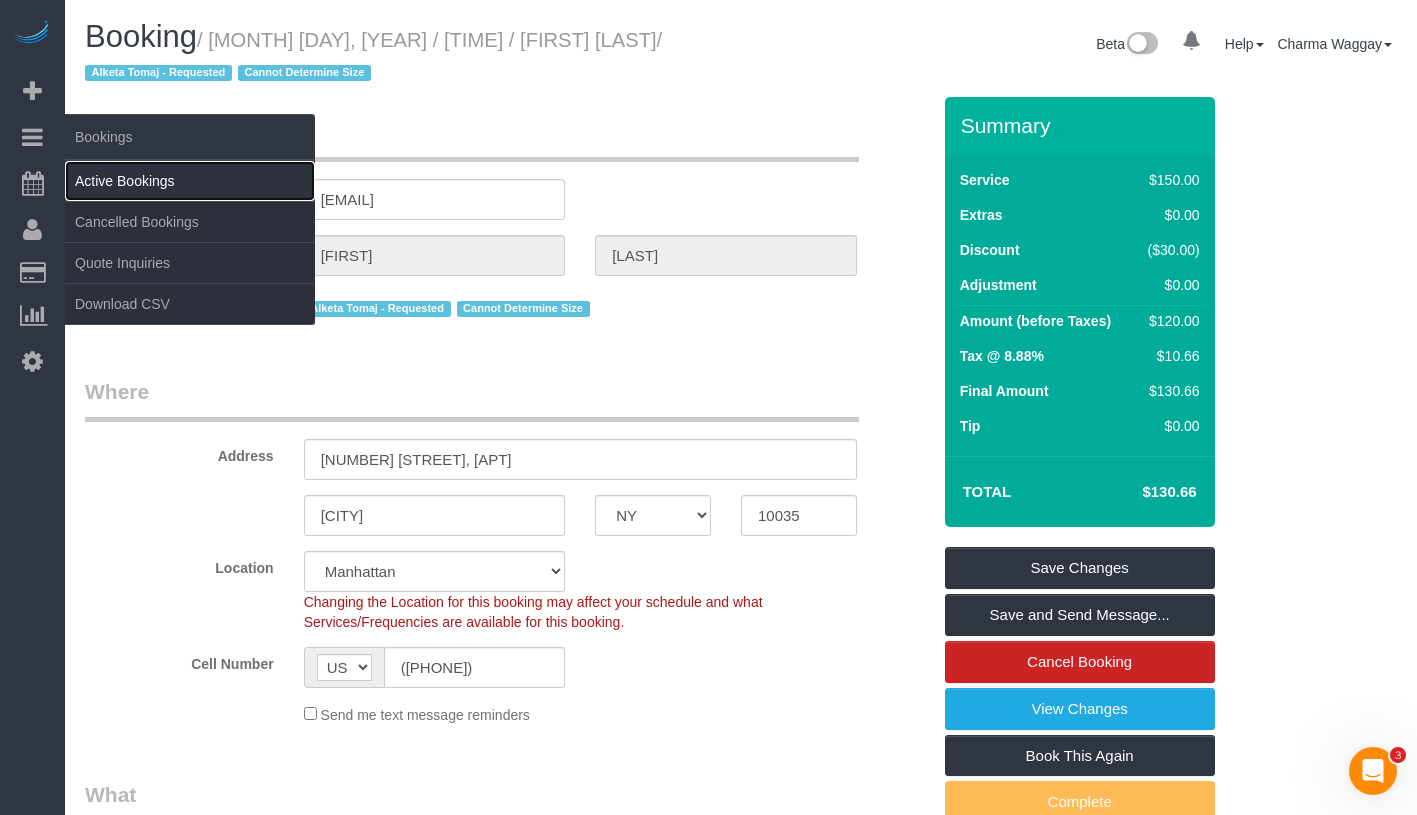 click on "Active Bookings" at bounding box center (190, 181) 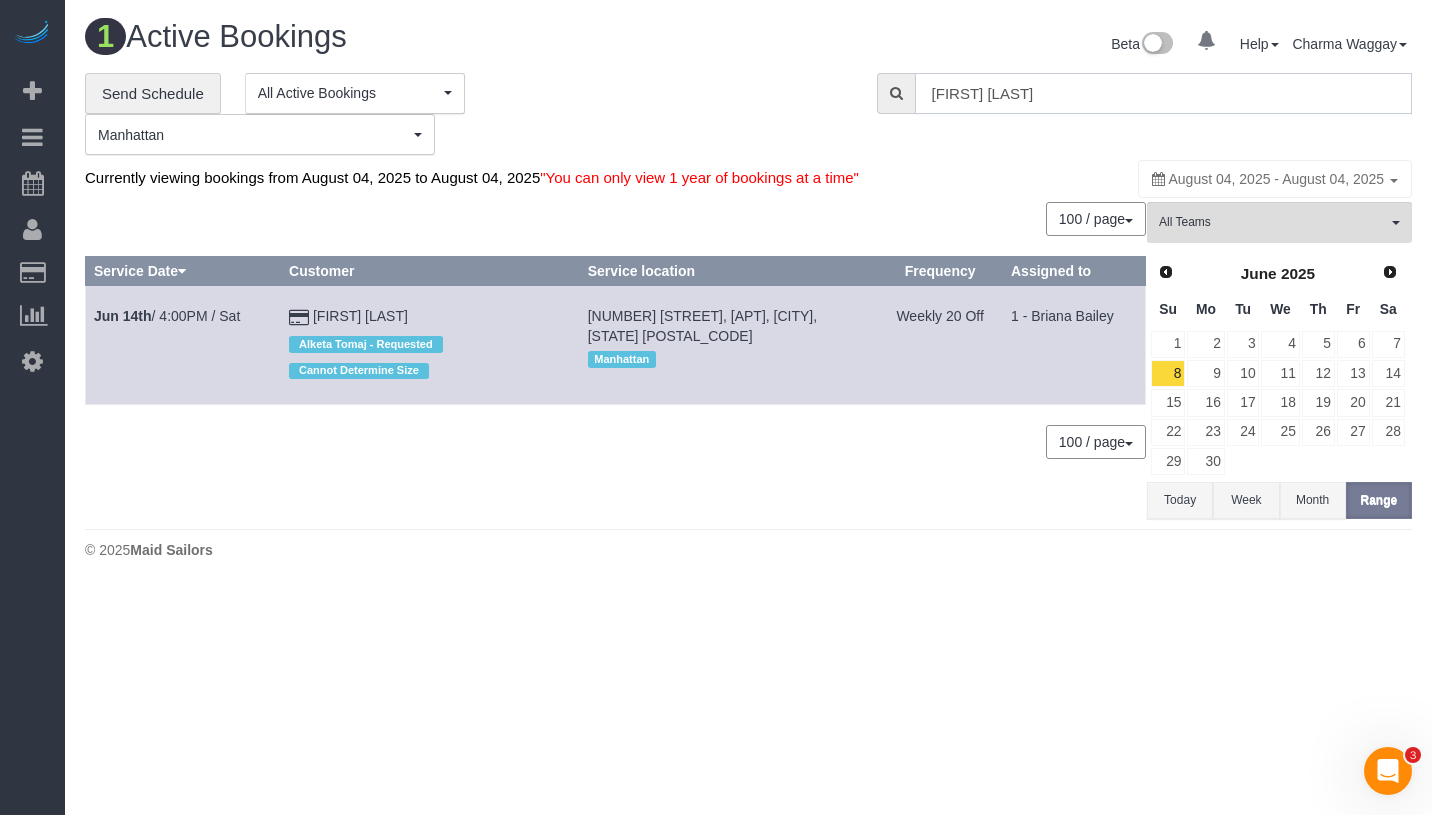 click on "Luca Naef" at bounding box center (1163, 93) 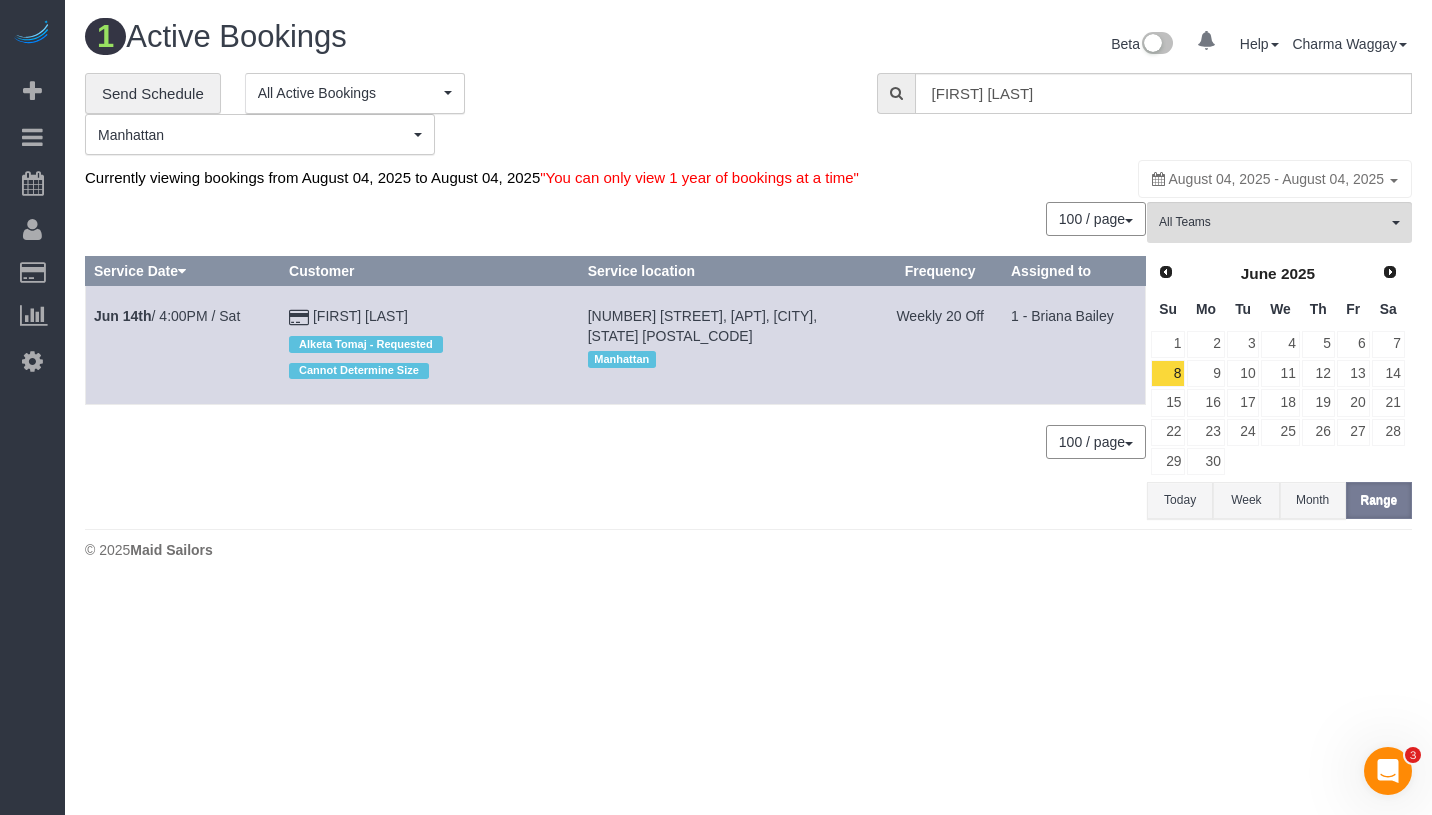 click on "Luca Naef
Alketa Tomaj - Requested
Cannot Determine Size" at bounding box center [430, 345] 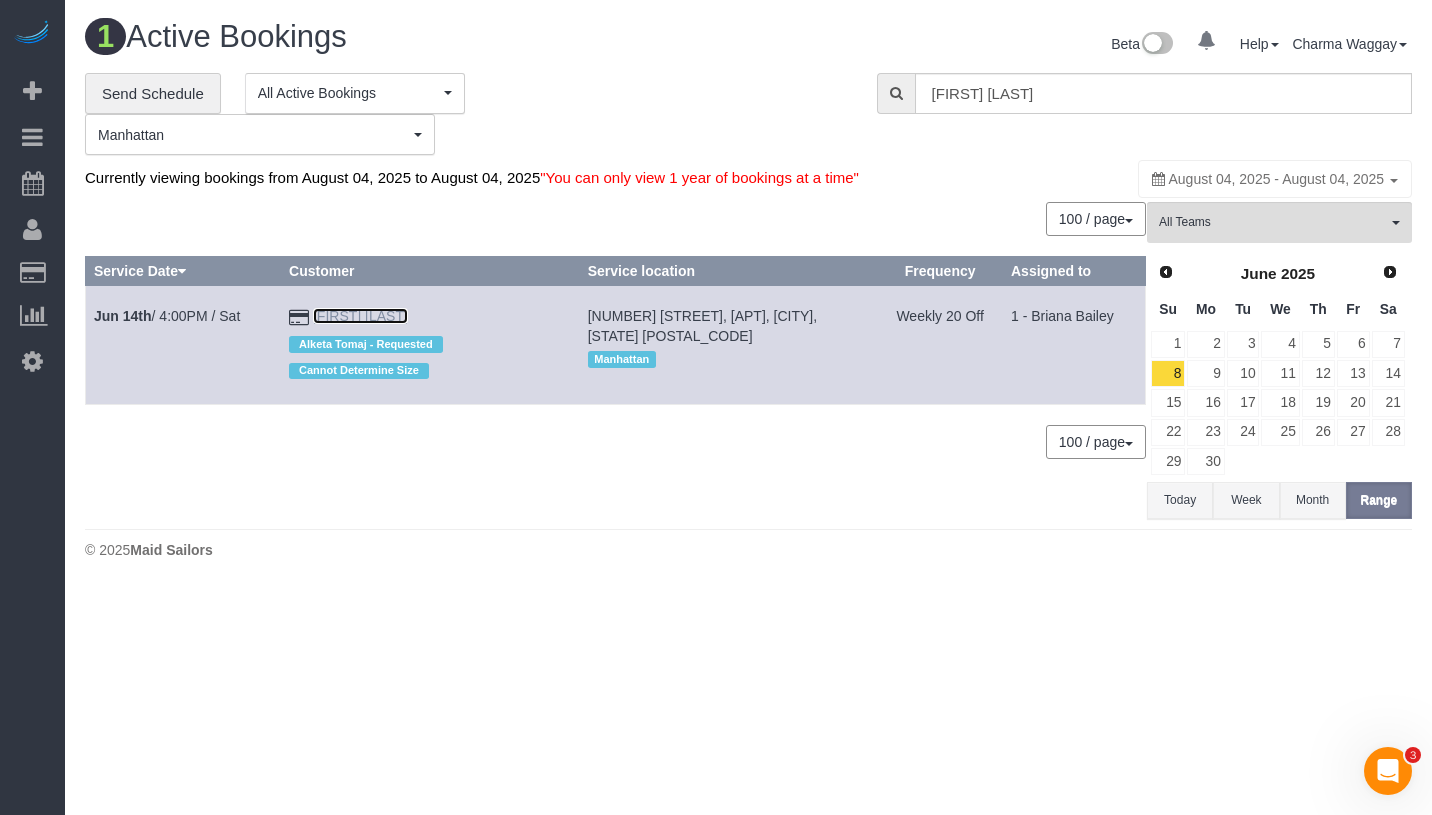 click on "Luca Naef" at bounding box center [360, 316] 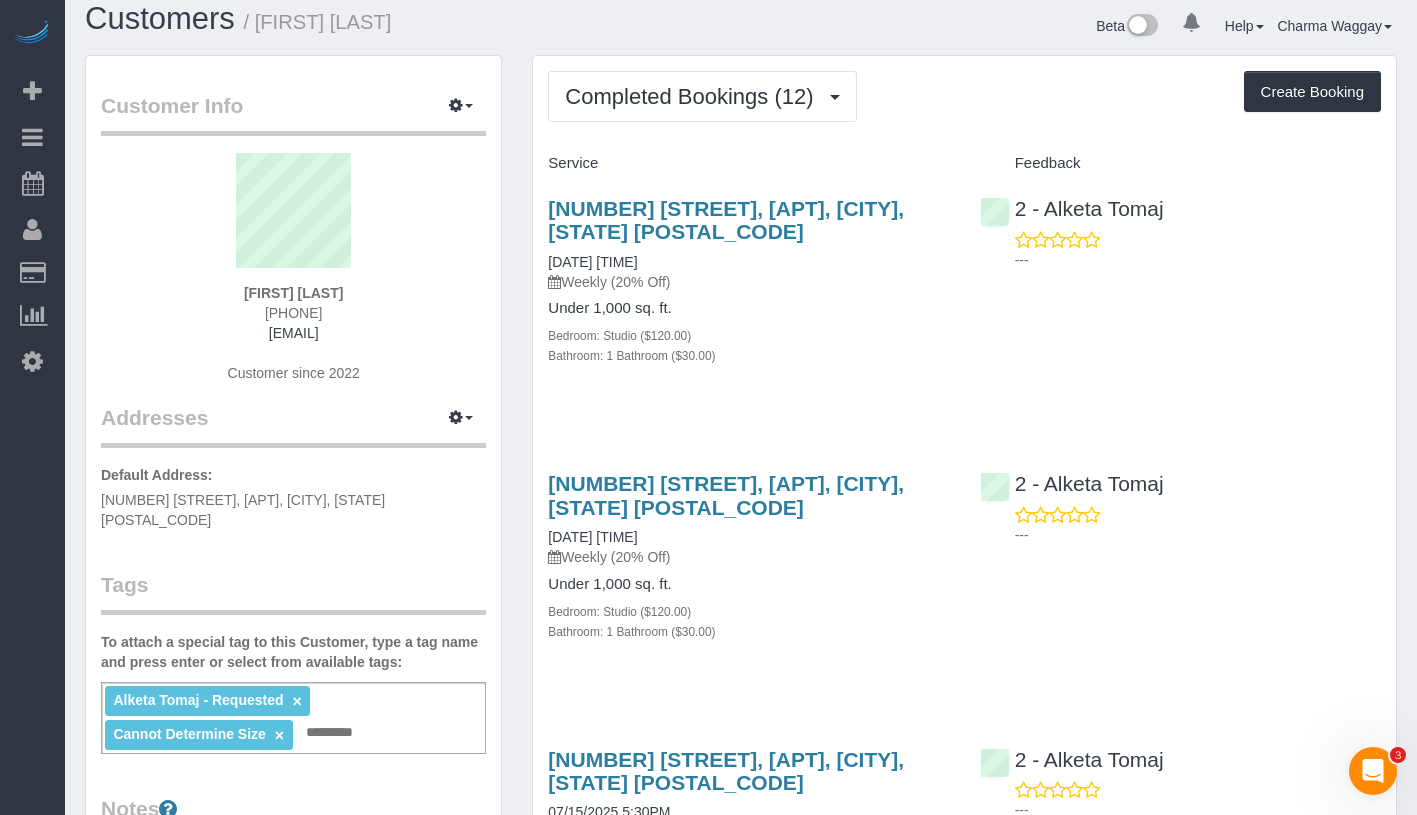 scroll, scrollTop: 44, scrollLeft: 0, axis: vertical 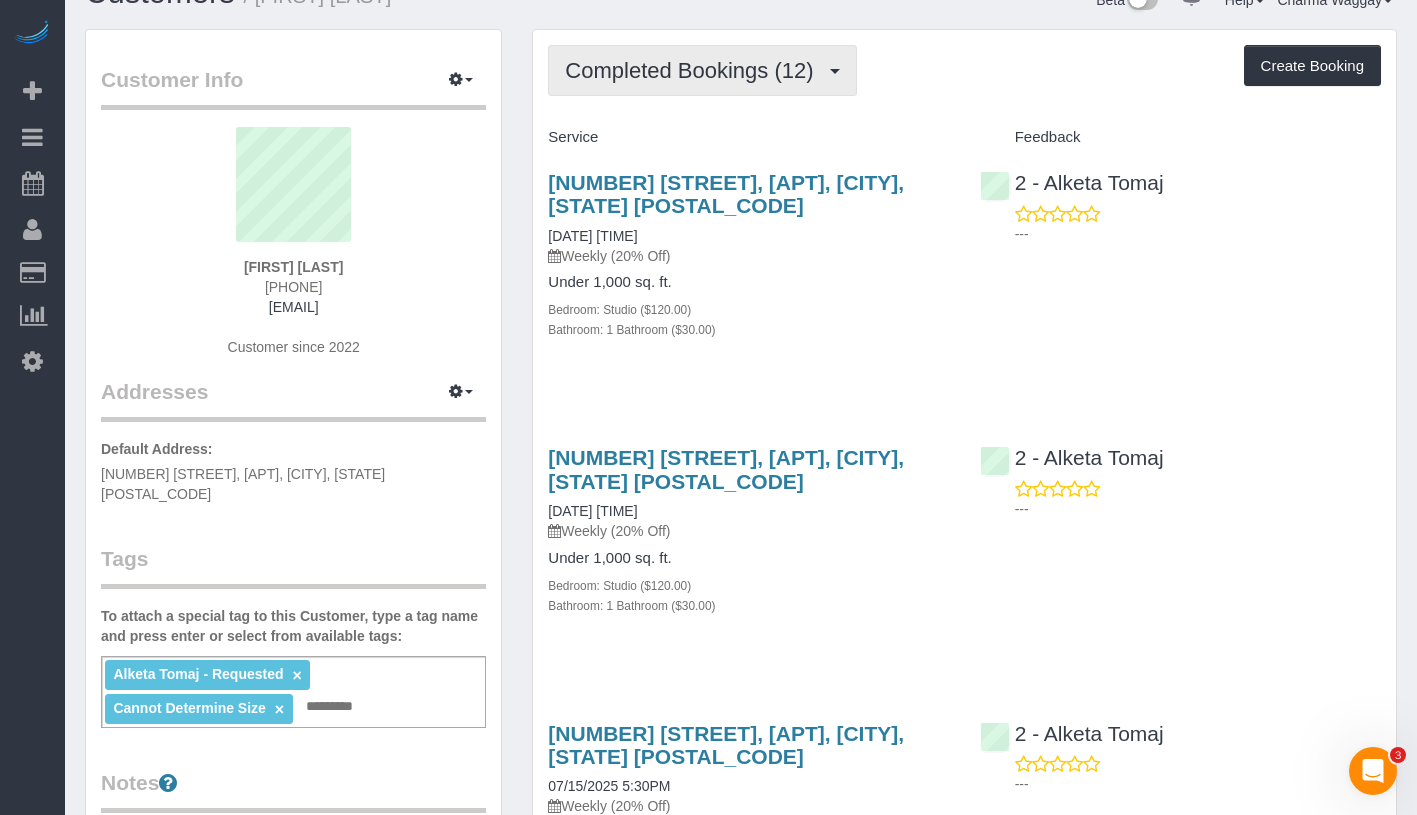 click on "Completed Bookings (12)" at bounding box center (694, 70) 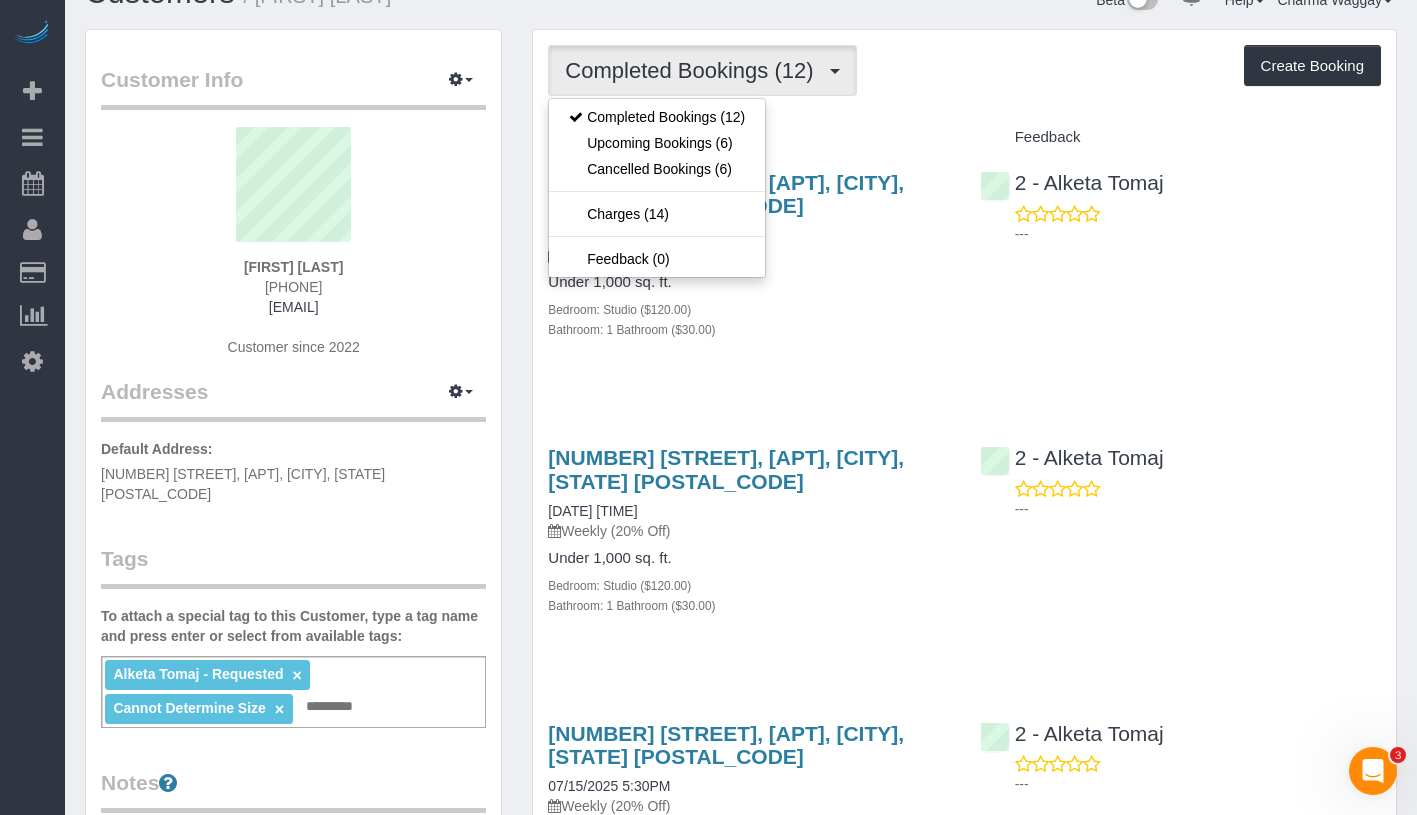 click on "Completed Bookings (12)
Completed Bookings (12)
Upcoming Bookings (6)
Cancelled Bookings (6)
Charges (14)
Feedback (0)
Create Booking" at bounding box center [964, 70] 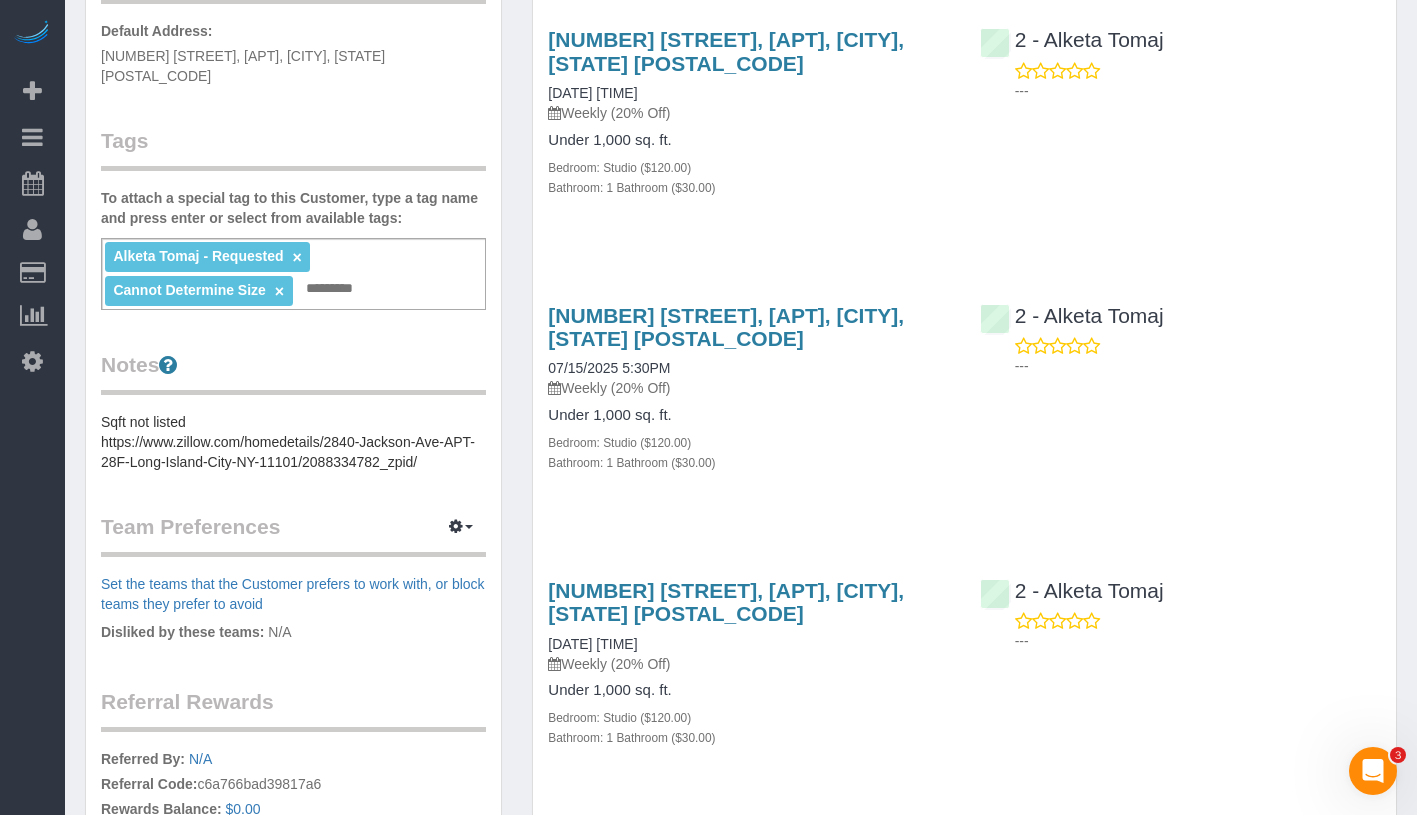 scroll, scrollTop: 0, scrollLeft: 0, axis: both 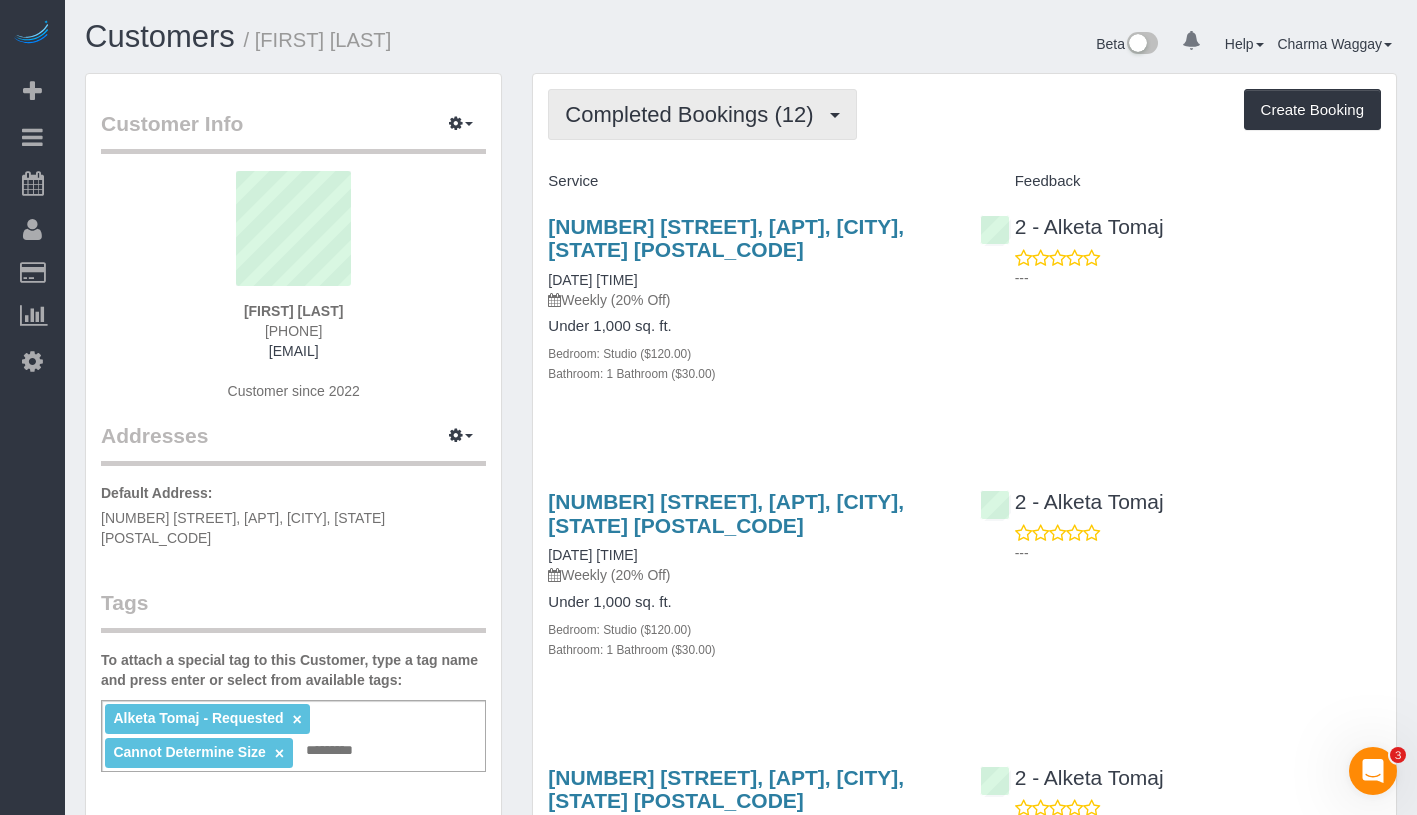 click on "Completed Bookings (12)" at bounding box center (694, 114) 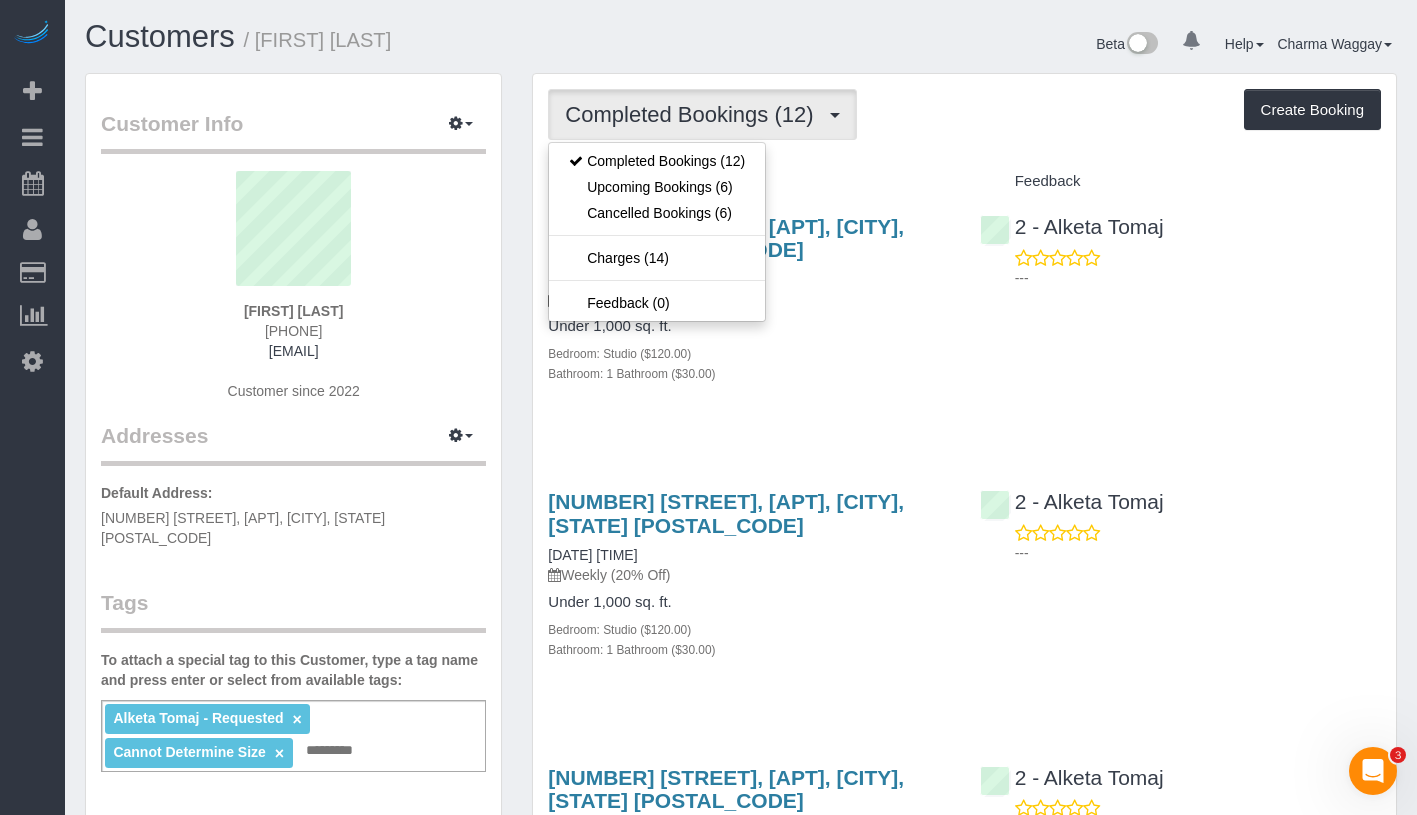 click on "Bedroom: Studio ($120.00)" at bounding box center [748, 353] 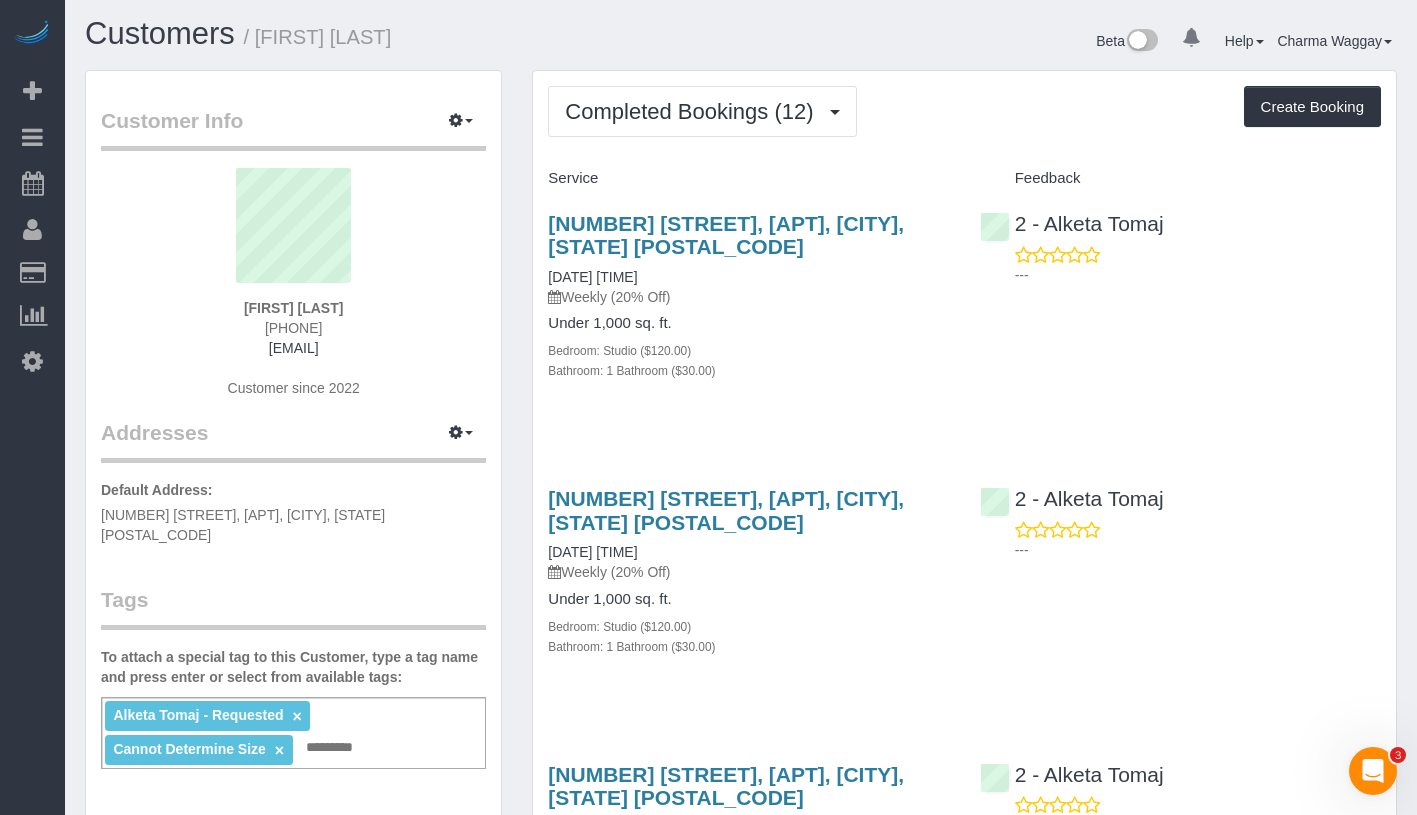 scroll, scrollTop: 4, scrollLeft: 0, axis: vertical 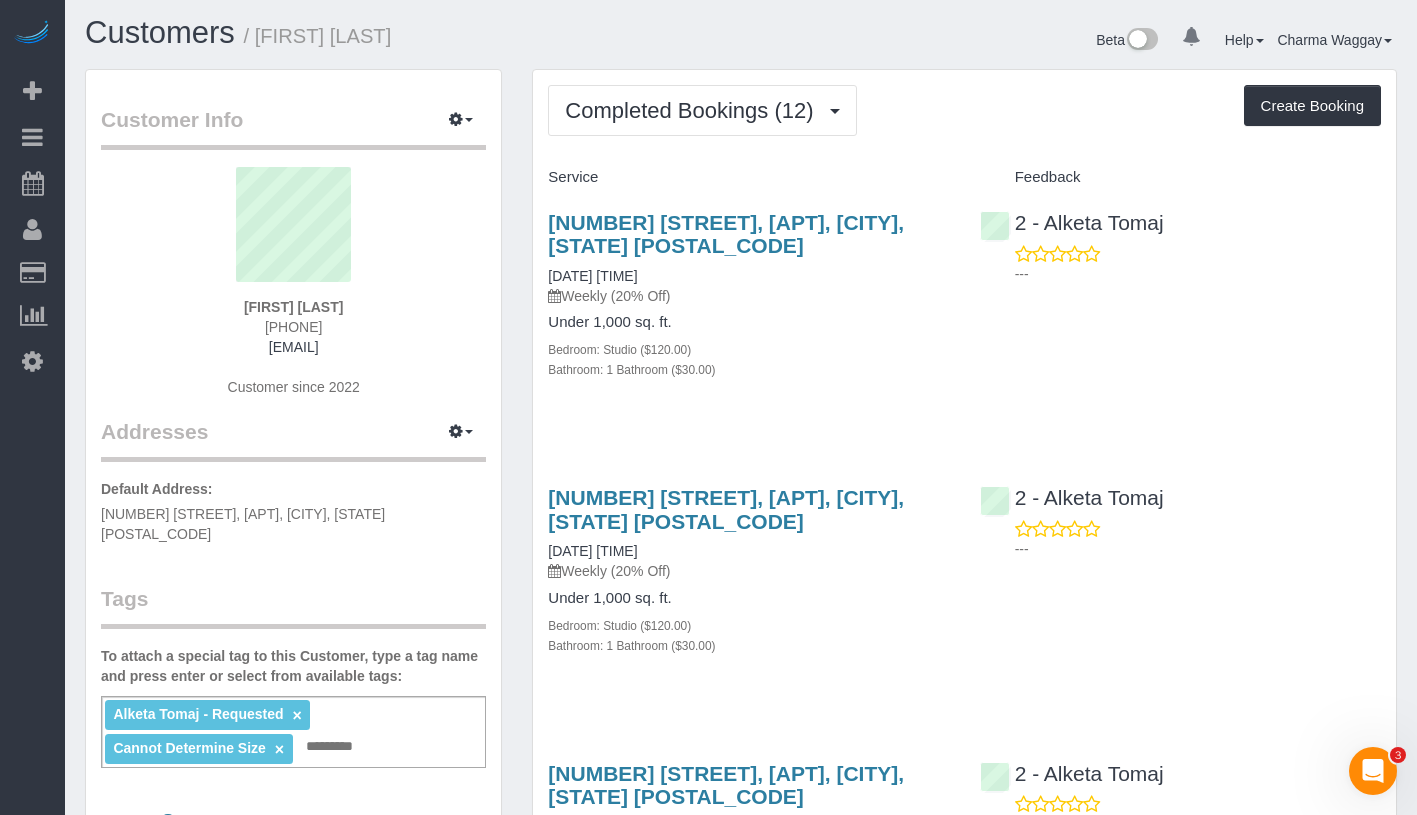 click on "Completed Bookings (12)
Completed Bookings (12)
Upcoming Bookings (6)
Cancelled Bookings (6)
Charges (14)
Feedback (0)
Create Booking
Service
Feedback" at bounding box center (964, 1742) 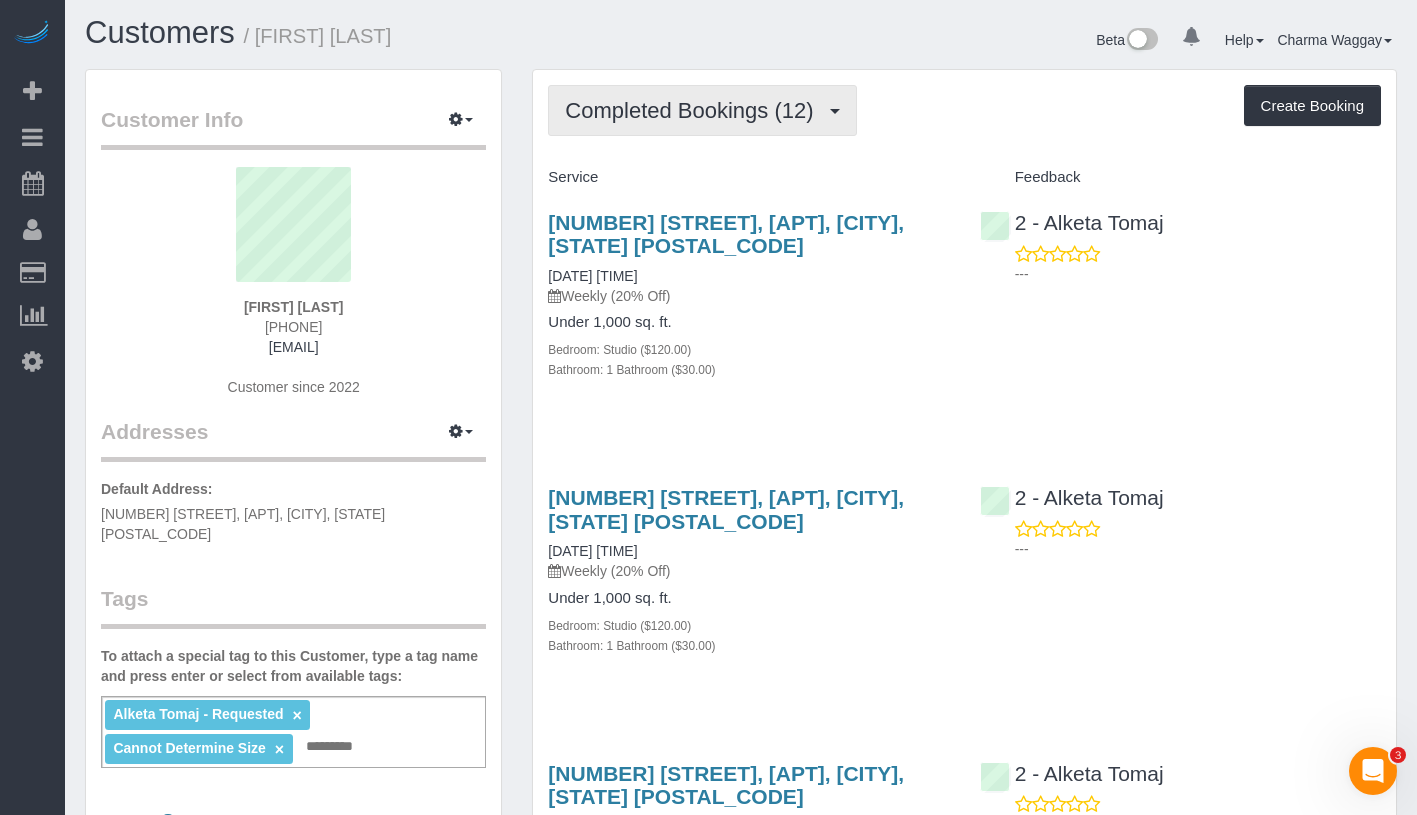 click on "Completed Bookings (12)" at bounding box center (694, 110) 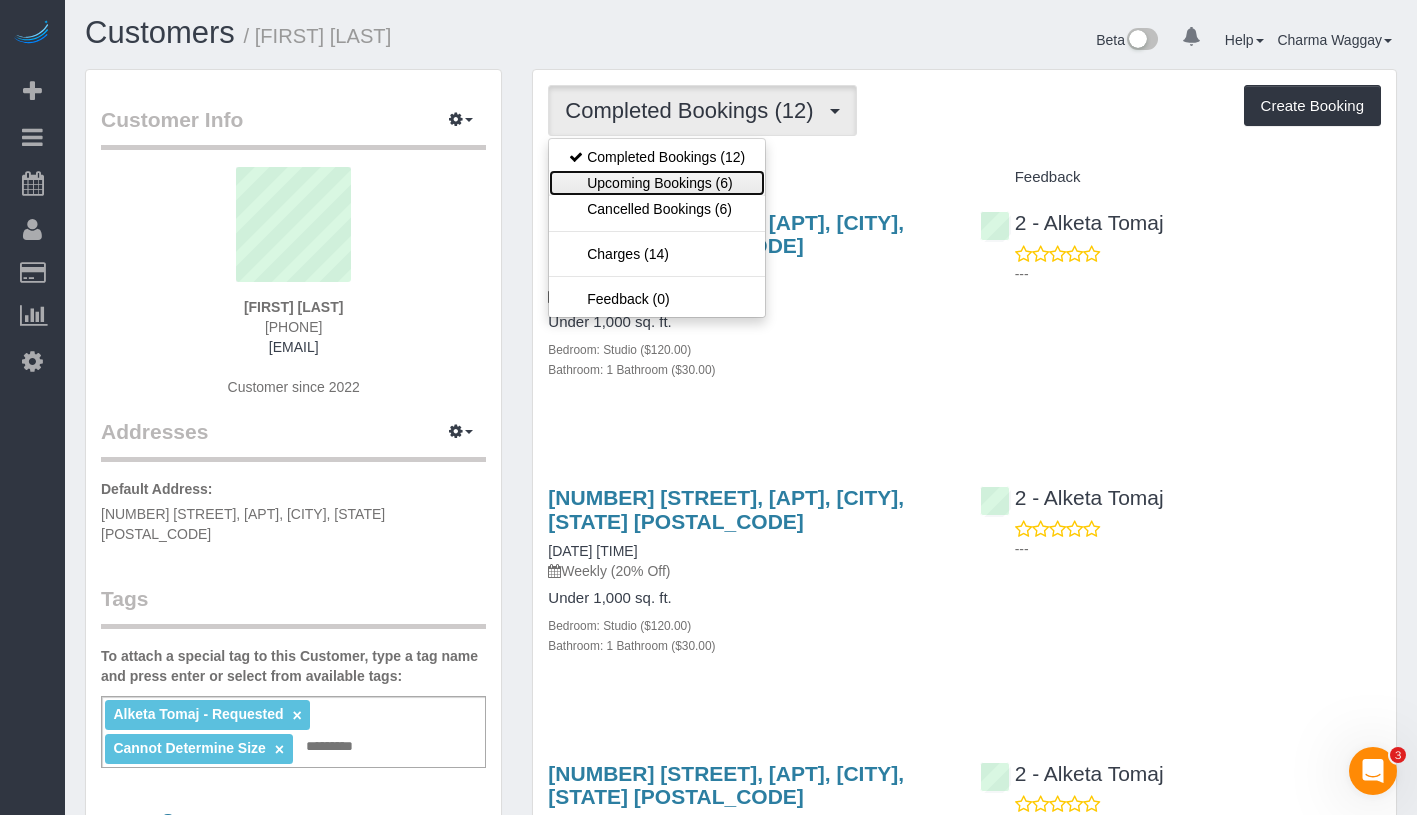 click on "Upcoming Bookings (6)" at bounding box center [657, 183] 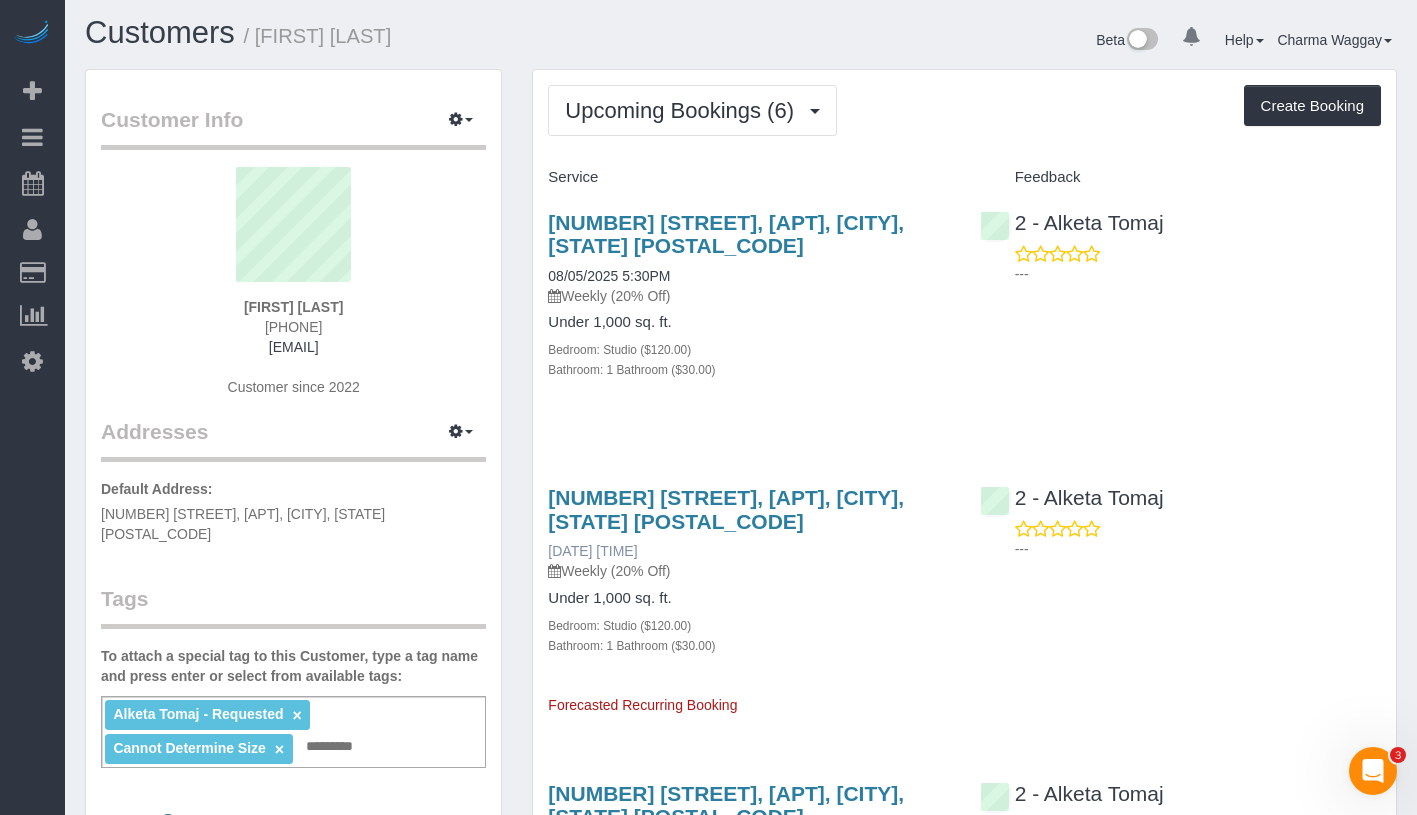 drag, startPoint x: 540, startPoint y: 549, endPoint x: 585, endPoint y: 552, distance: 45.099888 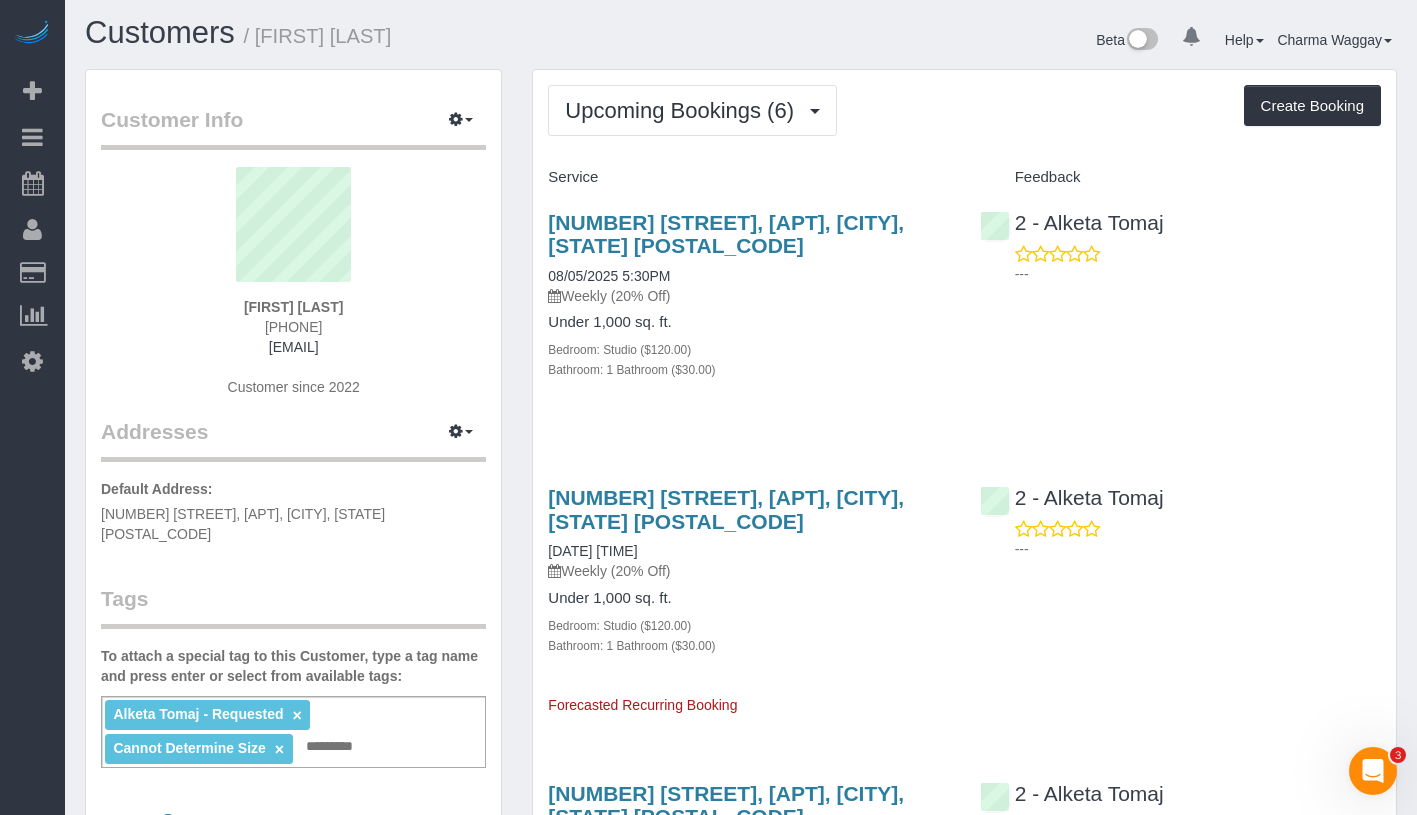 copy on "08/12" 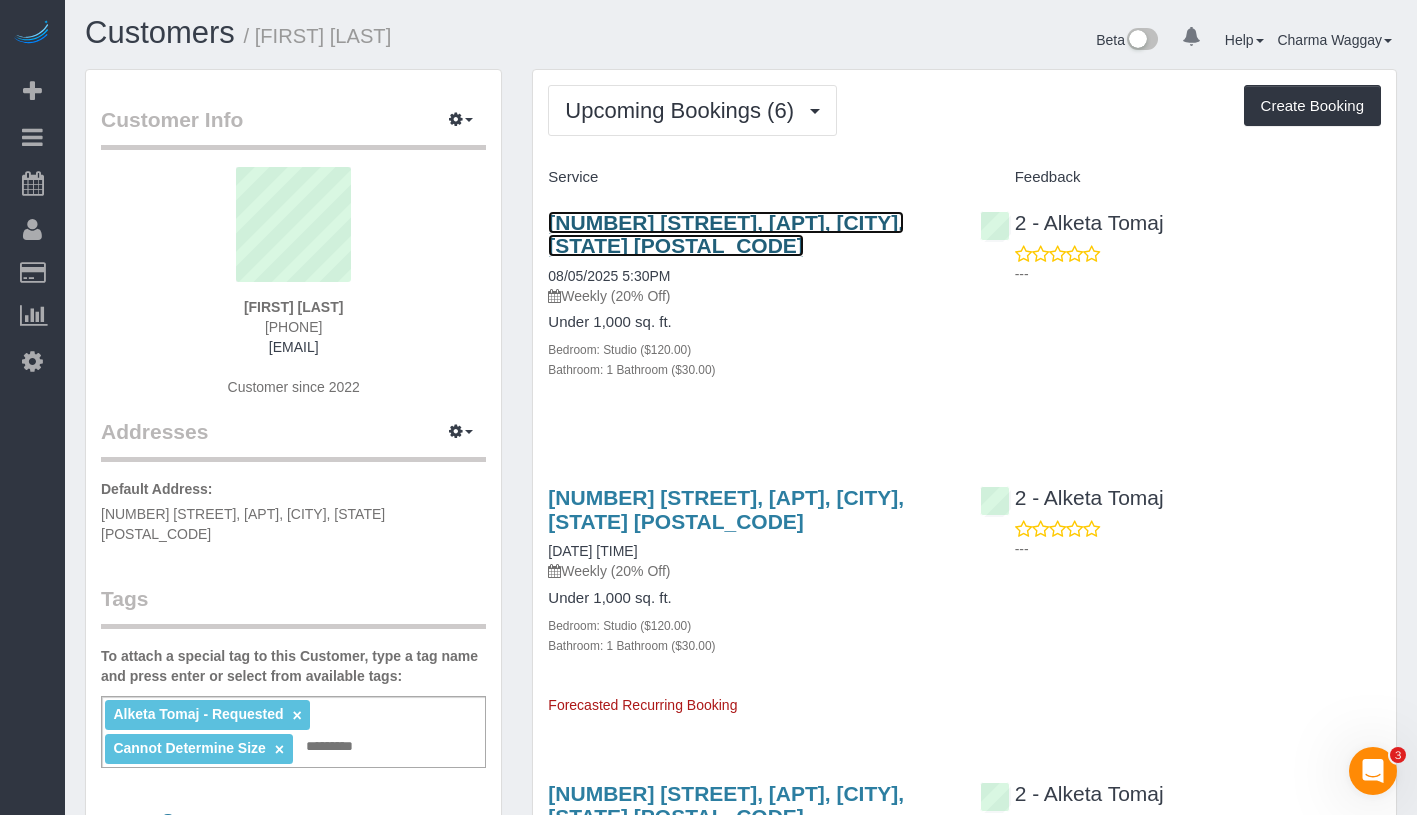click on "158 East 126th Street, 730, New York, NY 10035" at bounding box center [726, 234] 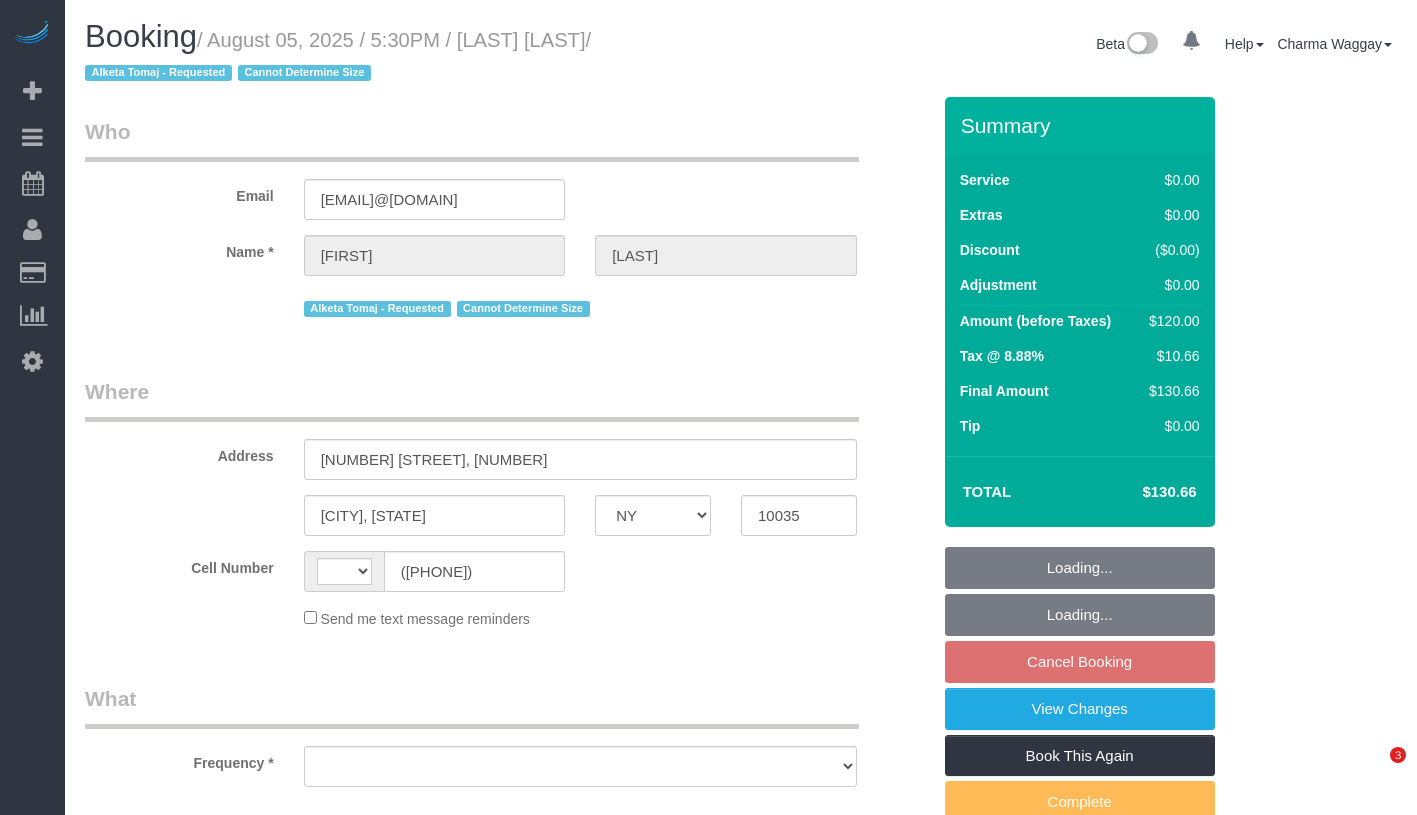 select on "NY" 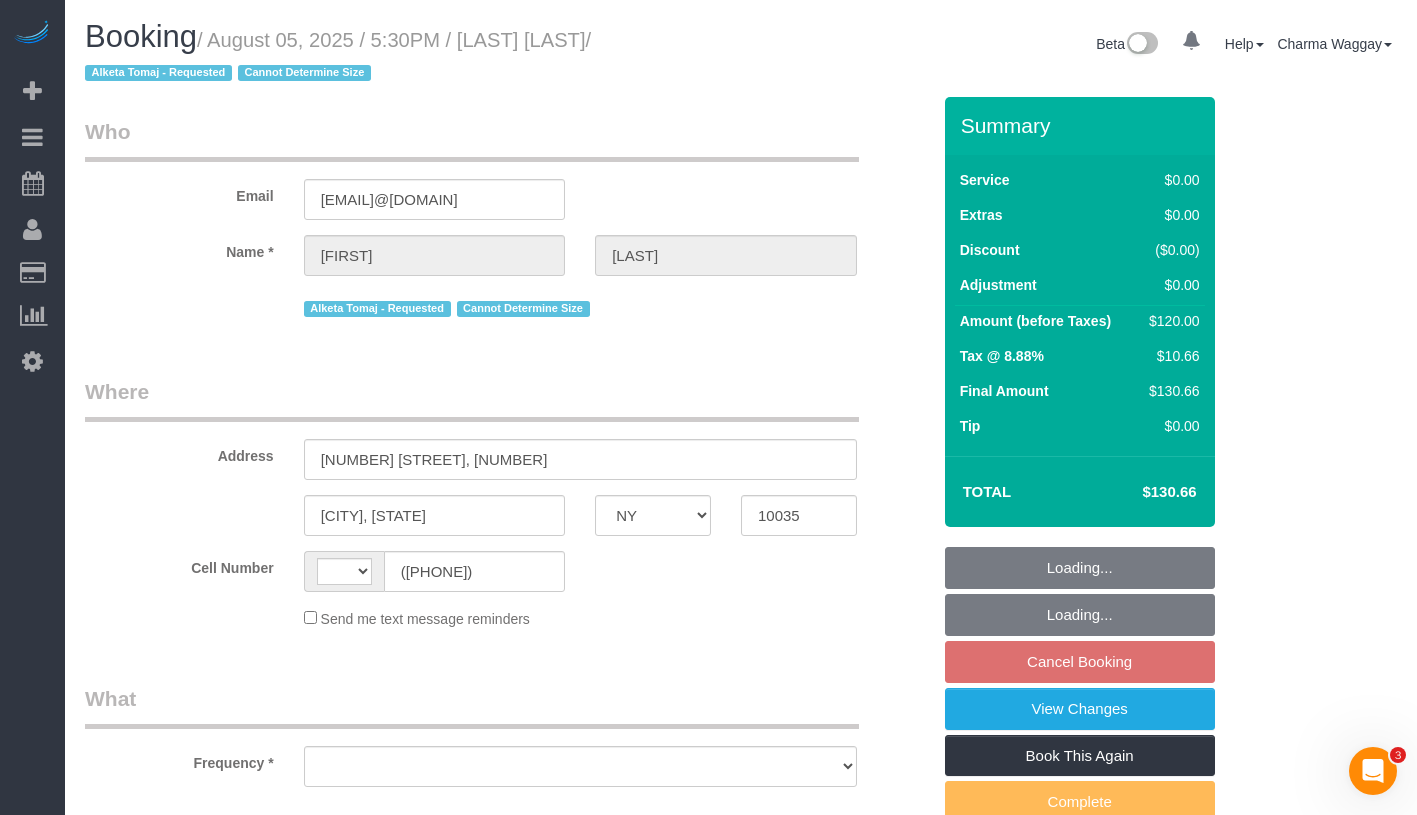 scroll, scrollTop: 0, scrollLeft: 0, axis: both 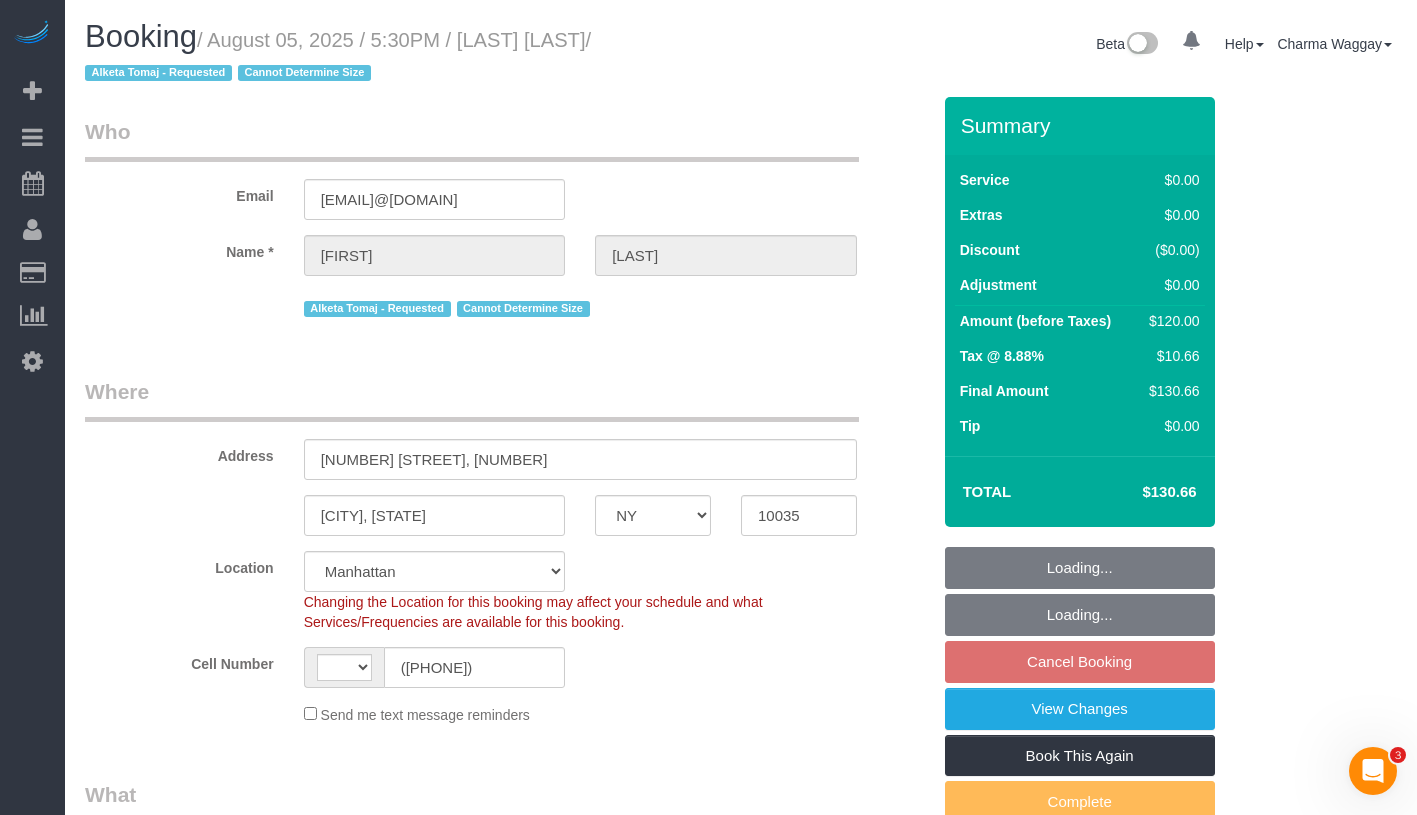 select on "string:US" 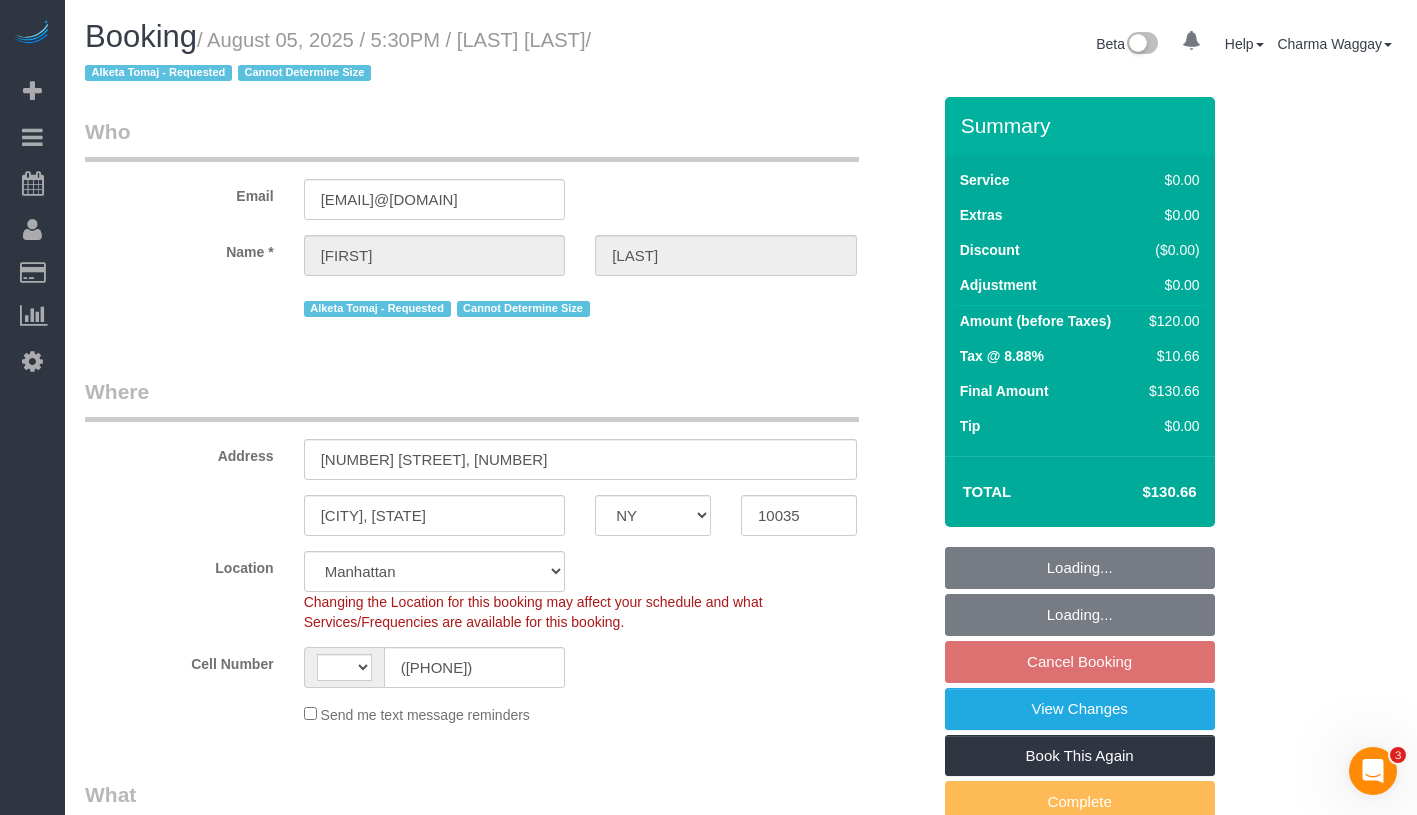 select on "string:stripe-pm_1RNZ9t4VGloSiKo7bDyXvmZO" 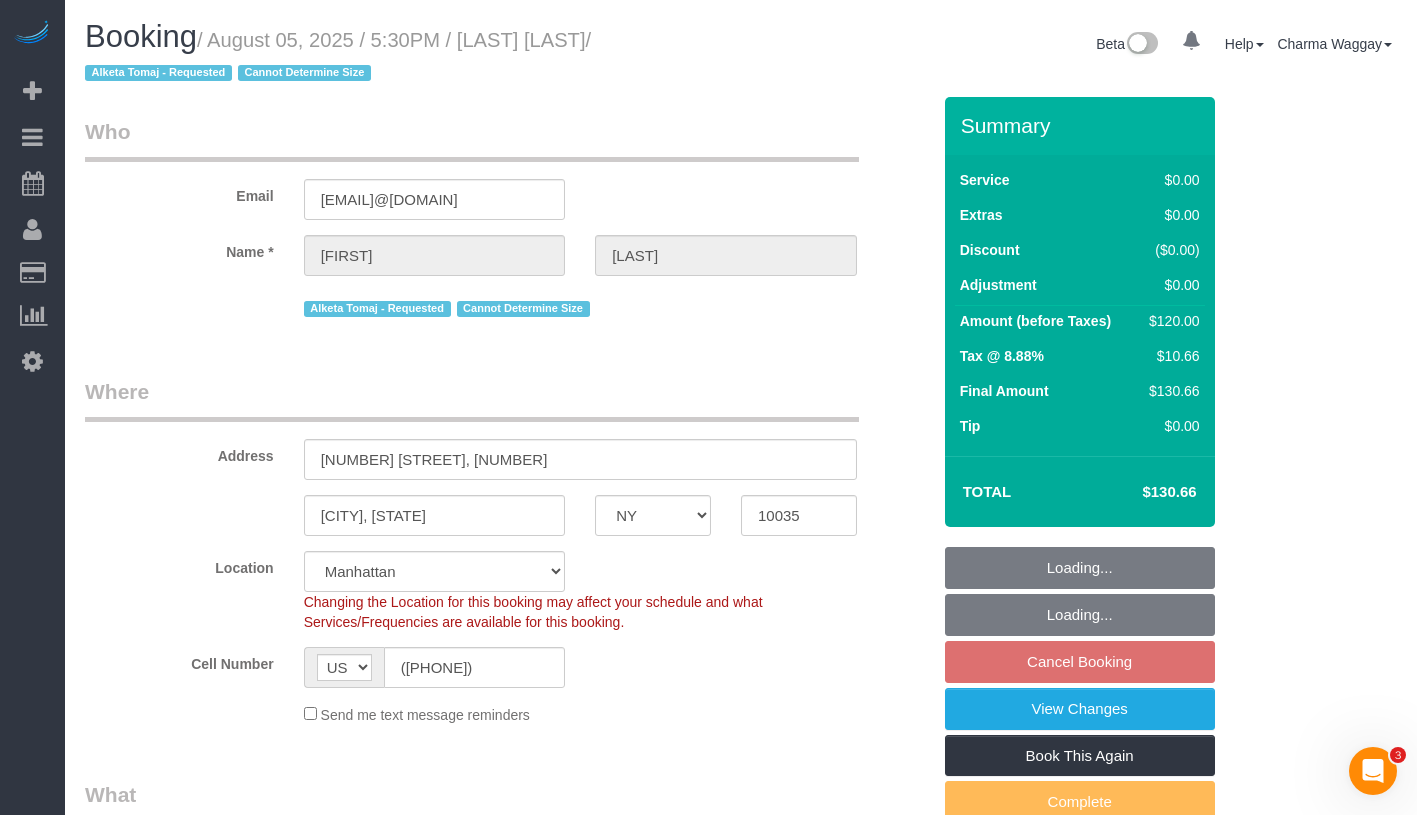 select on "object:1315" 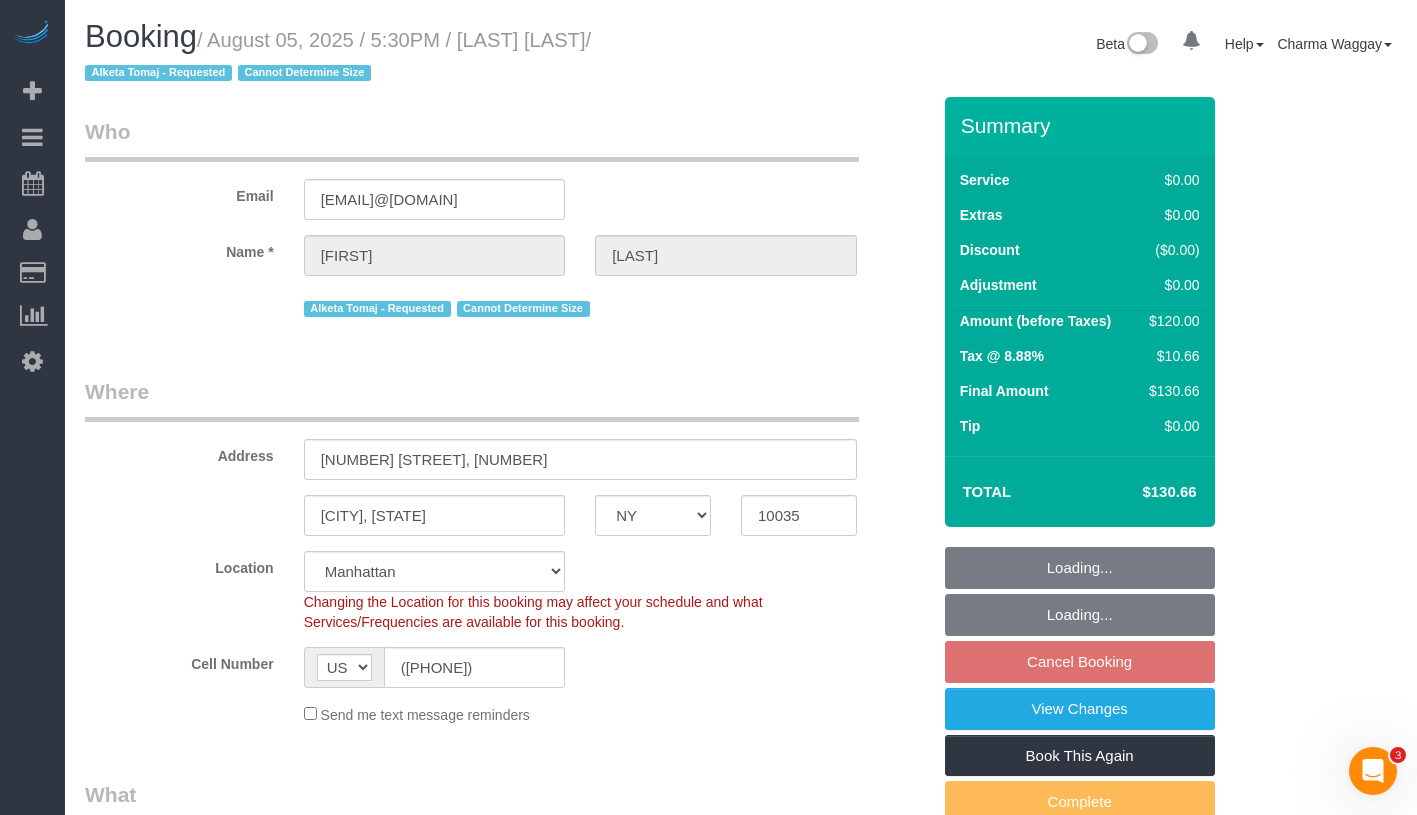click on "Loading...
Loading...
Cancel Booking
View Changes
Book This Again
Complete
Back" at bounding box center (1080, 709) 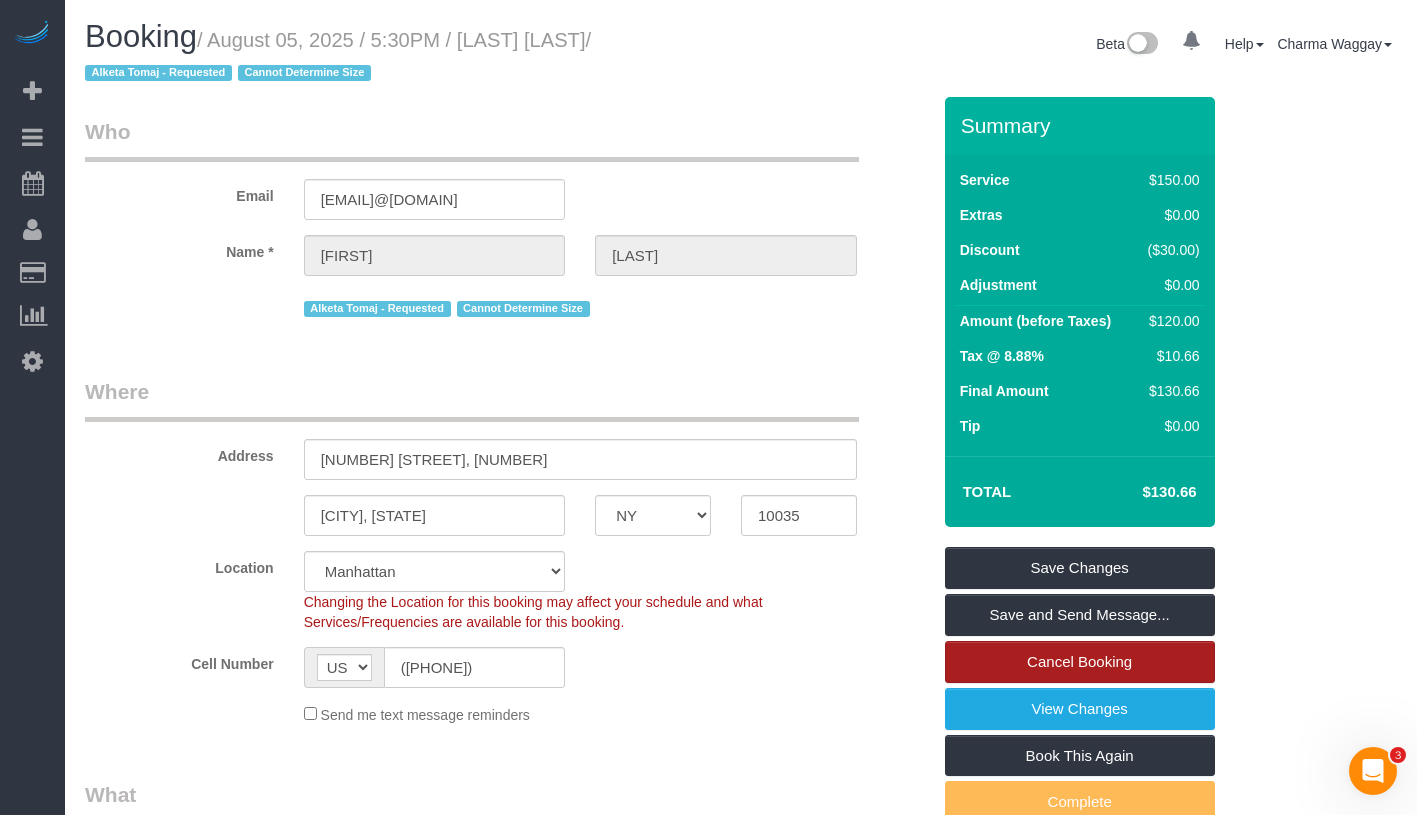 click on "Cancel Booking" at bounding box center (1080, 662) 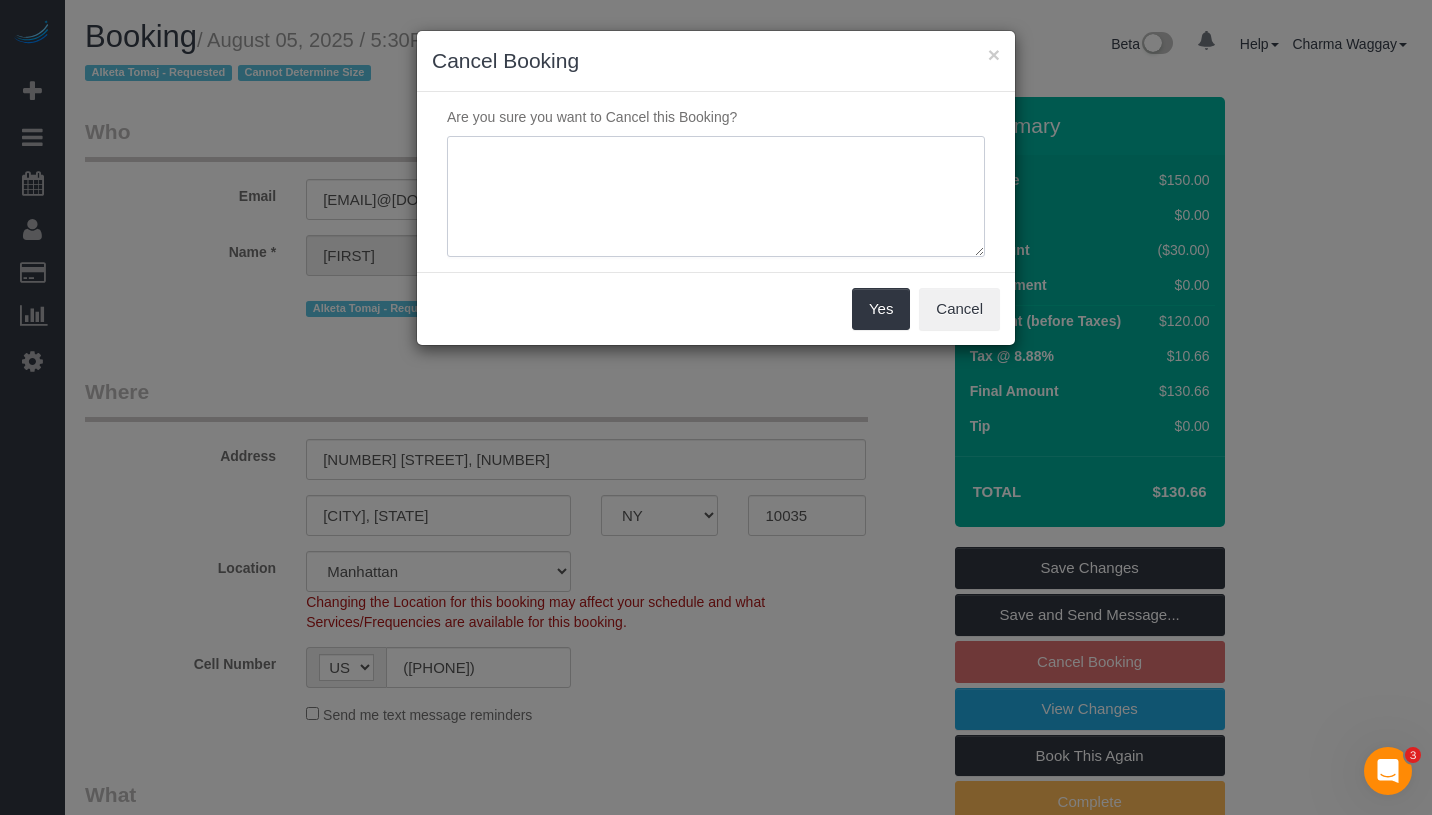 click at bounding box center [716, 197] 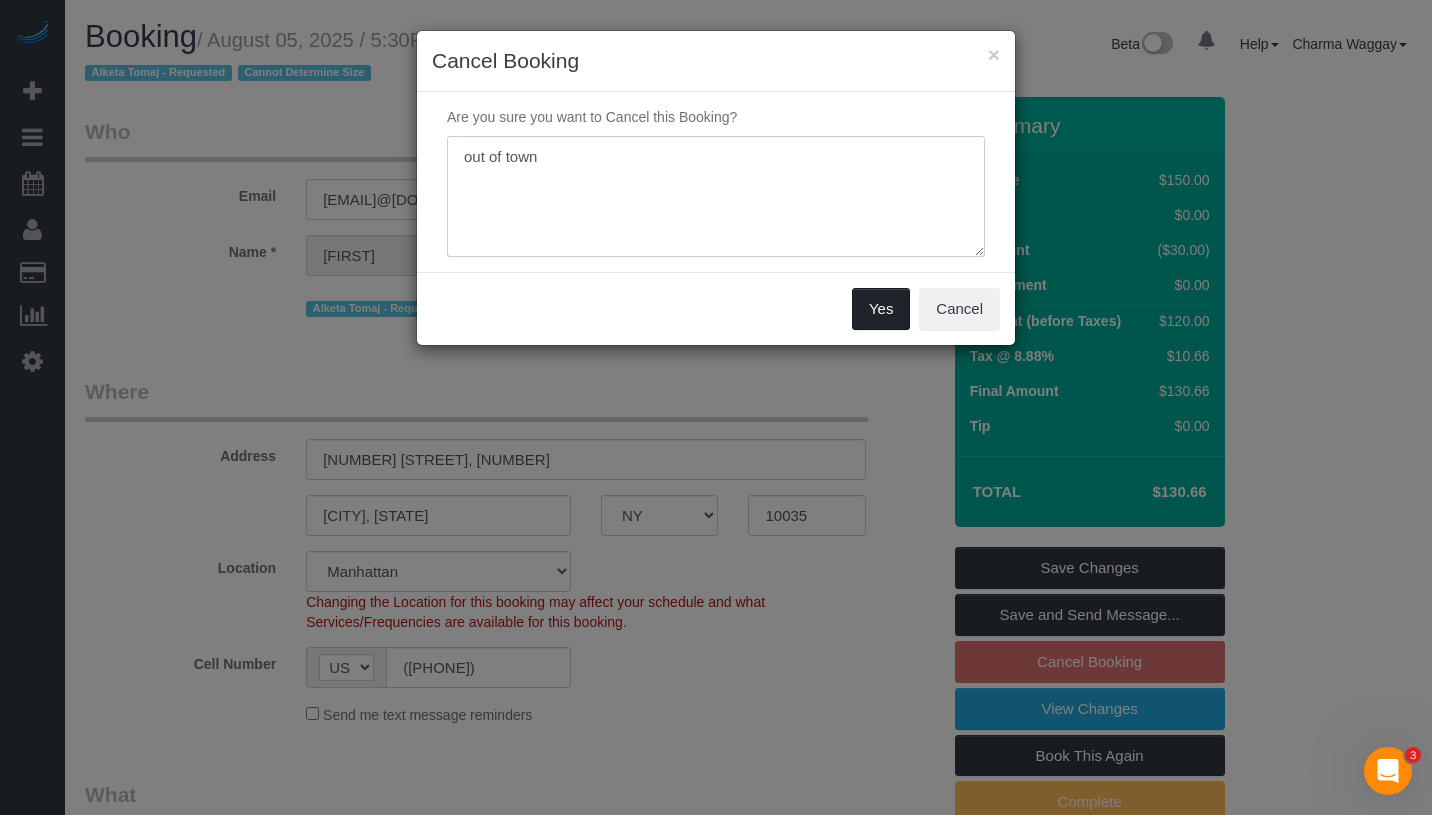 type on "out of town" 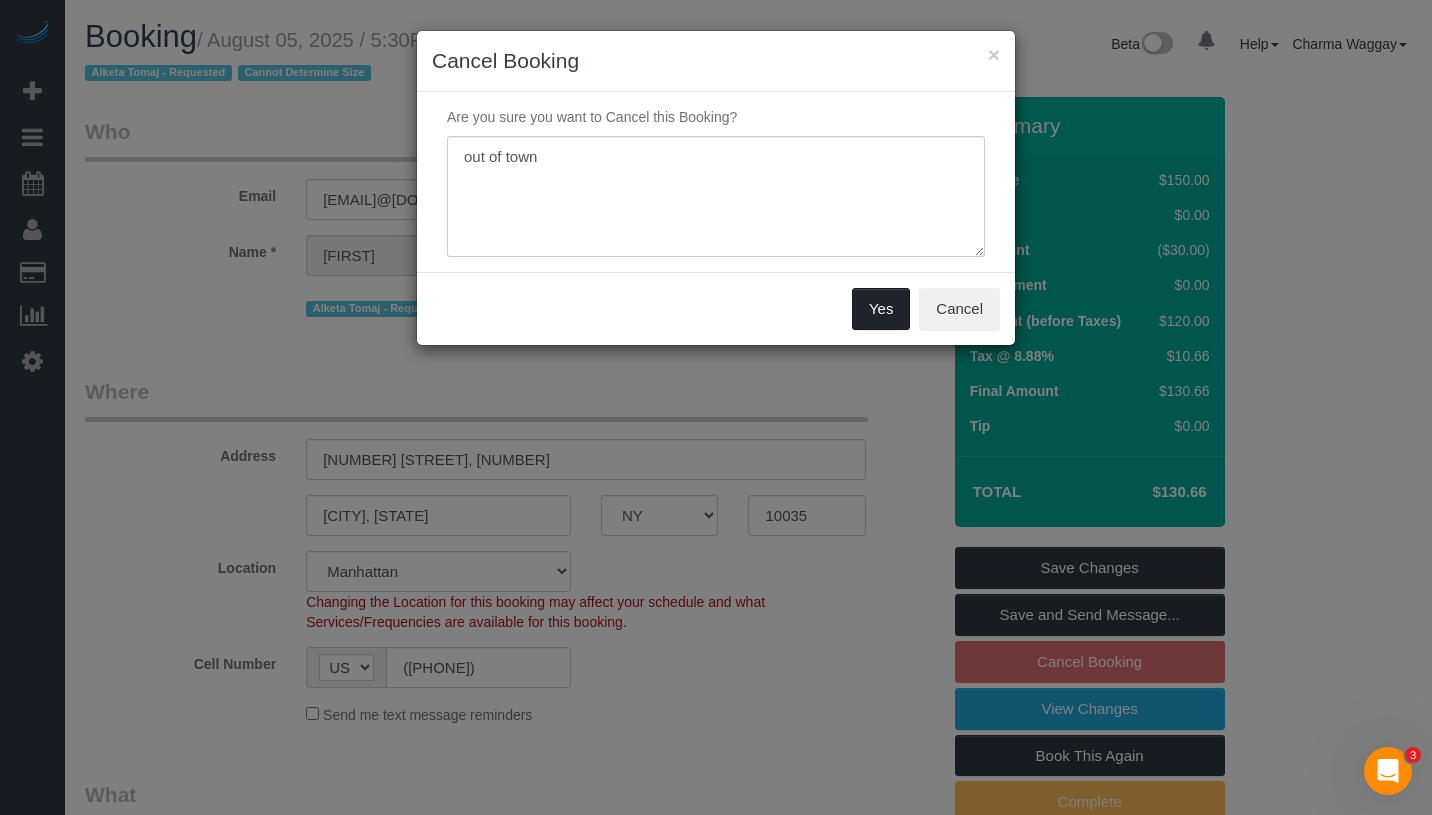 click on "Yes" at bounding box center (881, 309) 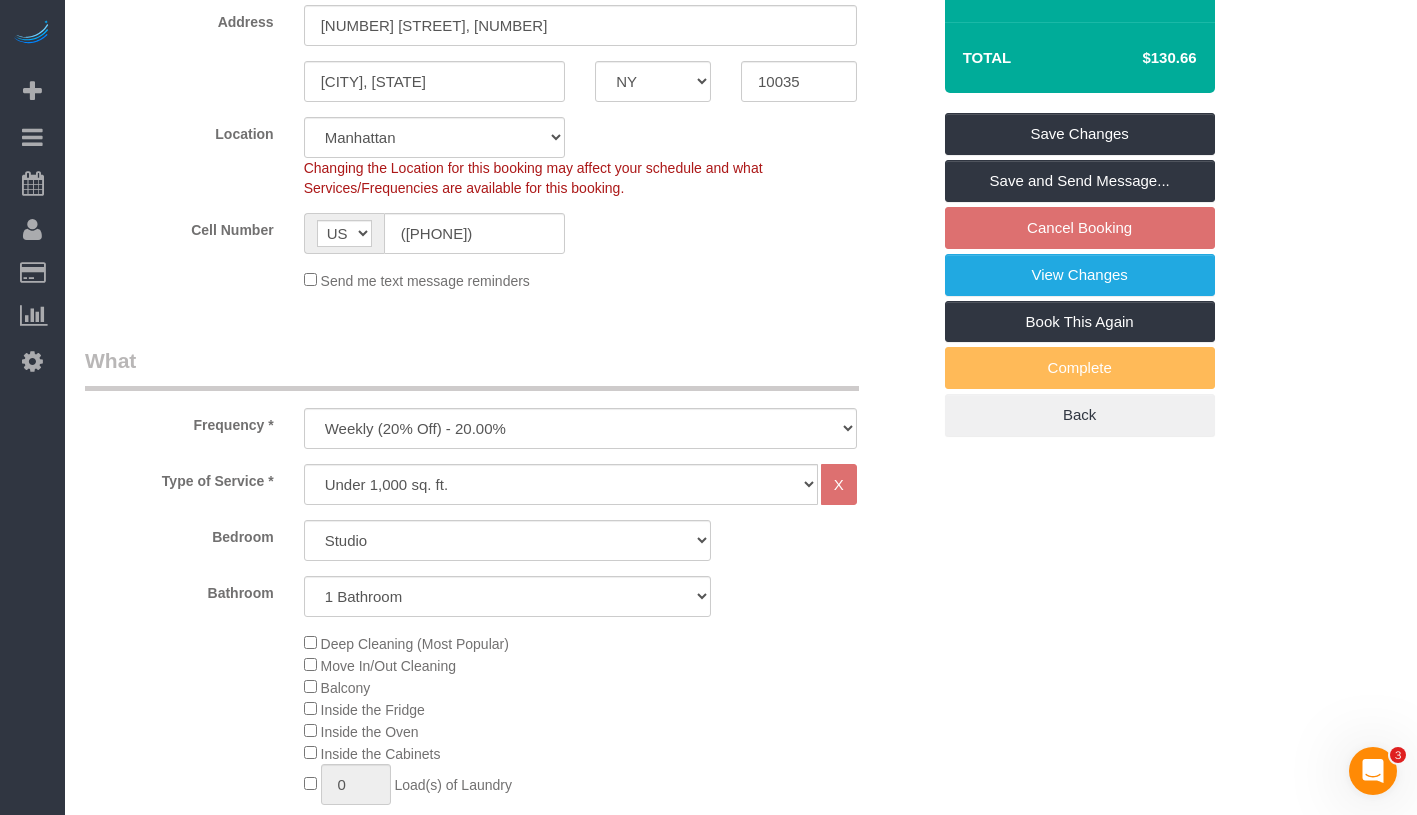 scroll, scrollTop: 446, scrollLeft: 0, axis: vertical 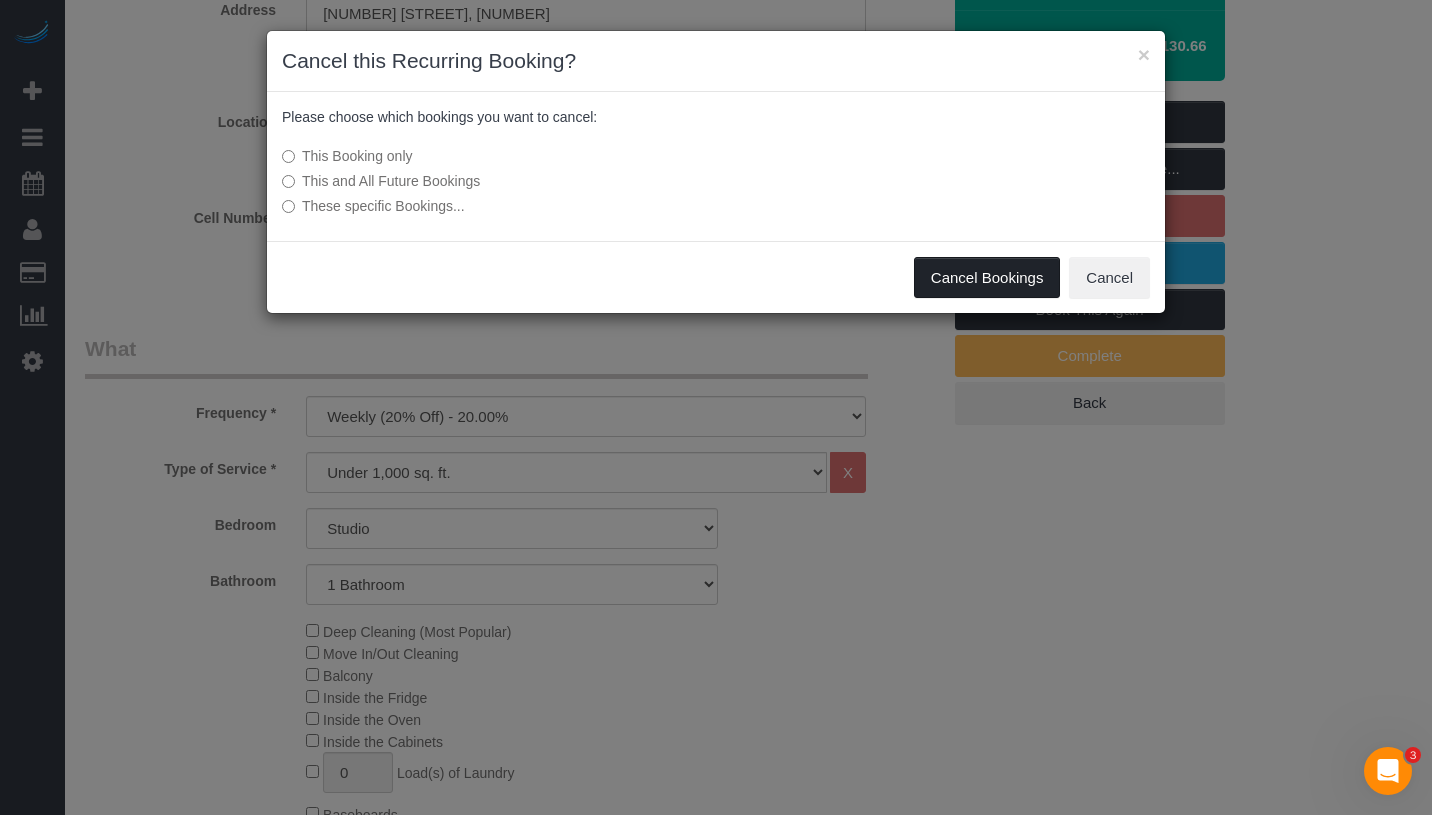 click on "Cancel Bookings" at bounding box center (987, 278) 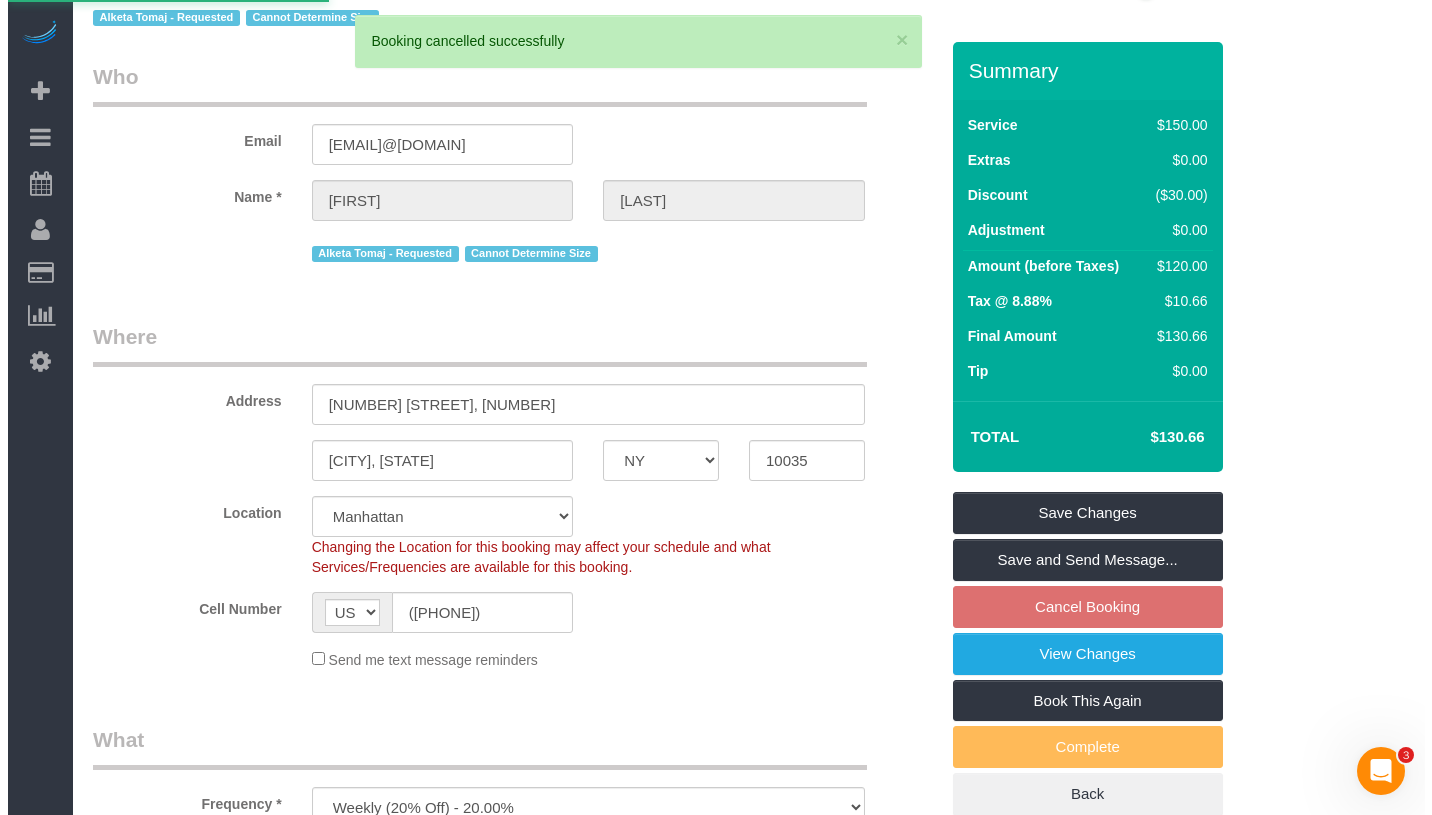scroll, scrollTop: 0, scrollLeft: 0, axis: both 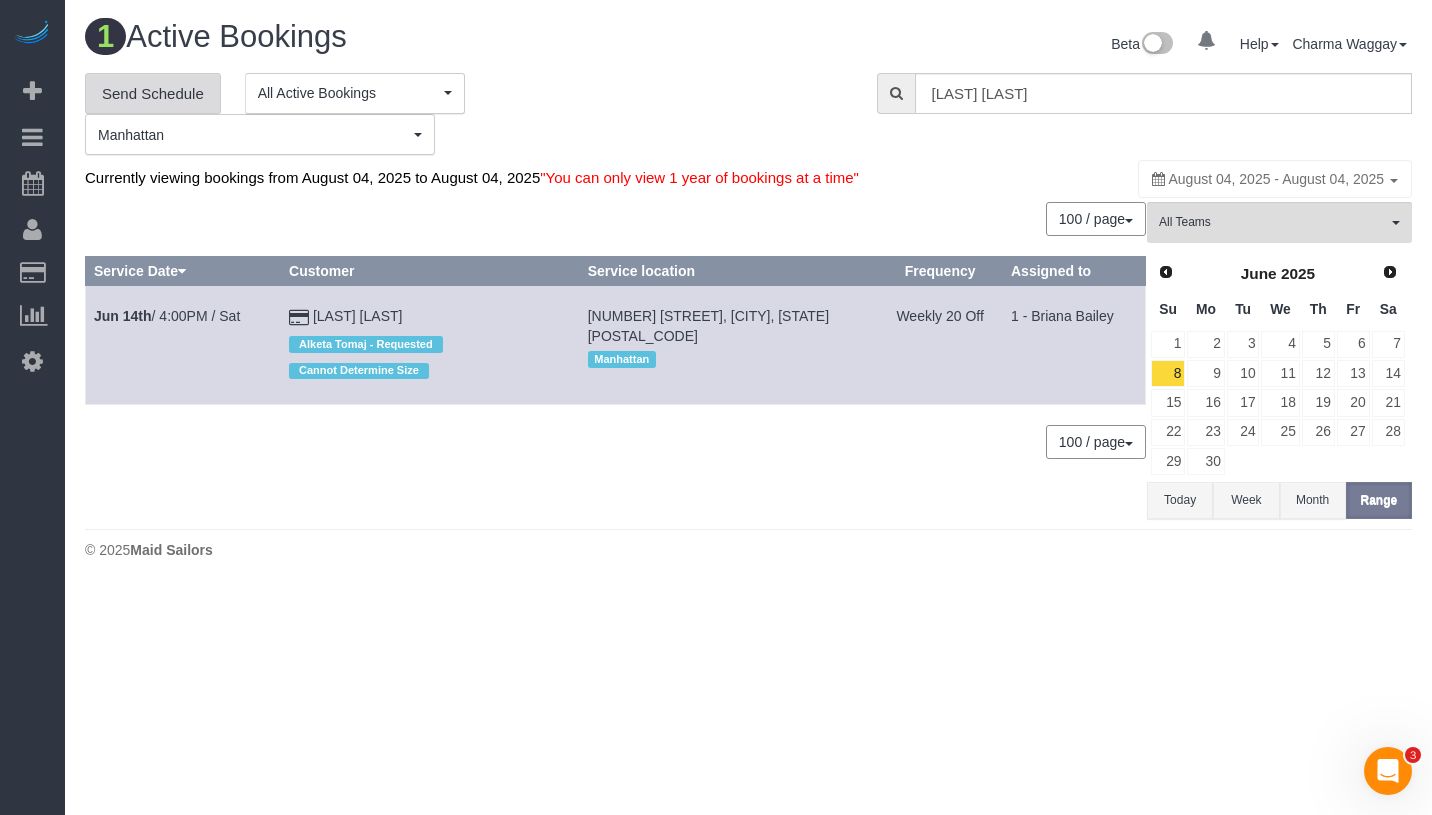 click on "Send Schedule" at bounding box center [153, 94] 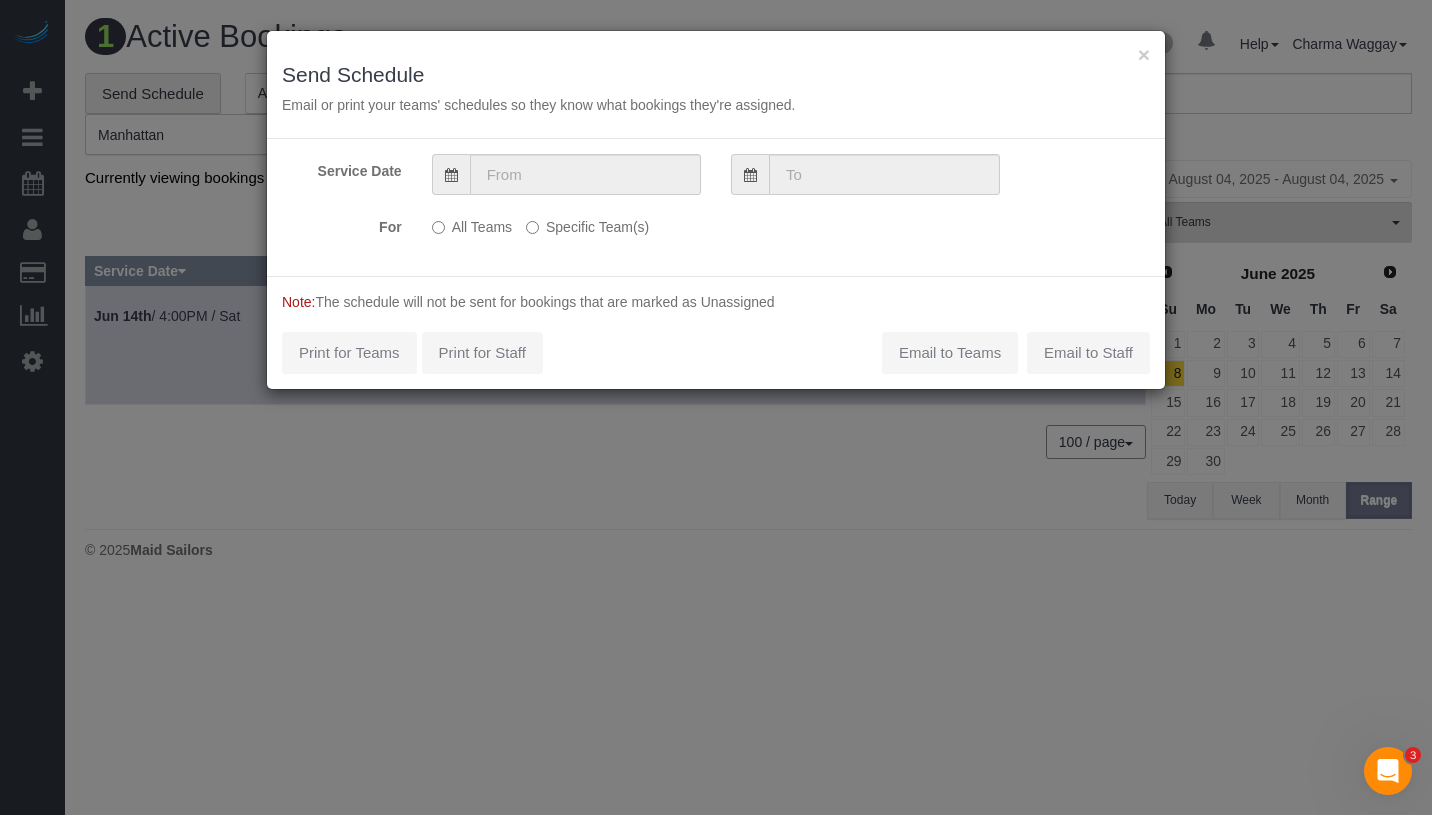 click on "Specific Team(s)" at bounding box center (587, 223) 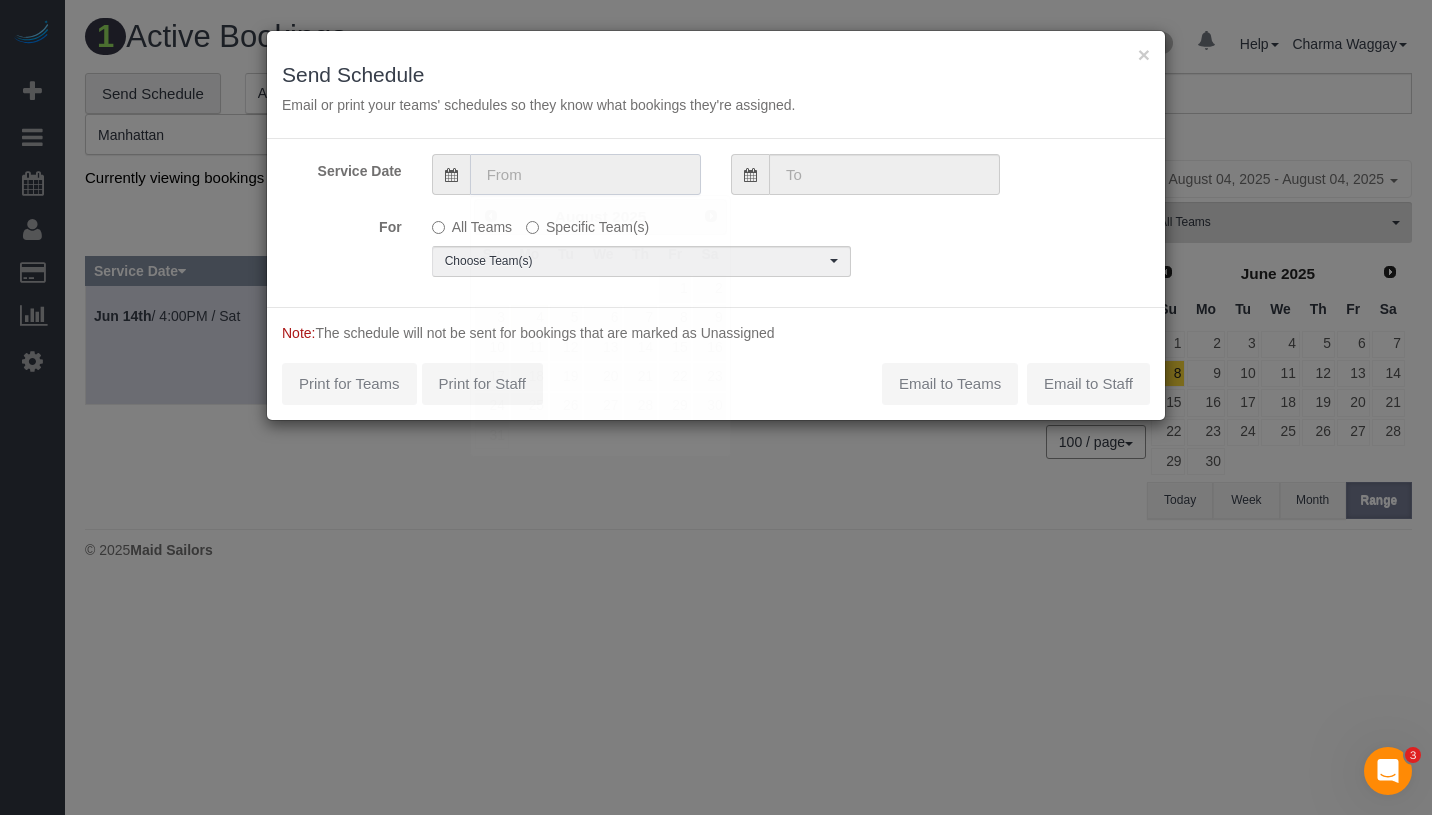 click at bounding box center [585, 174] 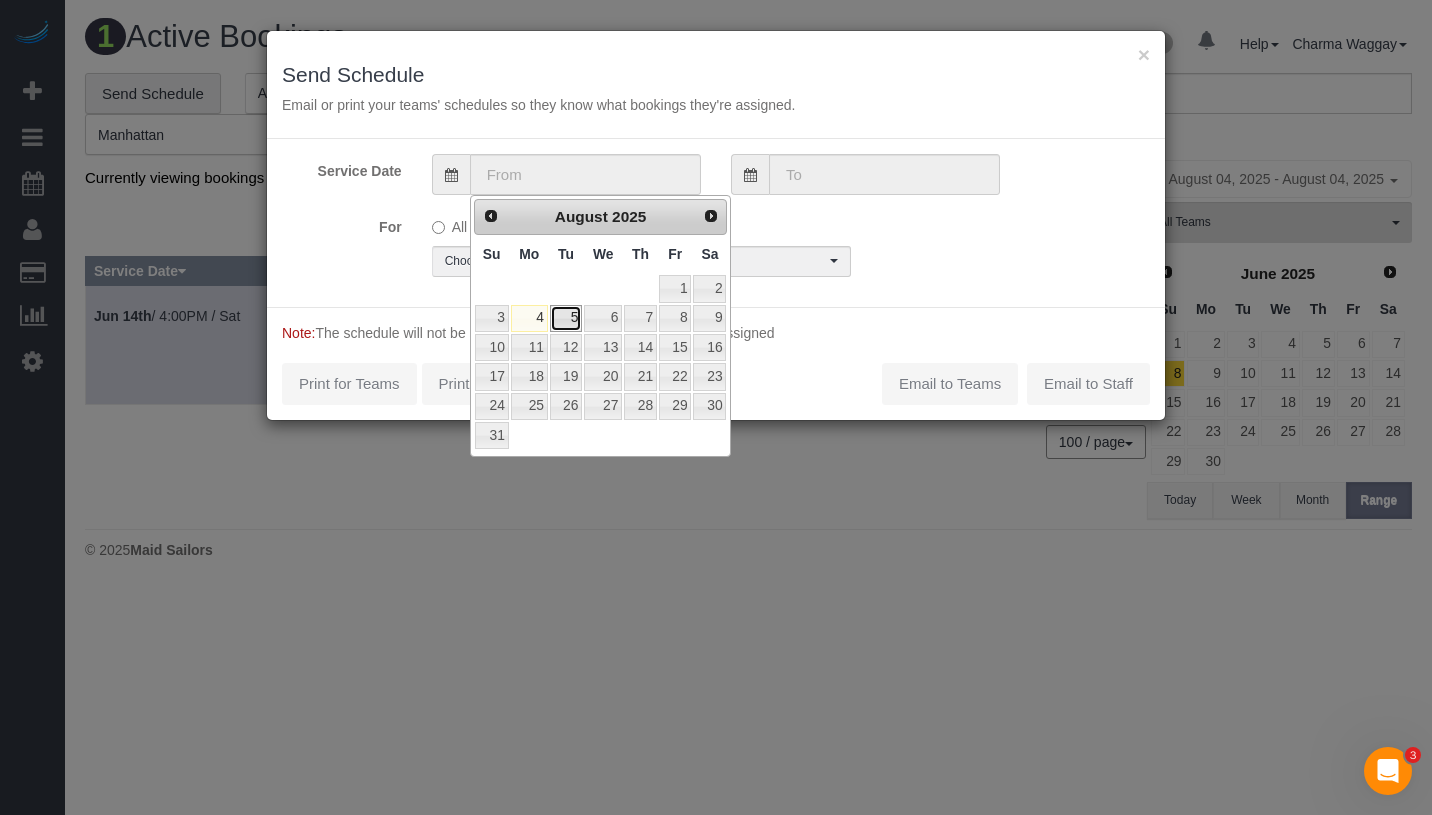 click on "5" at bounding box center [566, 318] 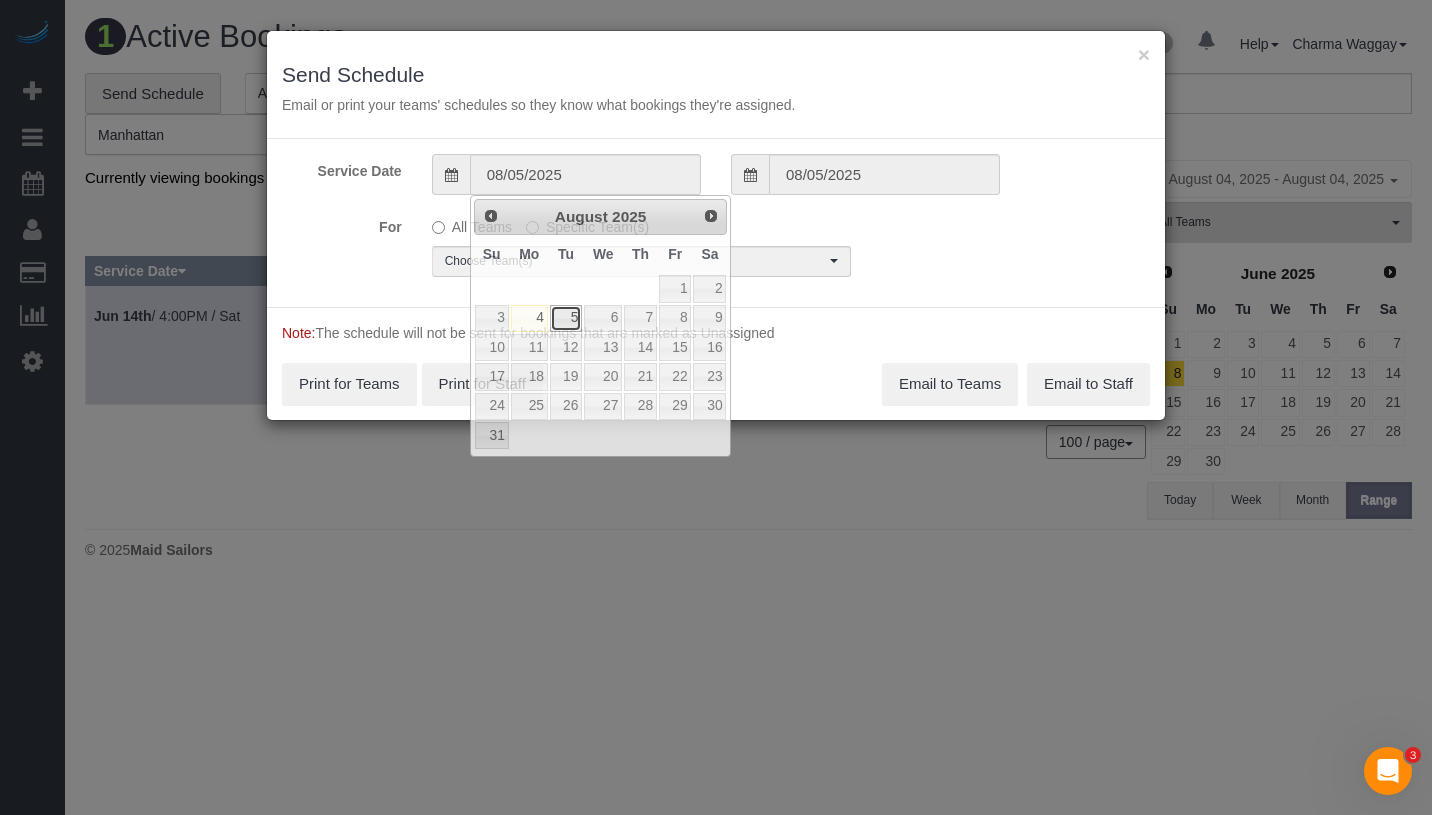 click on "5" at bounding box center [566, 318] 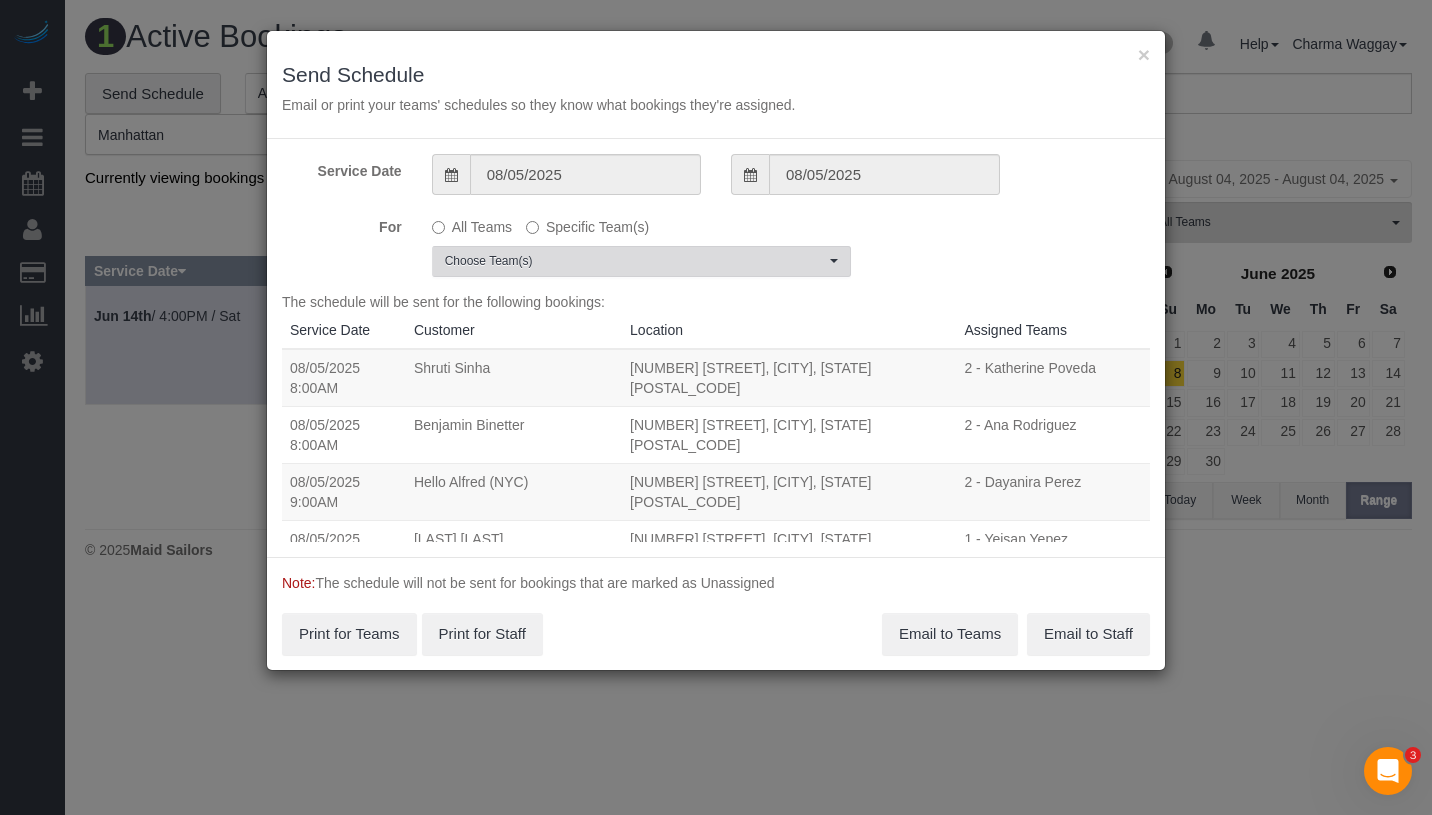click on "Choose Team(s)" at bounding box center [635, 261] 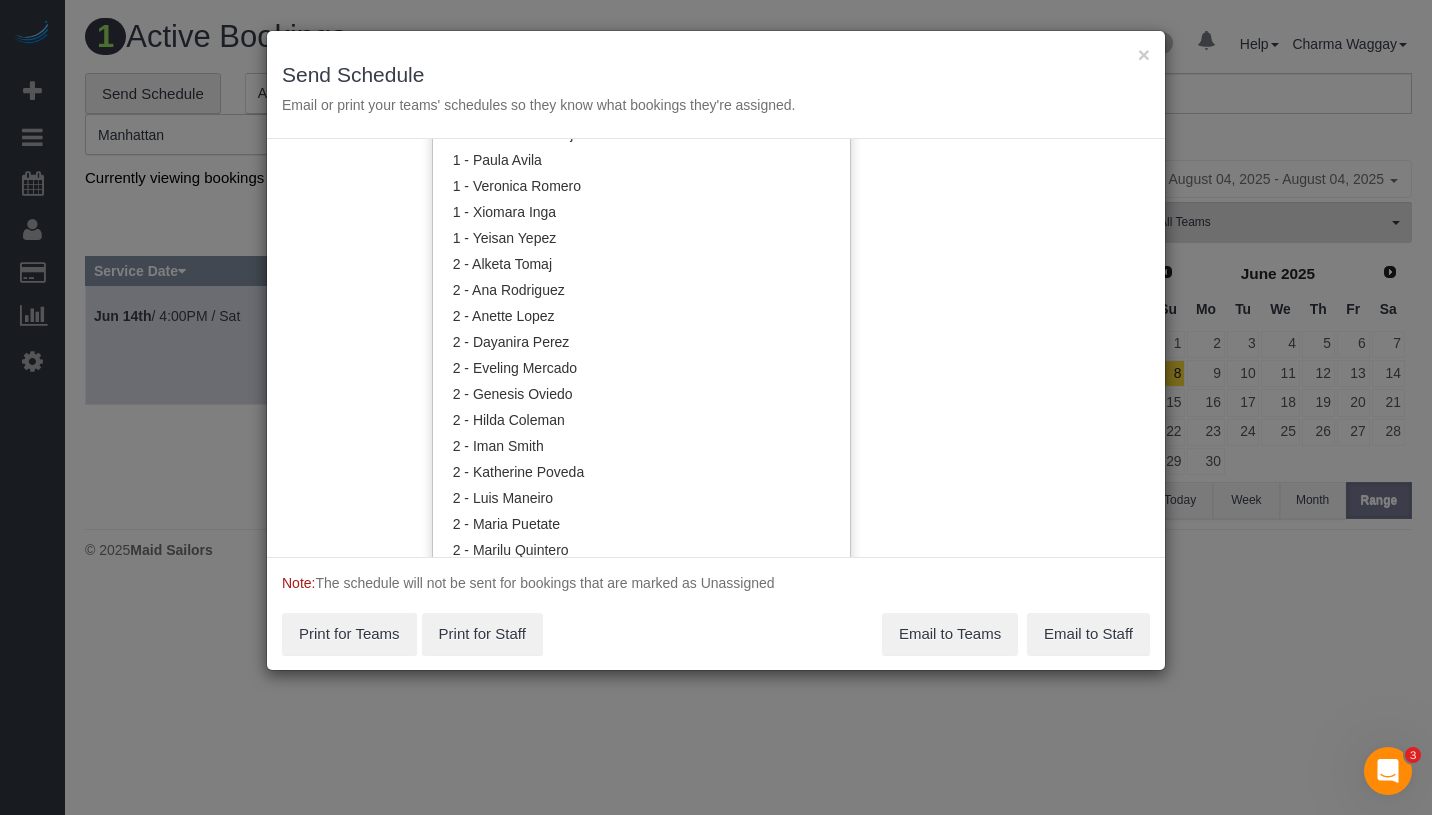 scroll, scrollTop: 1384, scrollLeft: 0, axis: vertical 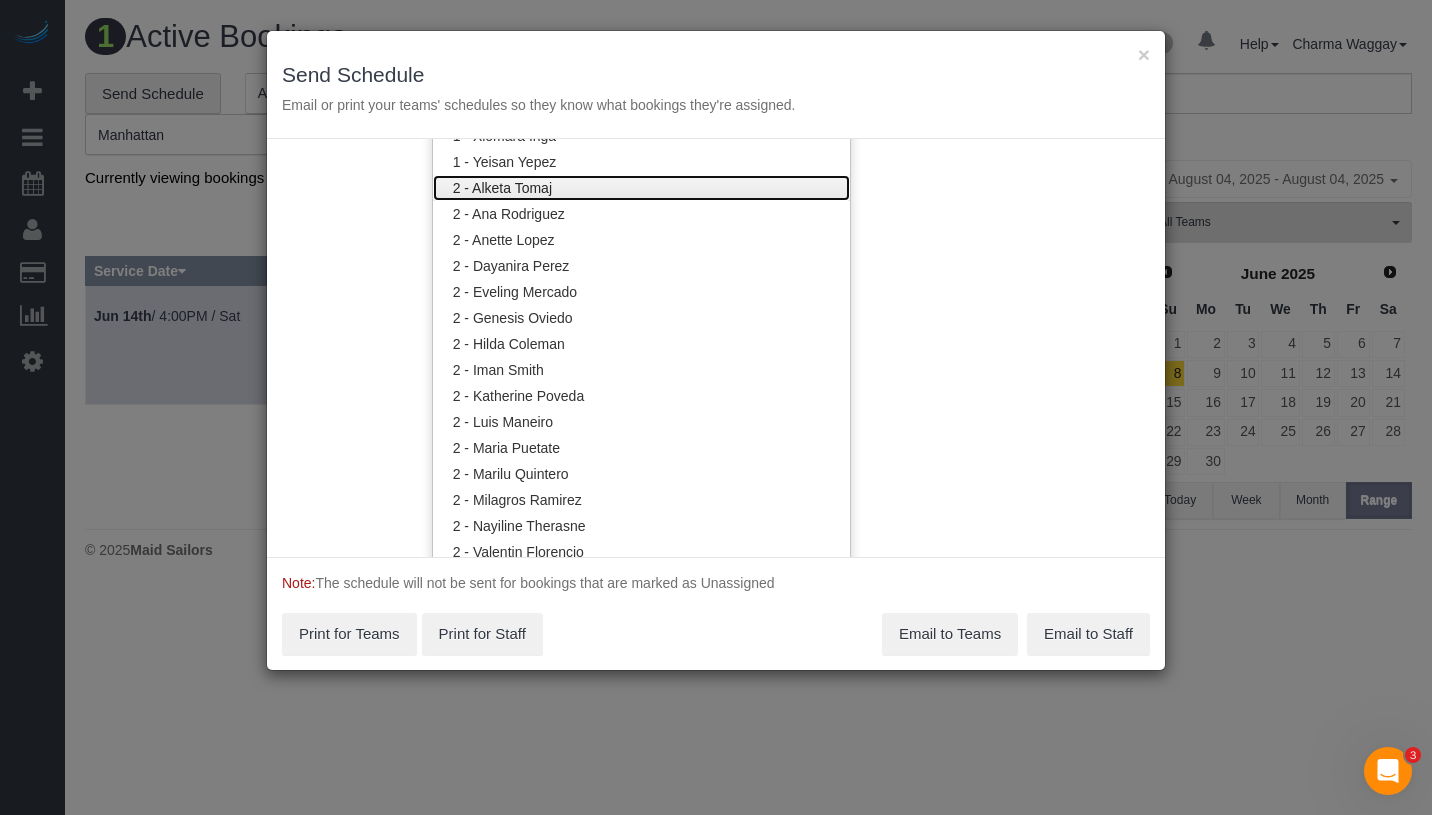 click on "2 - Alketa Tomaj" at bounding box center [641, 188] 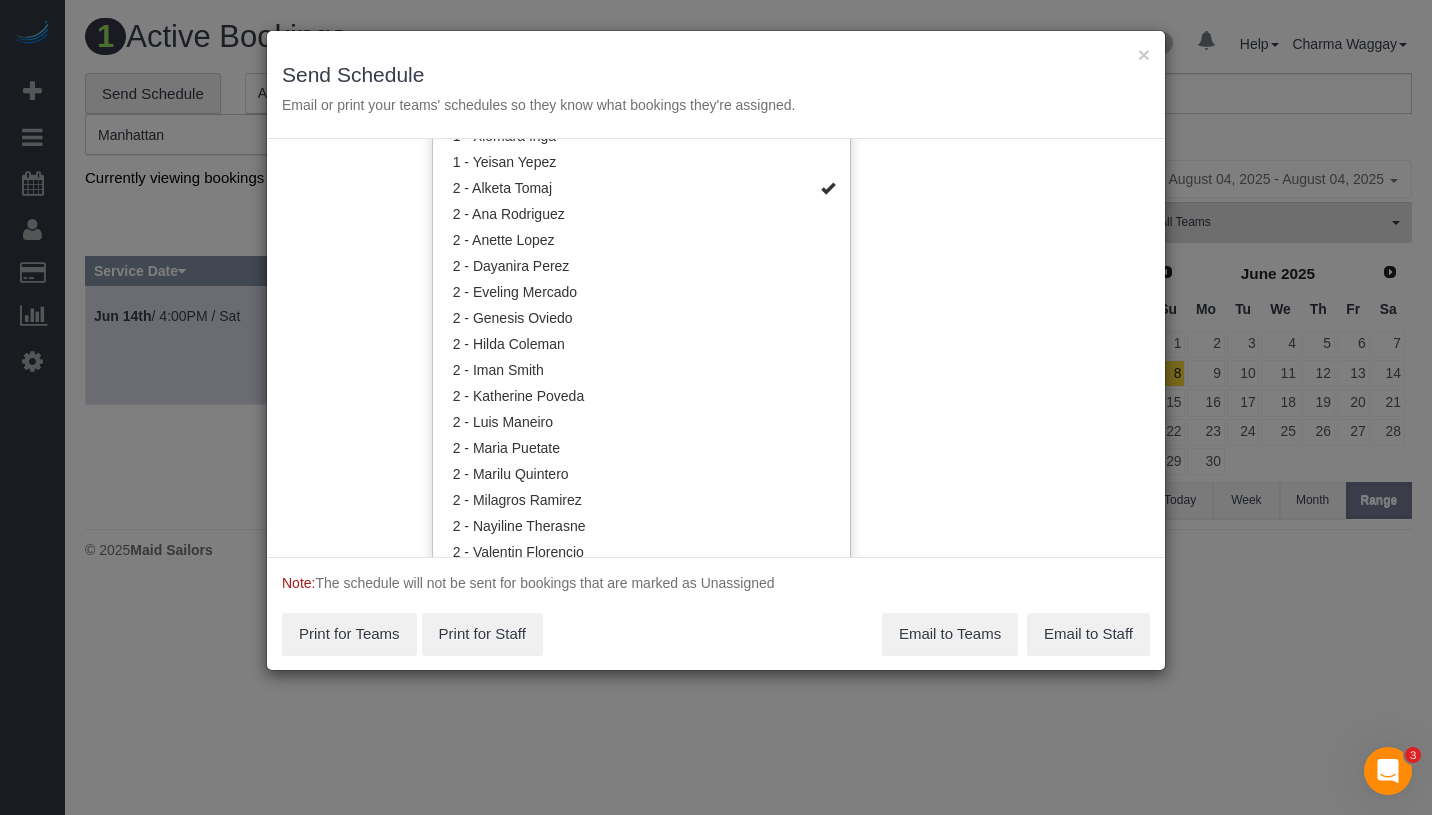 click on "Service Date
08/05/2025
08/05/2025
For
All Teams
Specific Team(s)
2 - Alketa Tomaj
Choose Team(s)
* - K.J.
*Irene Flores - Test
0 - Abdoulaye Sow
0 - Andreina Carolina Manrique Lopez" at bounding box center (716, 348) 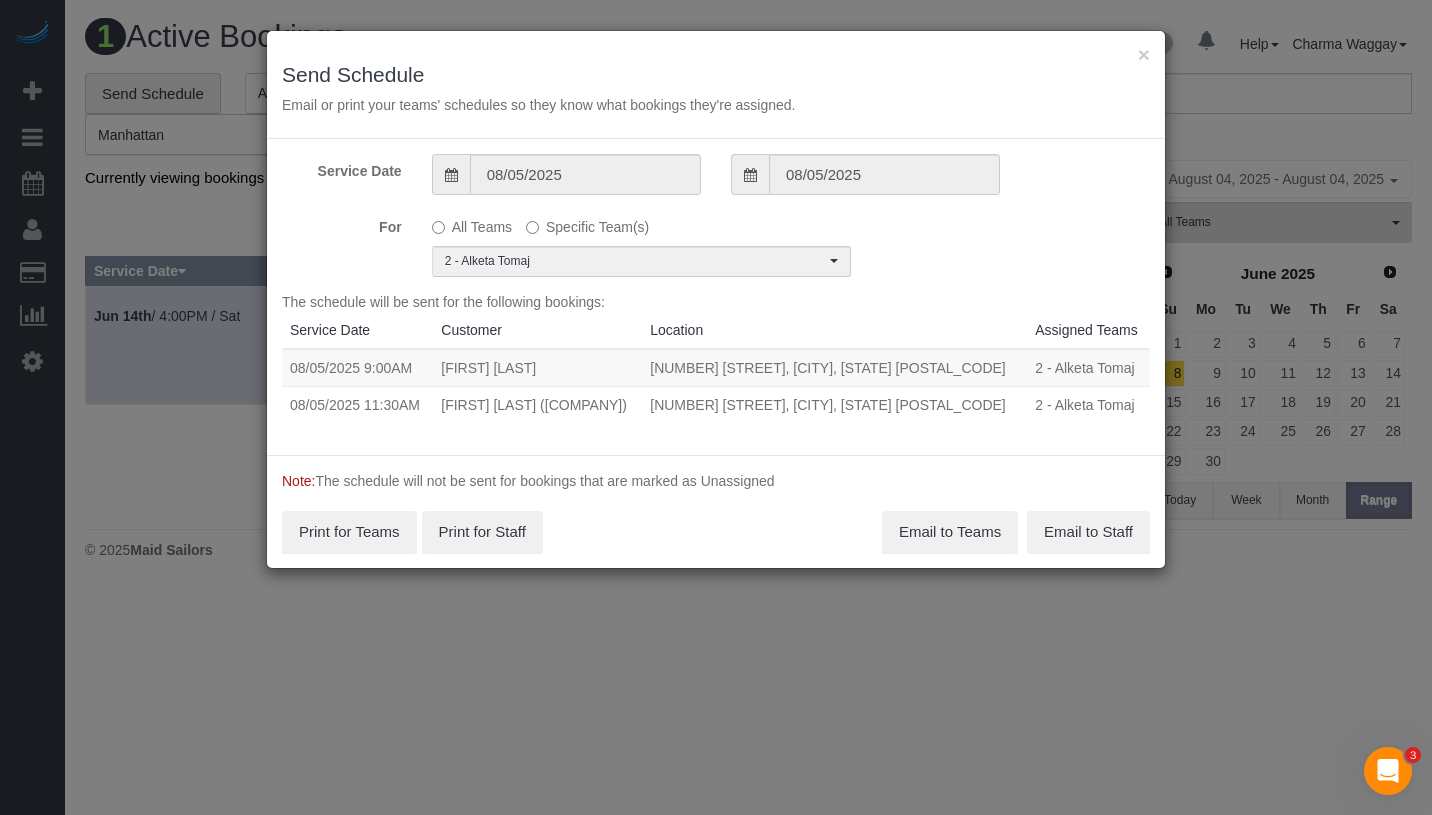 click on "08/05/2025 9:00AM" at bounding box center [357, 368] 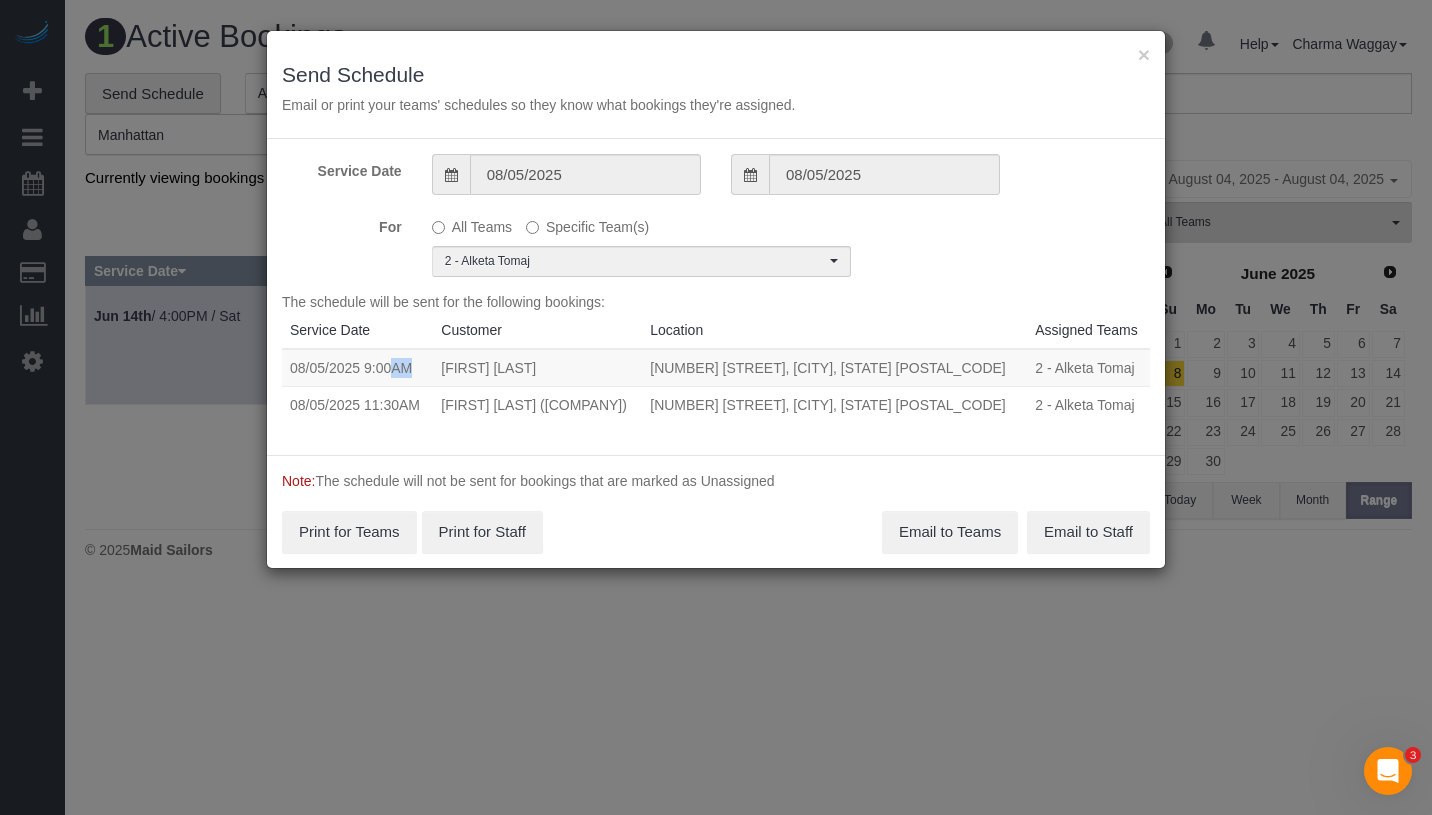 click on "08/05/2025 9:00AM" at bounding box center [357, 368] 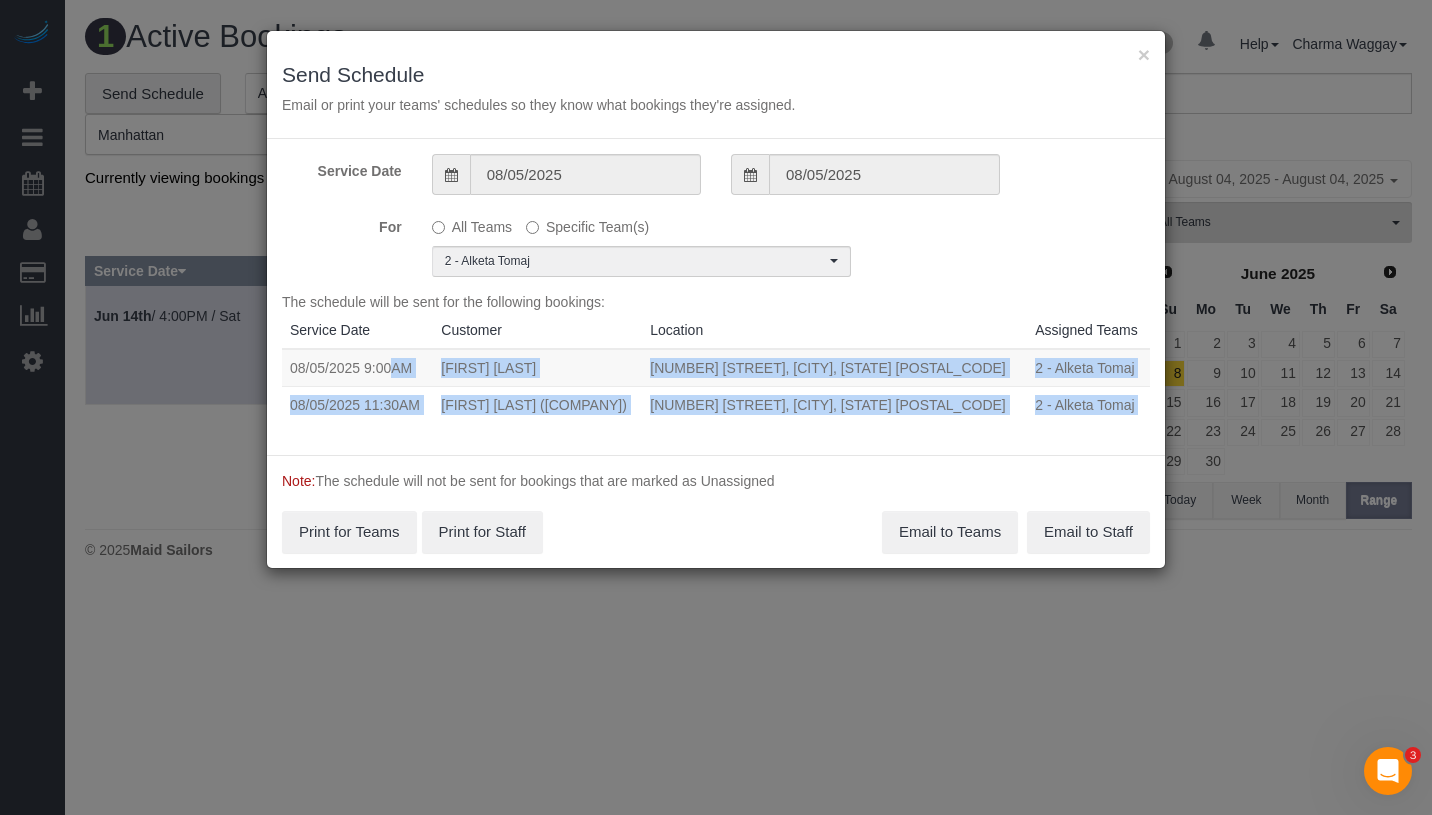 drag, startPoint x: 291, startPoint y: 361, endPoint x: 1006, endPoint y: 431, distance: 718.4184 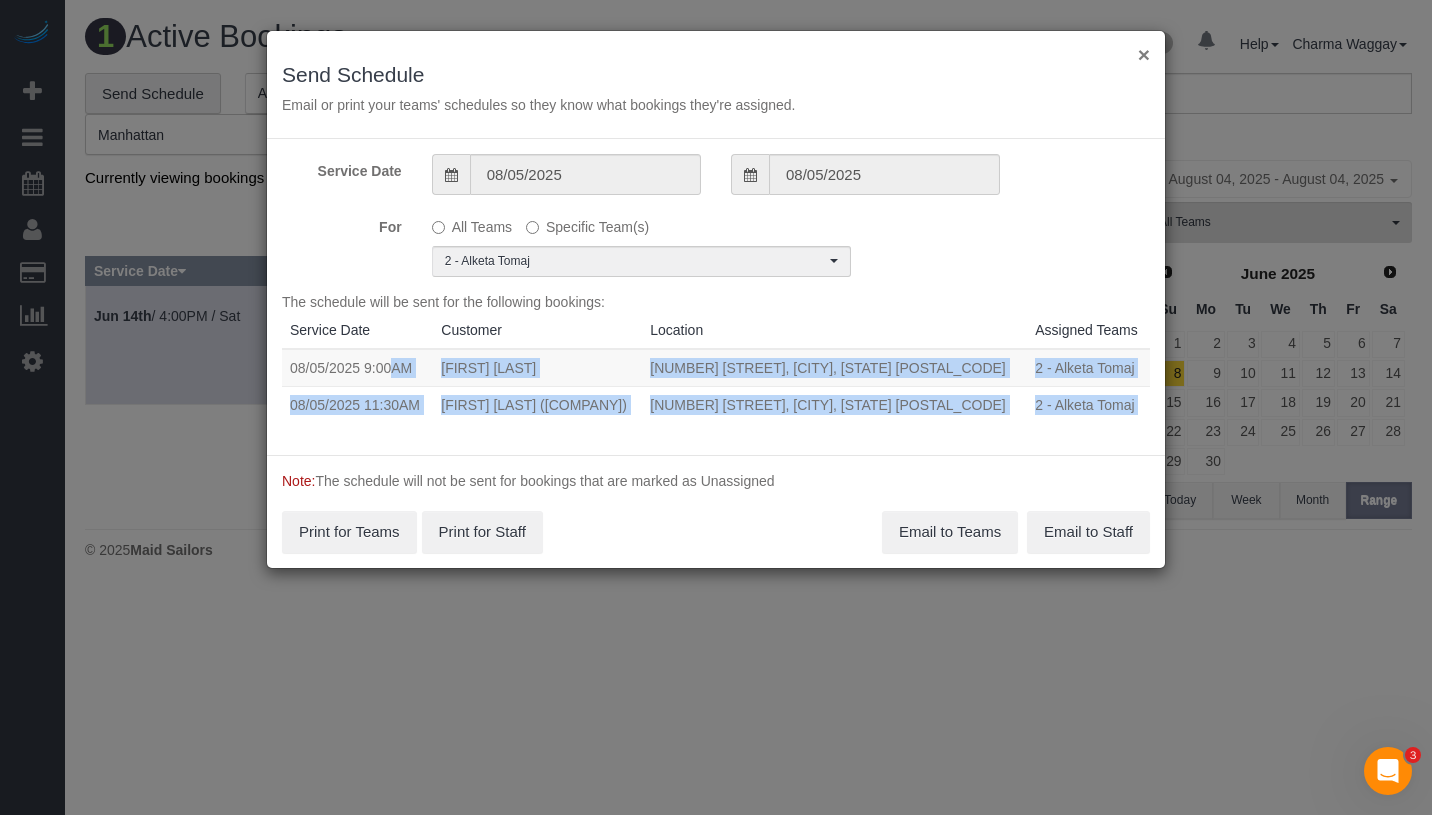 click on "×" at bounding box center (1144, 54) 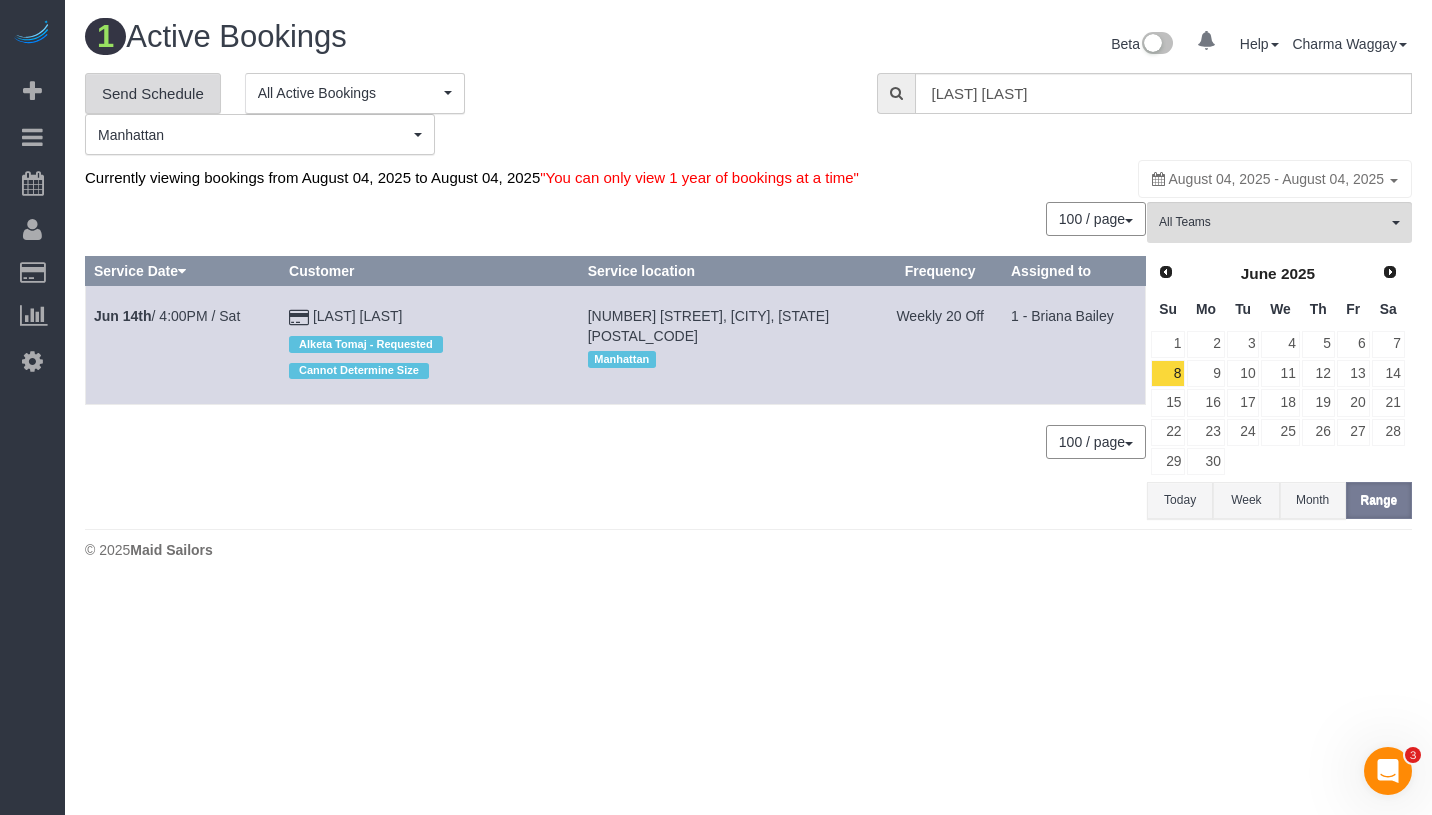 click on "Send Schedule" at bounding box center [153, 94] 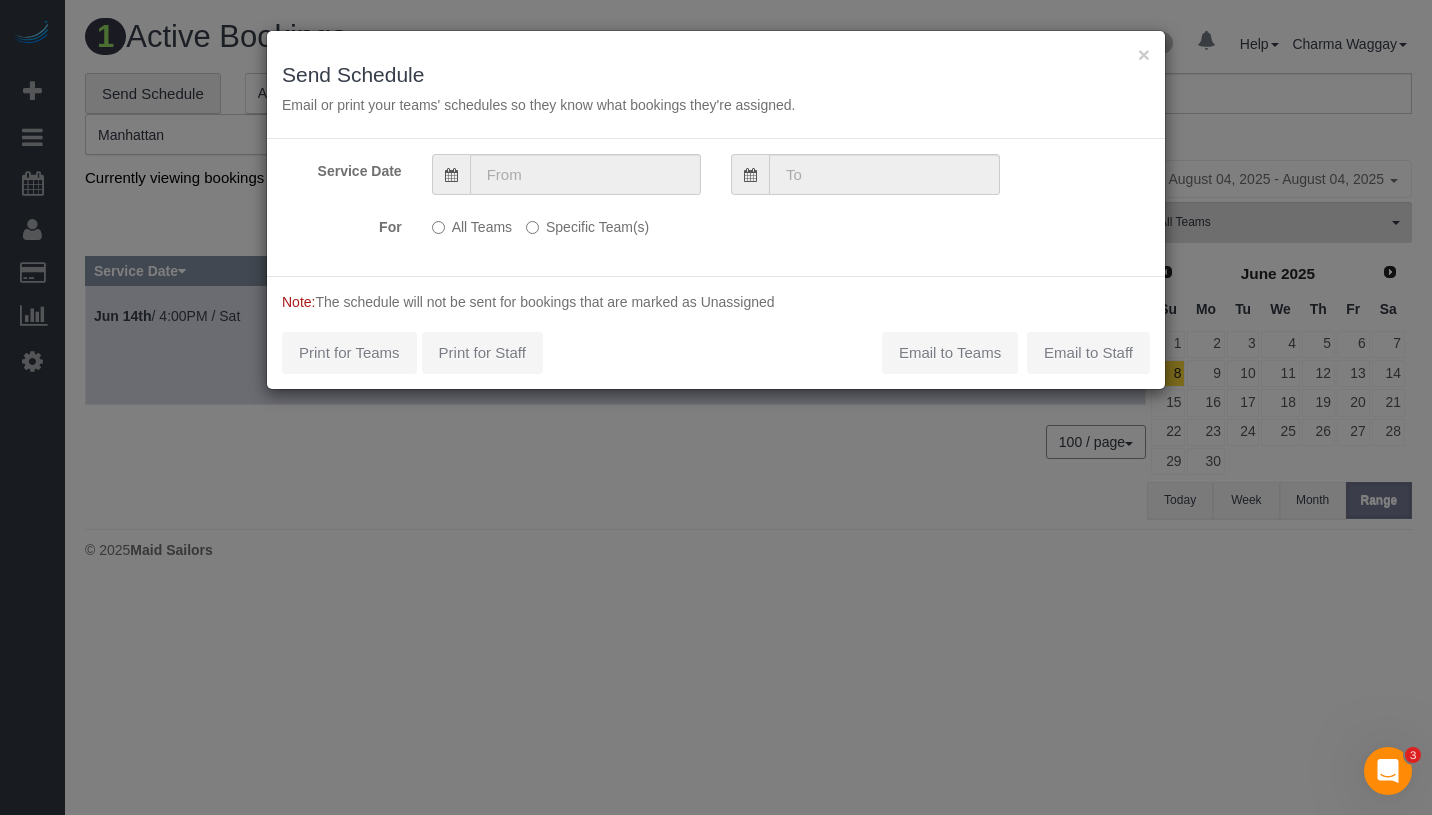 click on "Specific Team(s)" at bounding box center [587, 223] 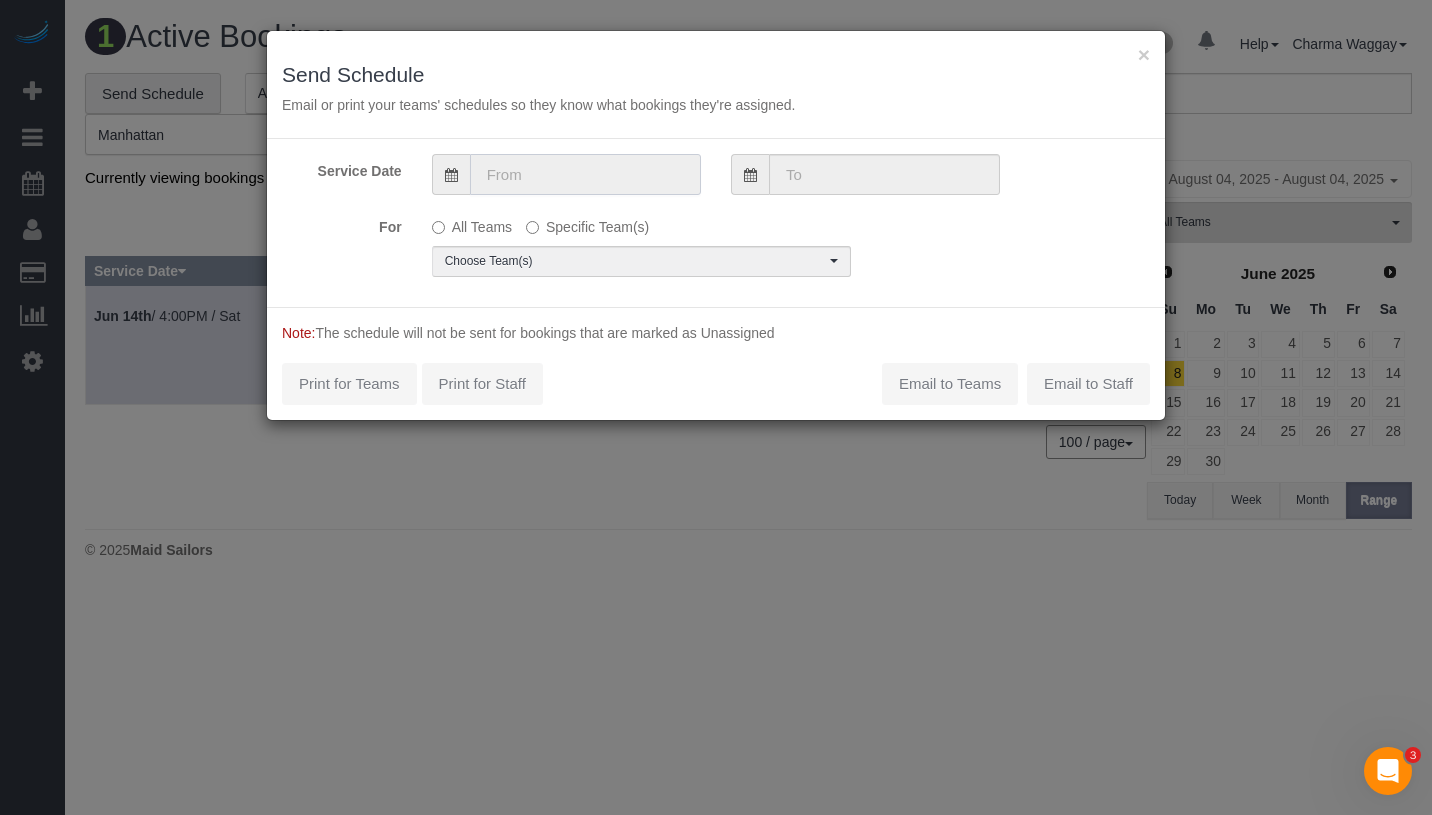 click at bounding box center [585, 174] 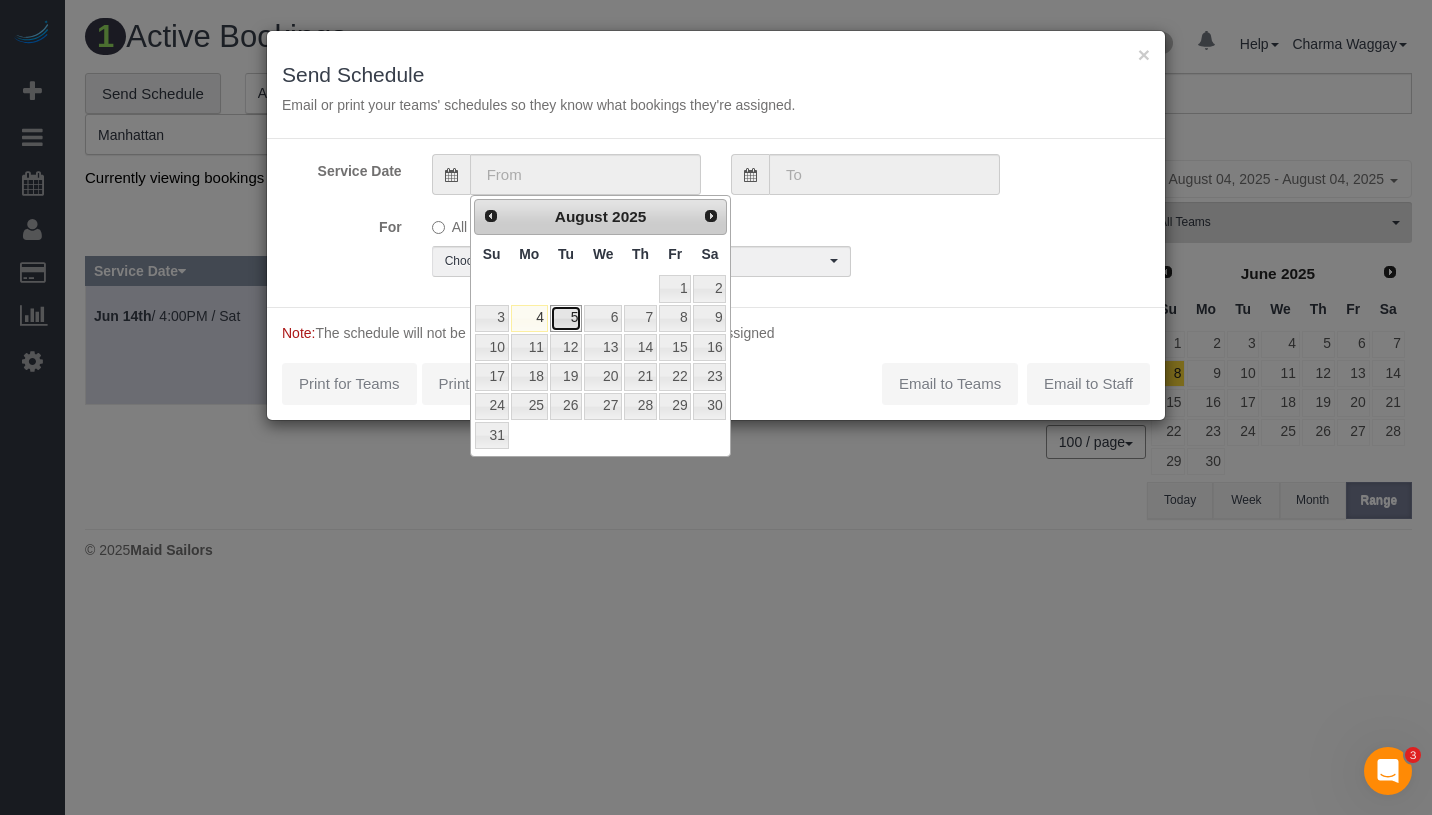 click on "5" at bounding box center (566, 318) 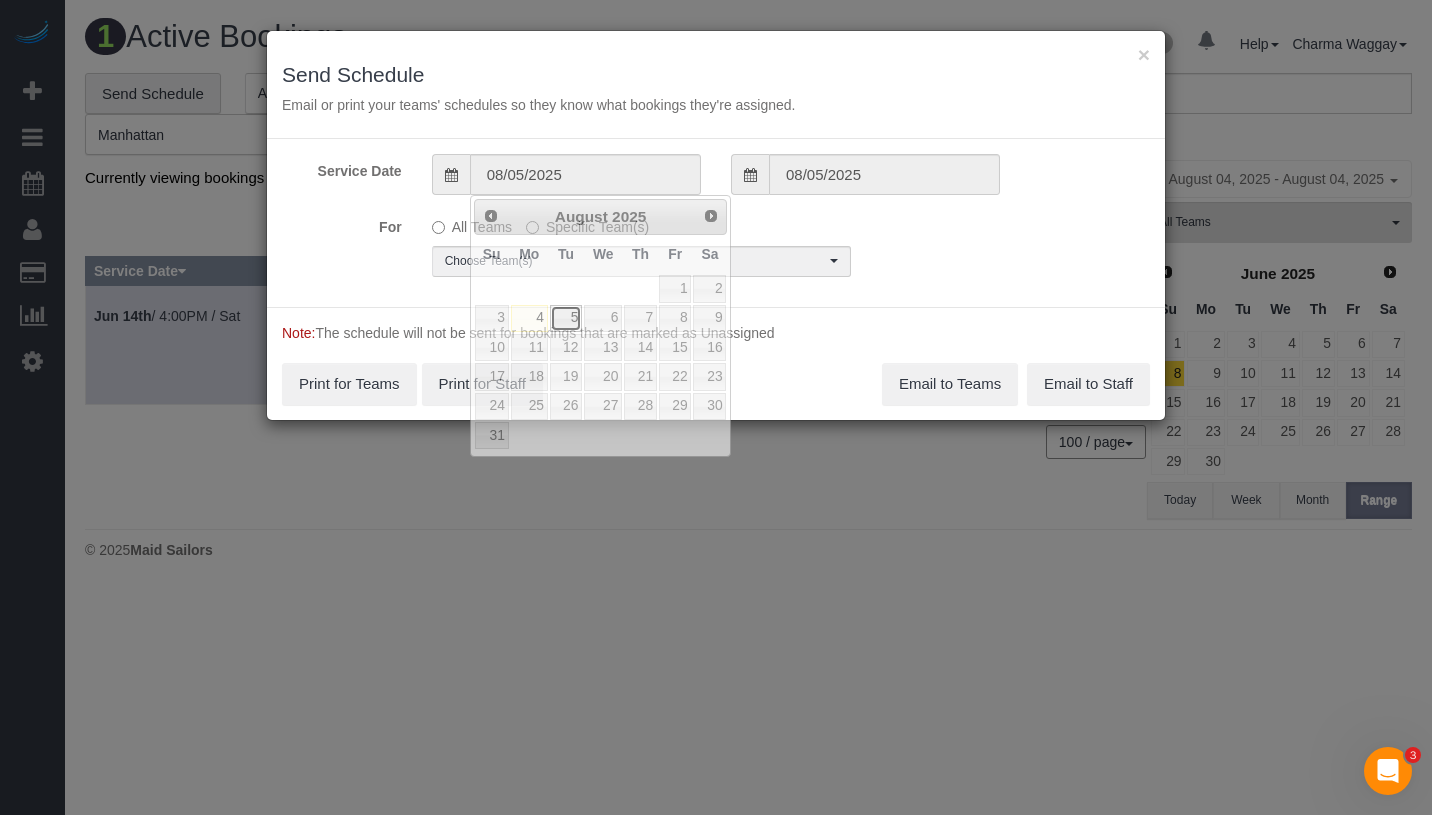 click on "5" at bounding box center [566, 318] 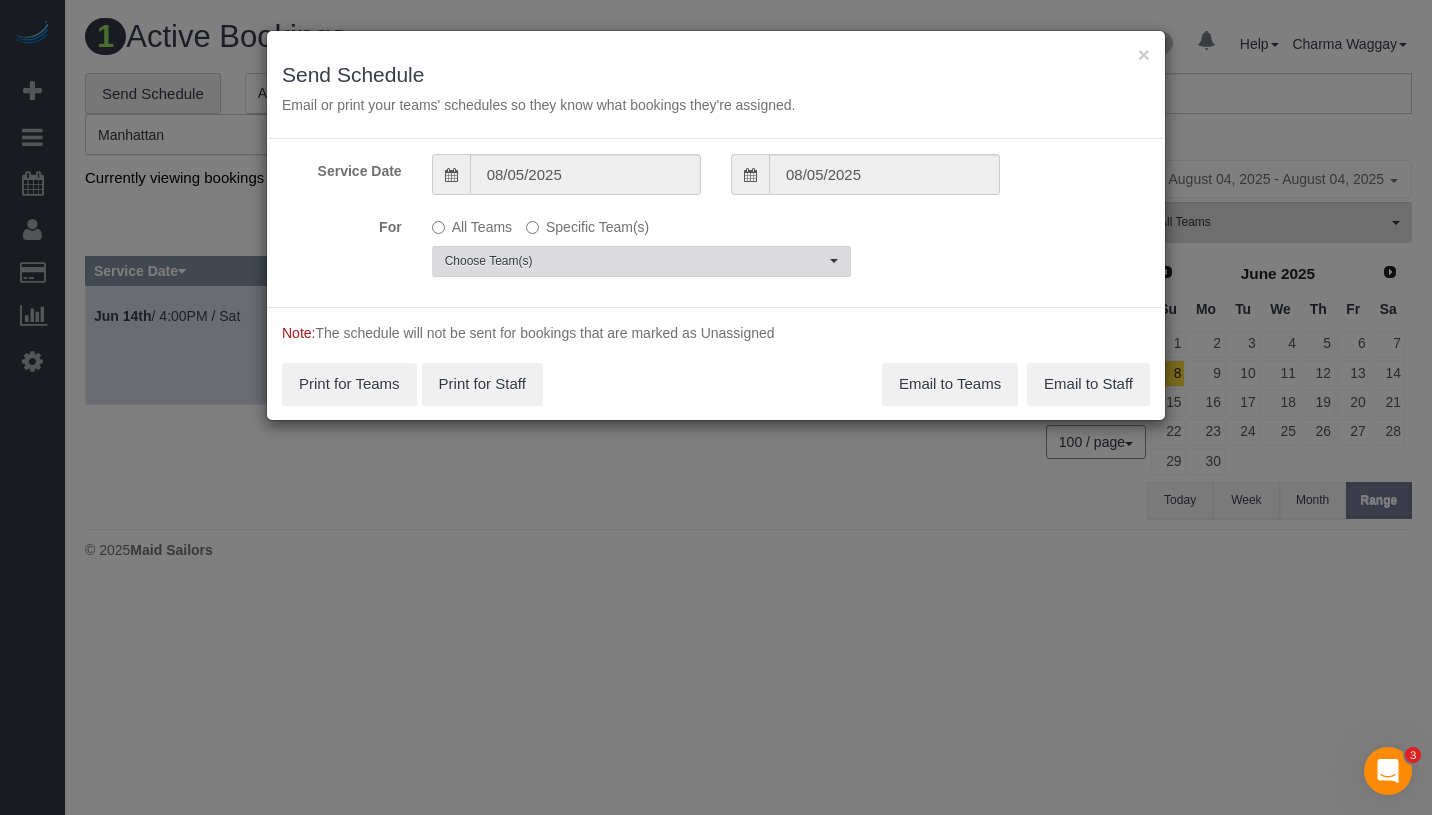 click on "Choose Team(s)" at bounding box center [635, 261] 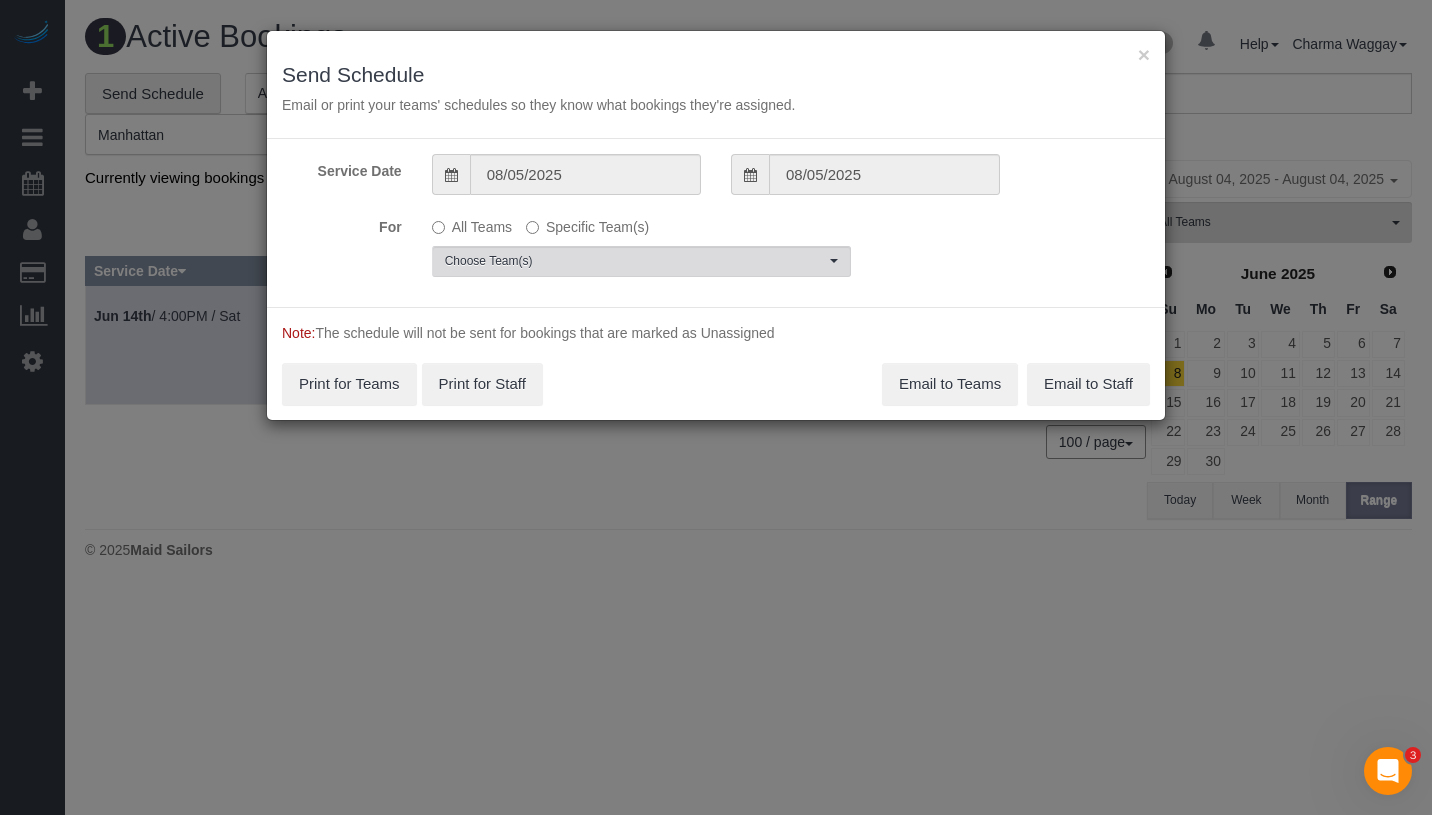 scroll, scrollTop: 4, scrollLeft: 0, axis: vertical 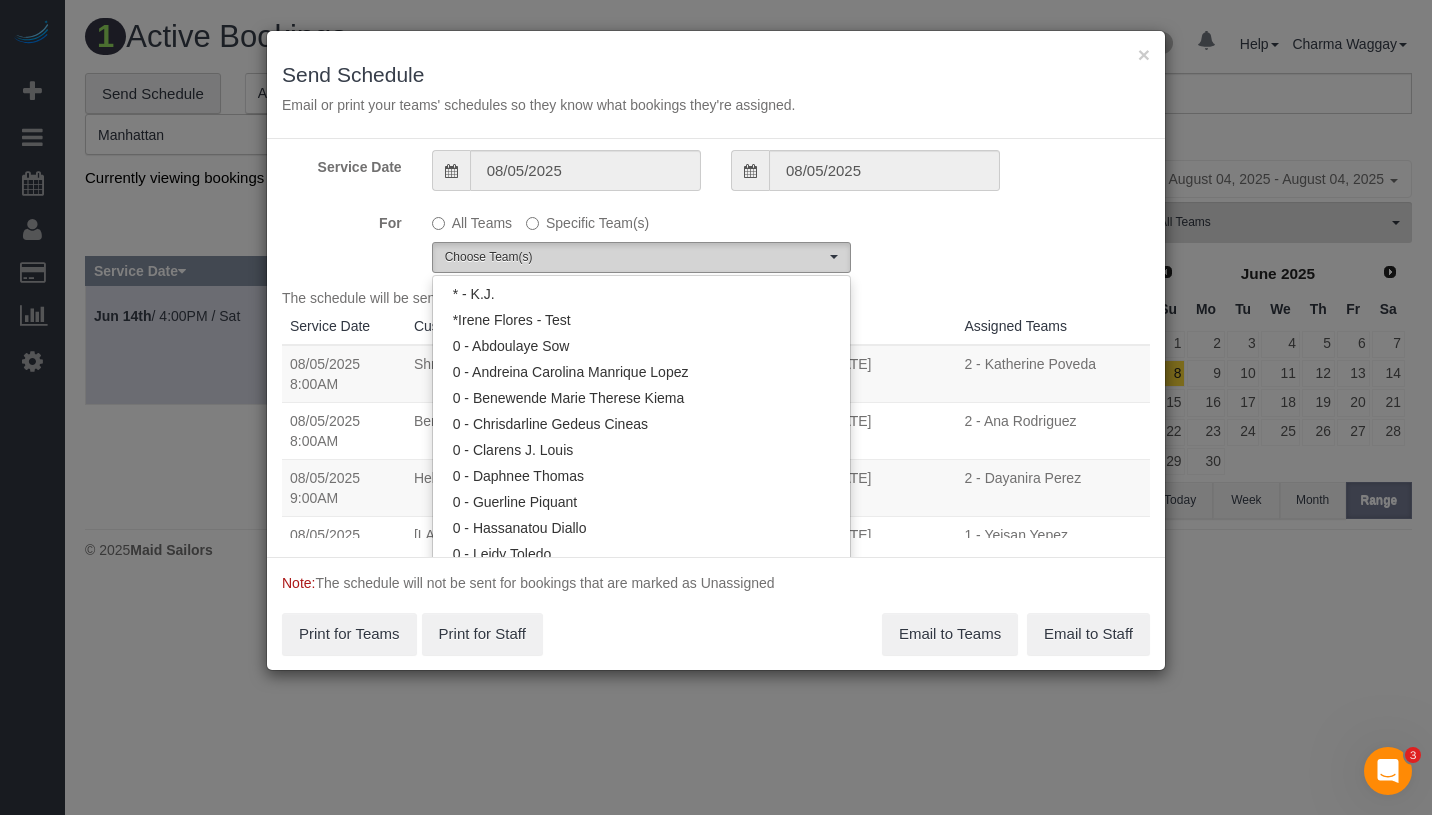 click on "Choose Team(s)" at bounding box center [635, 257] 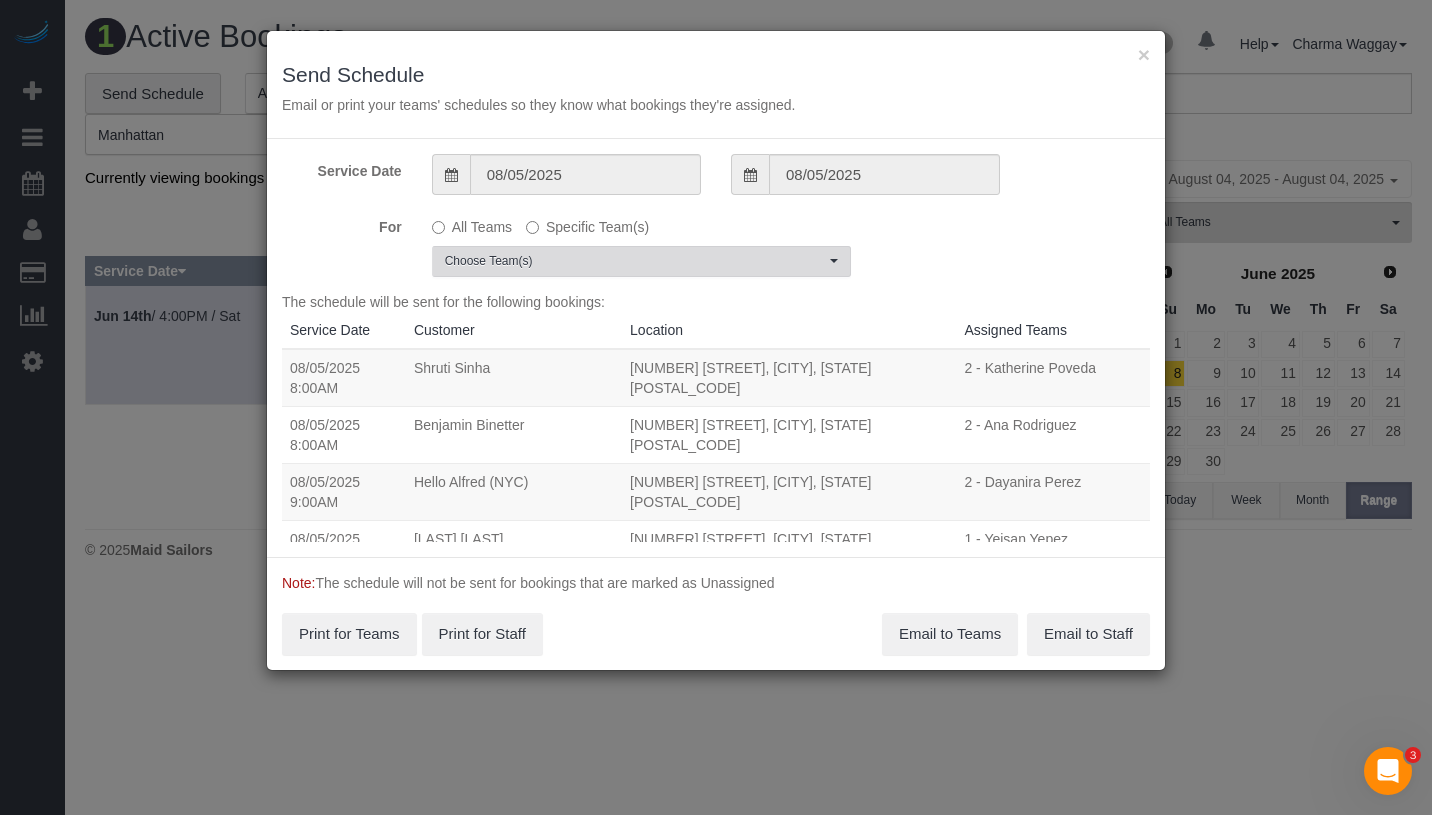scroll, scrollTop: 0, scrollLeft: 0, axis: both 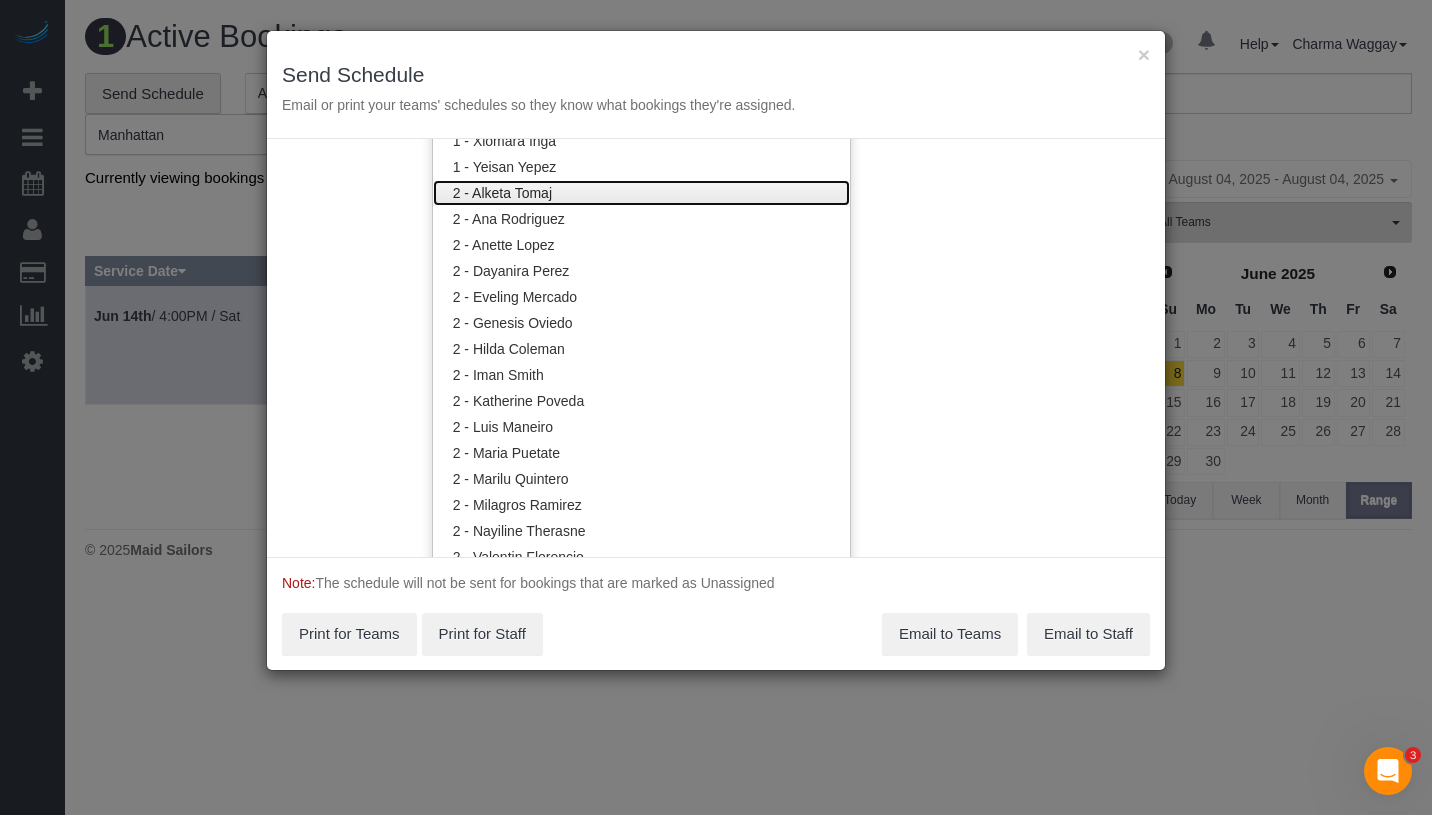 click on "2 - Alketa Tomaj" at bounding box center (641, 193) 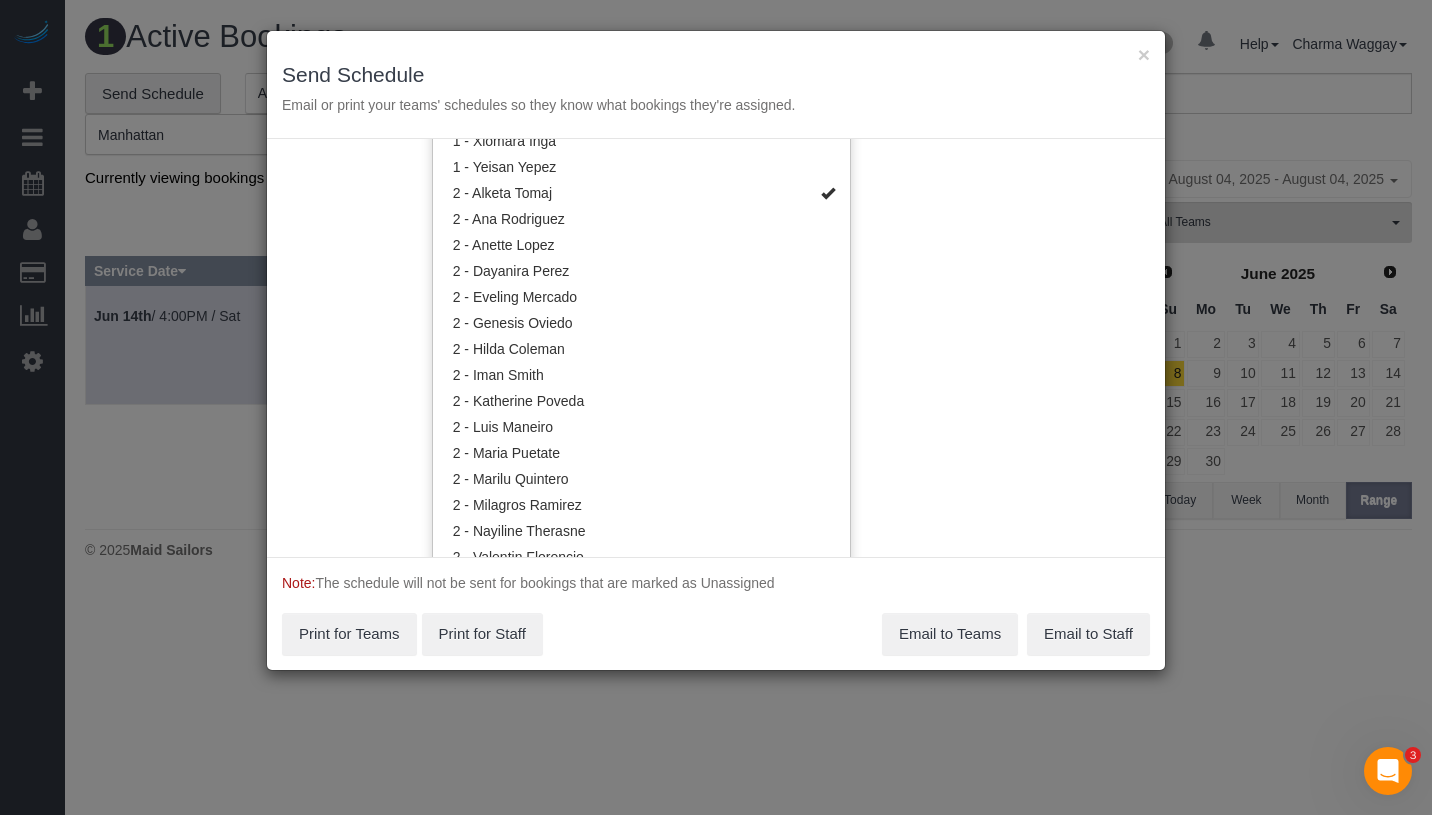 click on "Service Date
08/05/2025
08/05/2025
For
All Teams
Specific Team(s)
2 - Alketa Tomaj
Choose Team(s)
* - K.J.
*Irene Flores - Test
0 - Abdoulaye Sow
0 - Andreina Carolina Manrique Lopez" at bounding box center [716, 348] 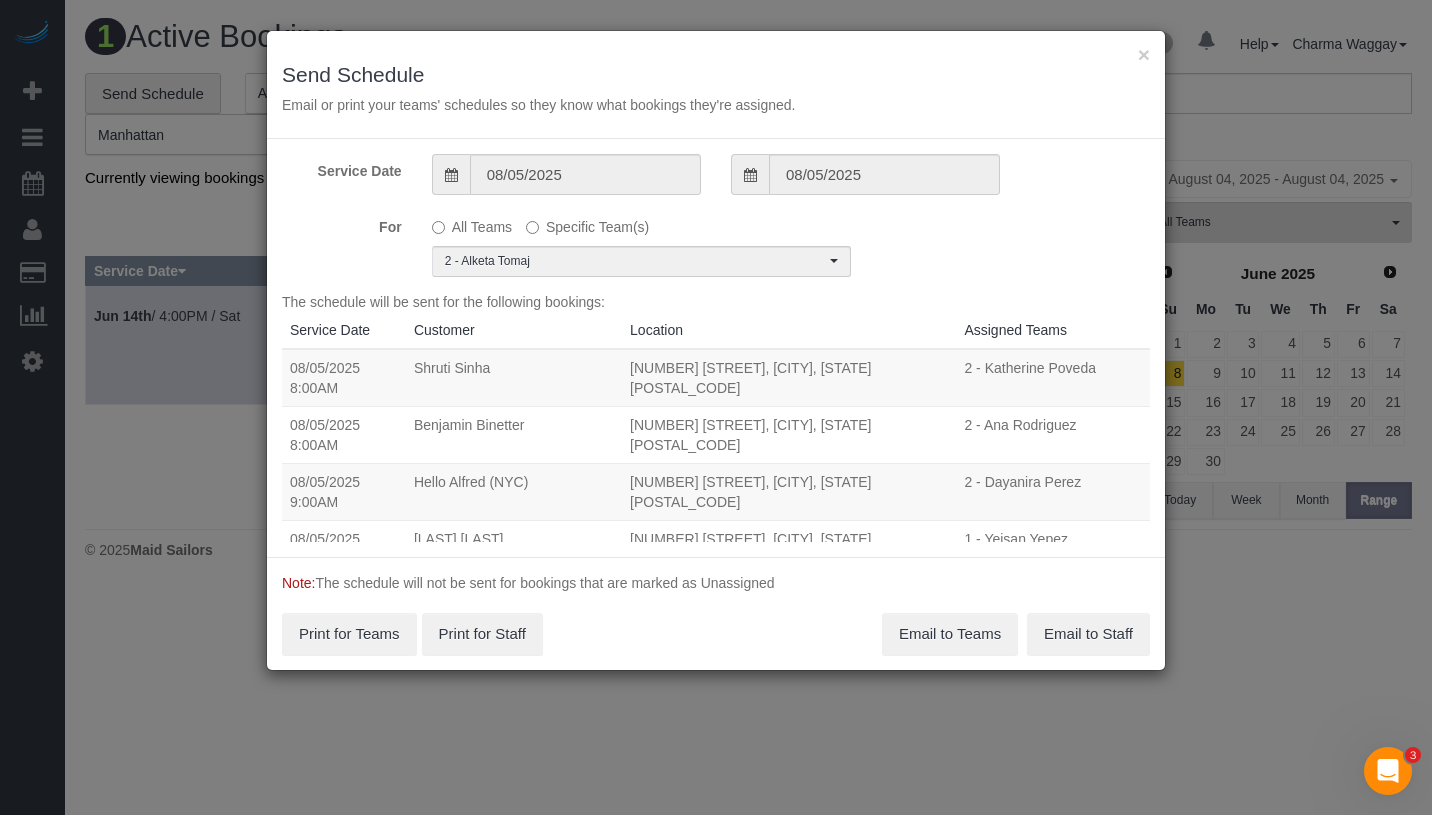 scroll, scrollTop: 0, scrollLeft: 0, axis: both 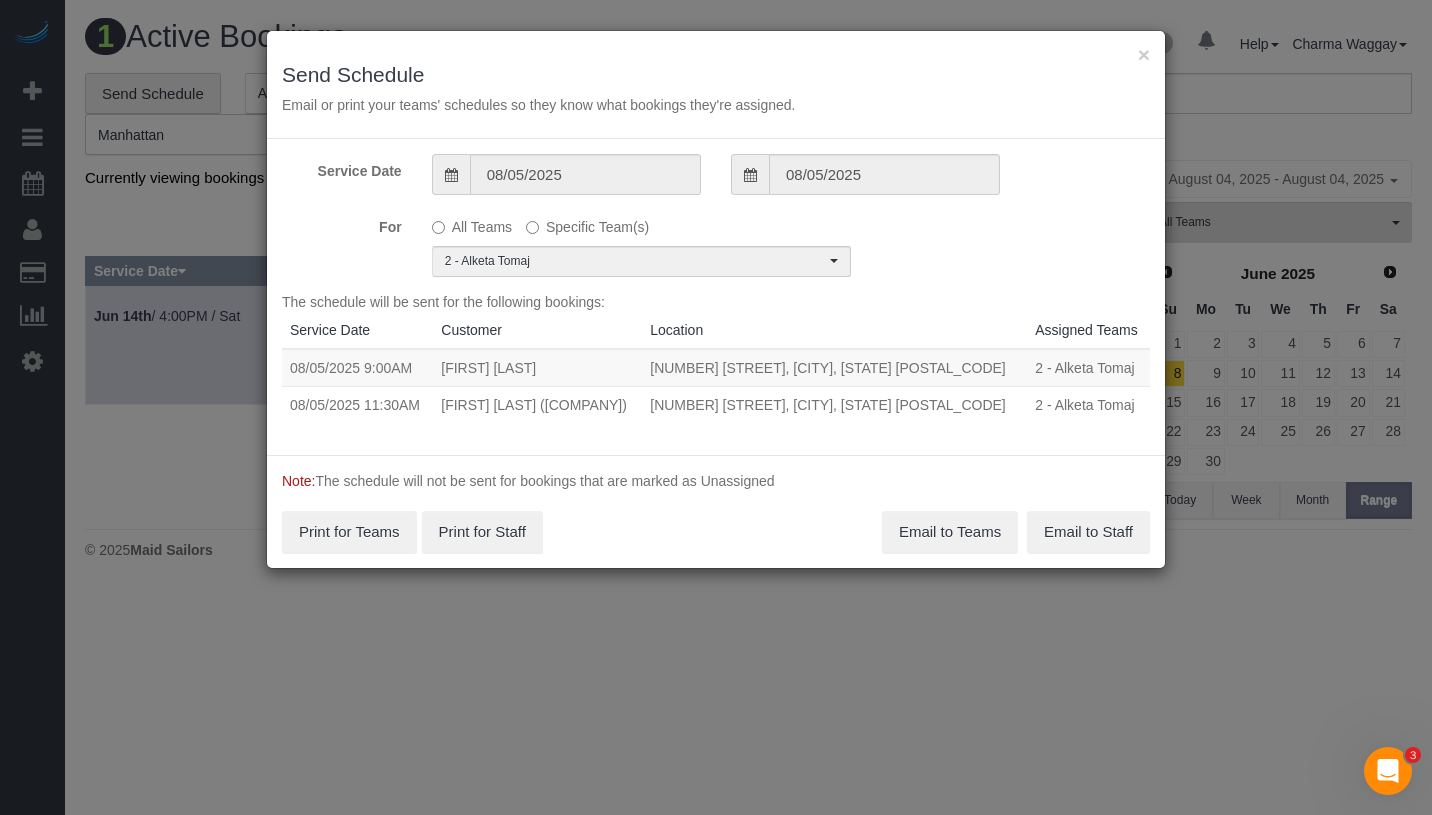 drag, startPoint x: 287, startPoint y: 365, endPoint x: 930, endPoint y: 410, distance: 644.57275 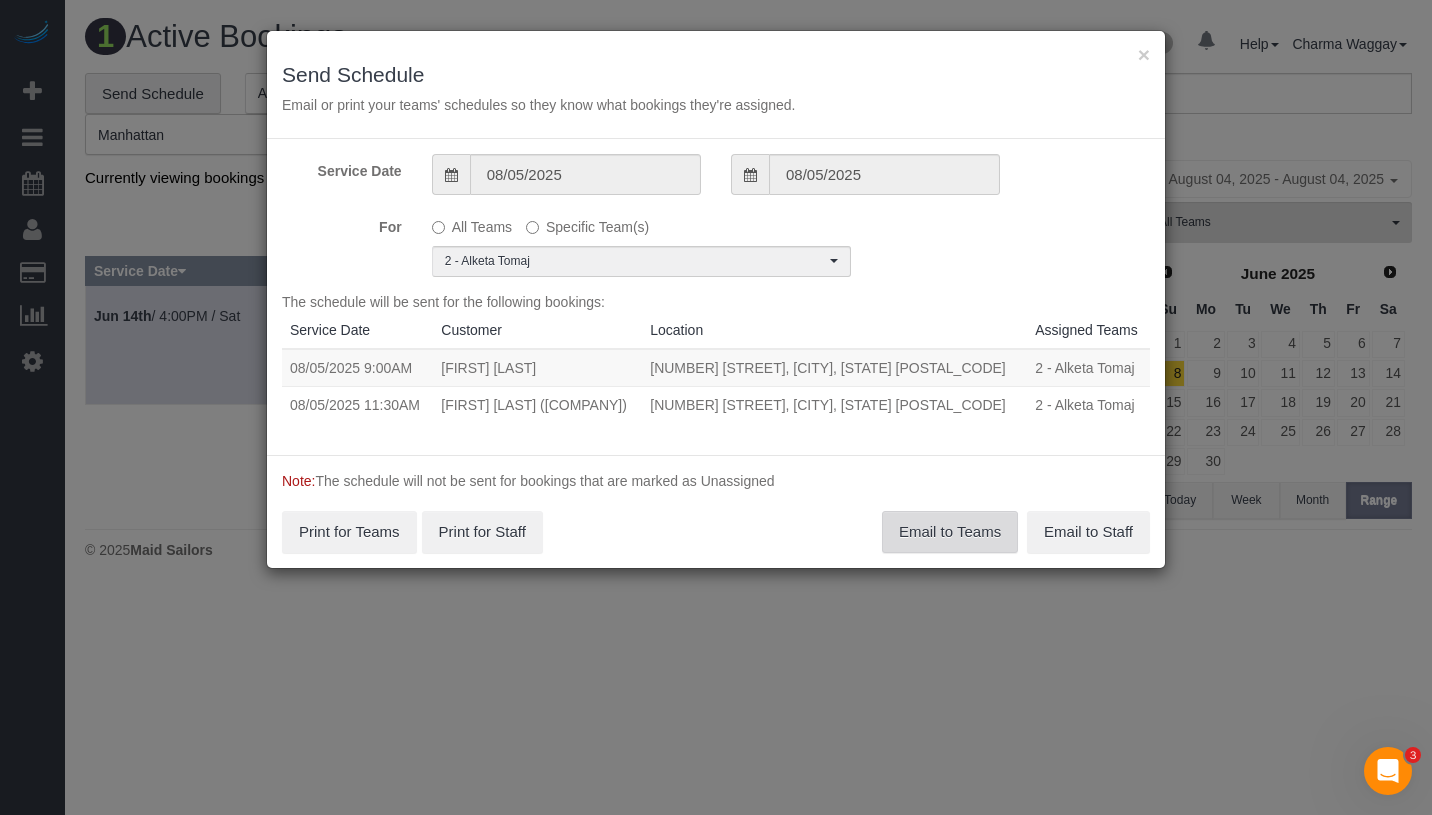 click on "Email to Teams" at bounding box center [950, 532] 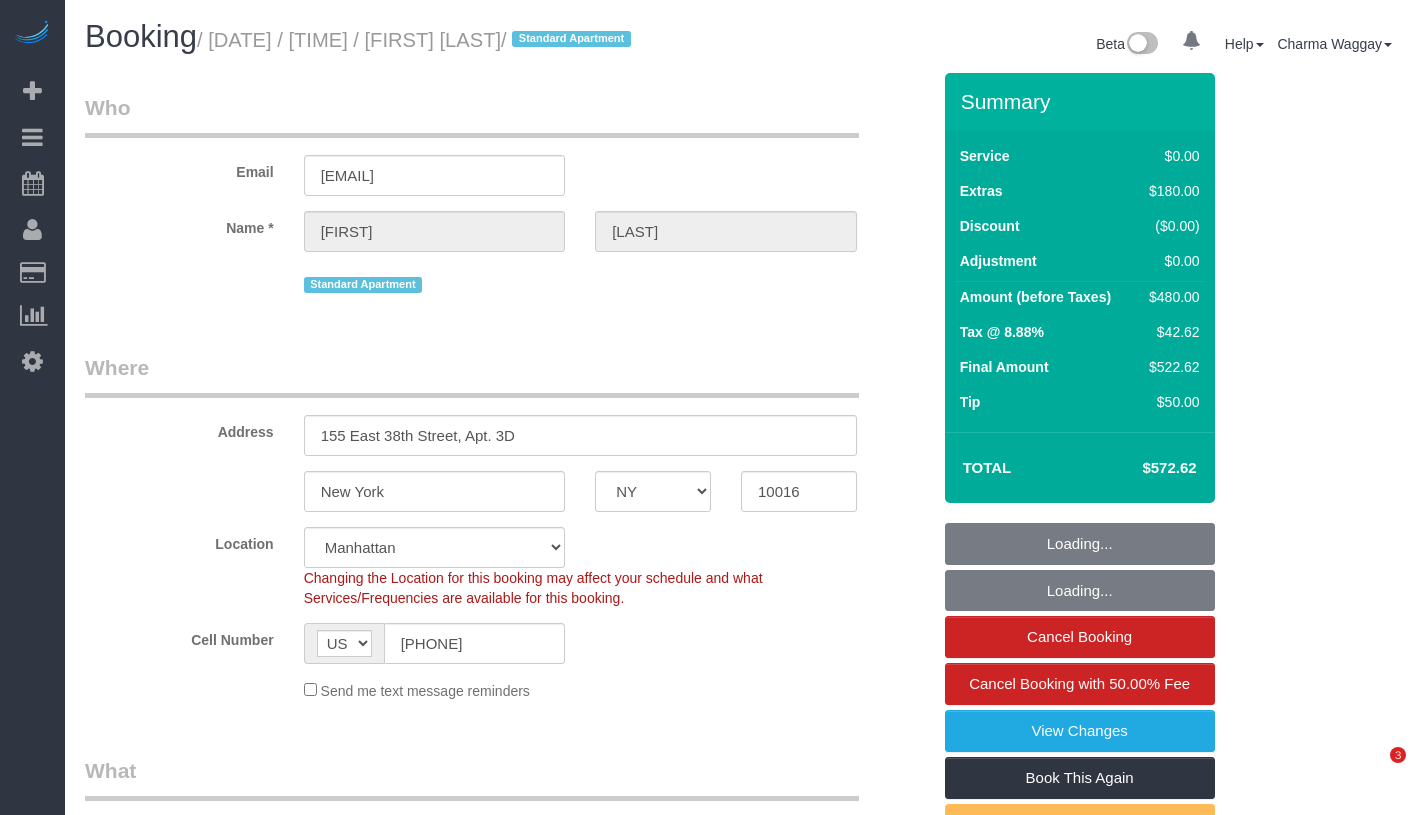 select on "NY" 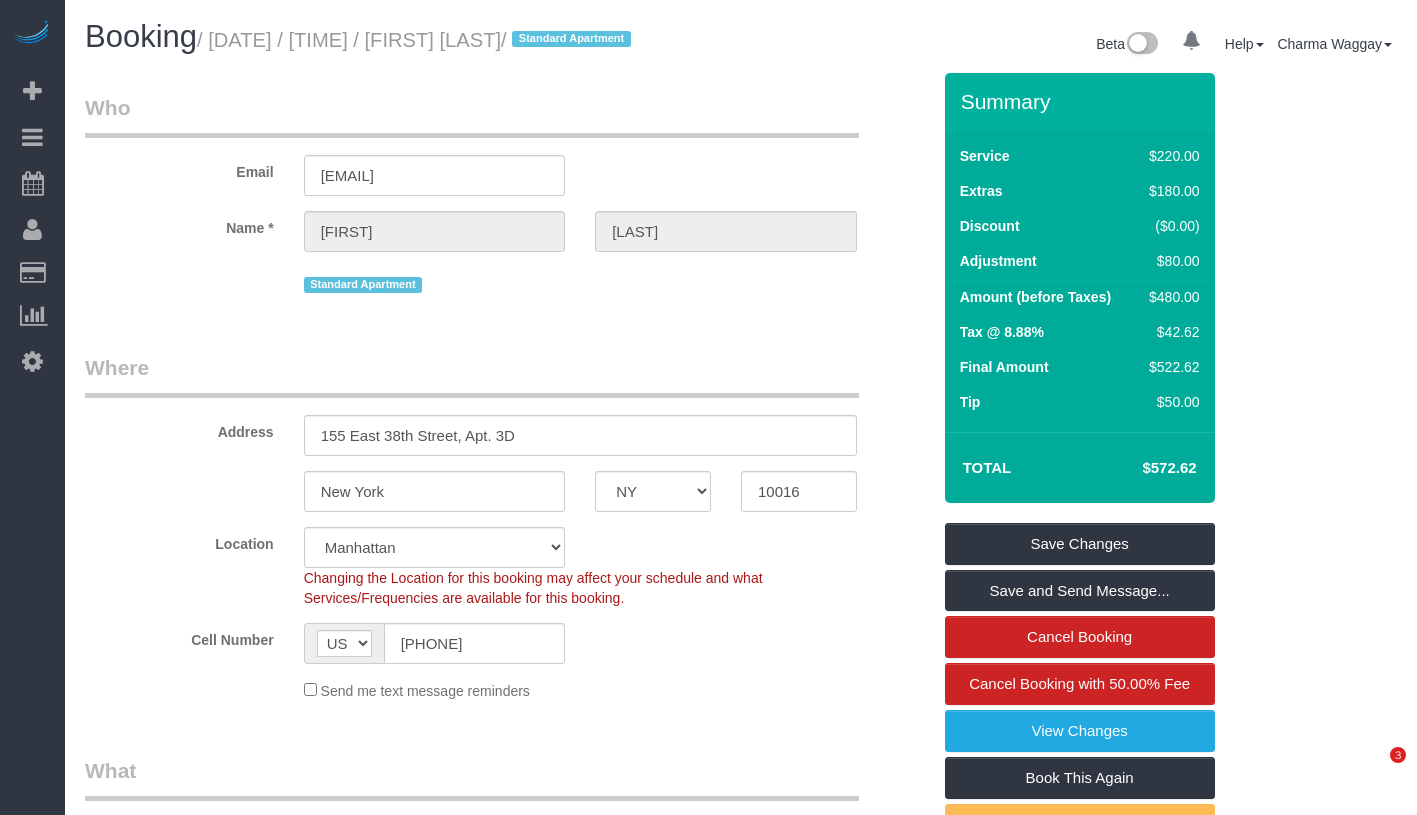 scroll, scrollTop: 0, scrollLeft: 0, axis: both 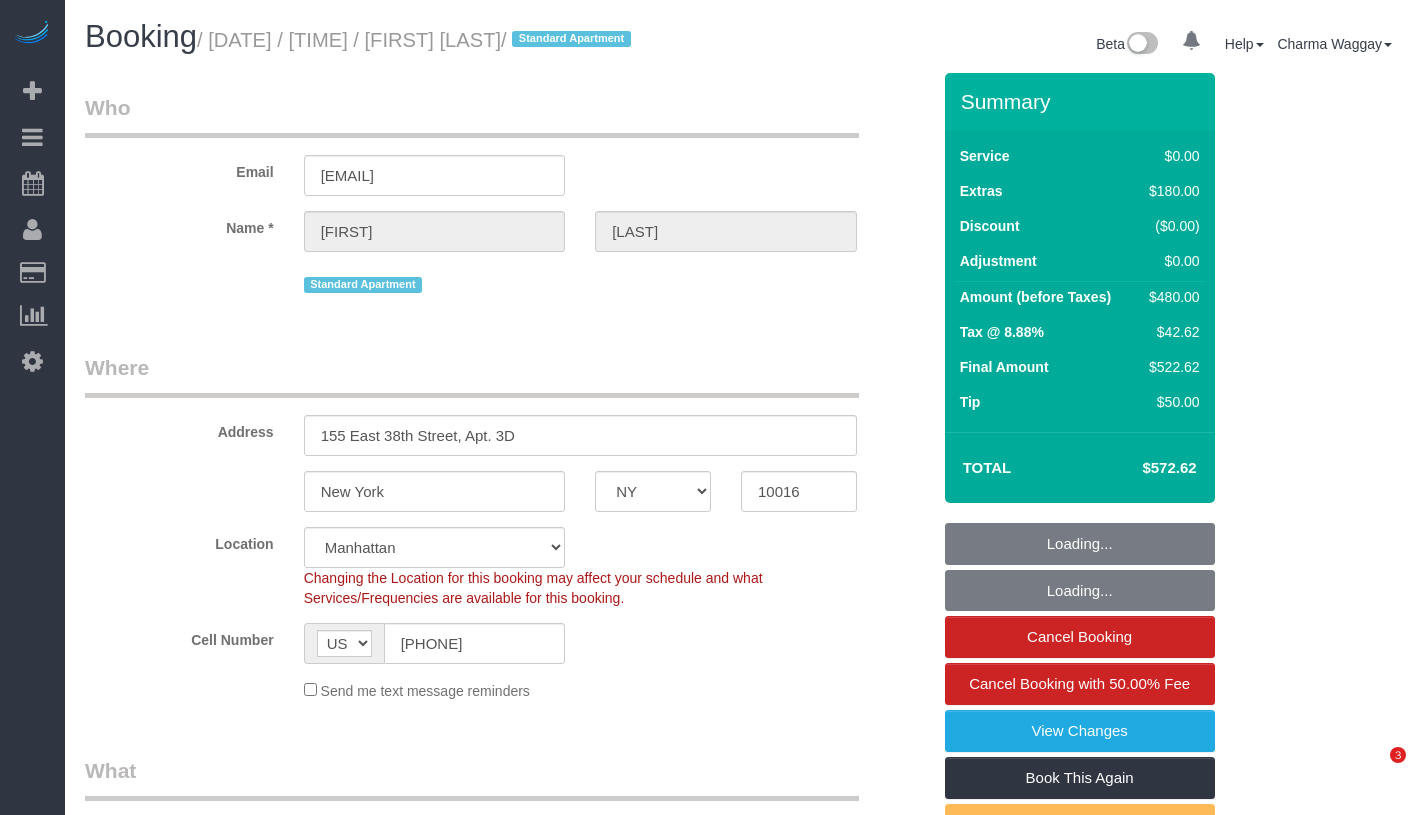 select on "NY" 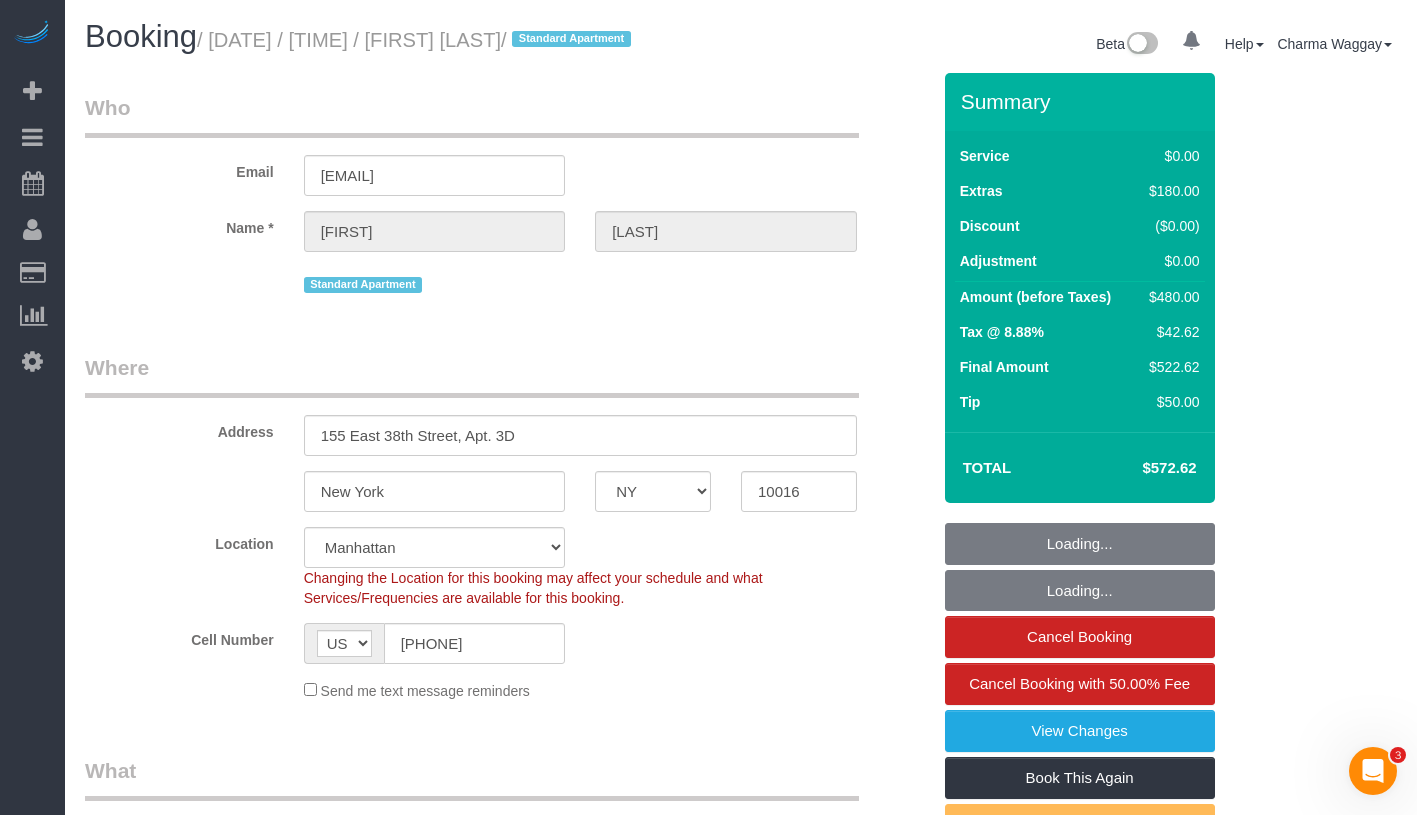 scroll, scrollTop: 0, scrollLeft: 0, axis: both 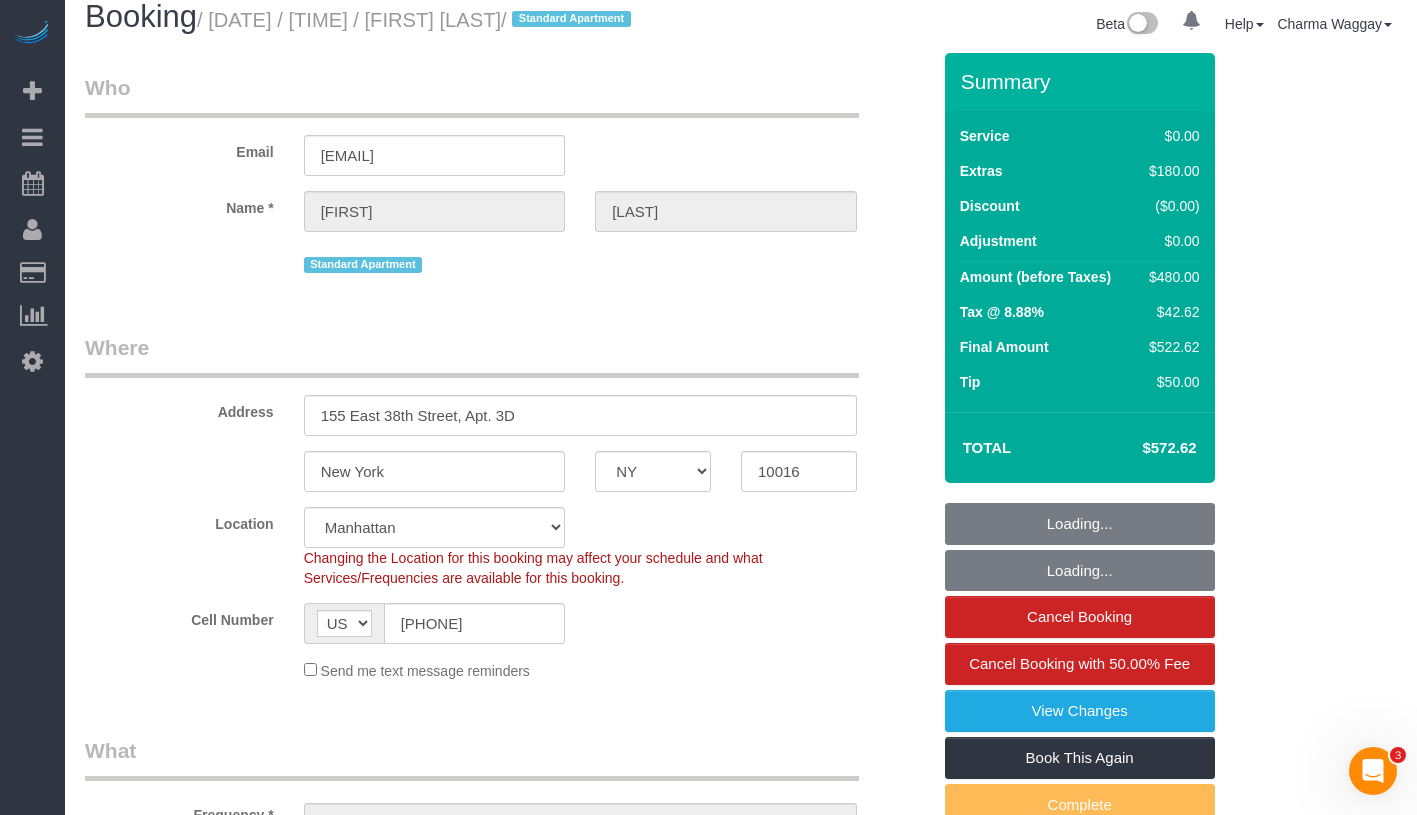 select on "object:738" 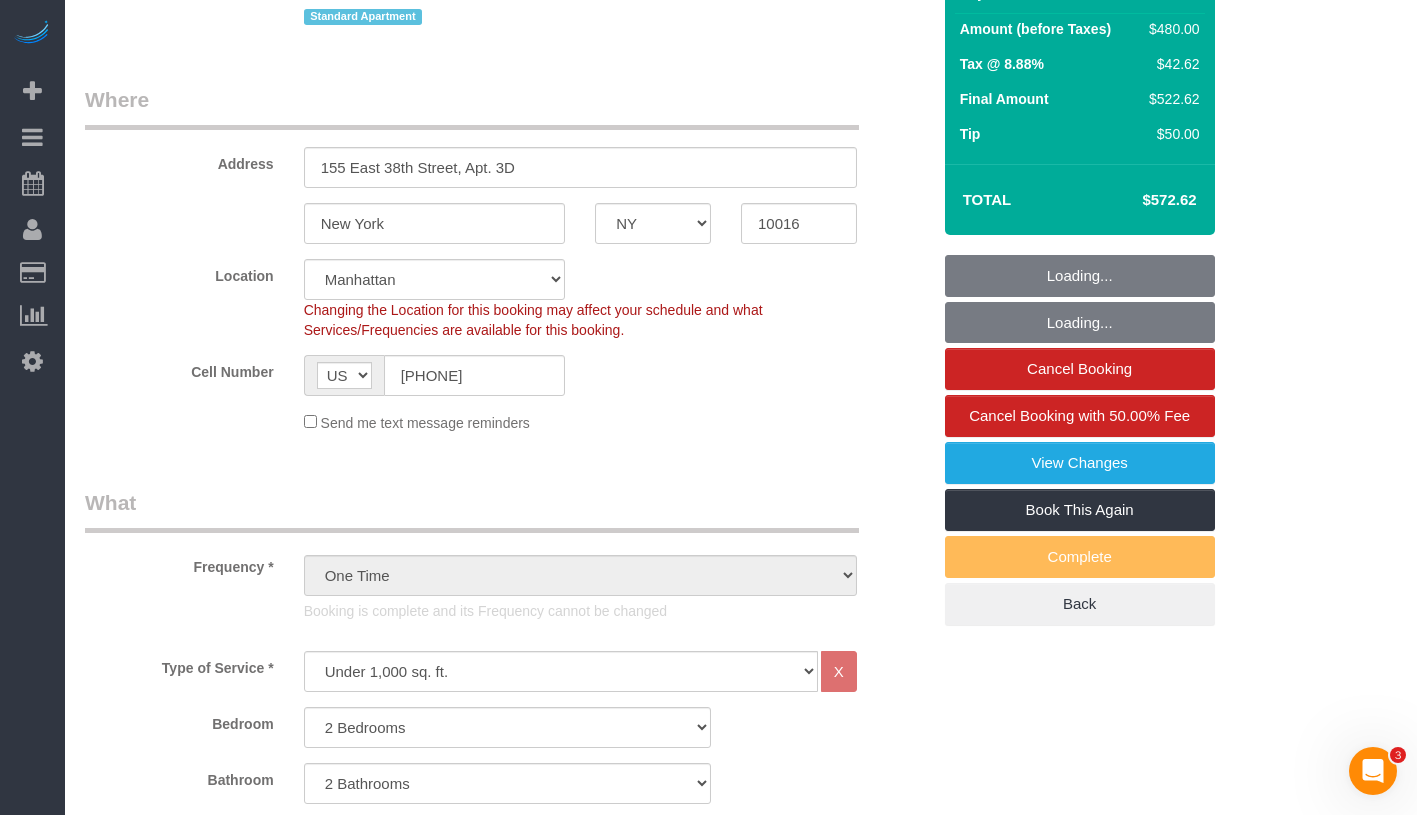select on "string:stripe-pm_1RqzXj4VGloSiKo7mMokThoS" 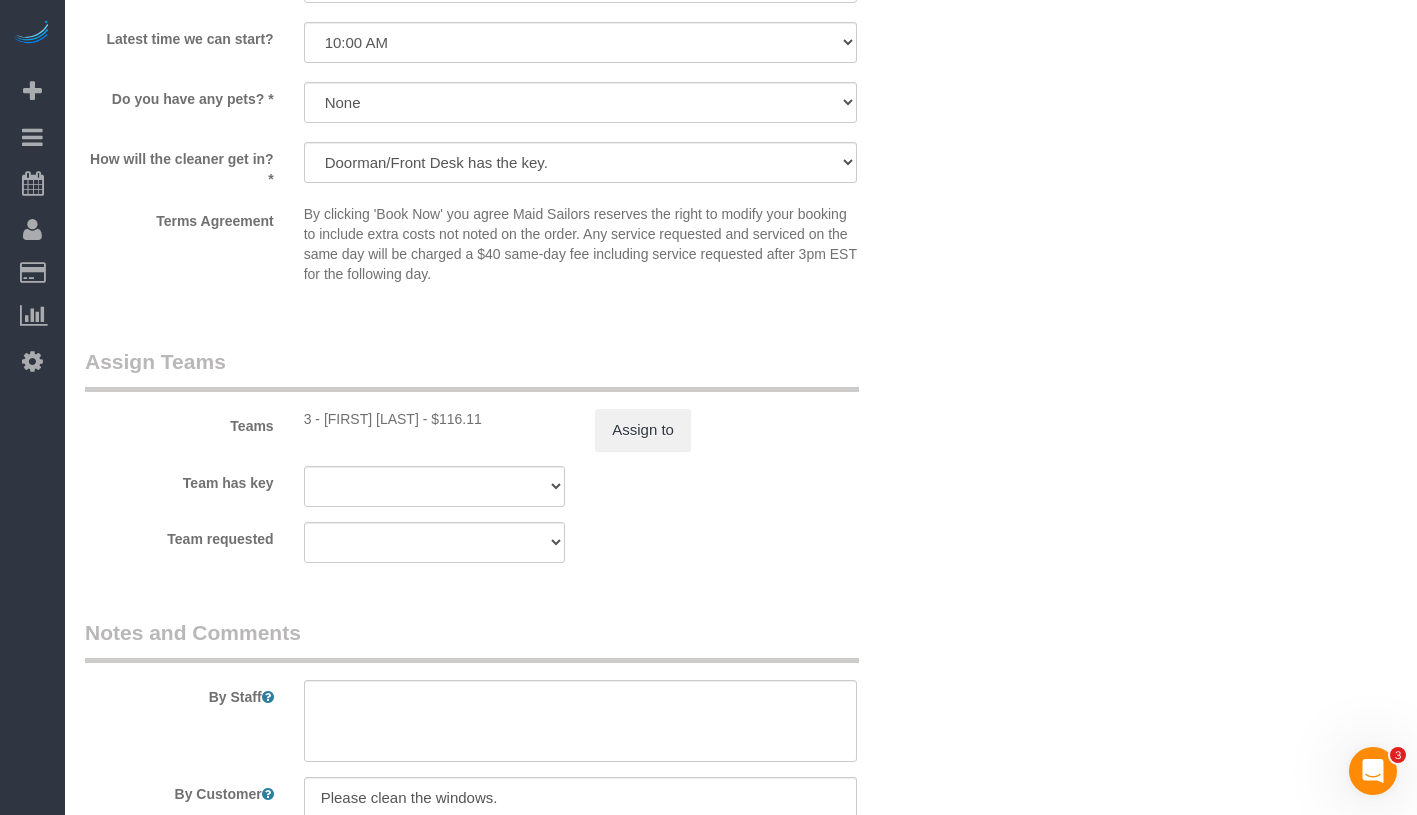 scroll, scrollTop: 2780, scrollLeft: 0, axis: vertical 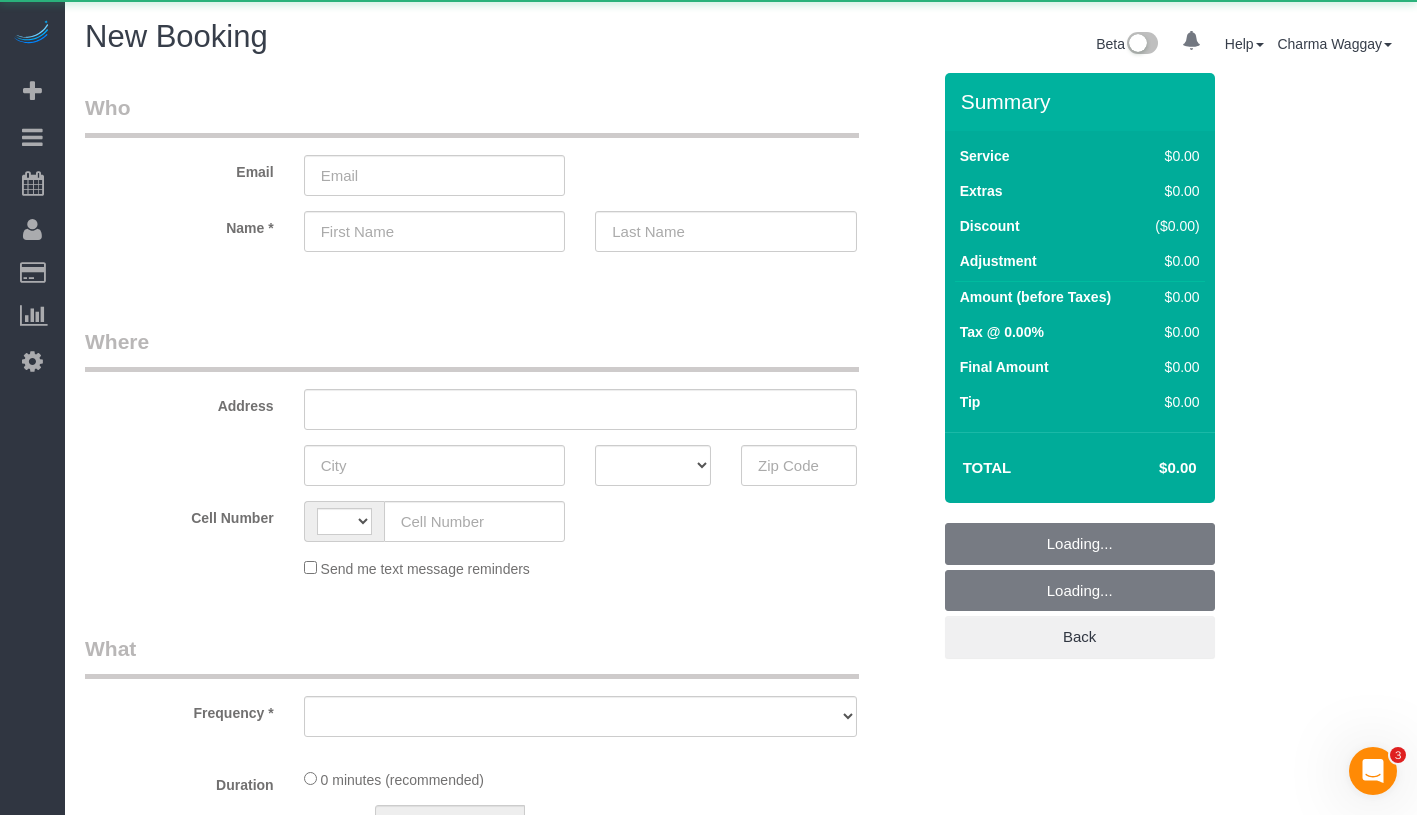 select on "string:US" 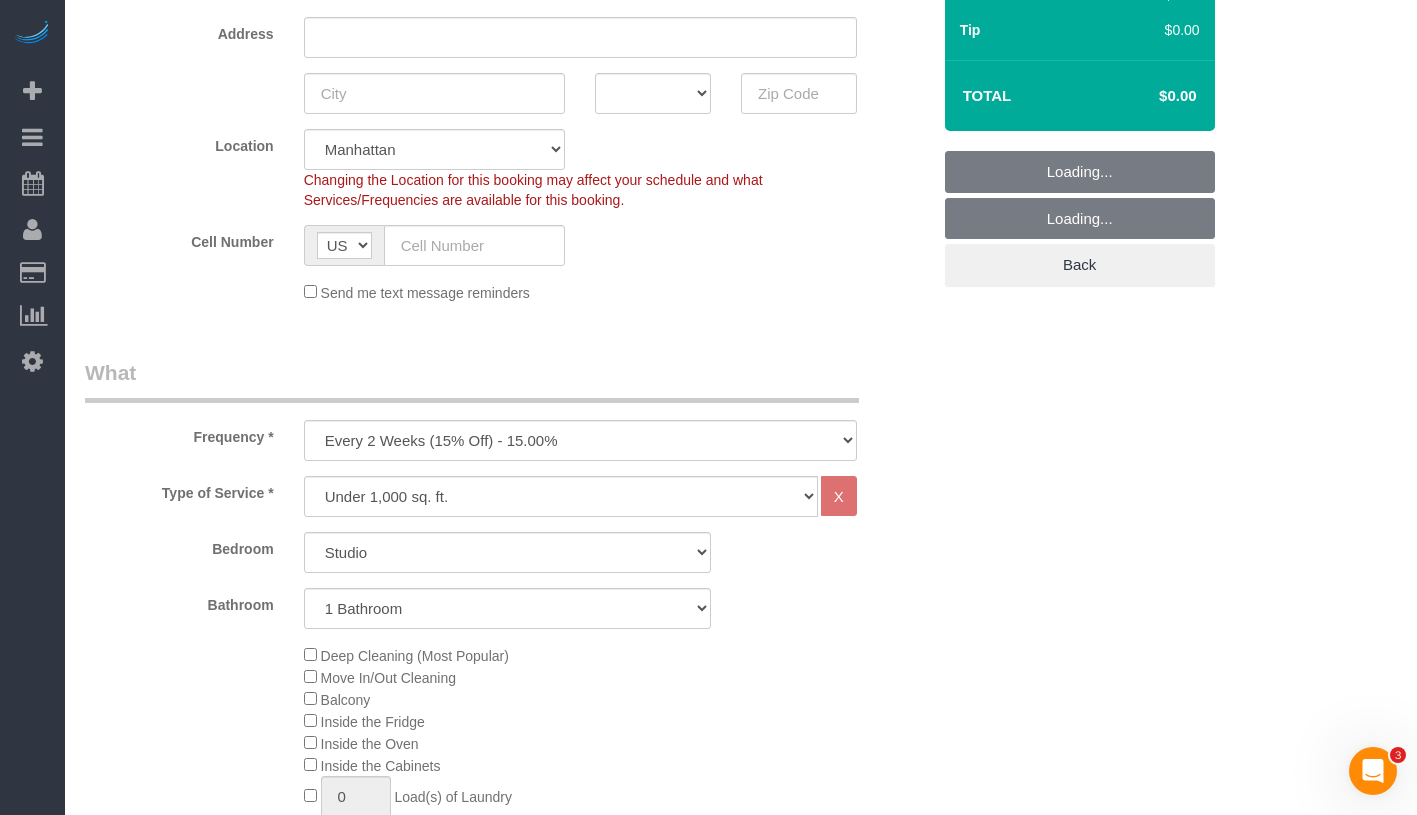 scroll, scrollTop: 372, scrollLeft: 0, axis: vertical 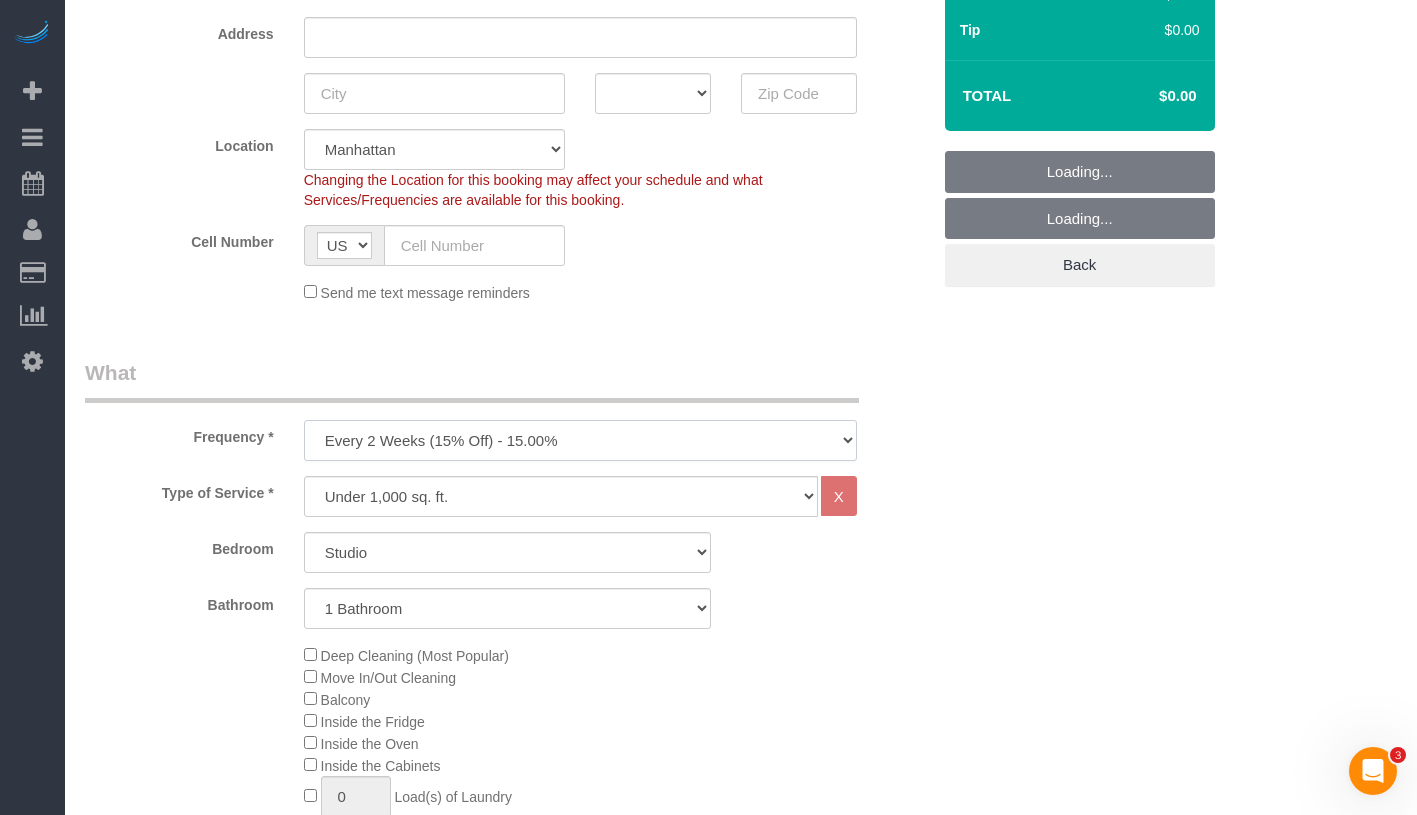 click on "One Time Weekly (20% Off) - 20.00% Every 2 Weeks (15% Off) - 15.00% Every 4 Weeks (10% Off) - 10.00%" at bounding box center [580, 440] 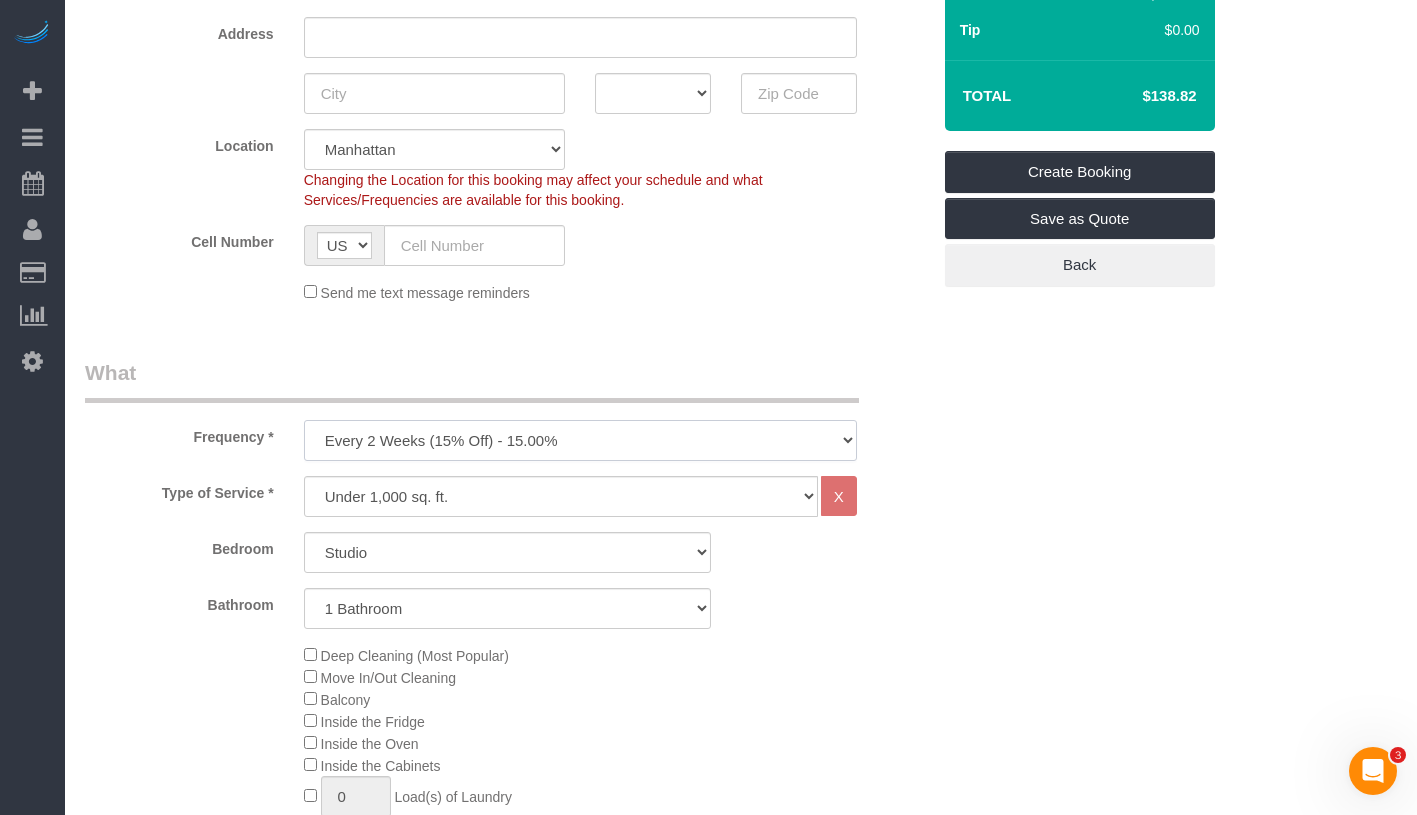 select on "object:1399" 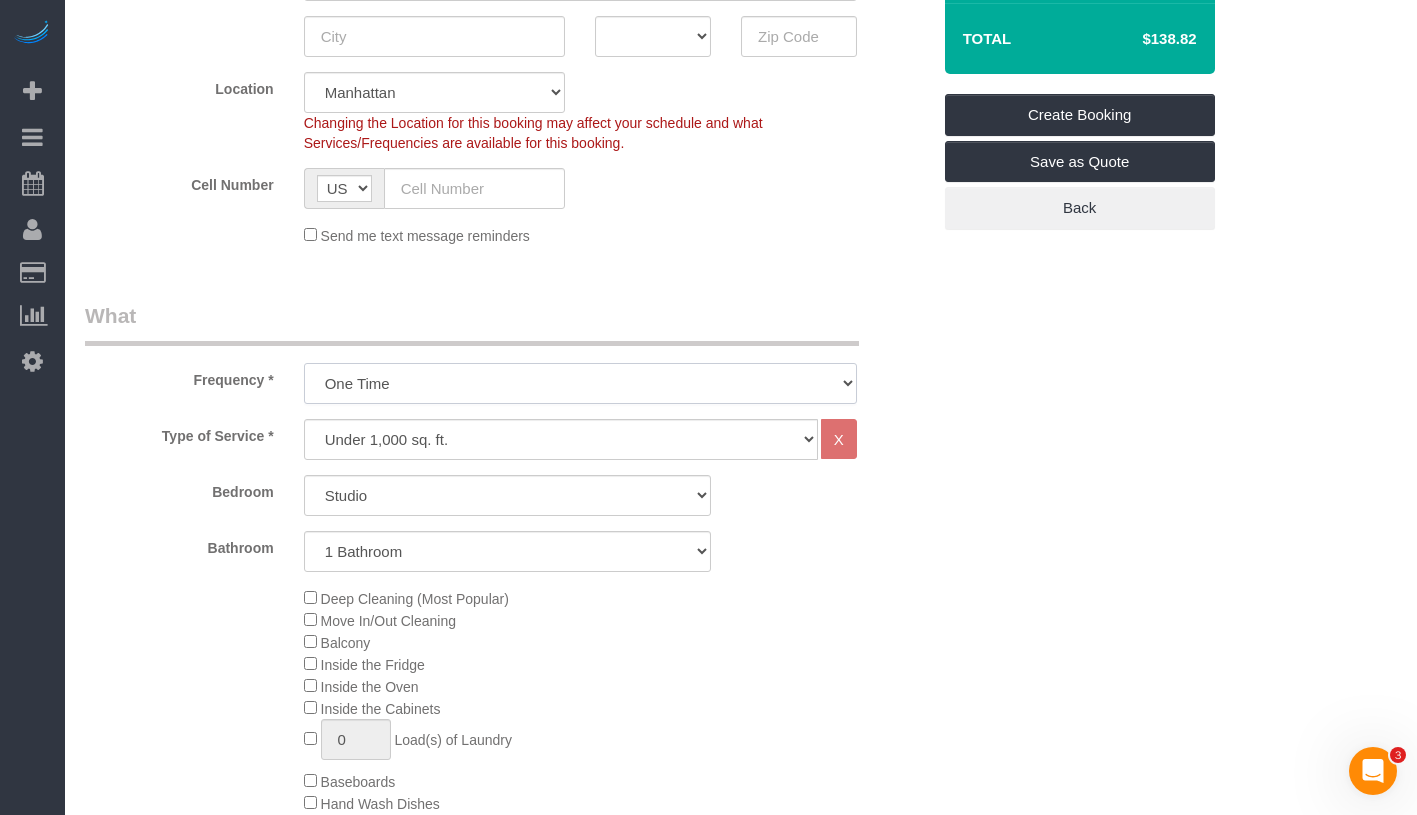 scroll, scrollTop: 522, scrollLeft: 0, axis: vertical 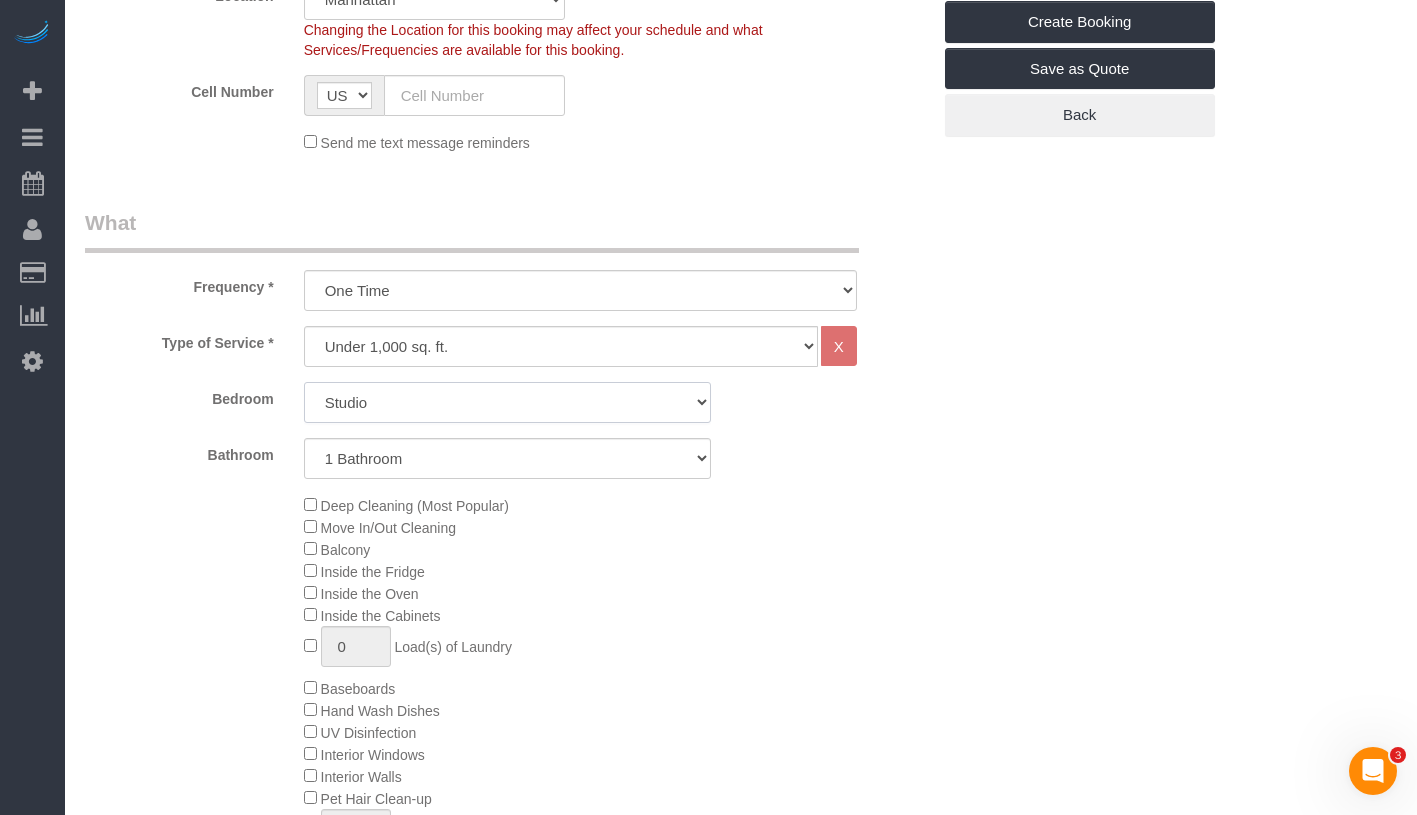 click on "Studio
1 Bedroom
2 Bedrooms
3 Bedrooms" 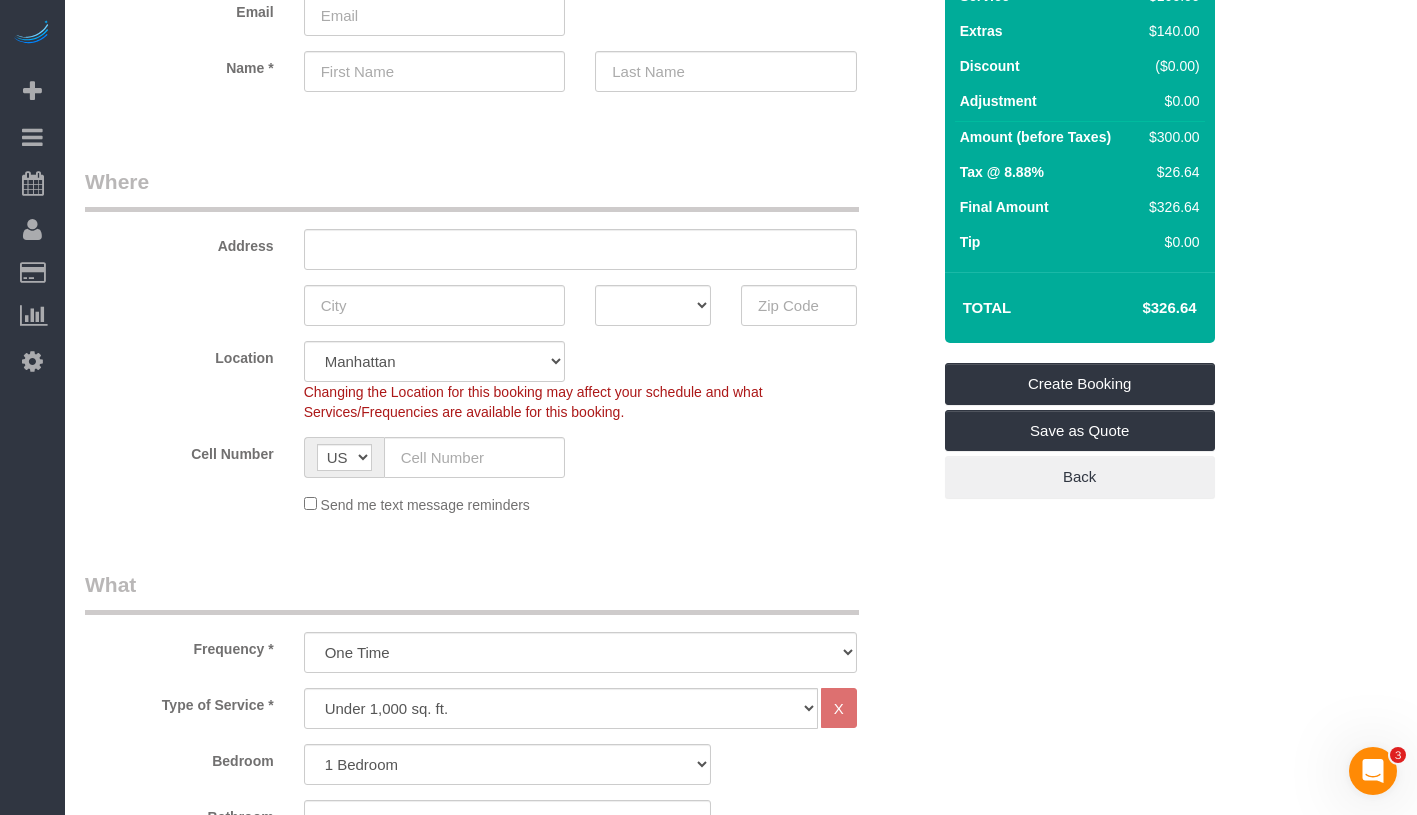 scroll, scrollTop: 0, scrollLeft: 0, axis: both 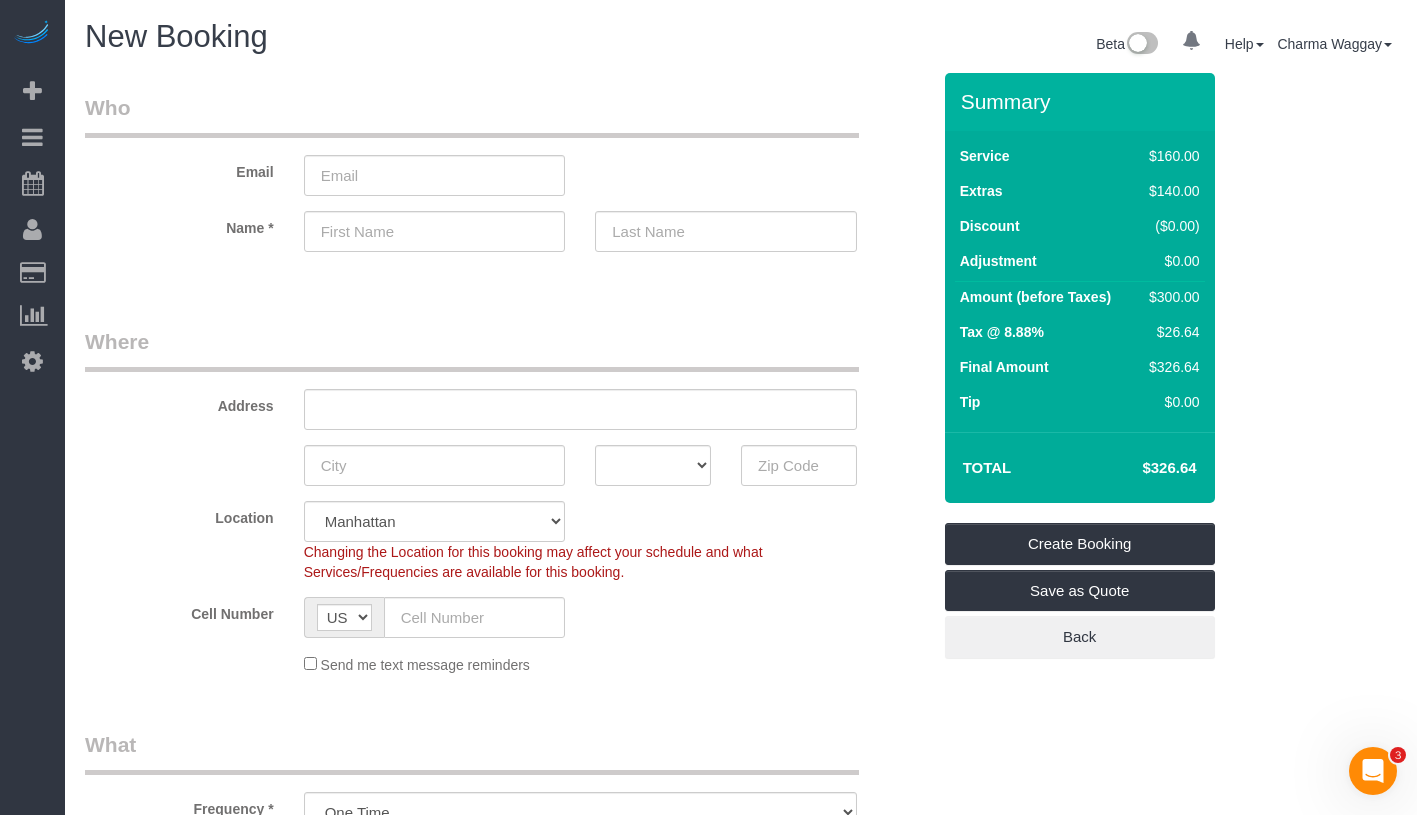 drag, startPoint x: 1143, startPoint y: 466, endPoint x: 1223, endPoint y: 472, distance: 80.224686 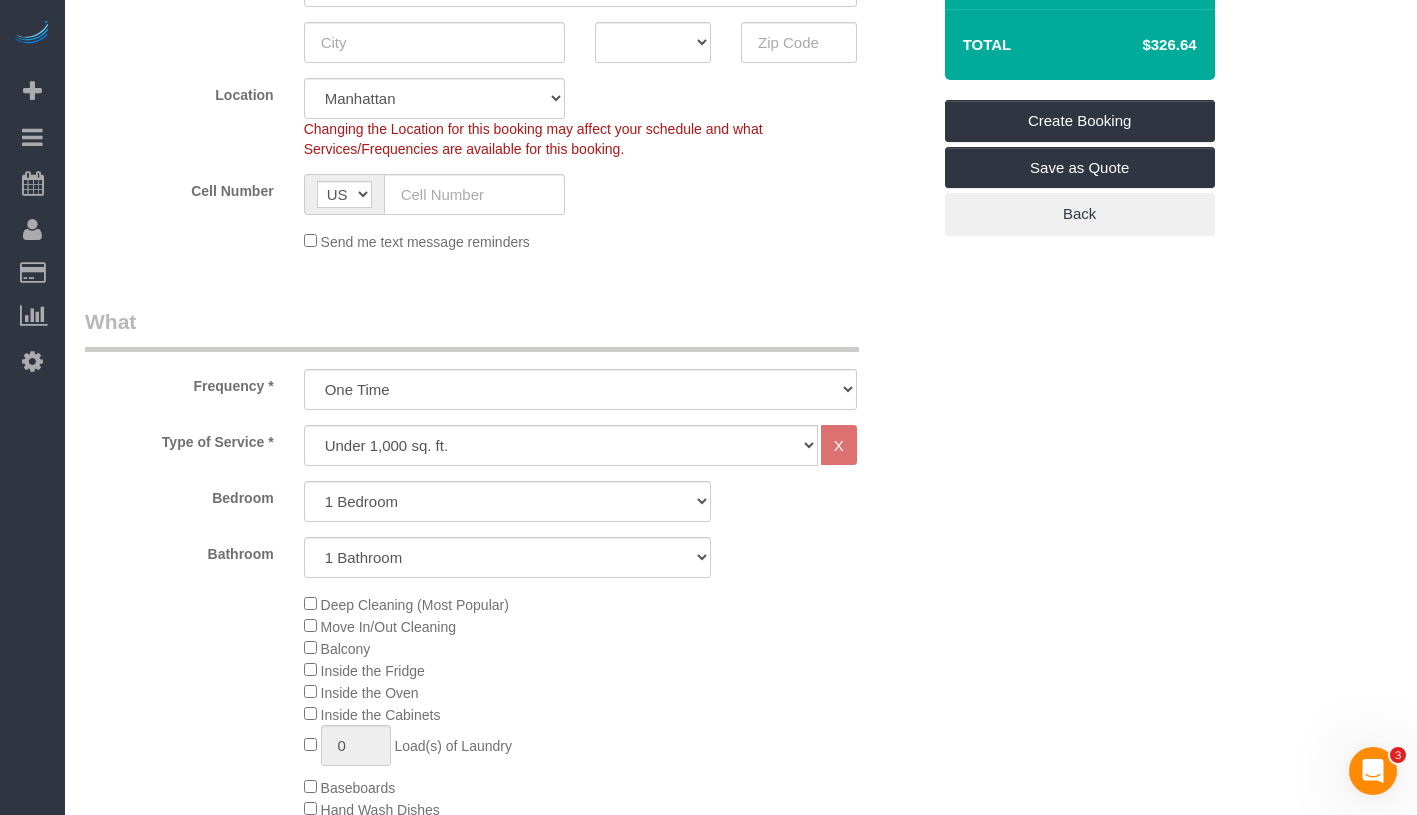 scroll, scrollTop: 0, scrollLeft: 0, axis: both 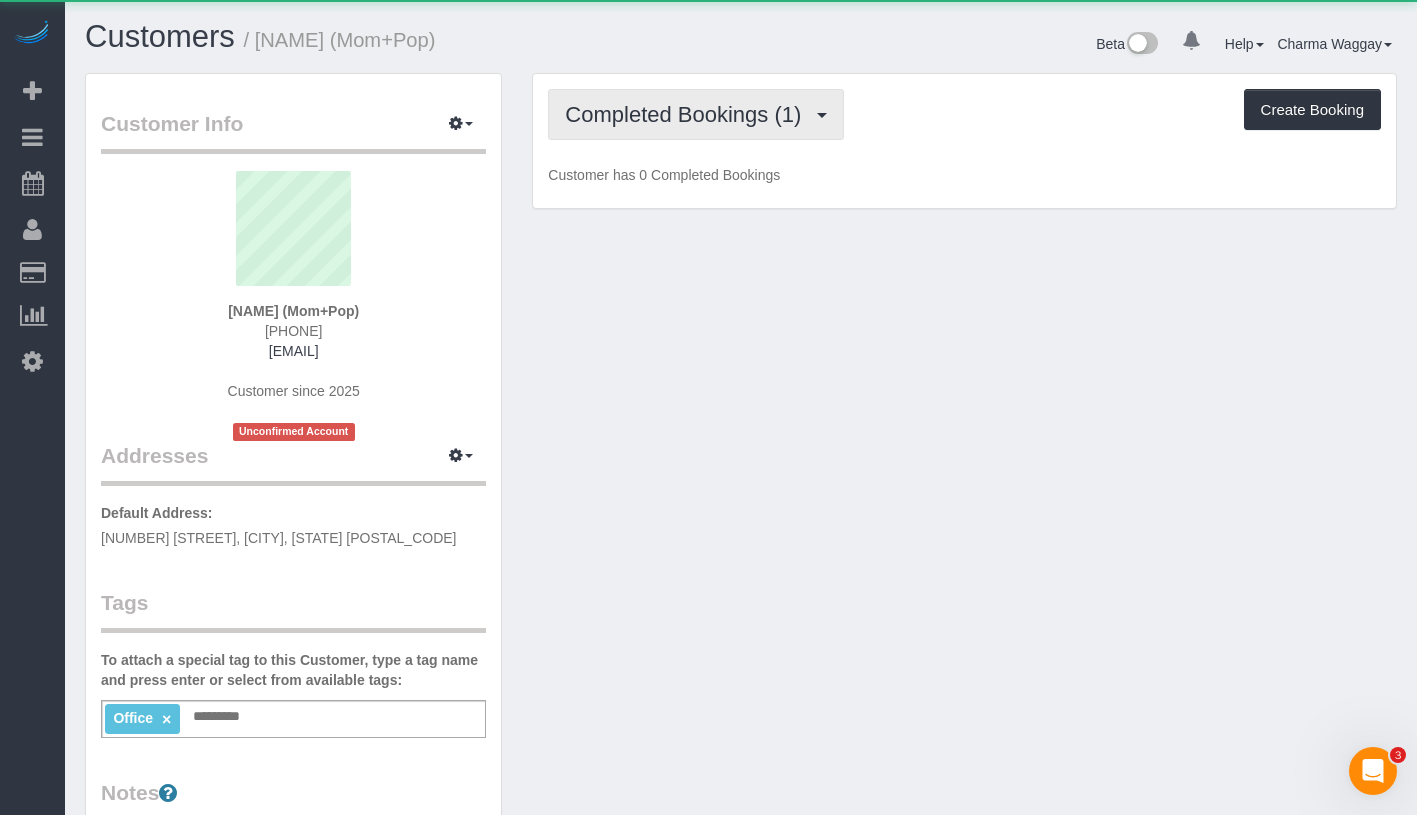 click on "Completed Bookings (1)" at bounding box center (688, 114) 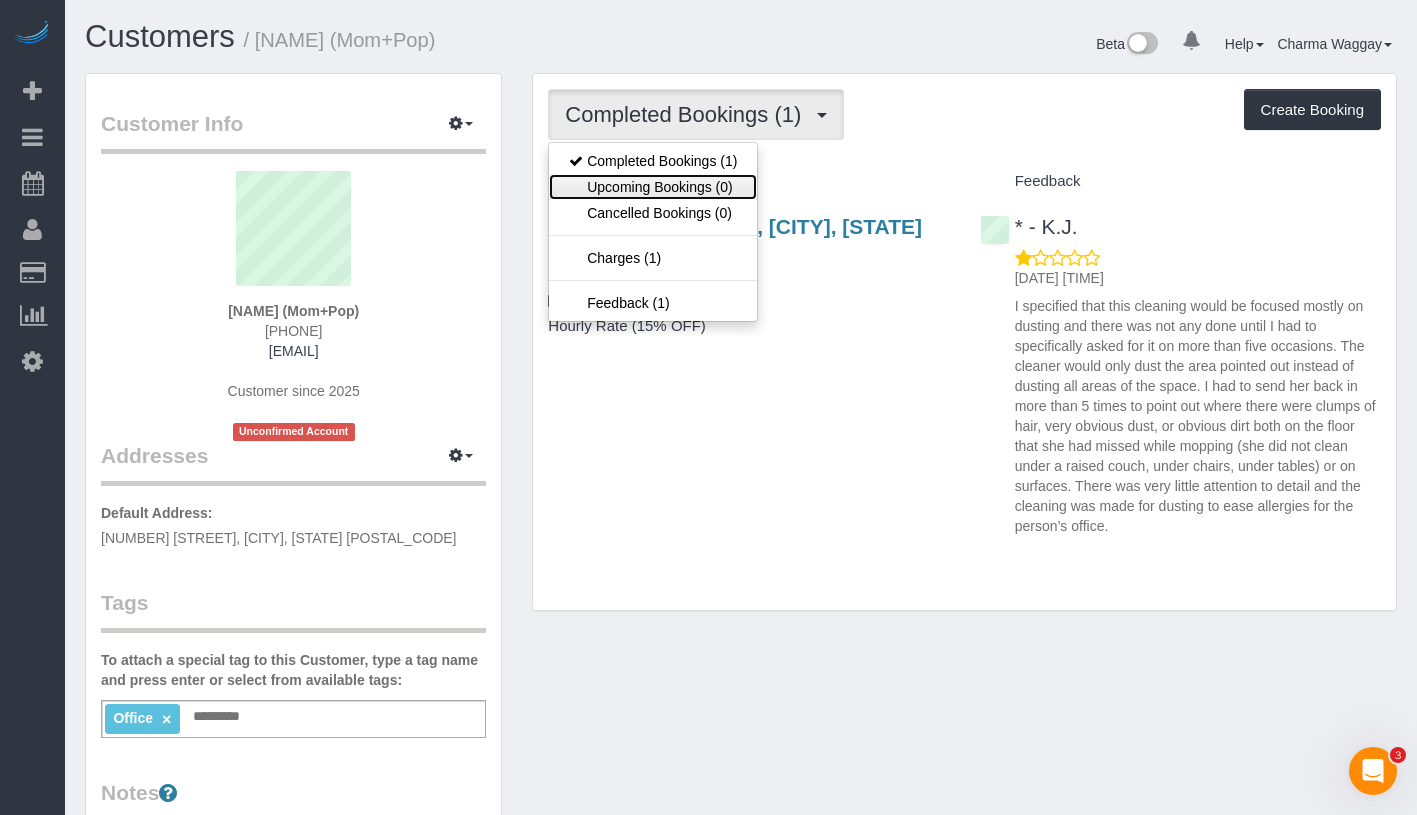 click on "Upcoming Bookings (0)" at bounding box center (653, 187) 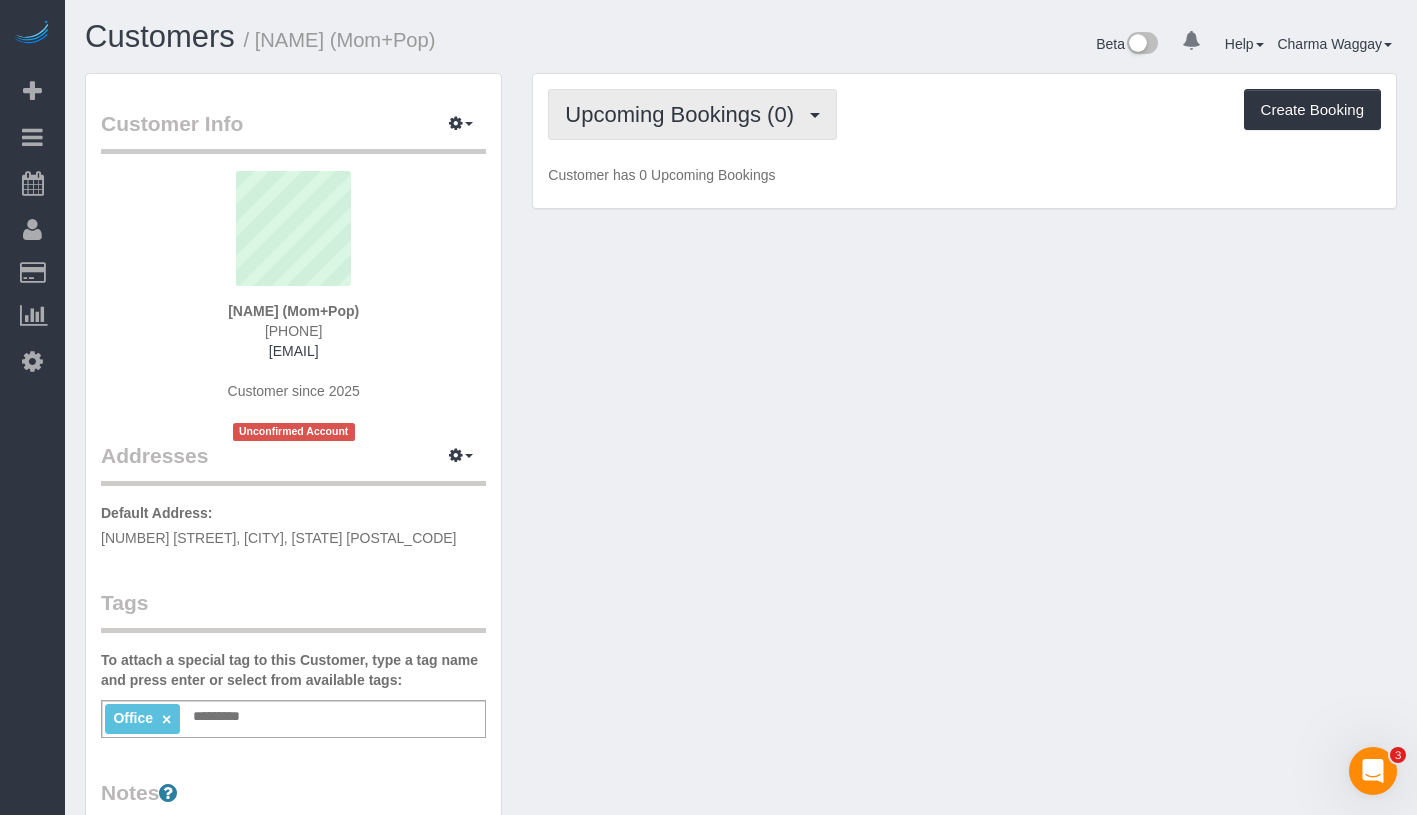 click on "Upcoming Bookings (0)" at bounding box center [684, 114] 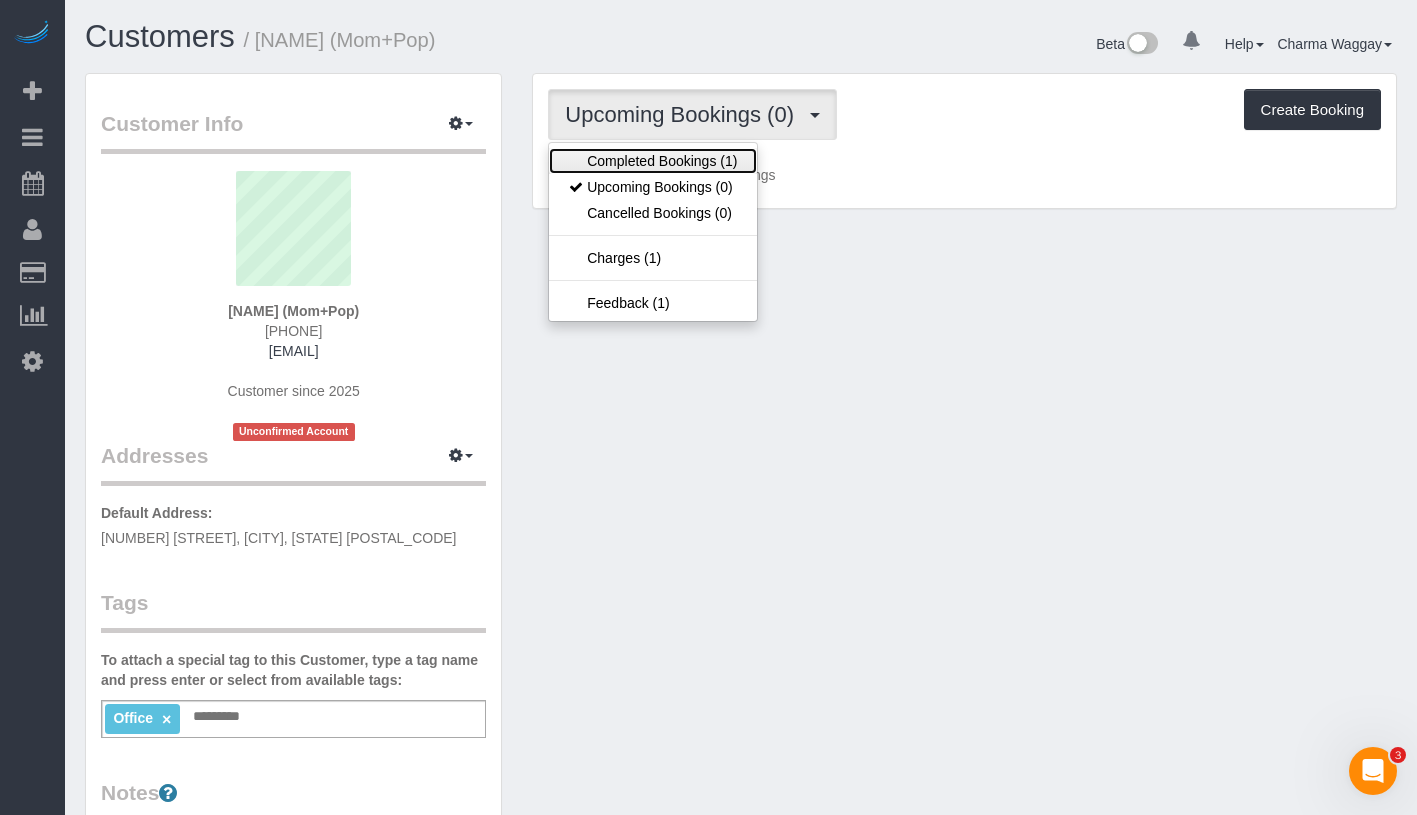 click on "Completed Bookings (1)" at bounding box center (653, 161) 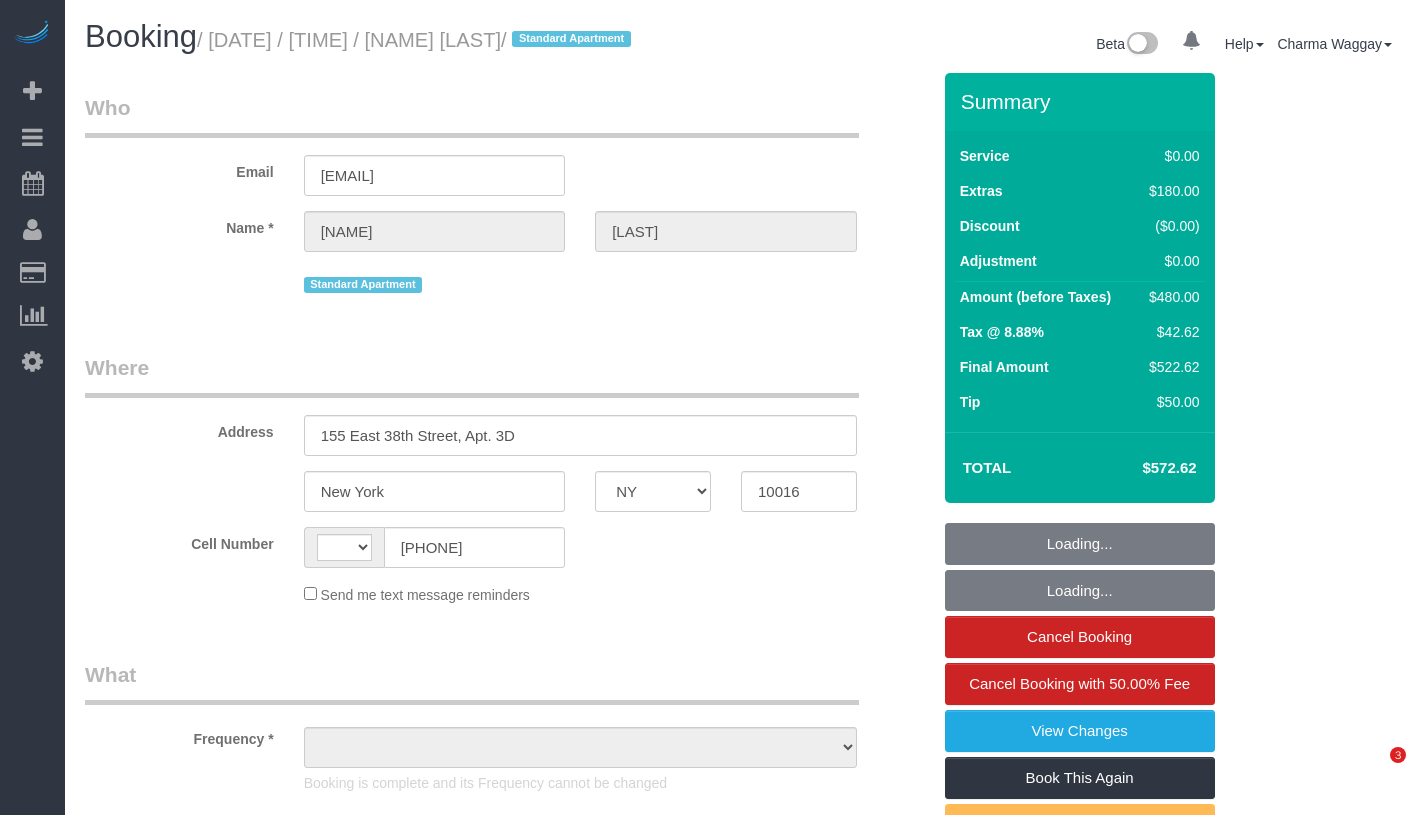 select on "NY" 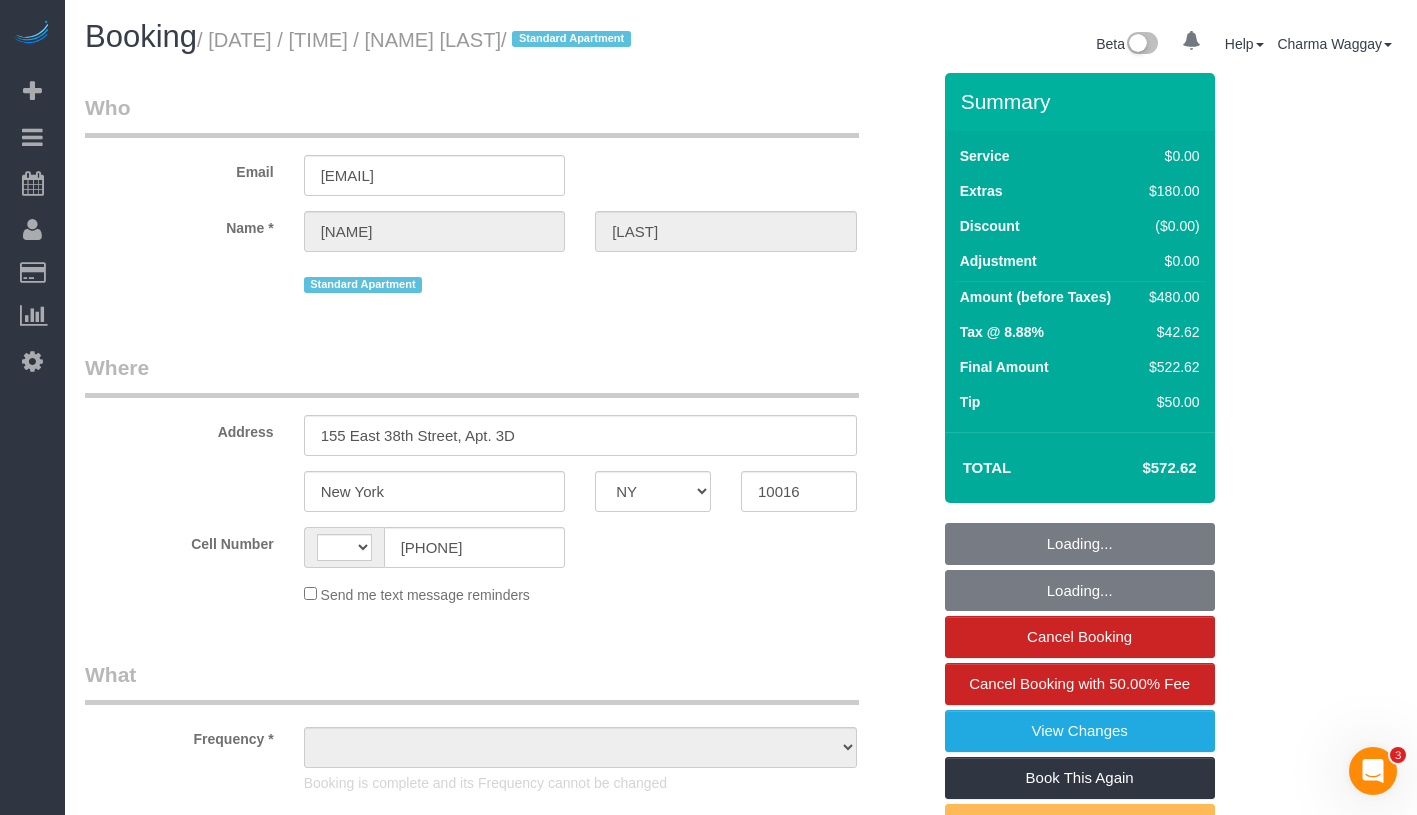scroll, scrollTop: 0, scrollLeft: 0, axis: both 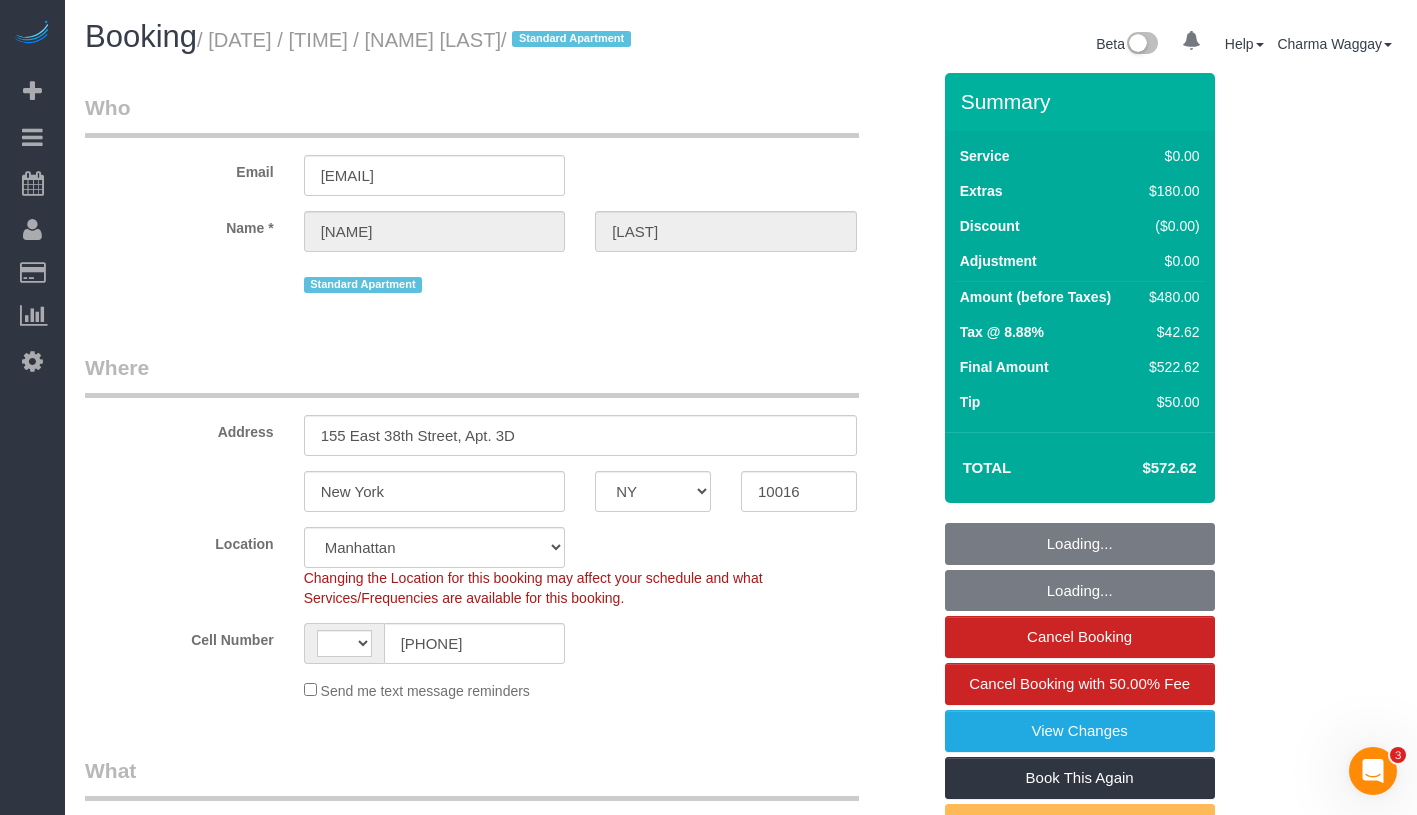 select on "object:636" 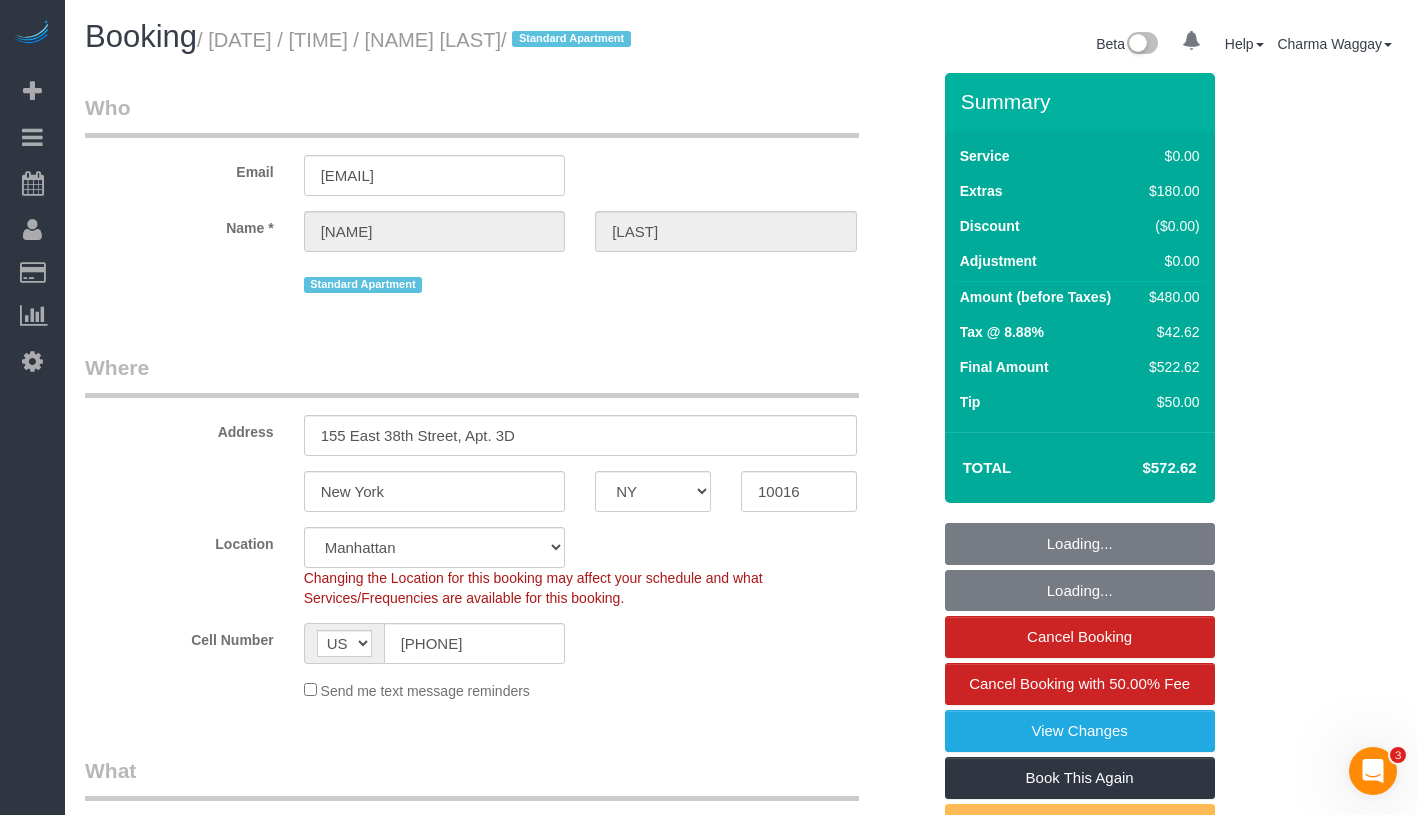 select on "spot1" 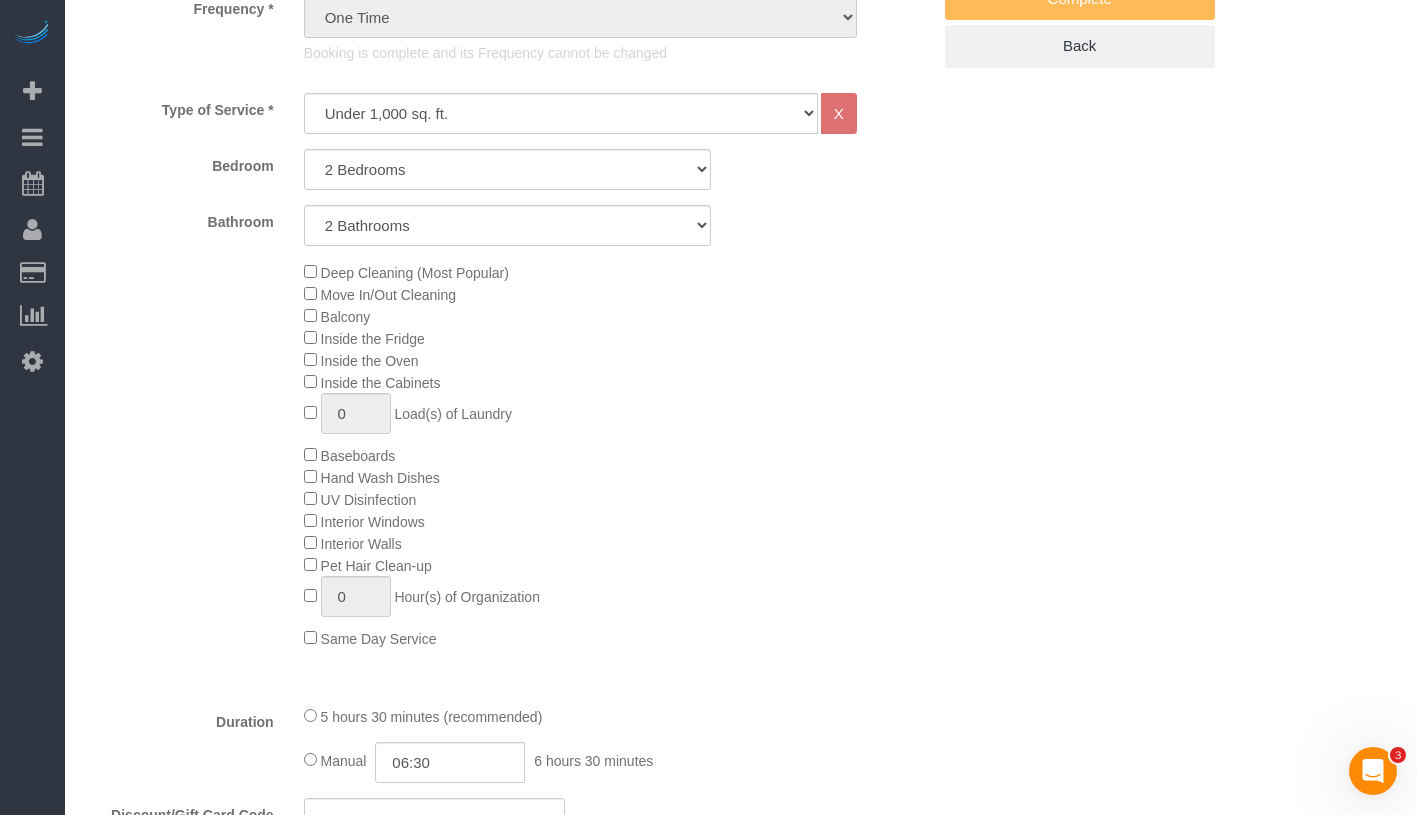 scroll, scrollTop: 1147, scrollLeft: 0, axis: vertical 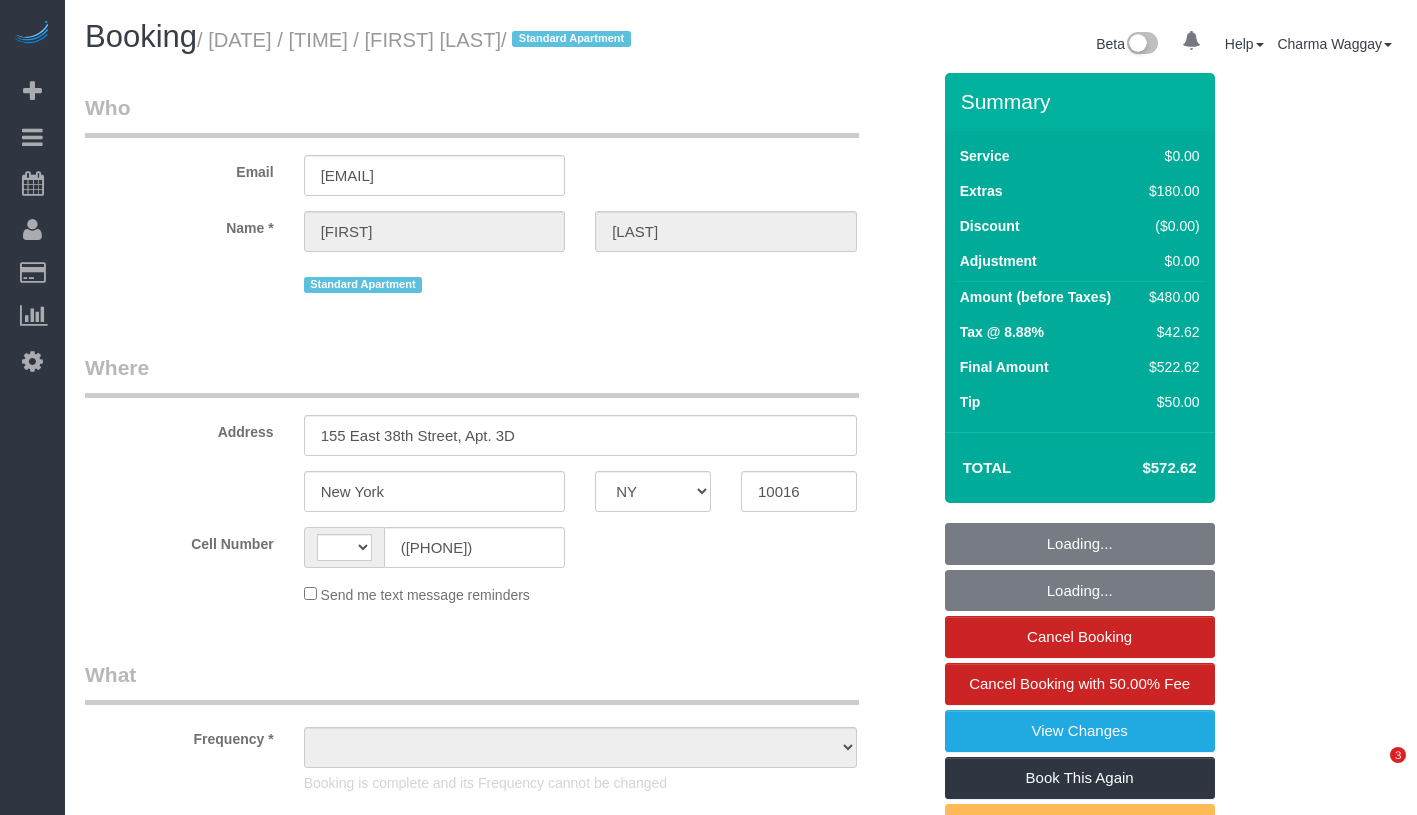 select on "NY" 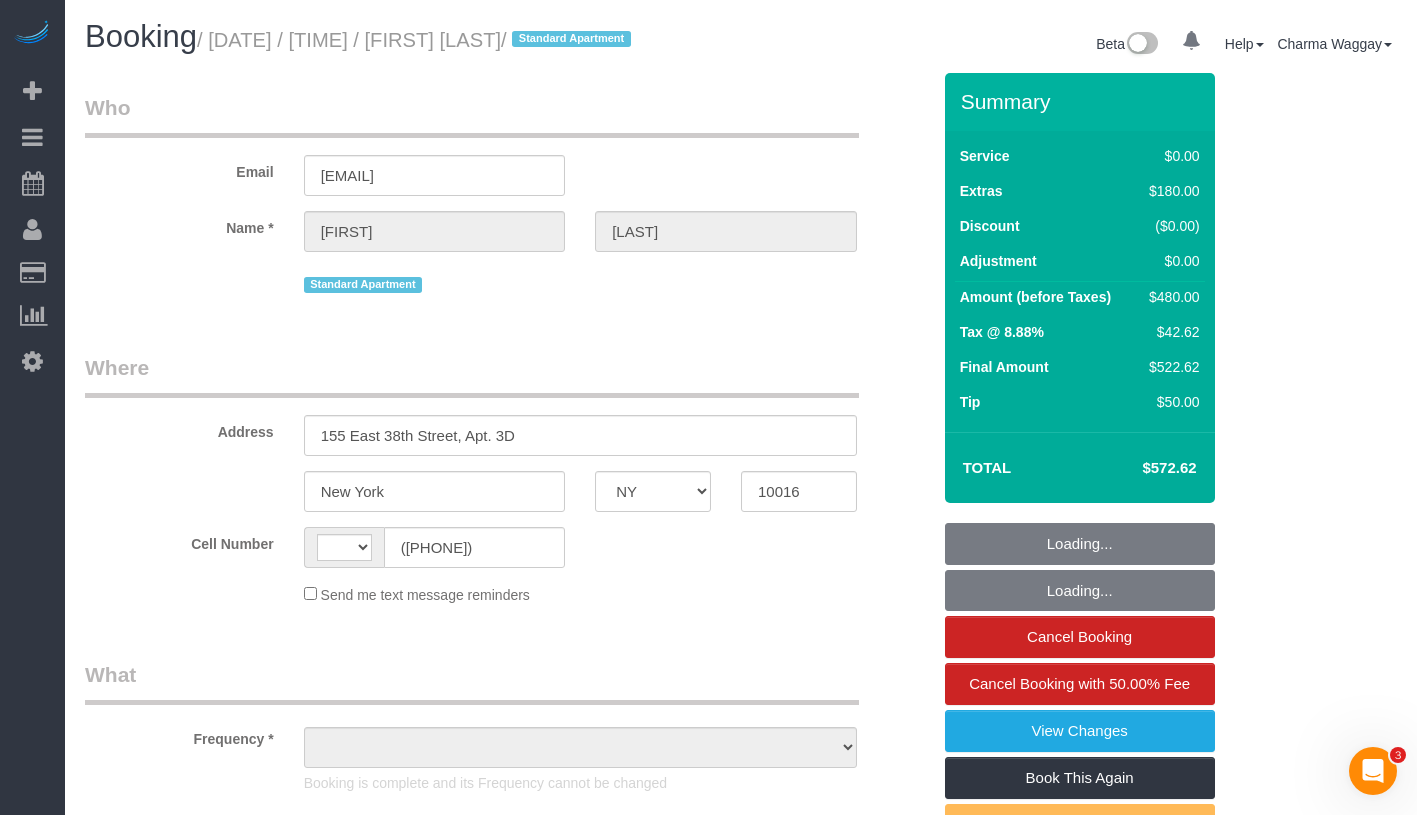 scroll, scrollTop: 0, scrollLeft: 0, axis: both 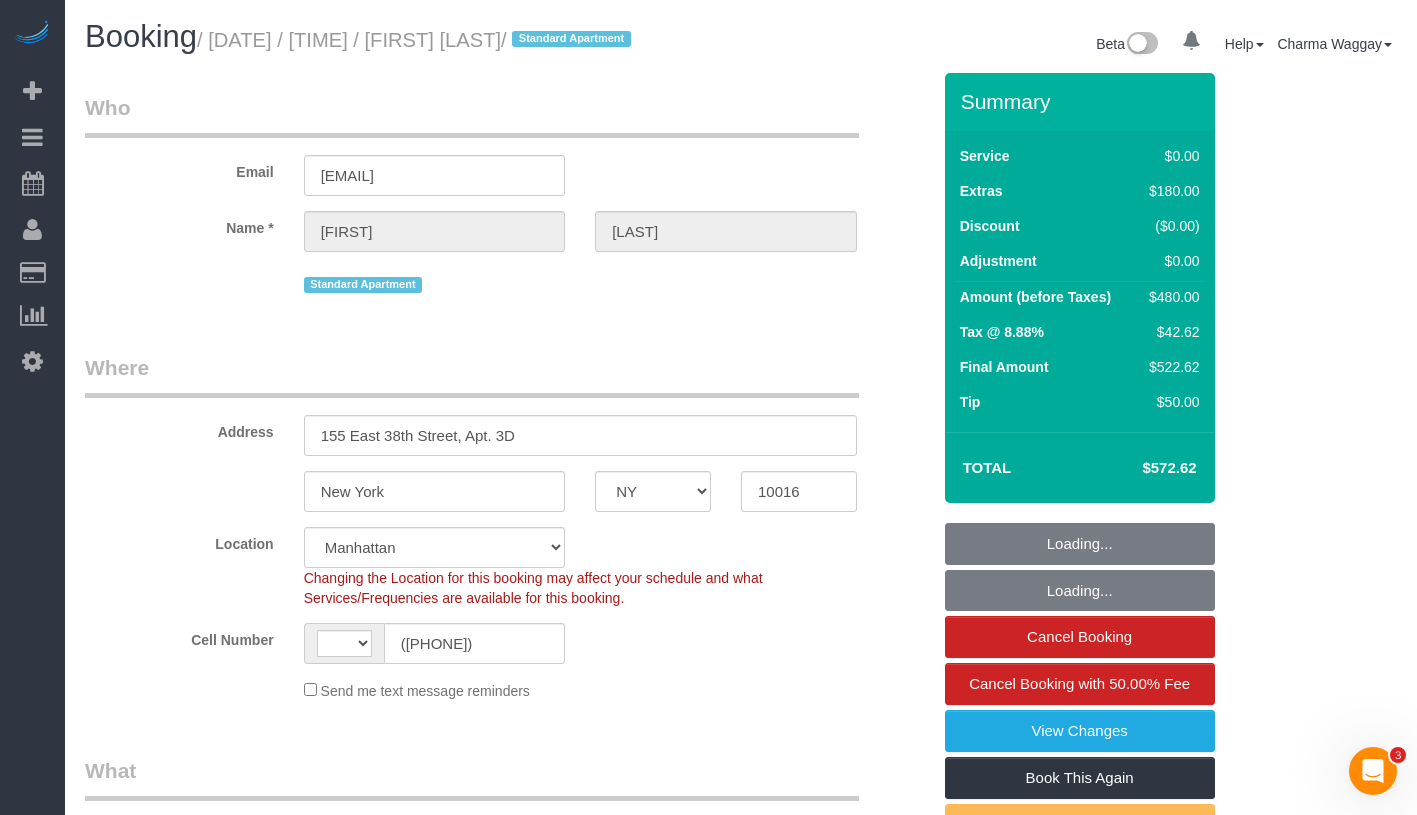 select on "string:US" 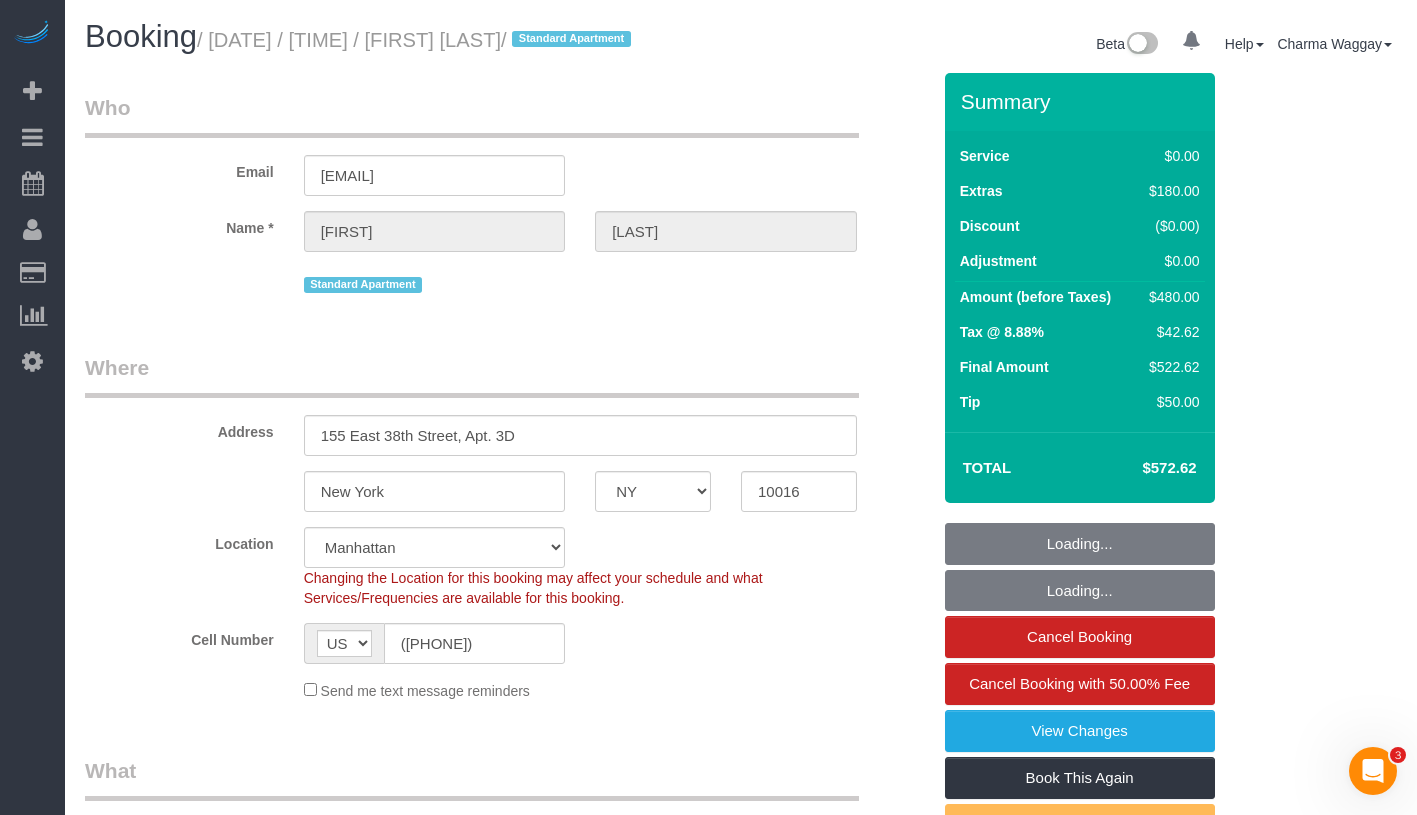 select on "object:1313" 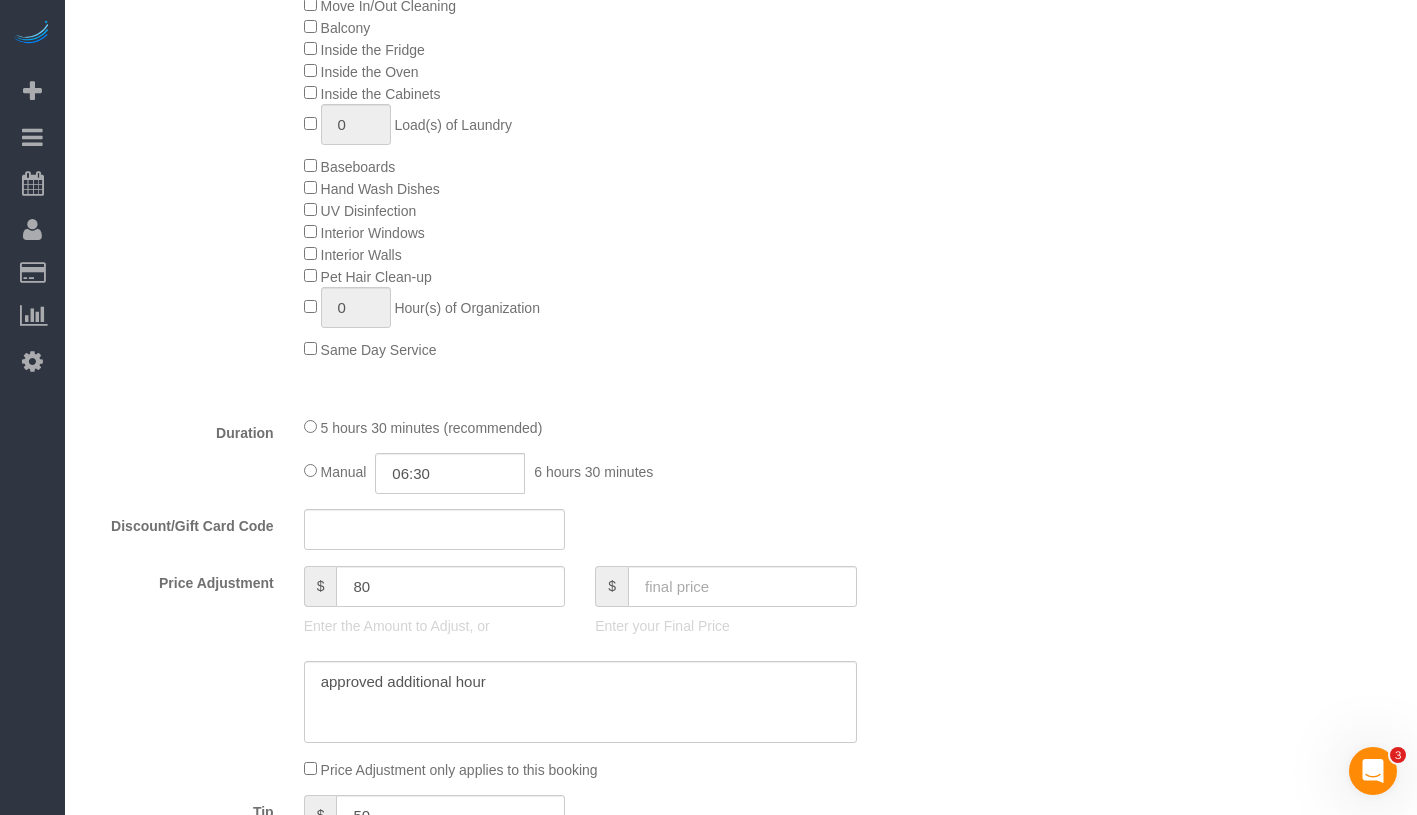 scroll, scrollTop: 1116, scrollLeft: 0, axis: vertical 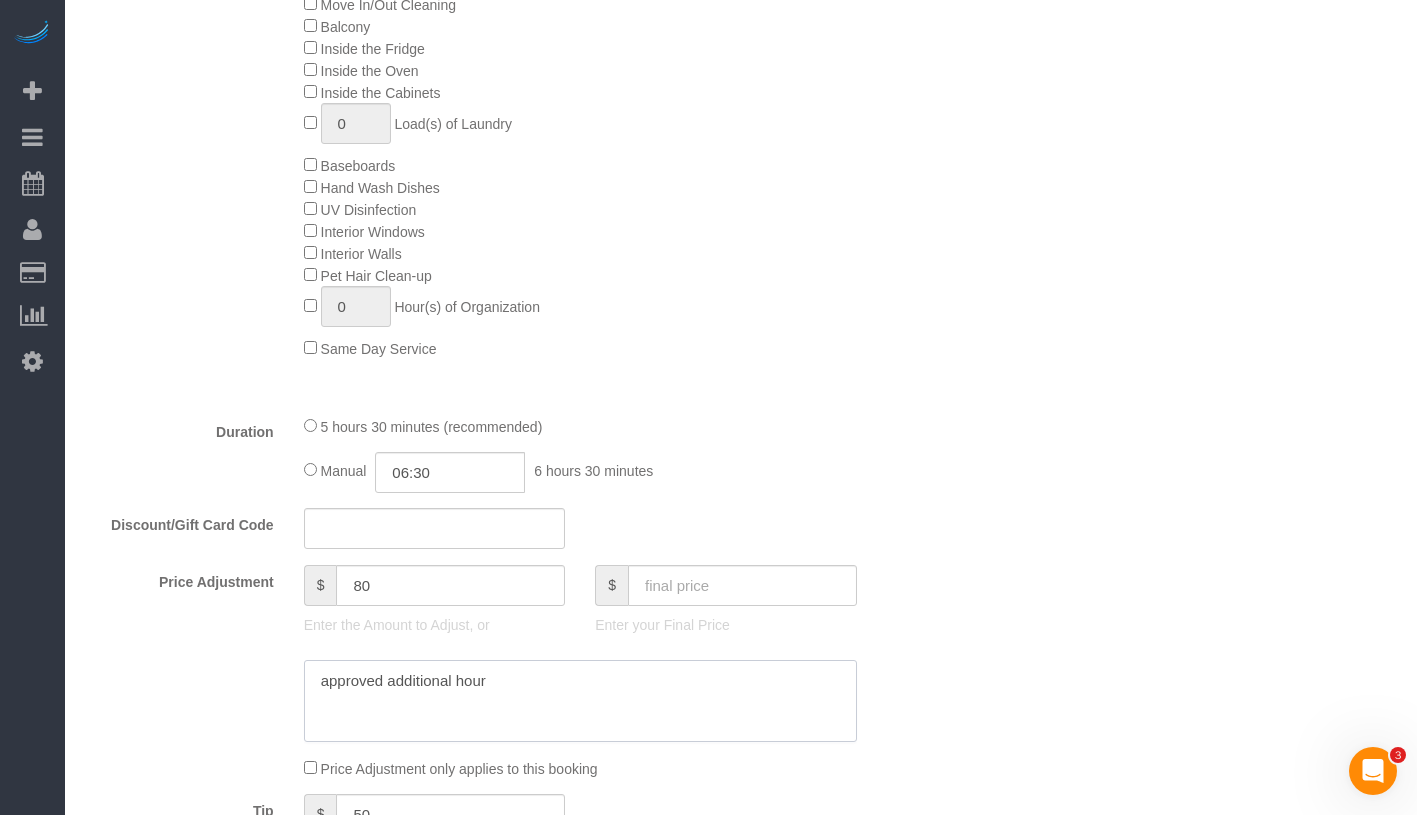 click 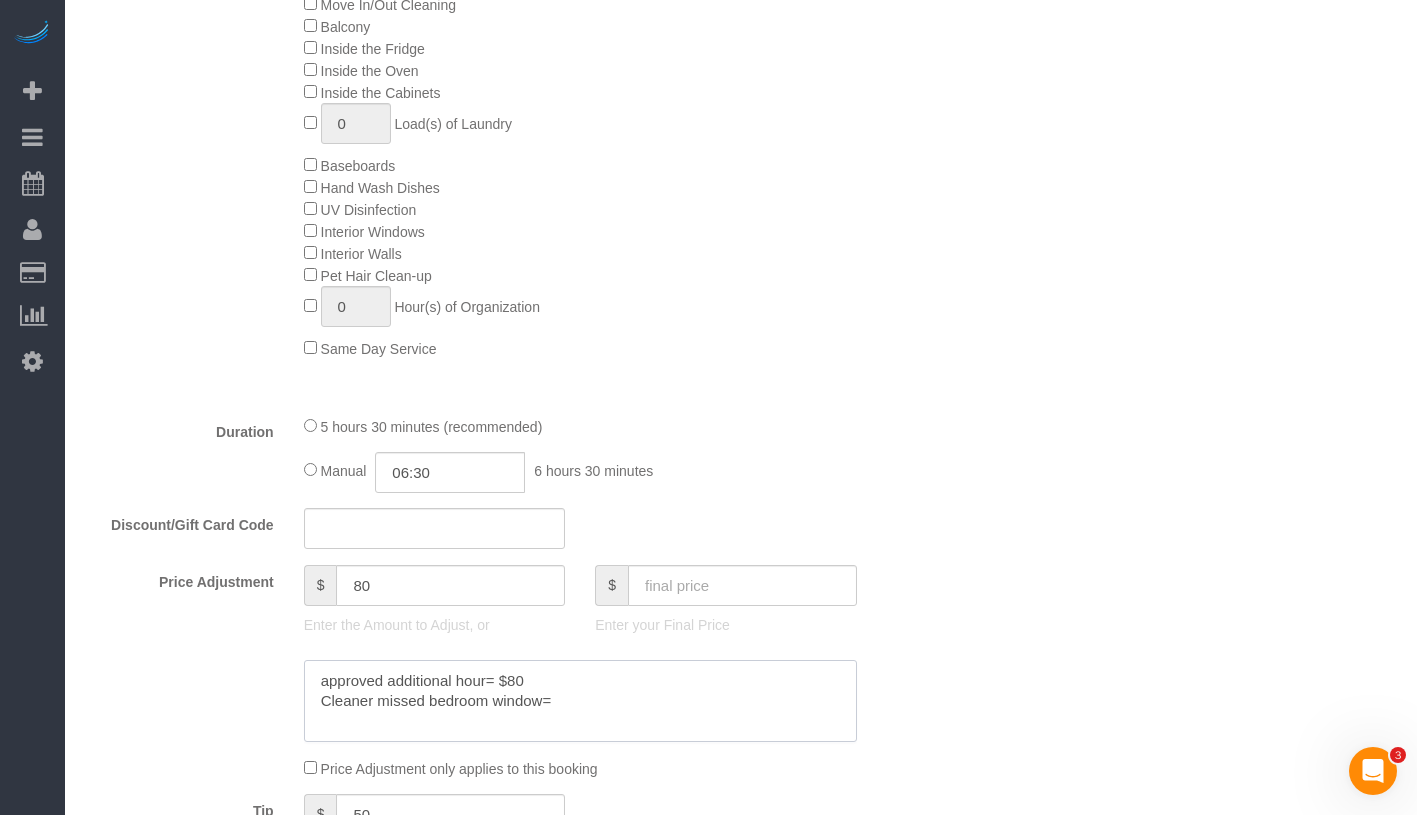 click 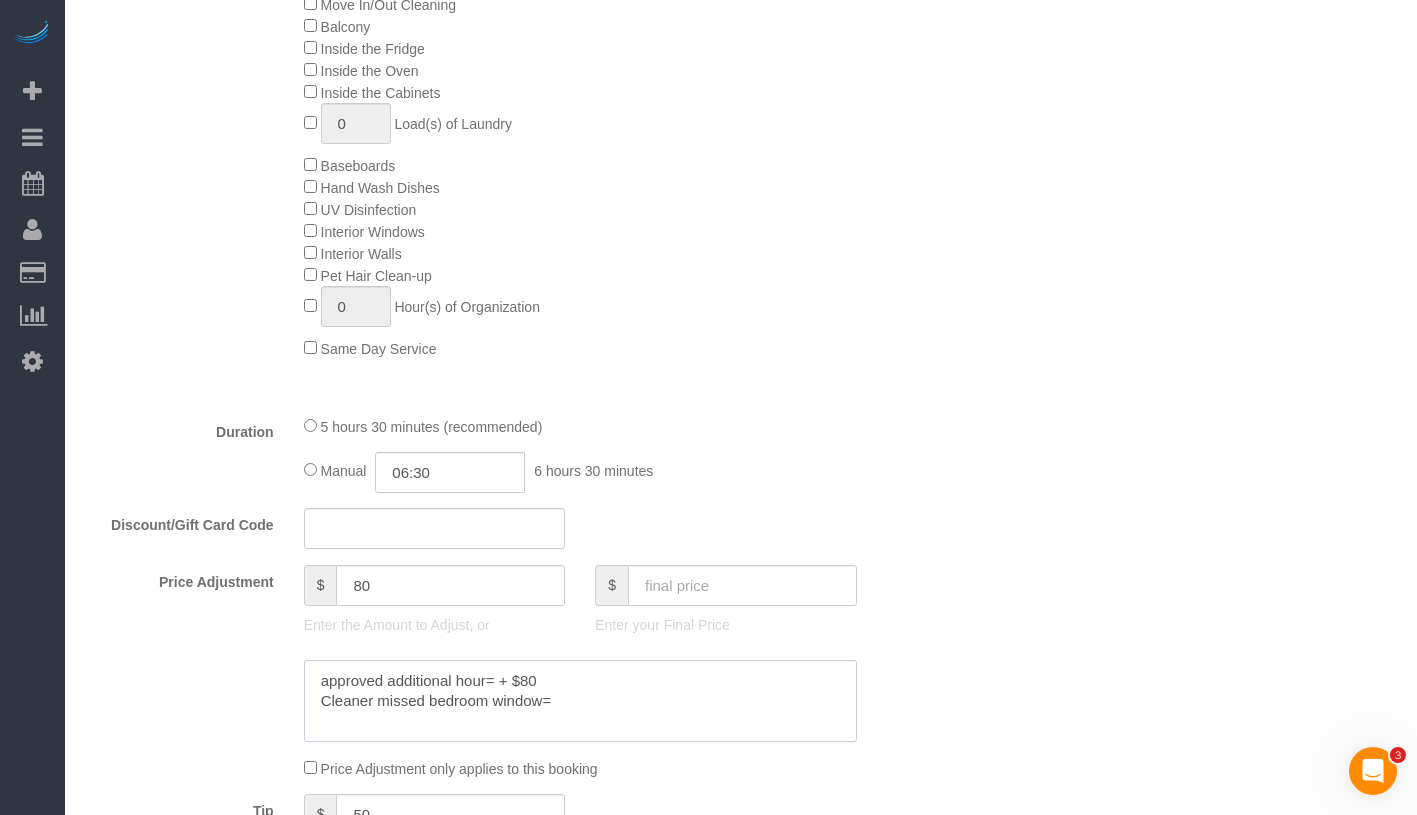 click 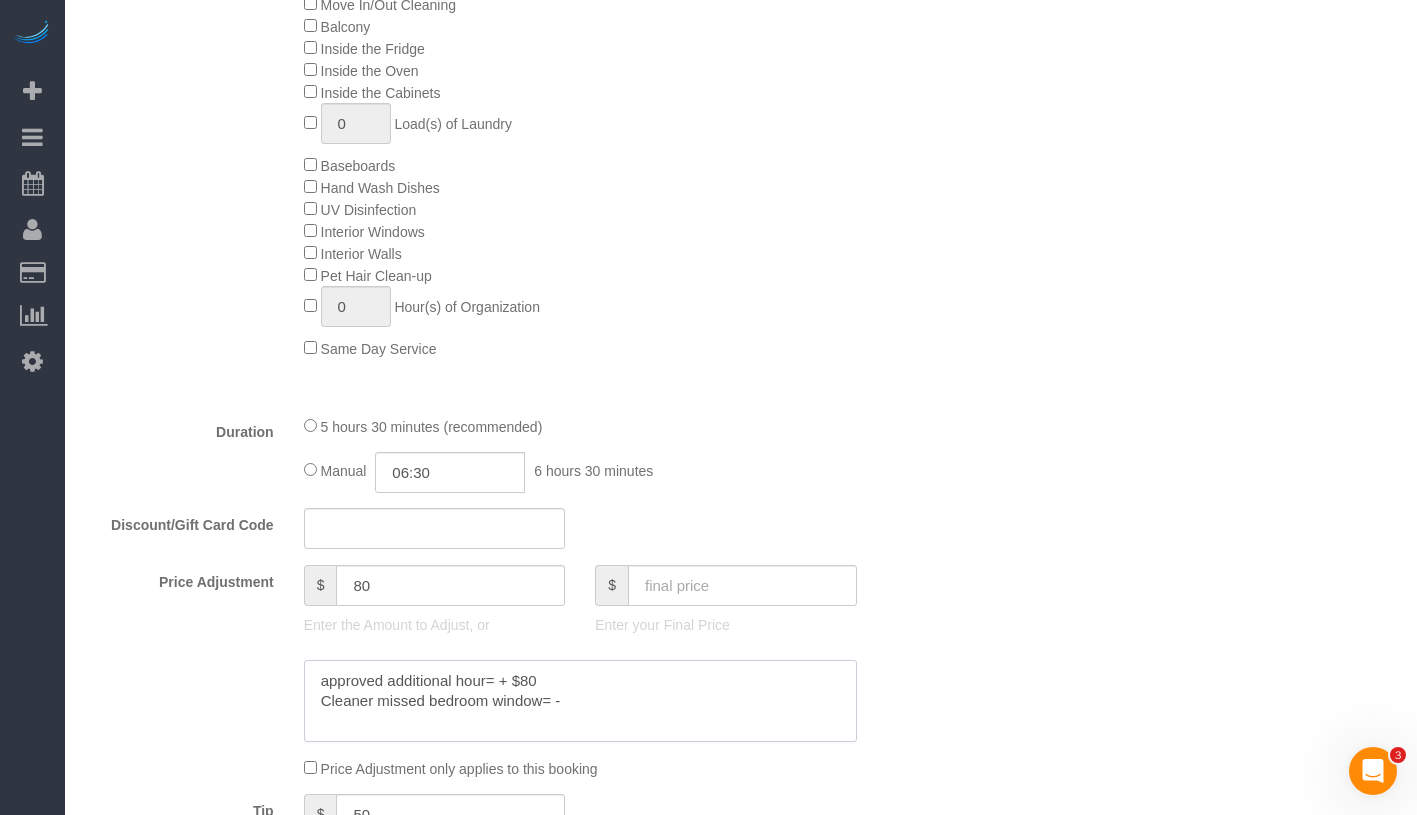 type on "approved additional hour= + $80
Cleaner missed bedroom window= -$25" 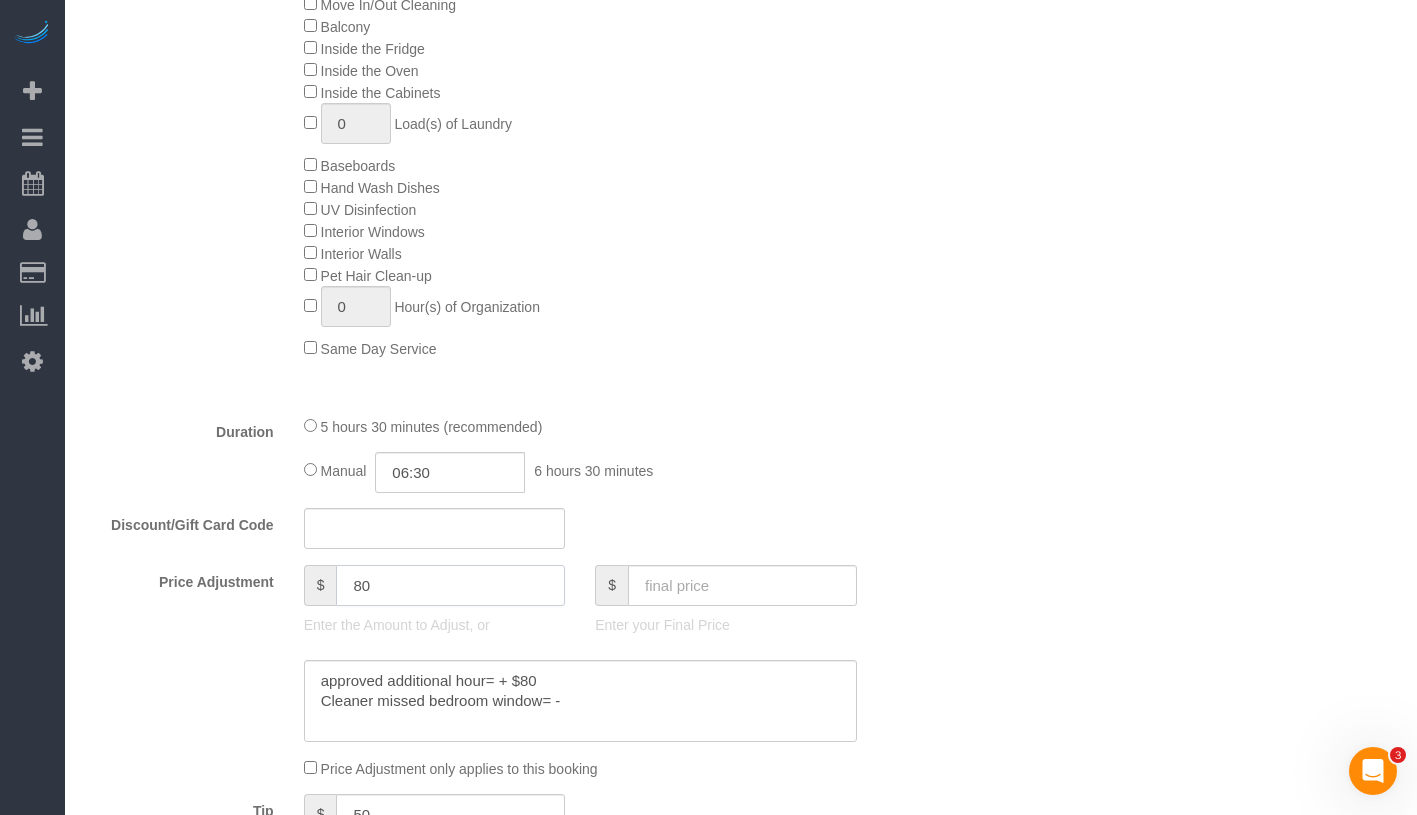 click on "80" 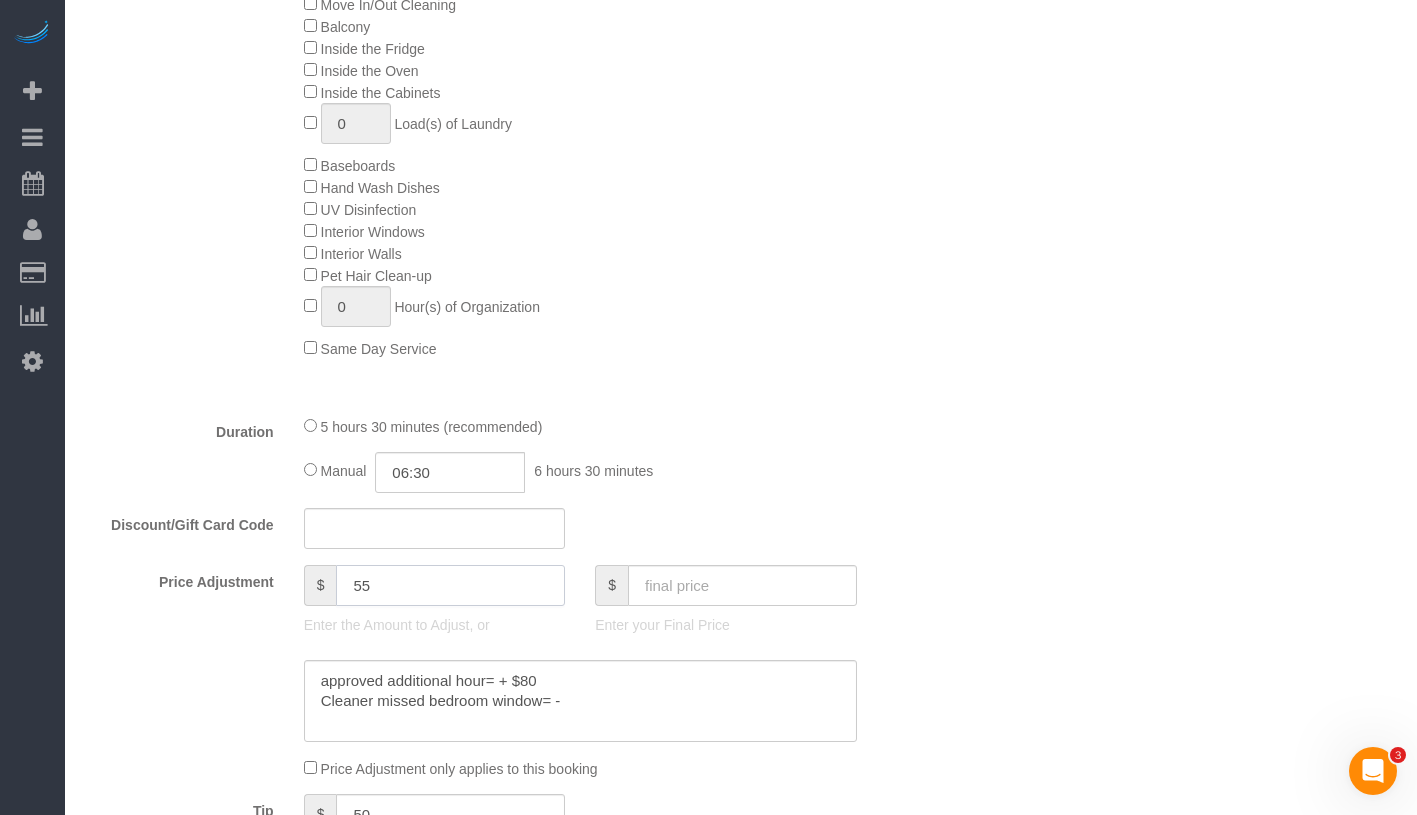 type on "55" 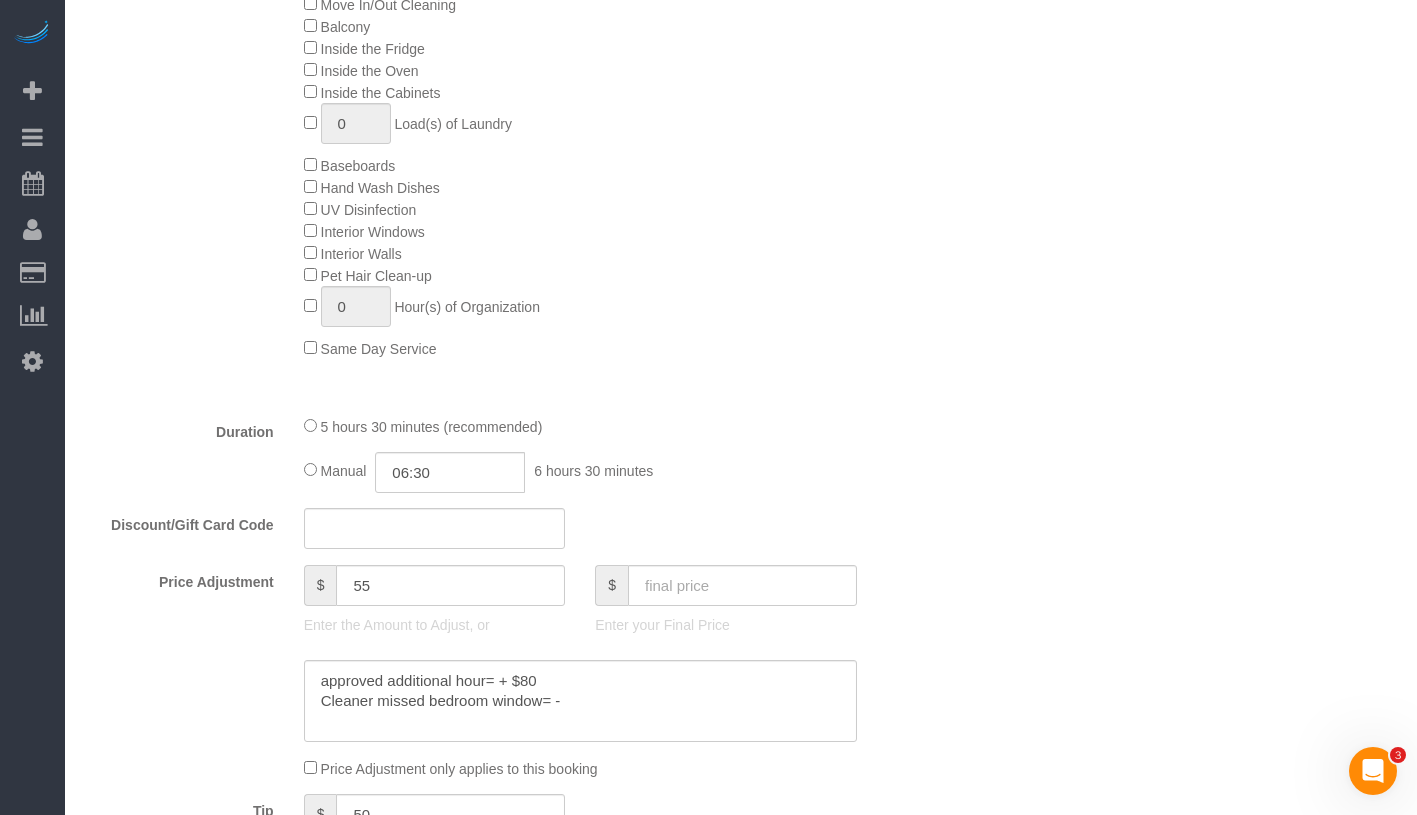 click on "Who
Email
jmbmisc@live.com
Name *
Jonathan
Balkin
Standard Apartment
Where
Address
155 East 38th Street, Apt. 3D
New York
AK
AL
AR
AZ
CA
CO
CT
DC
DE
FL
GA
HI
IA
ID
IL
IN
KS
KY
LA
MA
MD
ME
MI
MN
MO
MS
MT
NC" at bounding box center [741, 671] 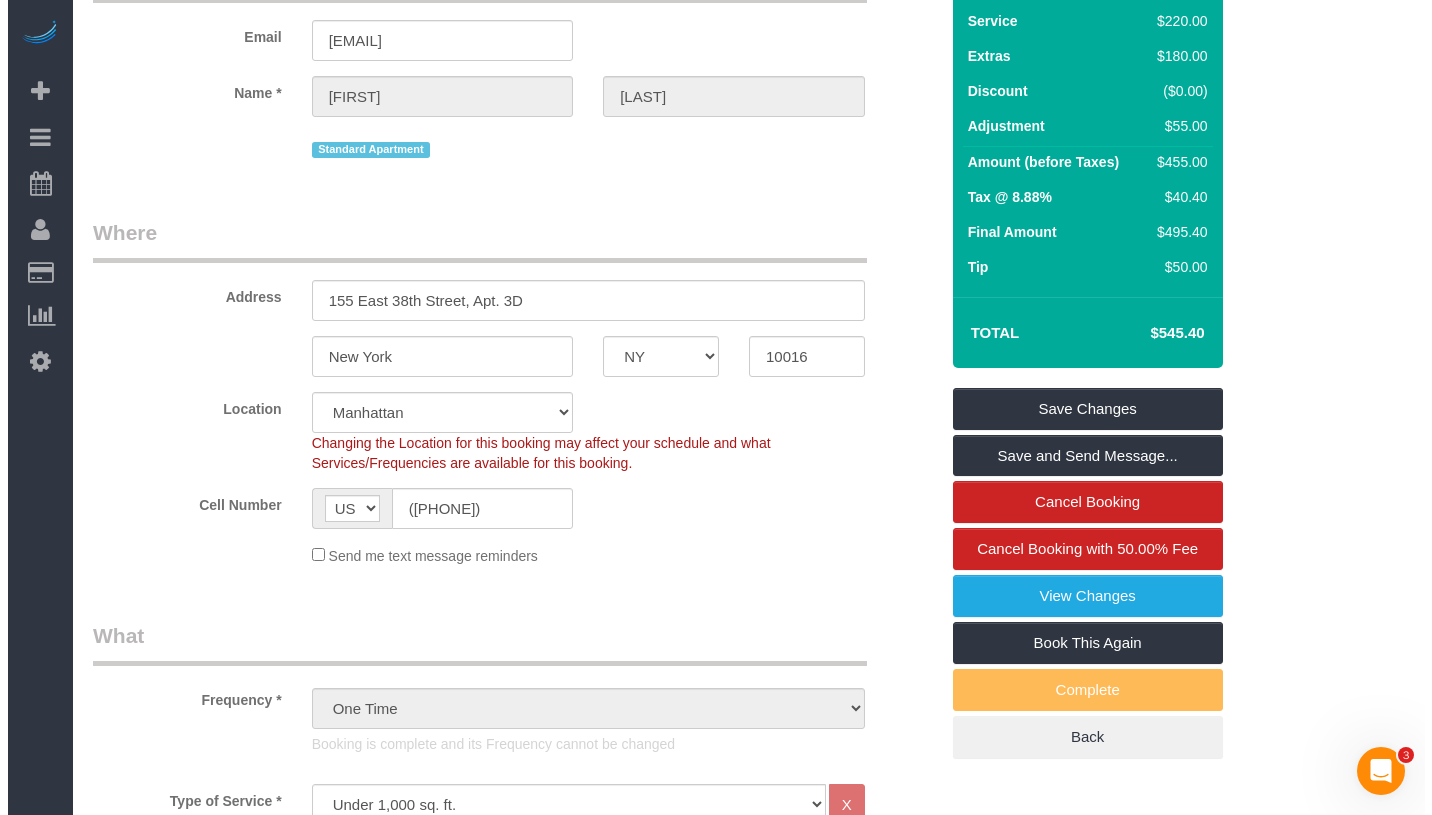 scroll, scrollTop: 0, scrollLeft: 0, axis: both 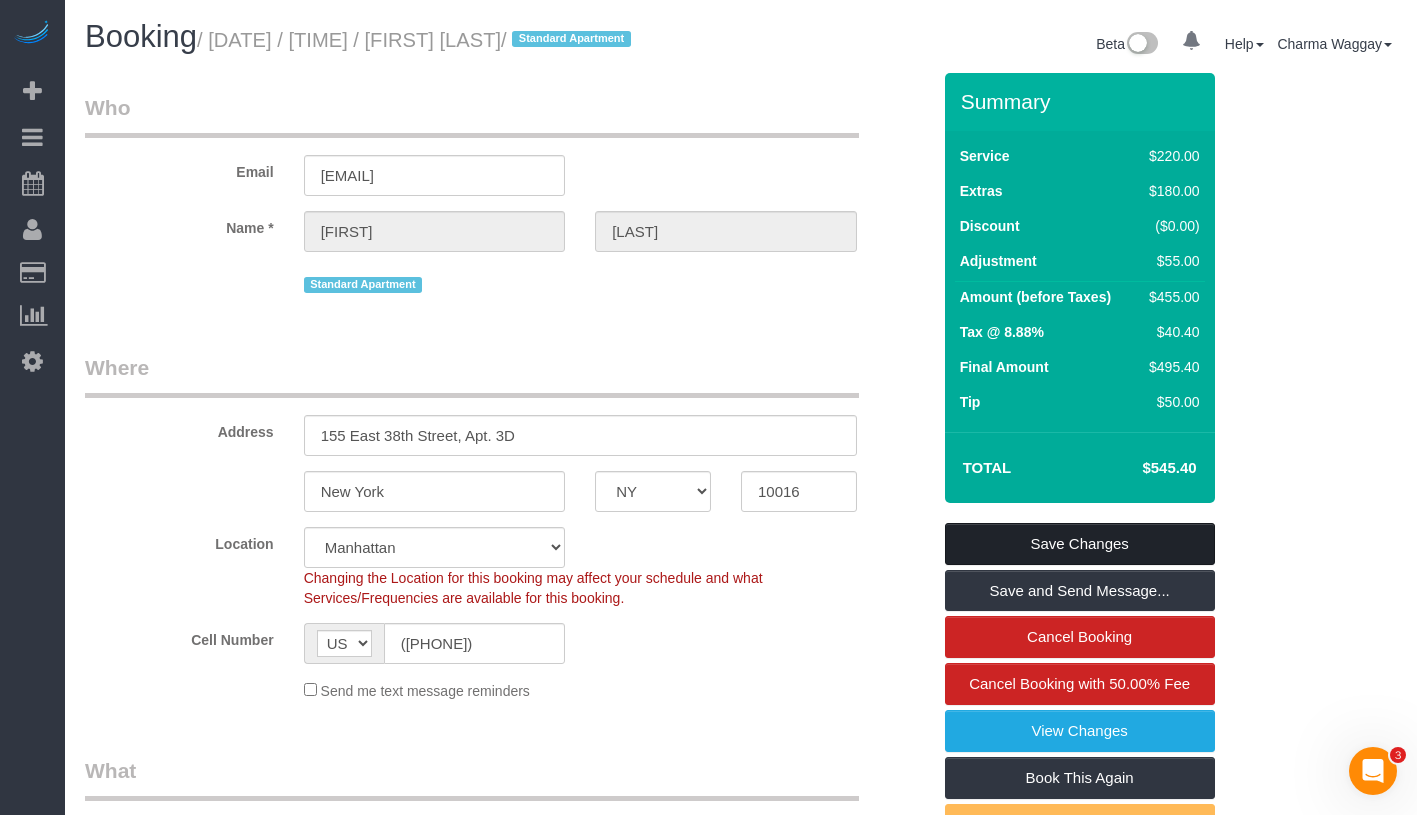 click on "Save Changes" at bounding box center [1080, 544] 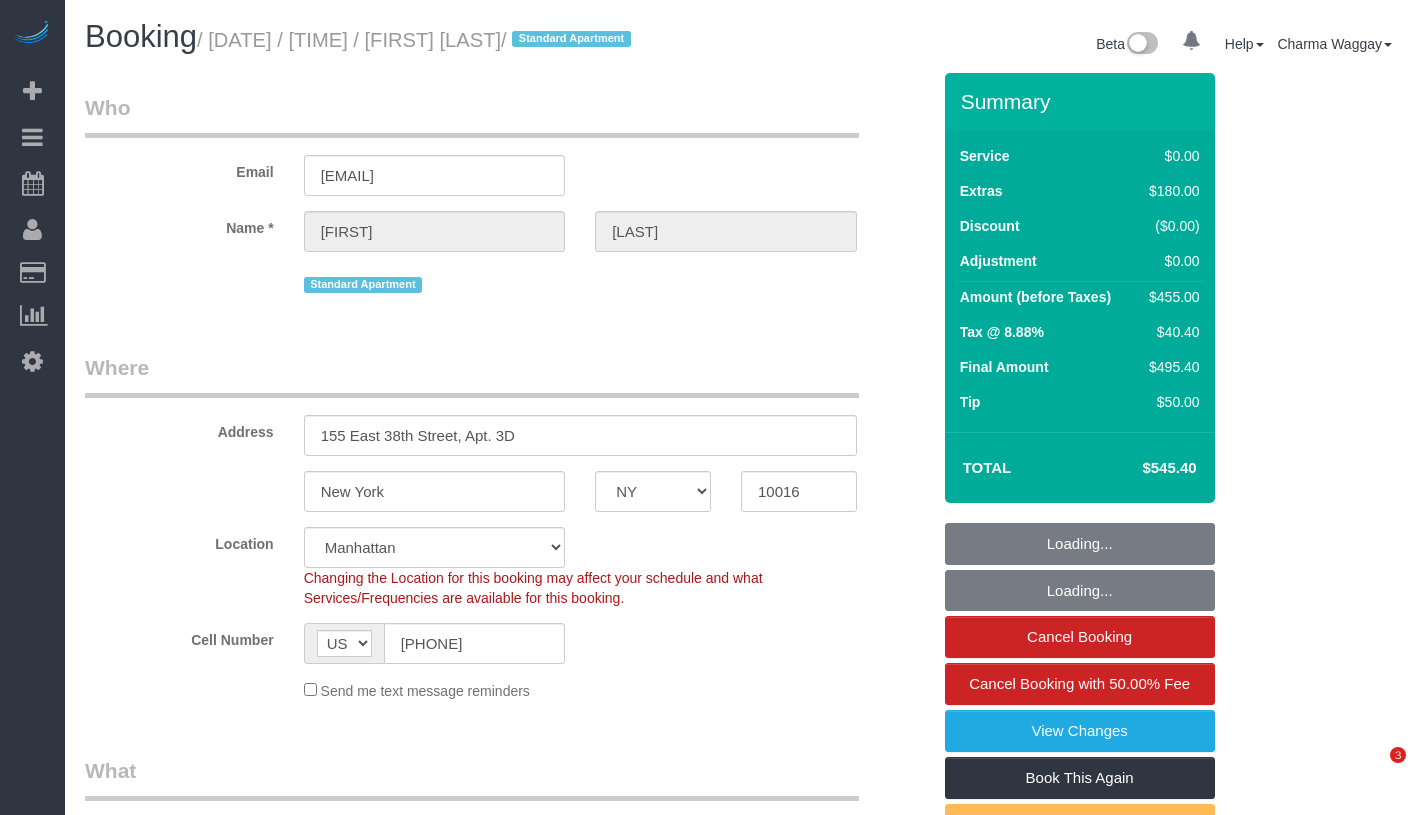 select on "NY" 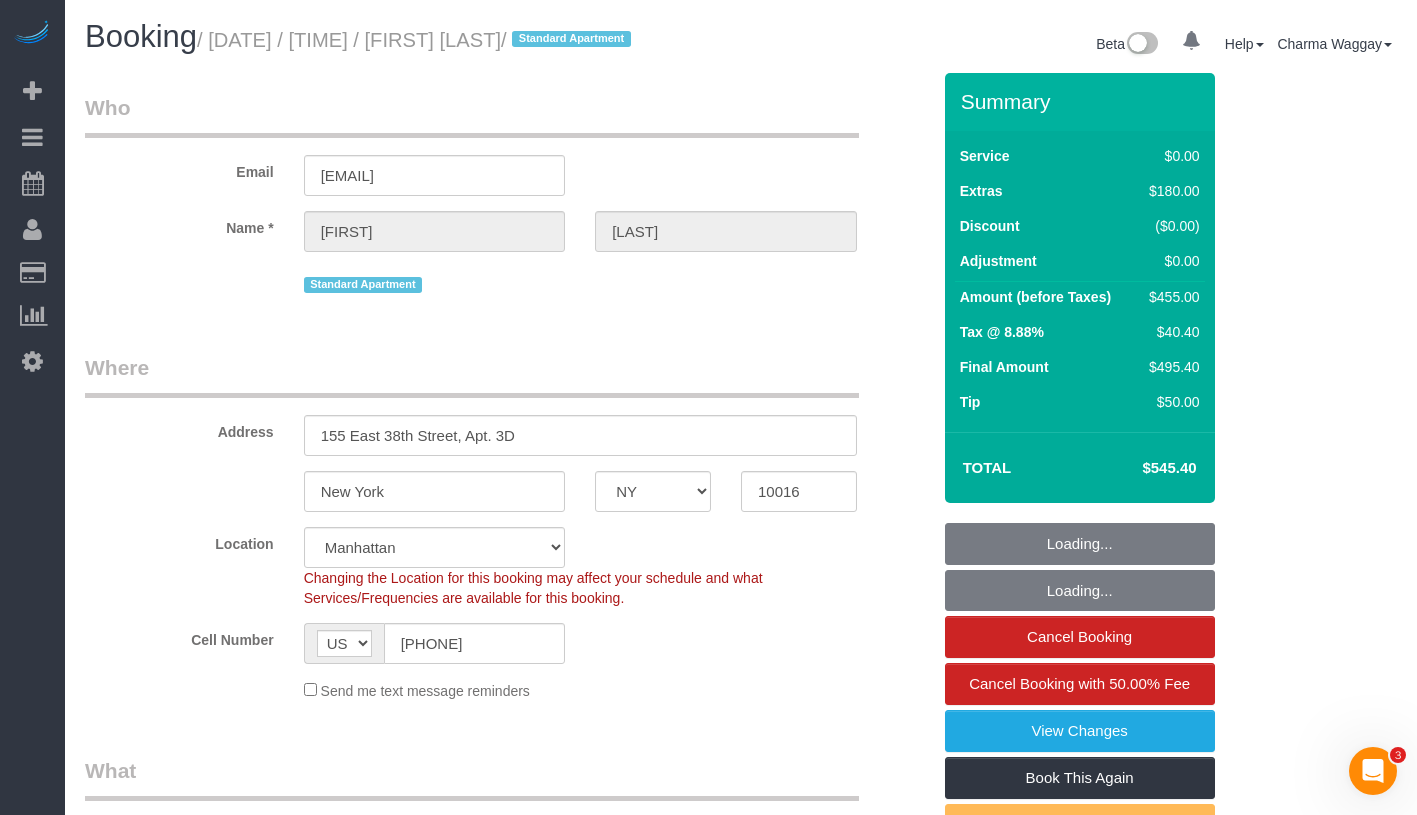 scroll, scrollTop: 0, scrollLeft: 0, axis: both 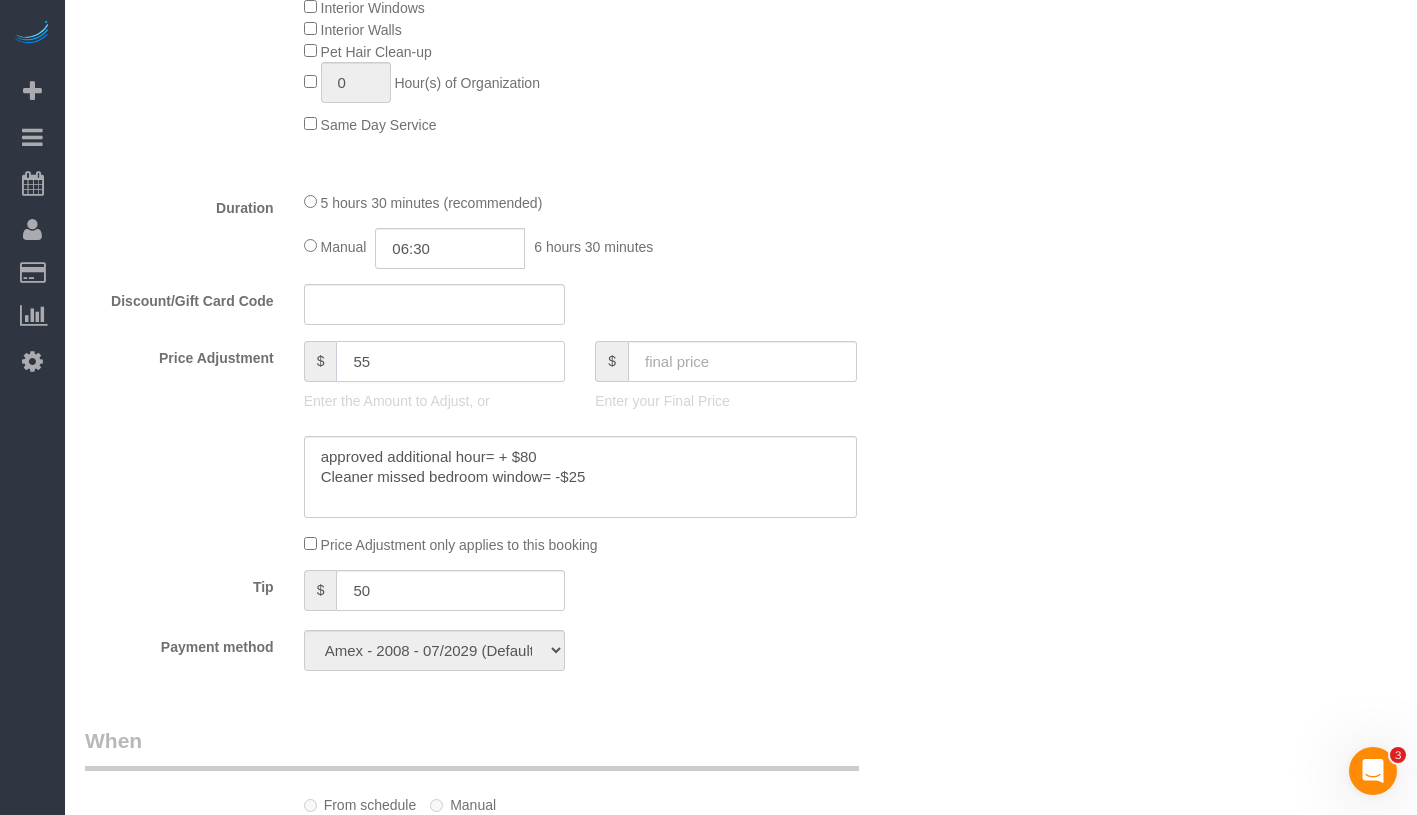 drag, startPoint x: 438, startPoint y: 384, endPoint x: 349, endPoint y: 387, distance: 89.050545 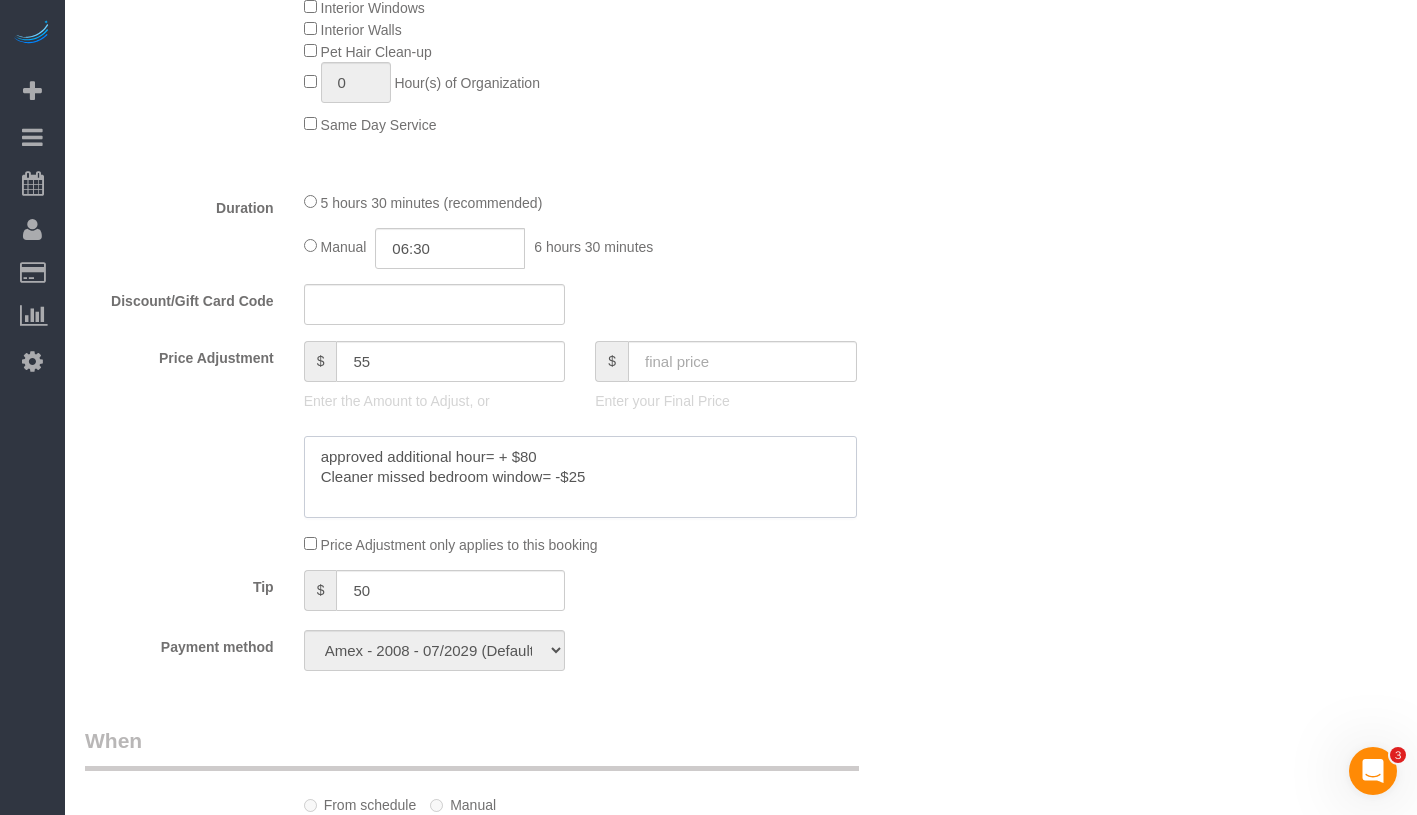 drag, startPoint x: 322, startPoint y: 498, endPoint x: 738, endPoint y: 506, distance: 416.0769 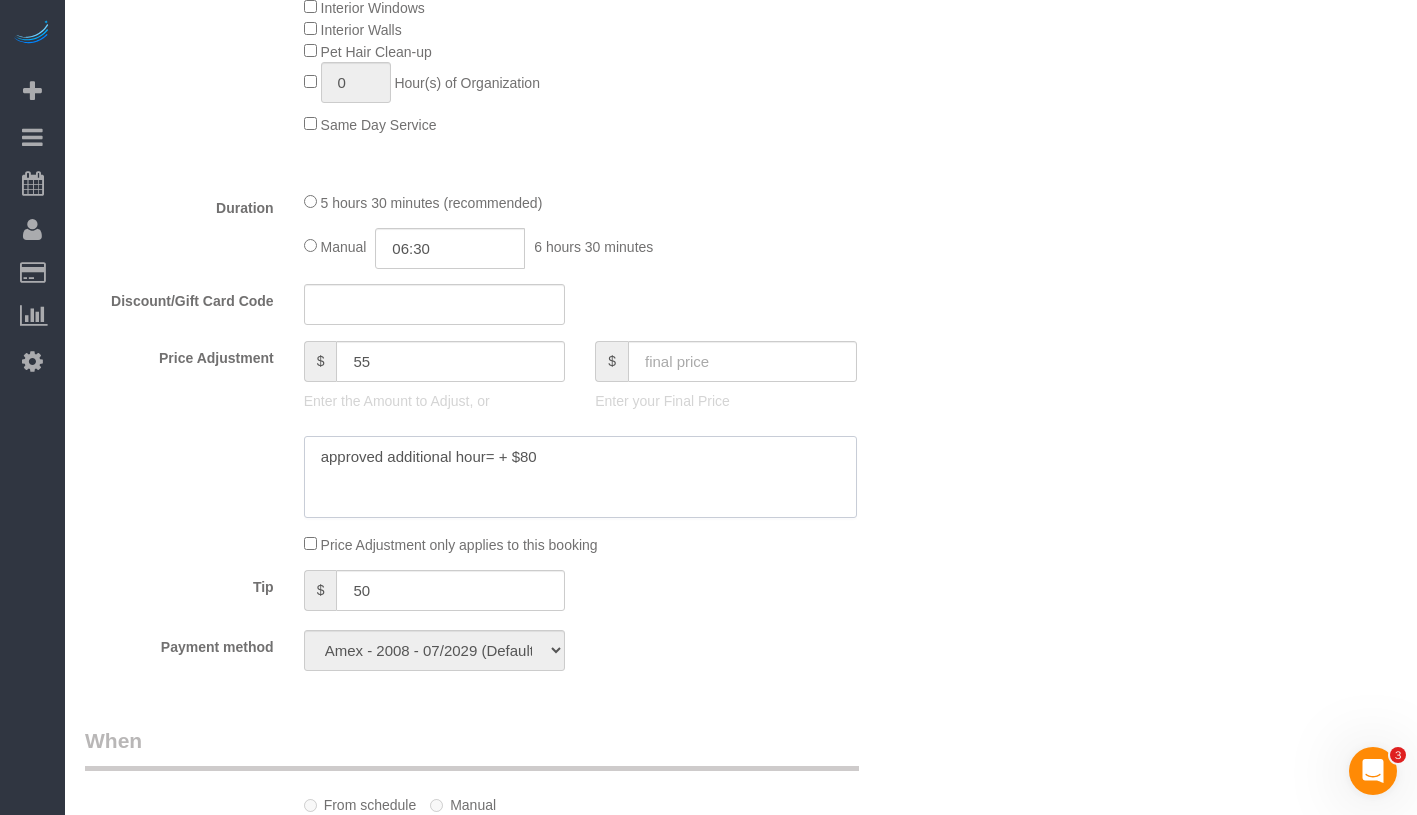 click 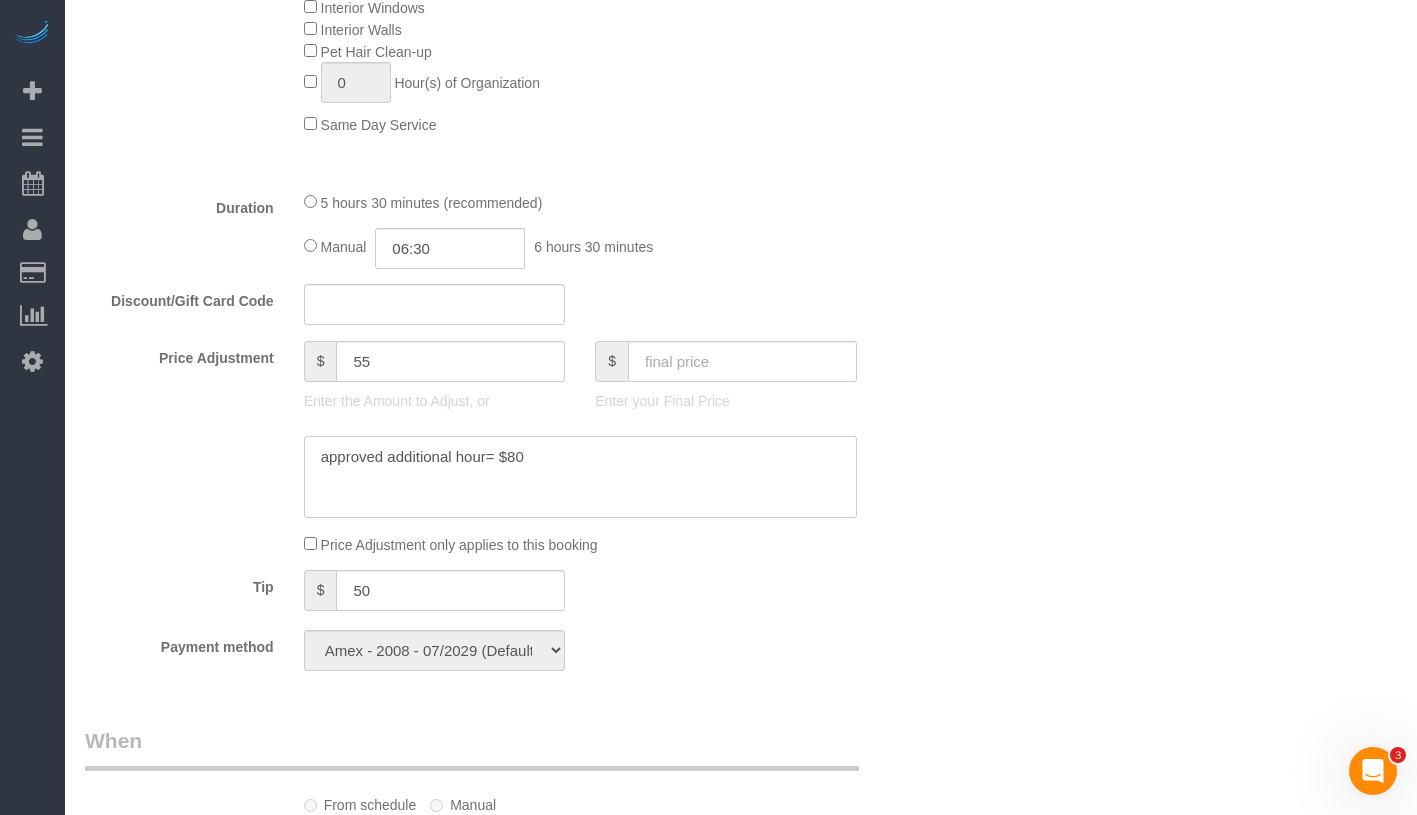type on "approved additional hour= $80" 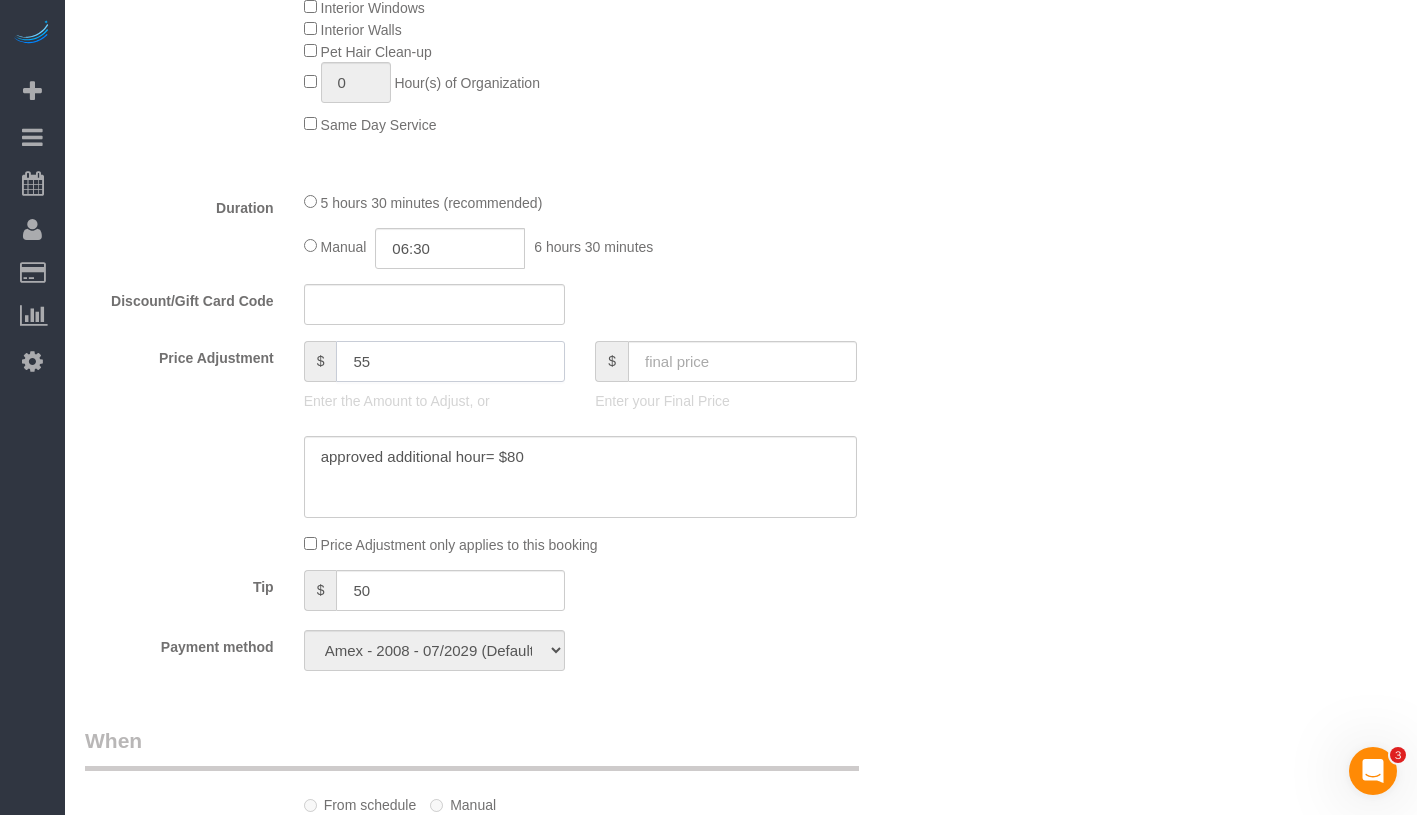 click on "55" 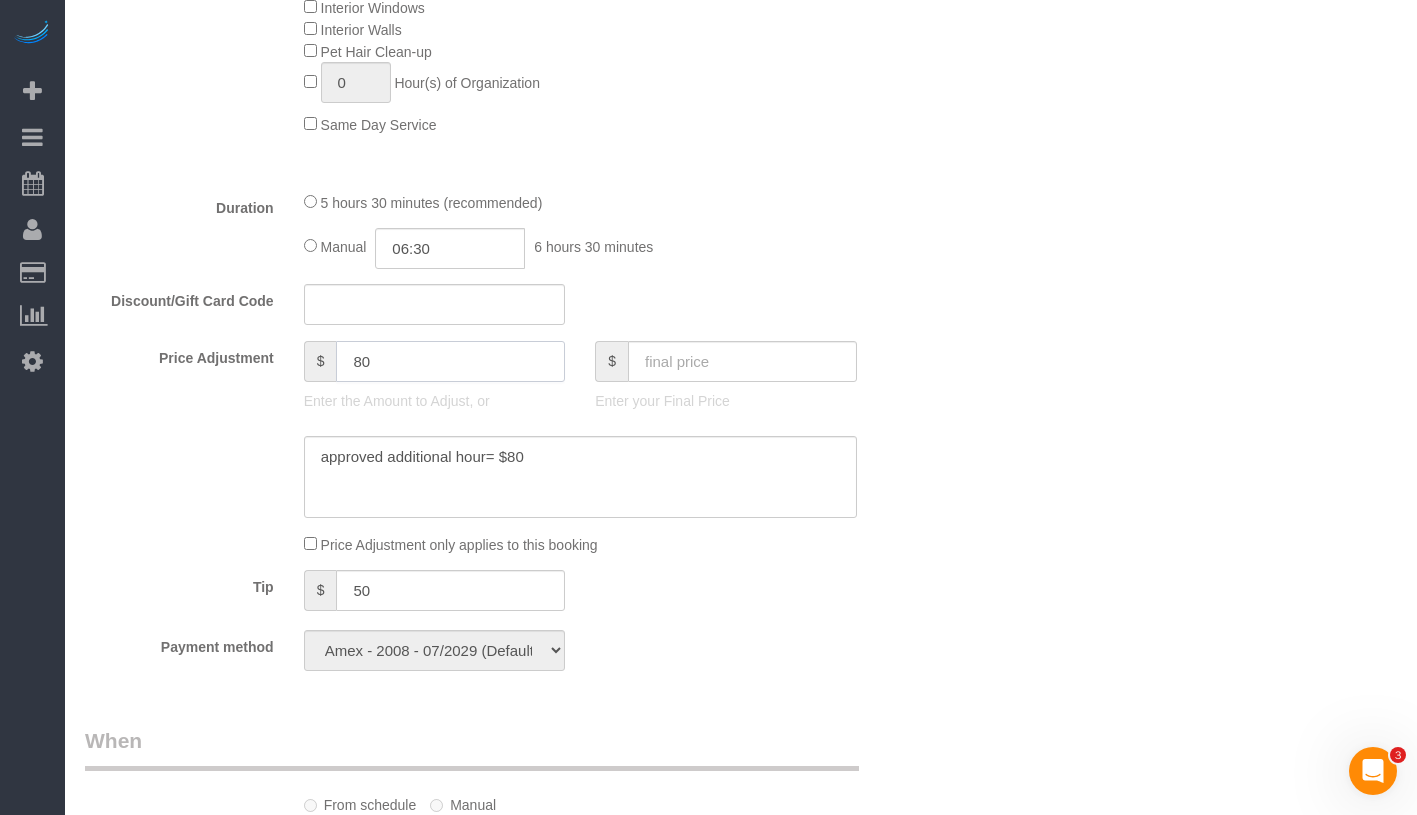 type on "80" 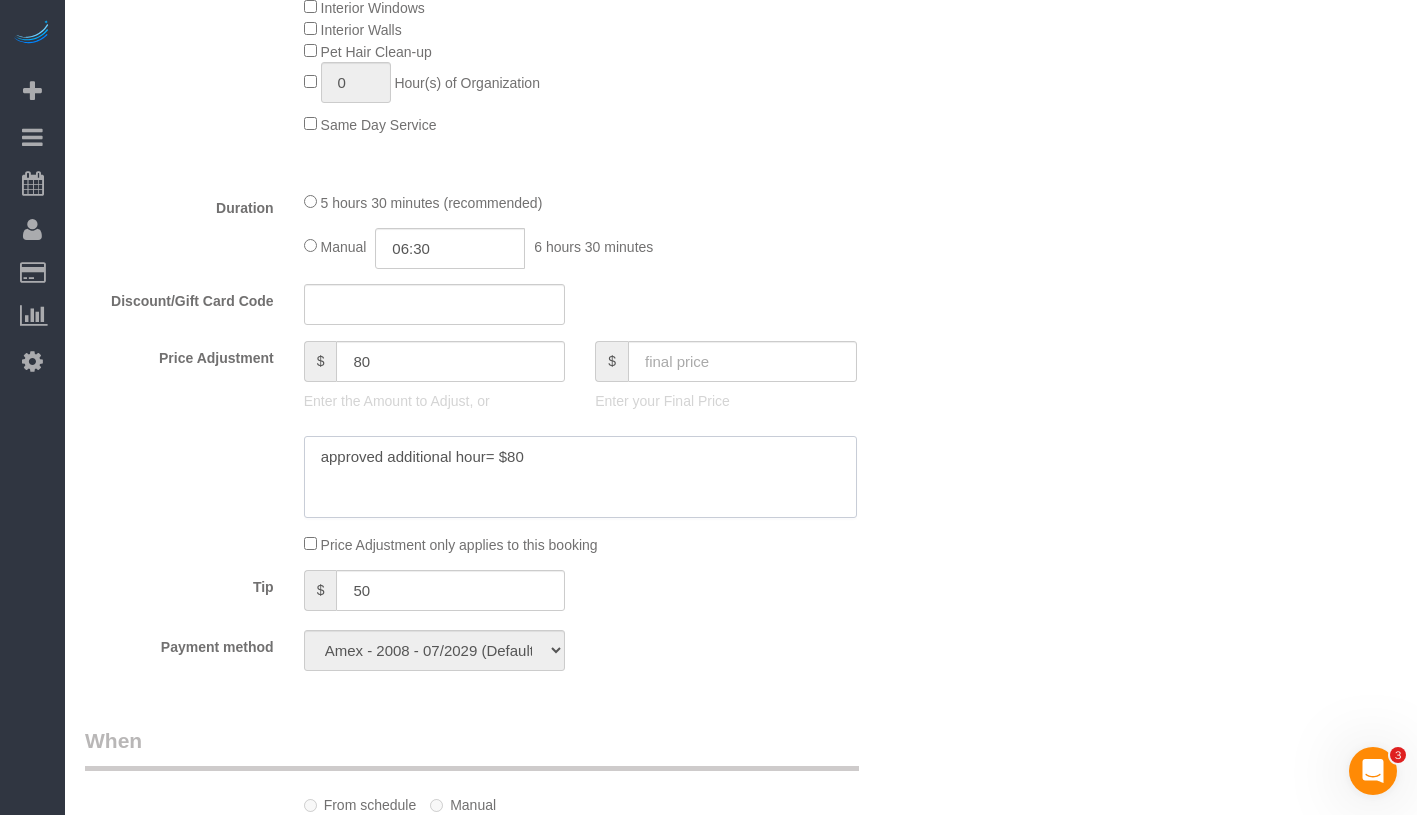 drag, startPoint x: 488, startPoint y: 479, endPoint x: 631, endPoint y: 479, distance: 143 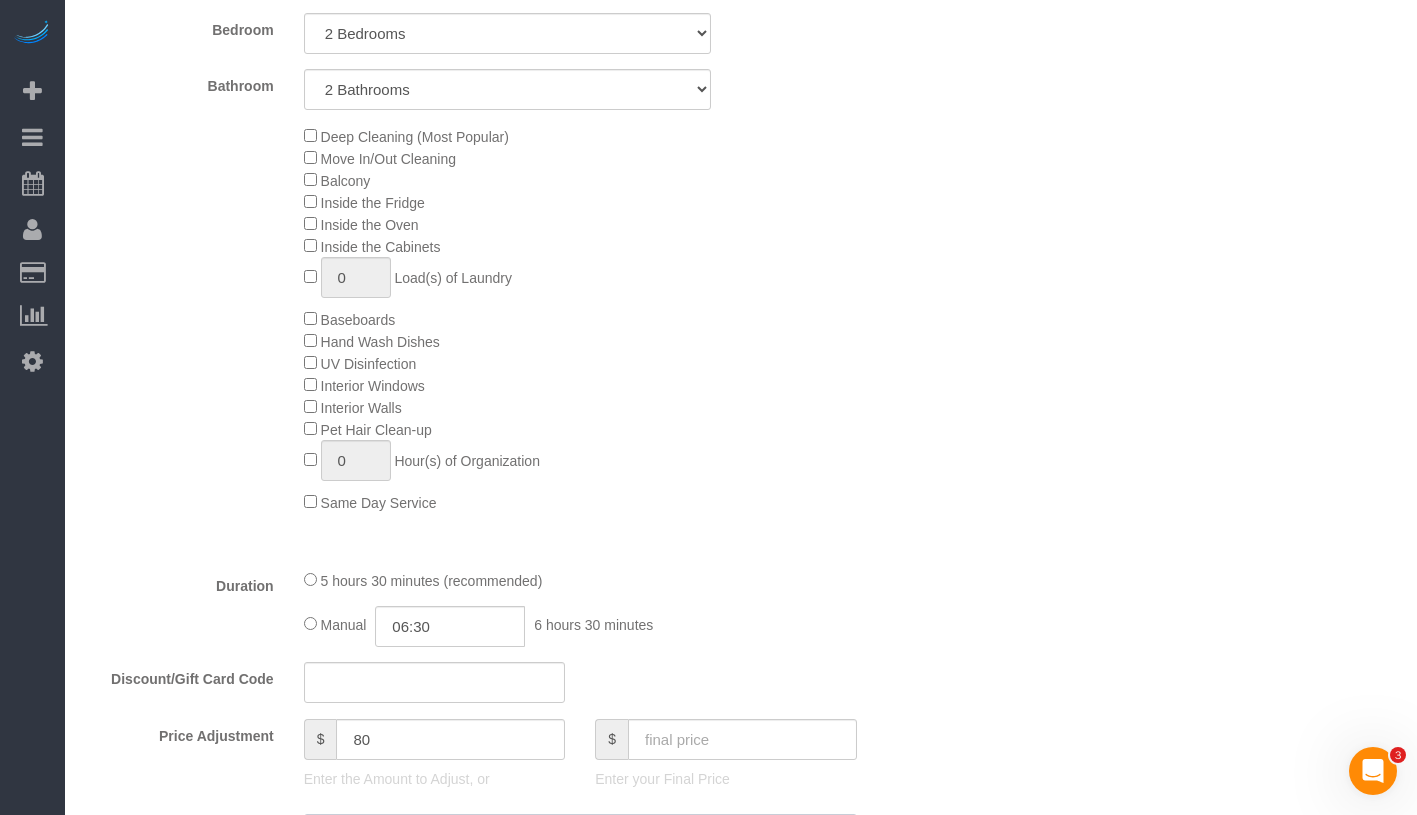 scroll, scrollTop: 946, scrollLeft: 0, axis: vertical 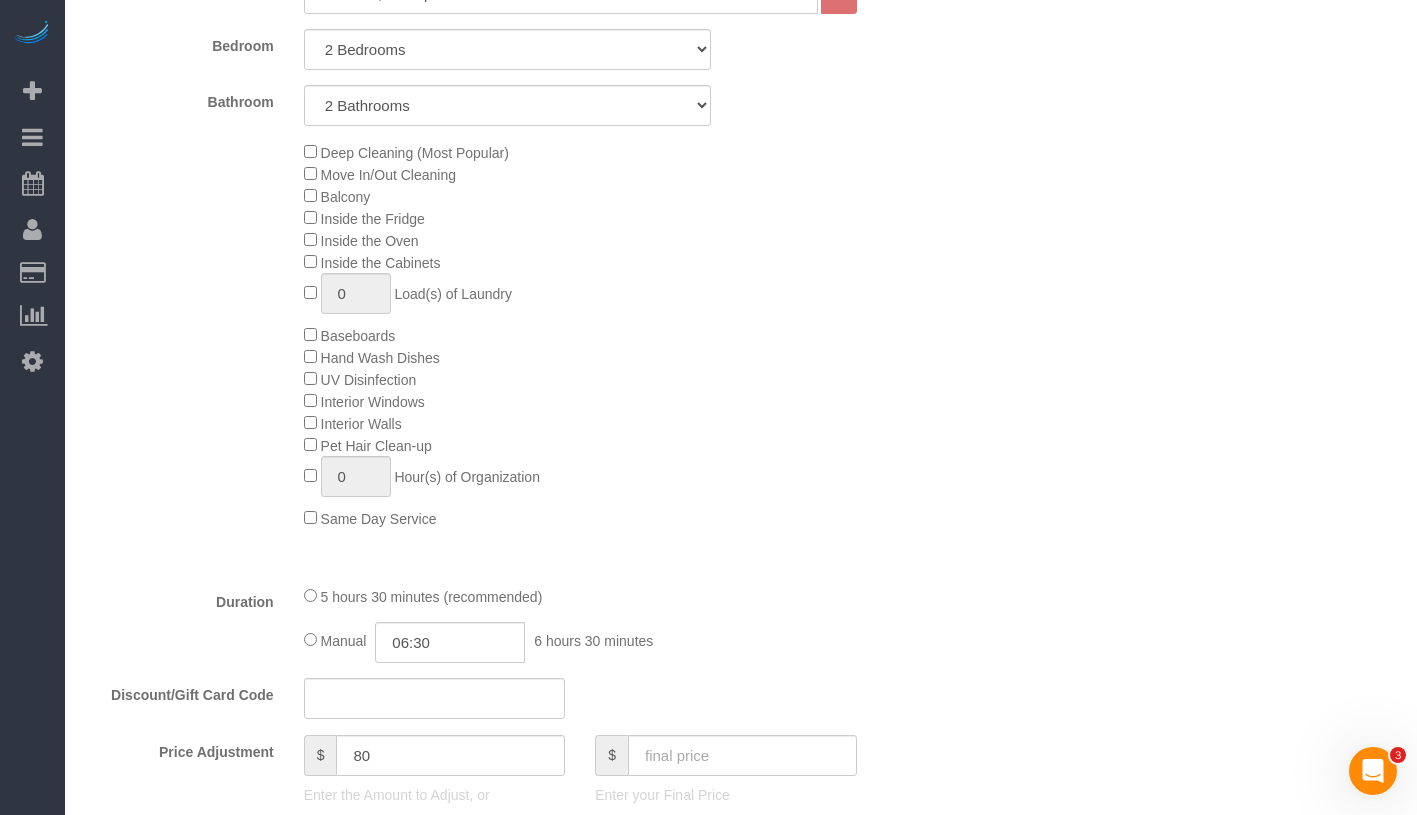 type on "approved additional hour" 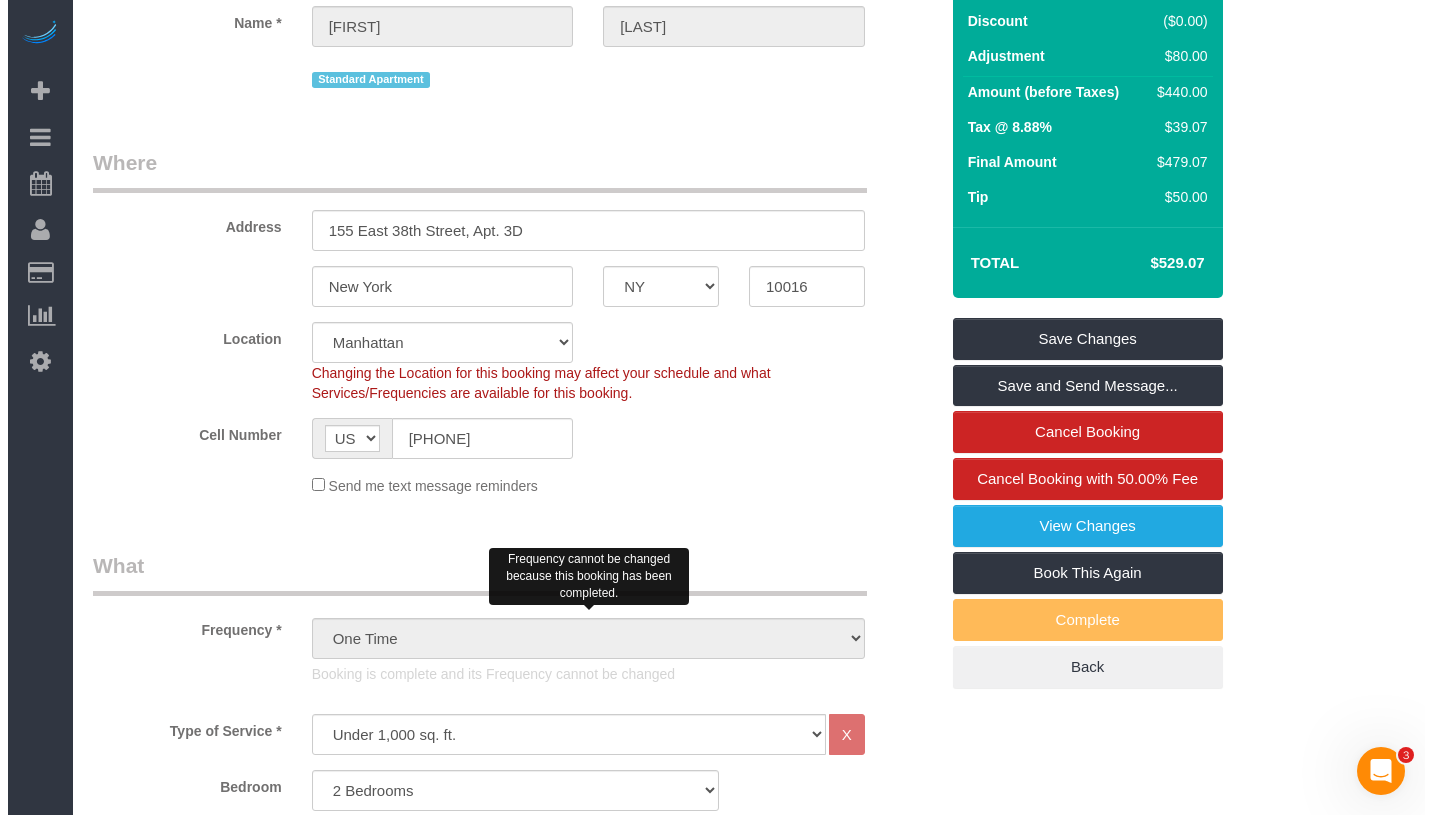 scroll, scrollTop: 0, scrollLeft: 0, axis: both 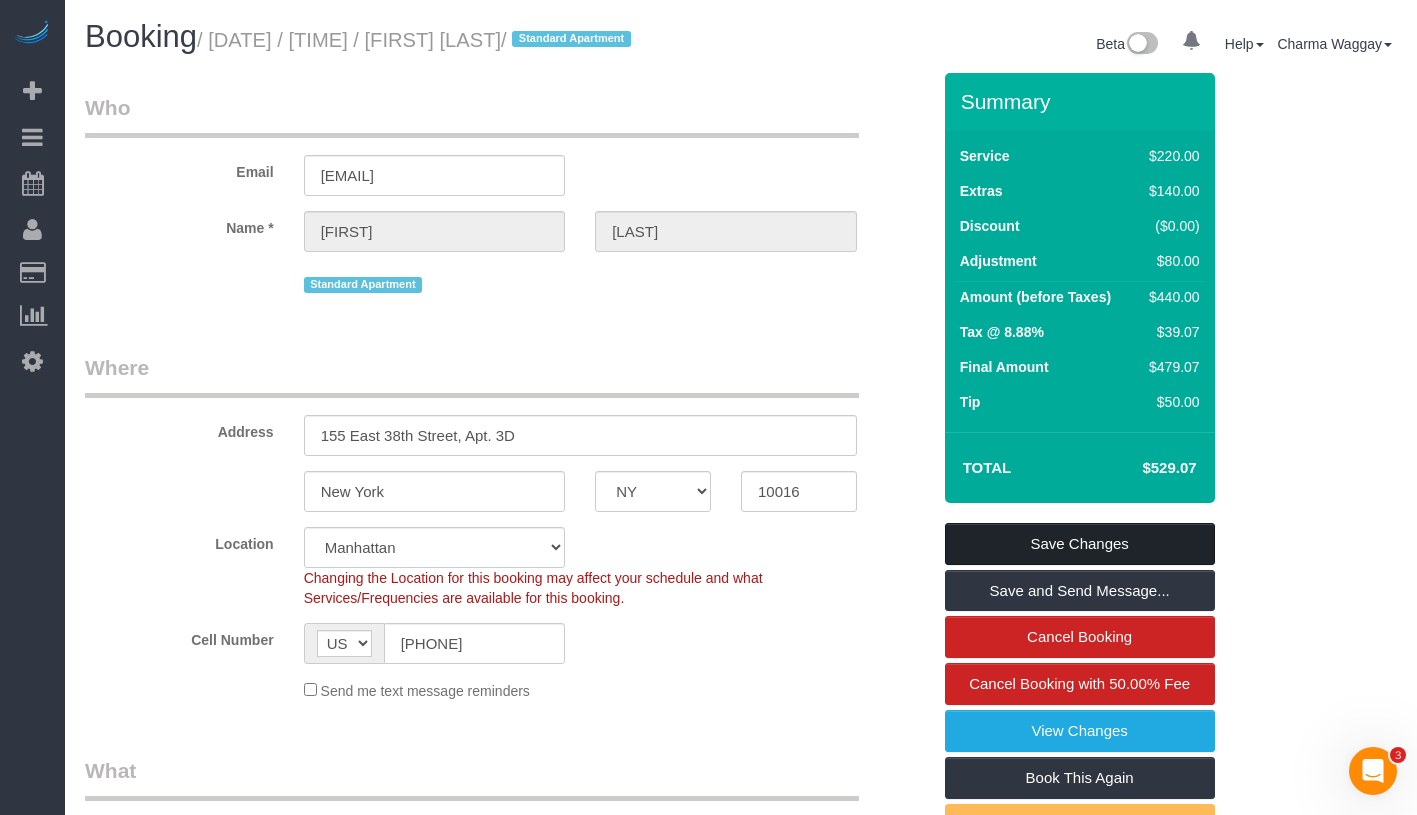click on "Save Changes" at bounding box center [1080, 544] 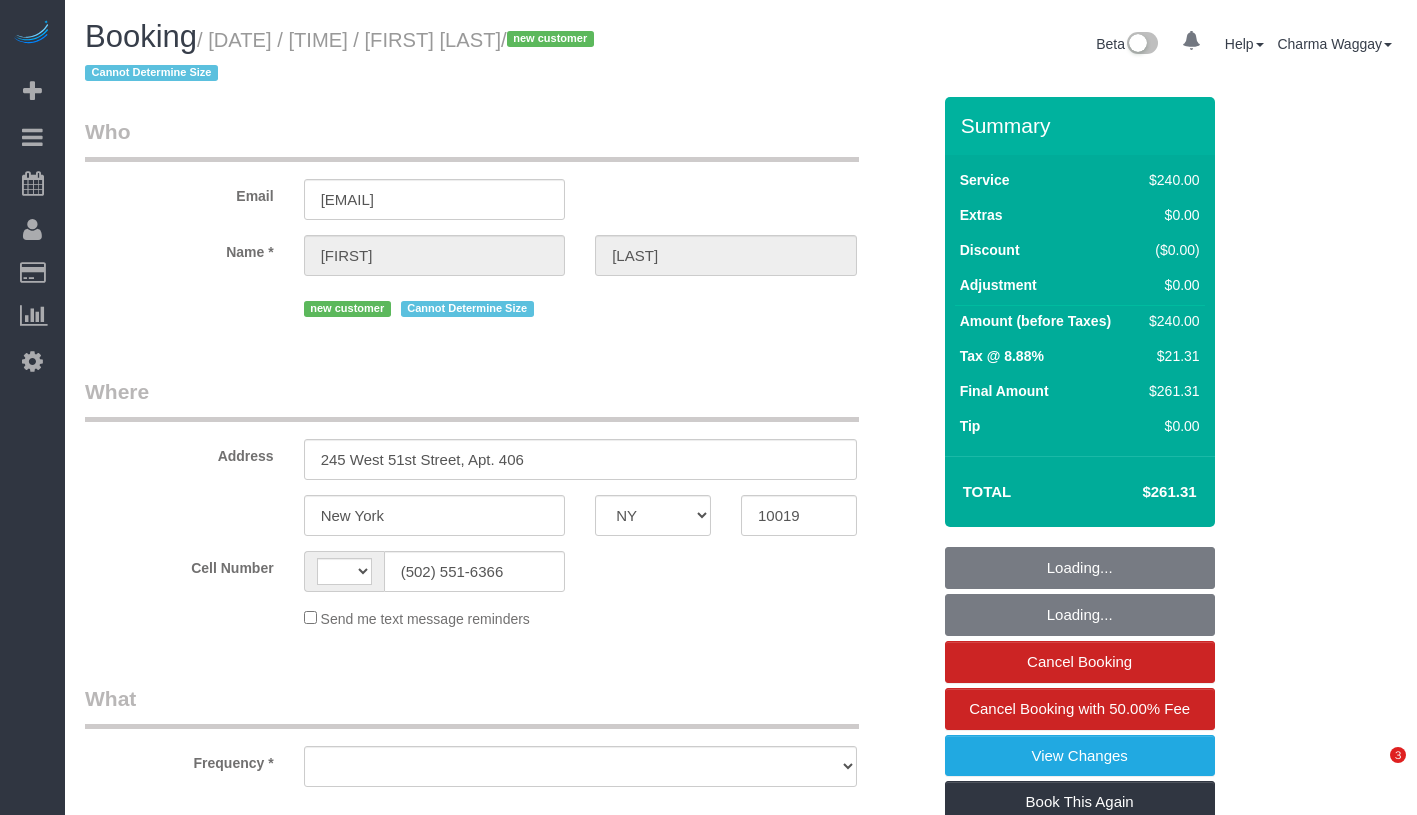 select on "NY" 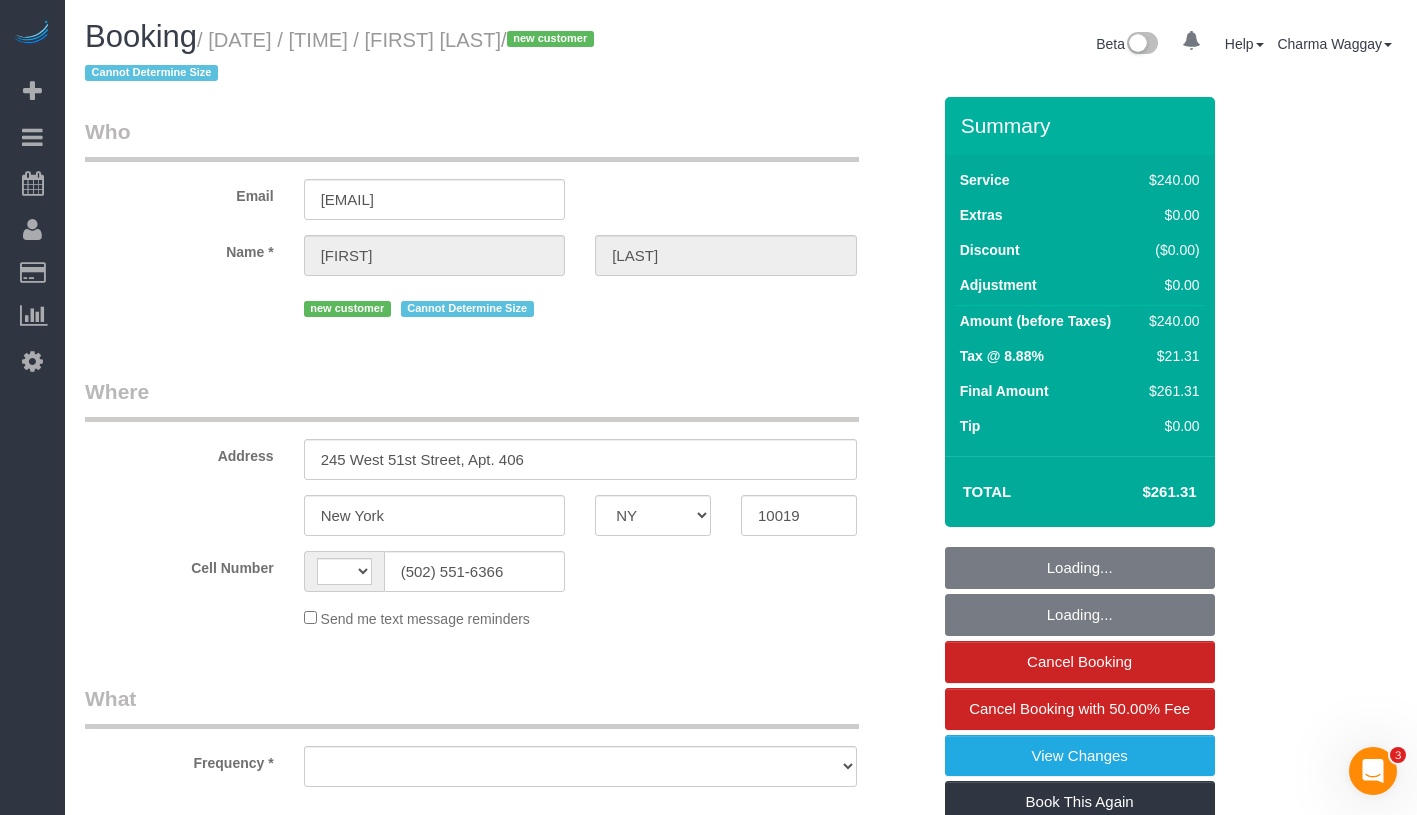 scroll, scrollTop: 0, scrollLeft: 0, axis: both 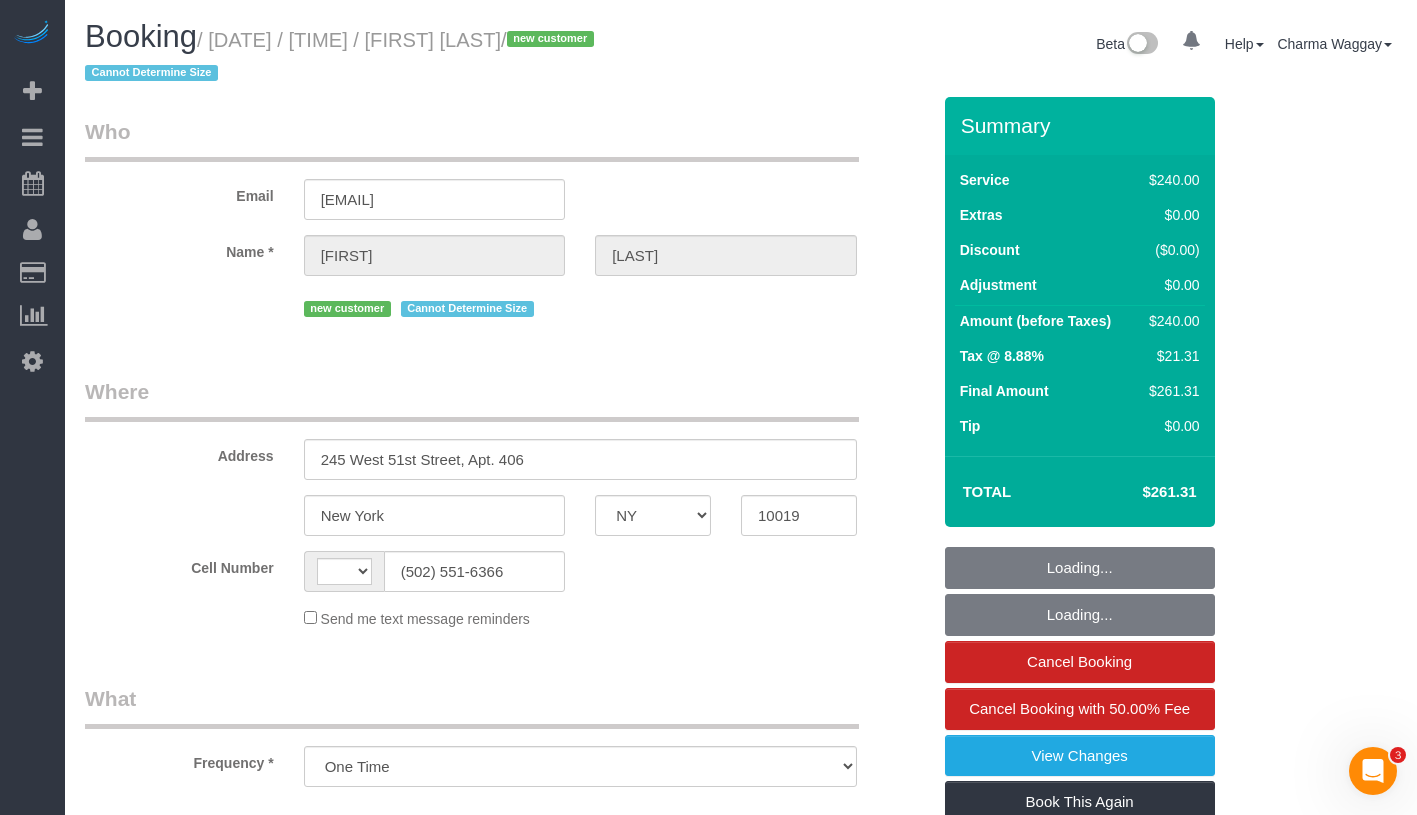 select on "string:US" 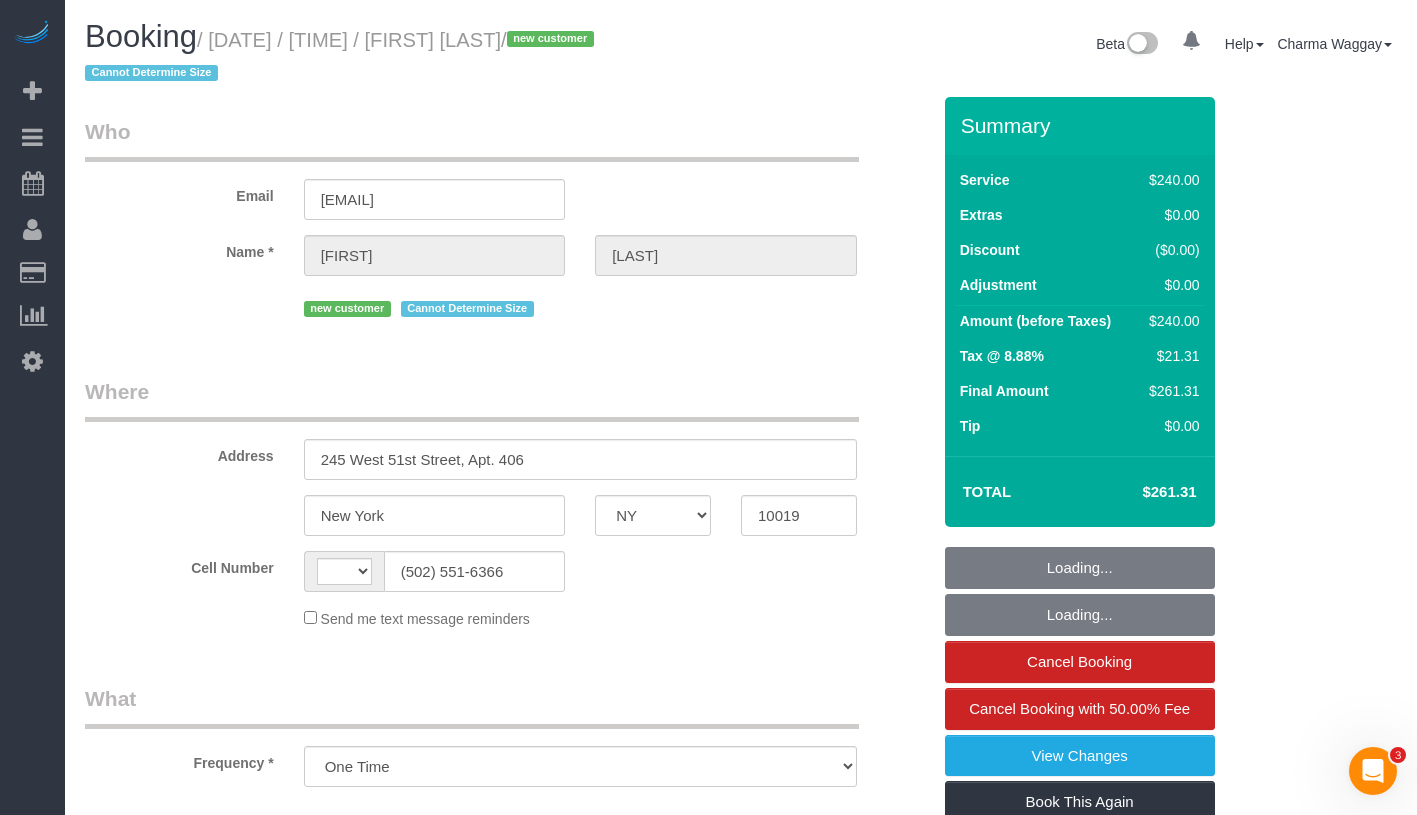 select on "string:stripe-pm_1Rs7Si4VGloSiKo7sWihnv0c" 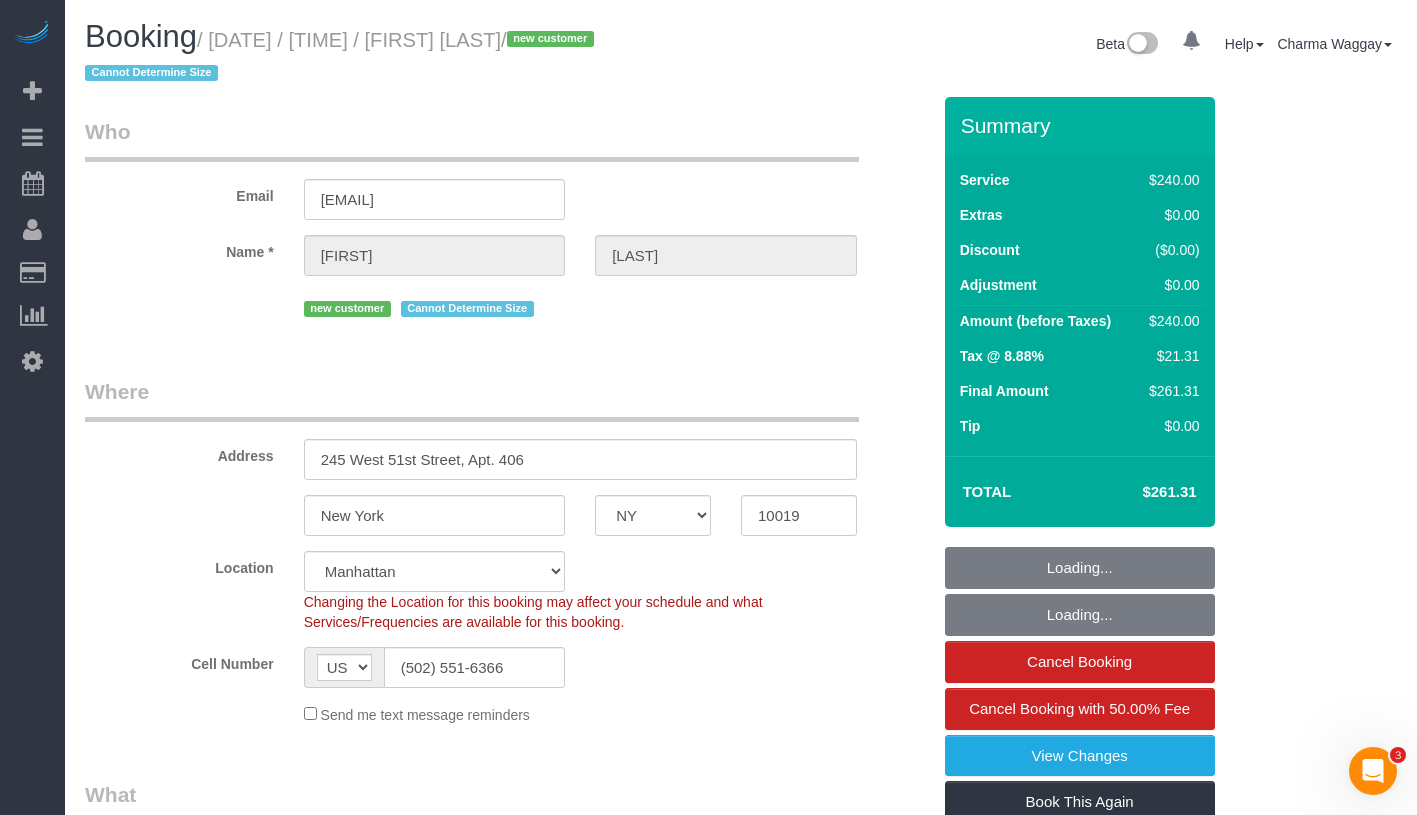 select on "object:922" 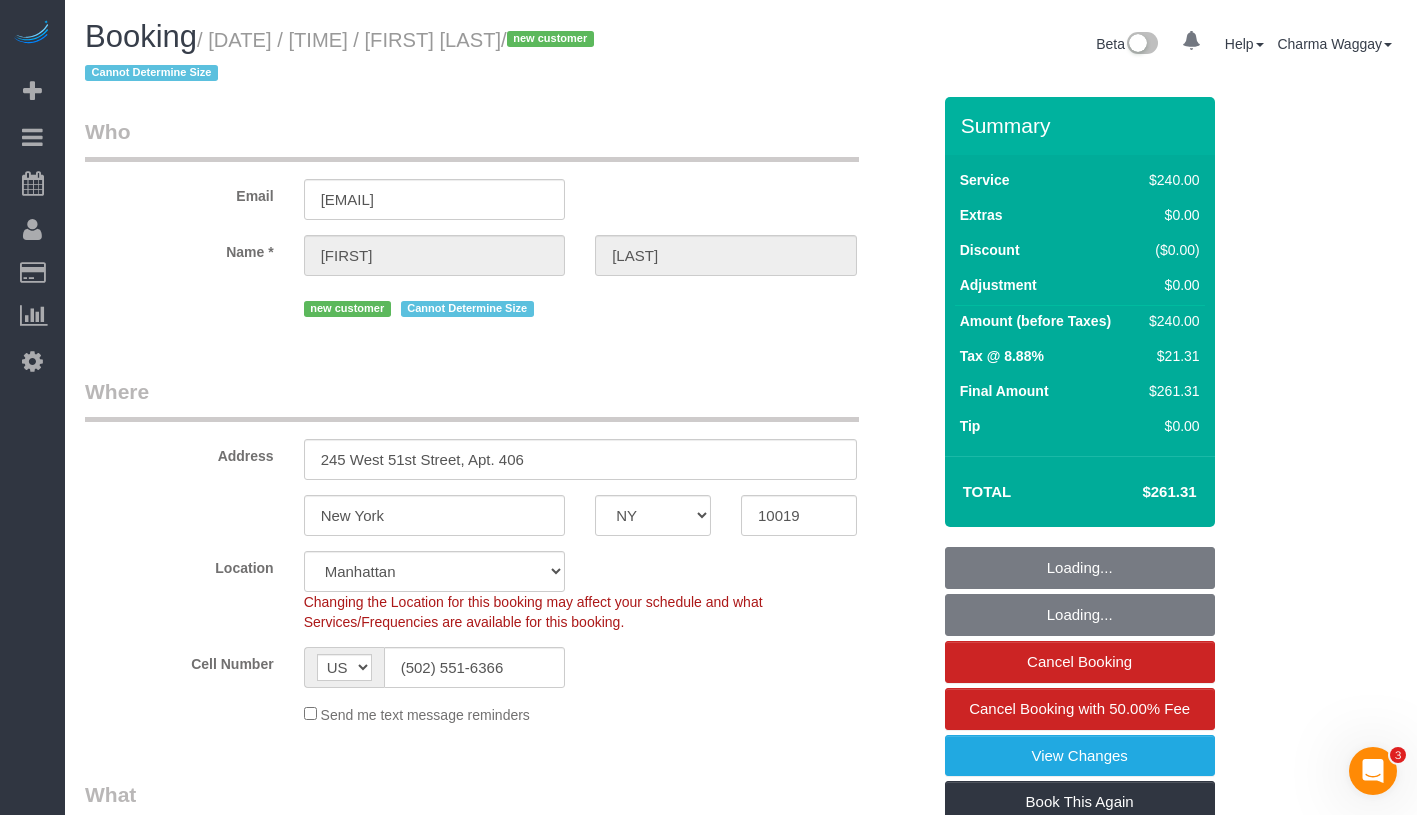 select on "180" 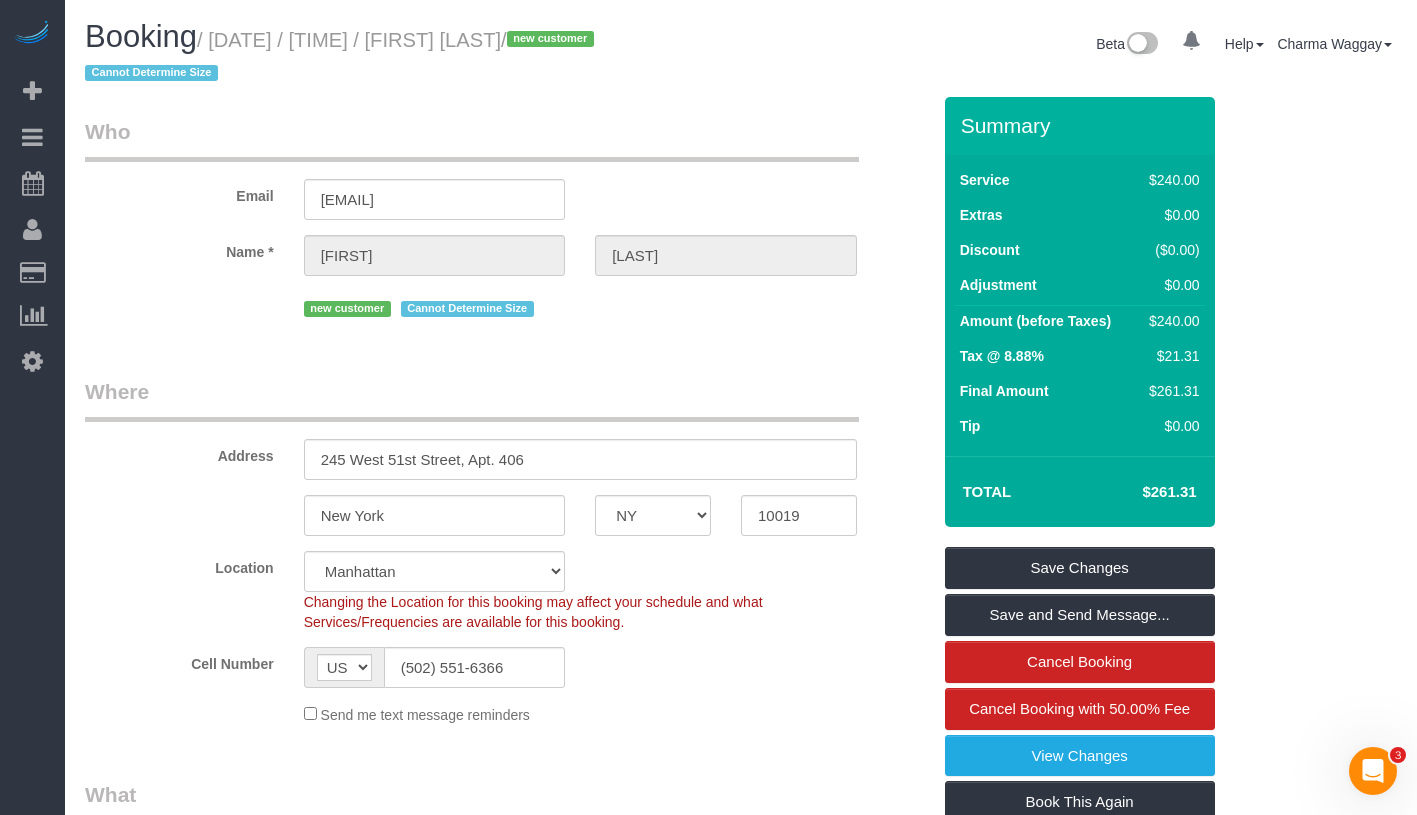 drag, startPoint x: 219, startPoint y: 39, endPoint x: 600, endPoint y: 38, distance: 381.0013 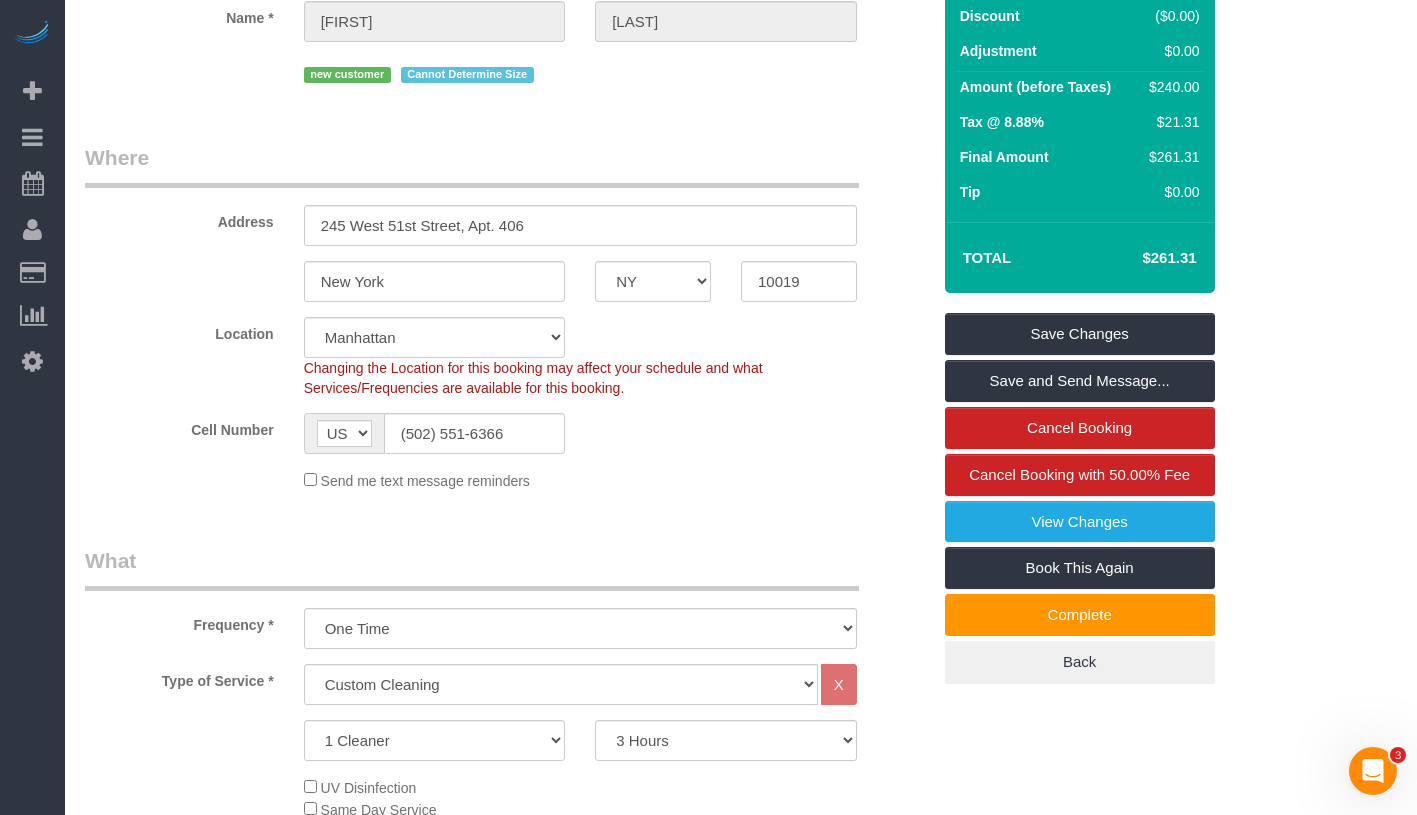 scroll, scrollTop: 344, scrollLeft: 0, axis: vertical 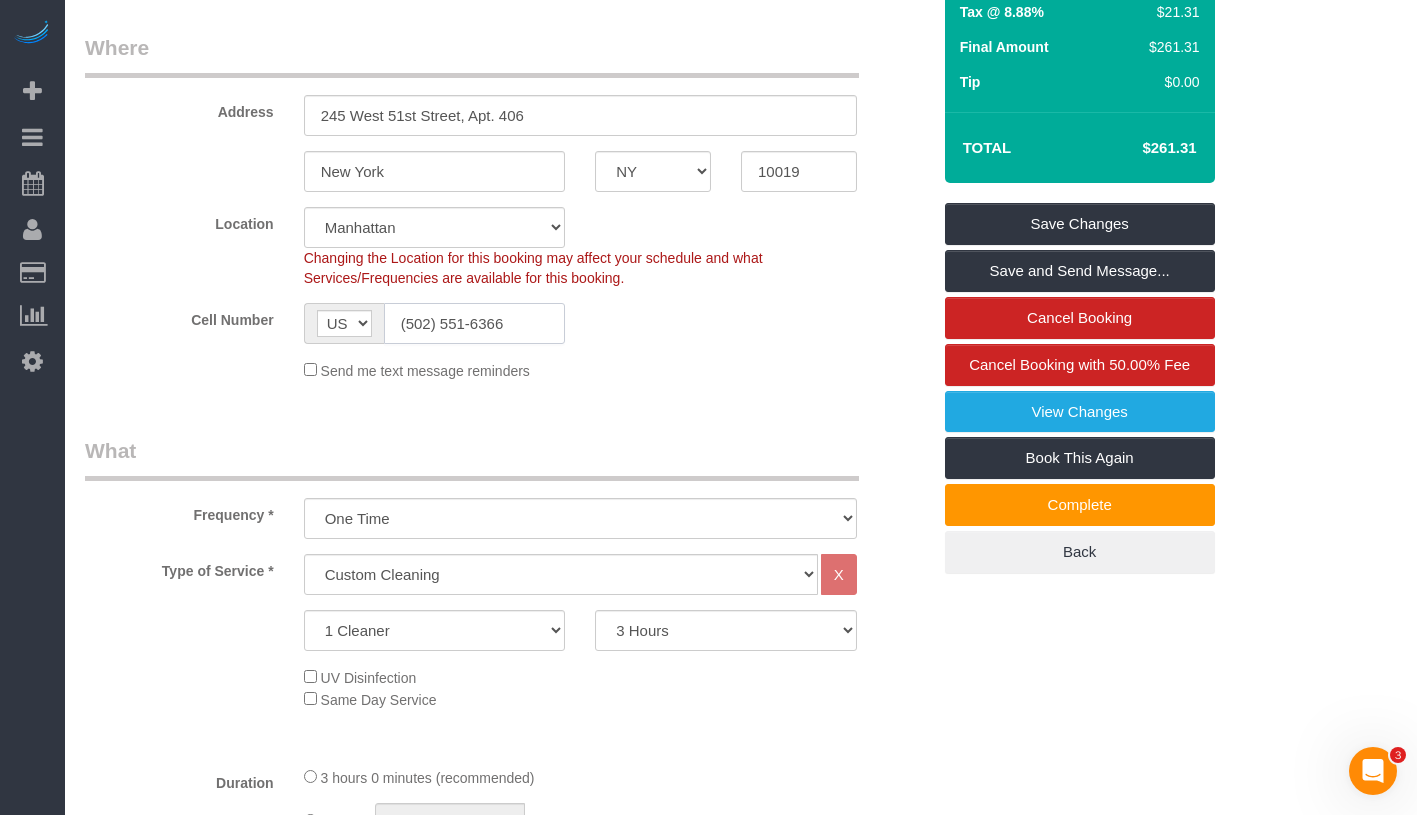 drag, startPoint x: 503, startPoint y: 323, endPoint x: 373, endPoint y: 319, distance: 130.06152 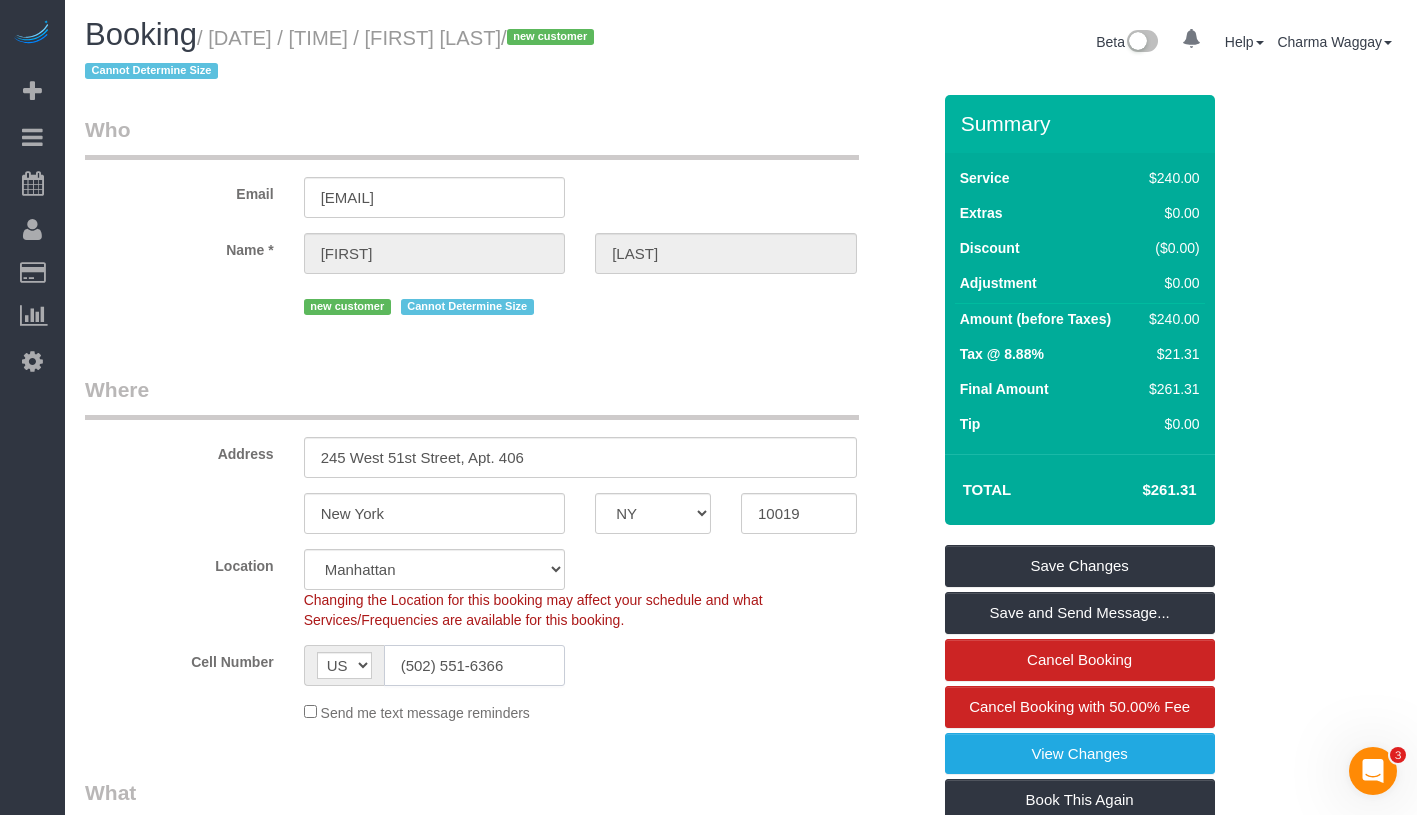 scroll, scrollTop: 0, scrollLeft: 0, axis: both 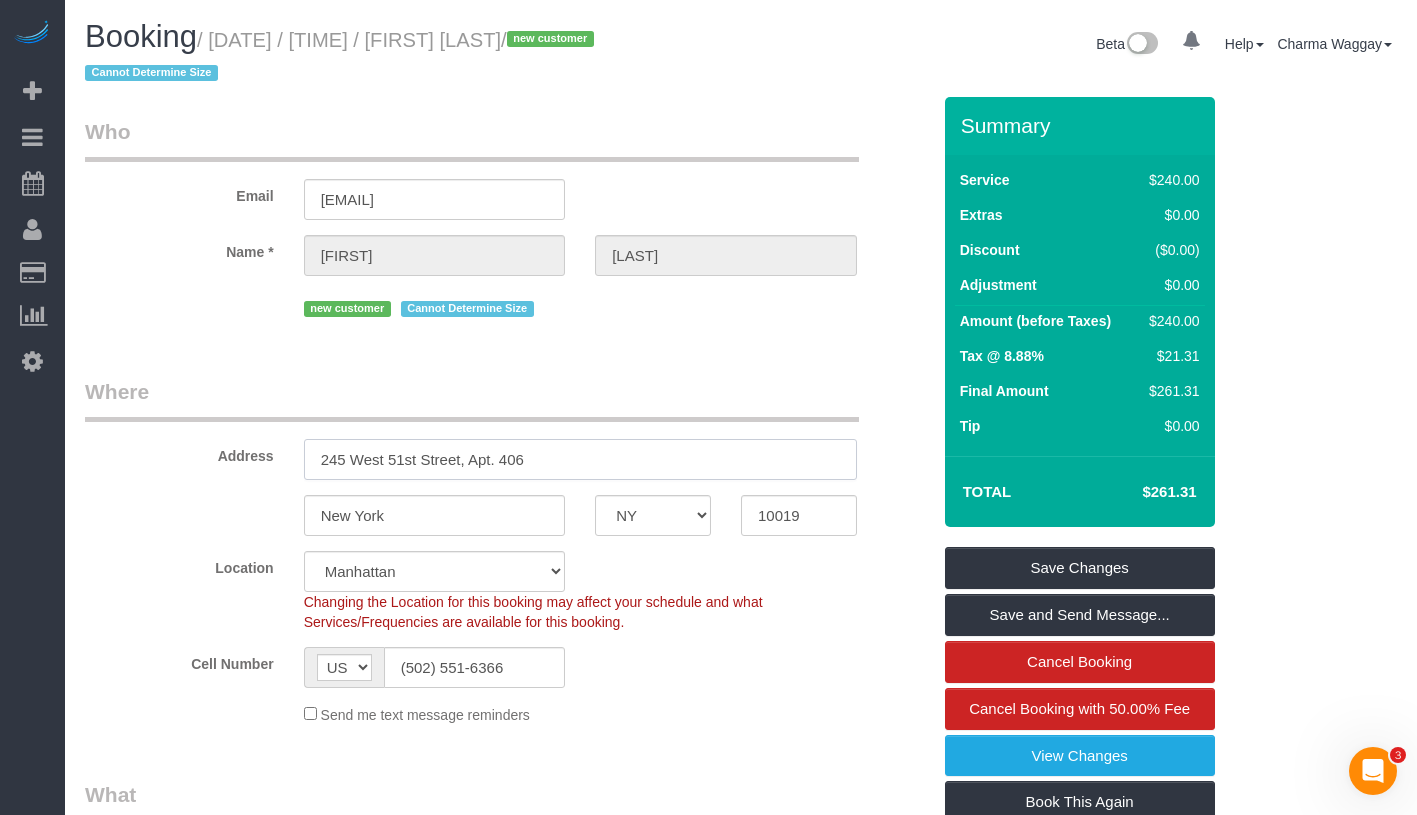 drag, startPoint x: 317, startPoint y: 461, endPoint x: 616, endPoint y: 453, distance: 299.107 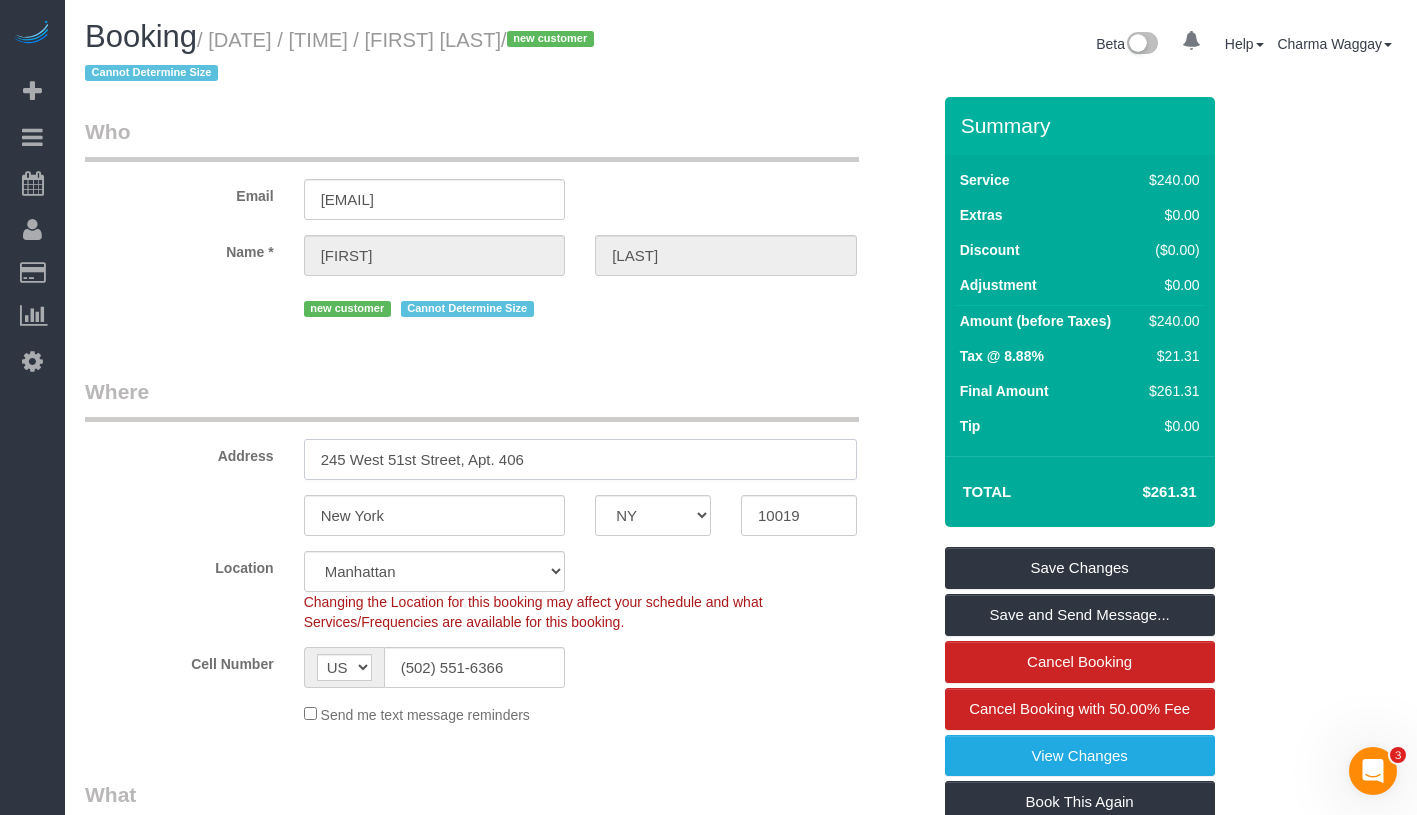 click on "245 West 51st Street, Apt. 406" at bounding box center (580, 459) 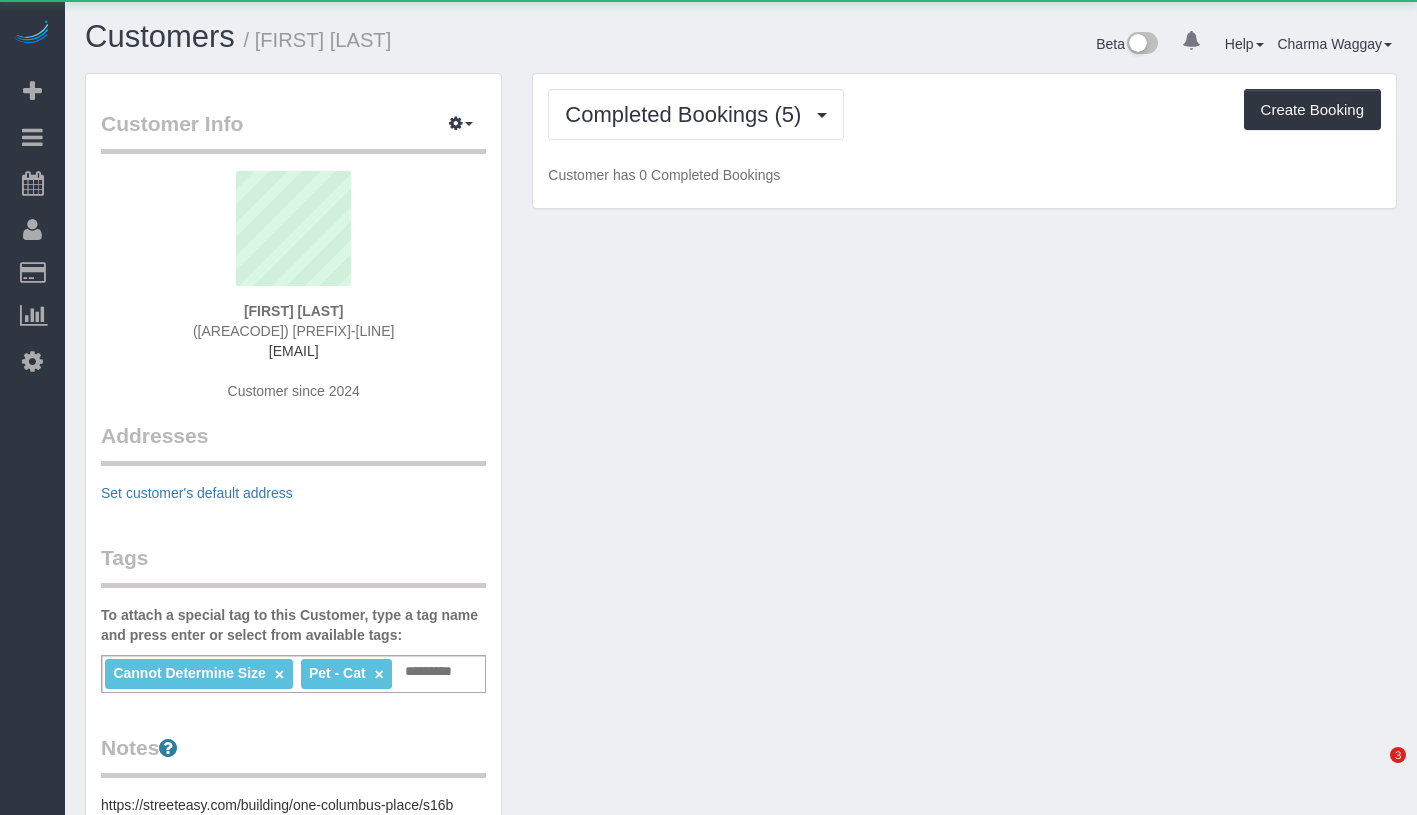 scroll, scrollTop: 0, scrollLeft: 0, axis: both 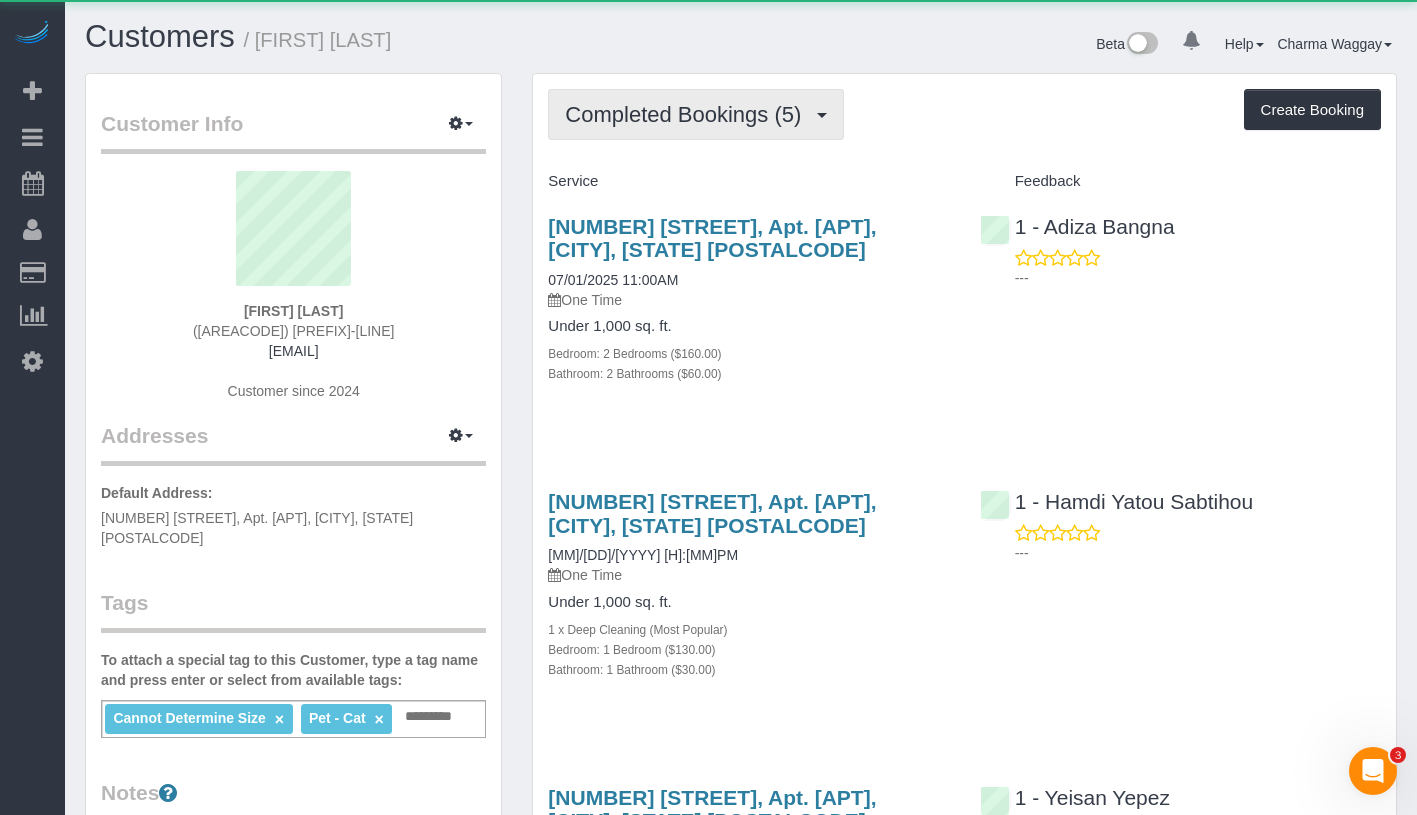 click on "Completed Bookings (5)" at bounding box center [688, 114] 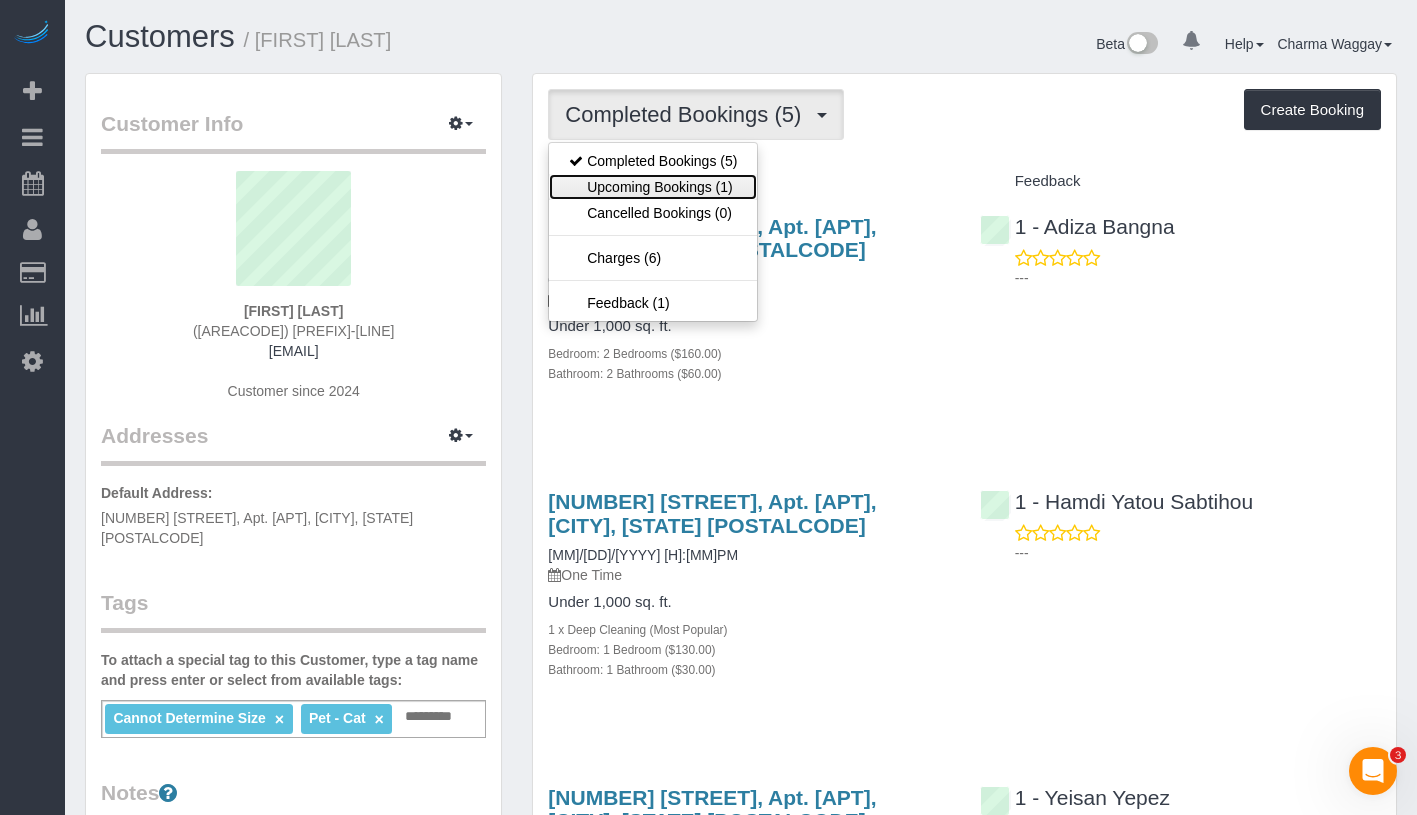 click on "Upcoming Bookings (1)" at bounding box center (653, 187) 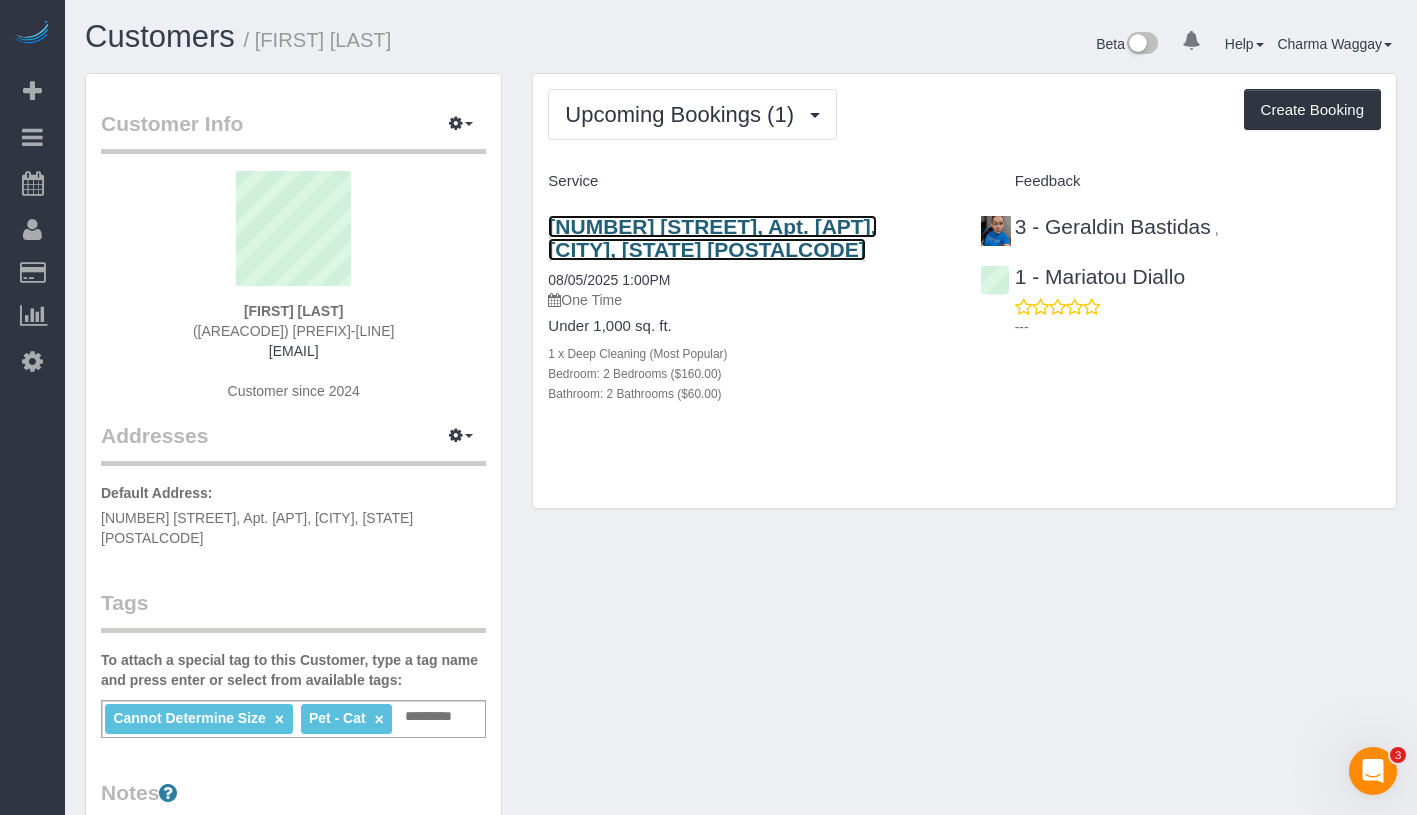 click on "[NUMBER] [STREET], Apt. [APT], [CITY], [STATE] [POSTALCODE]" at bounding box center [712, 238] 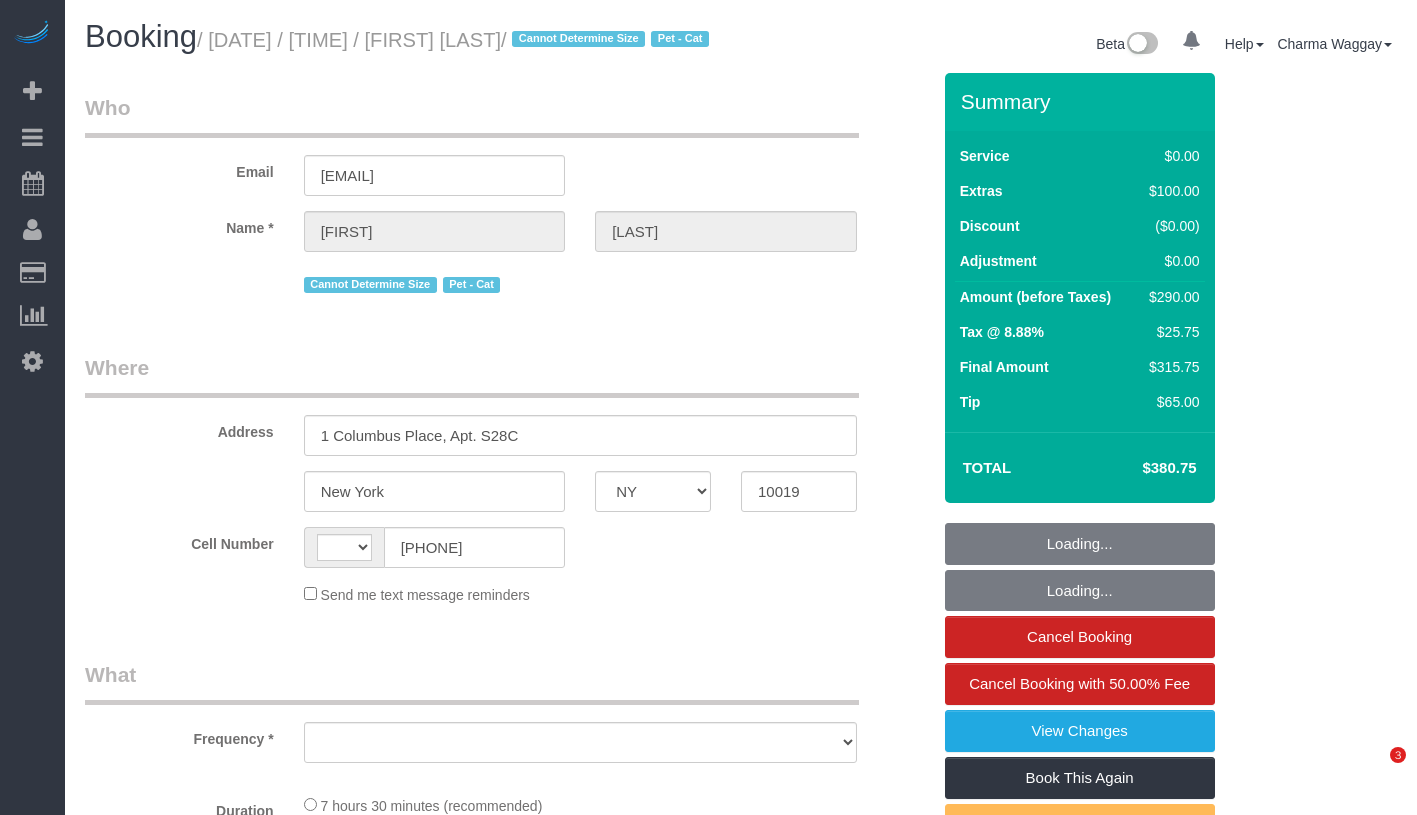select on "NY" 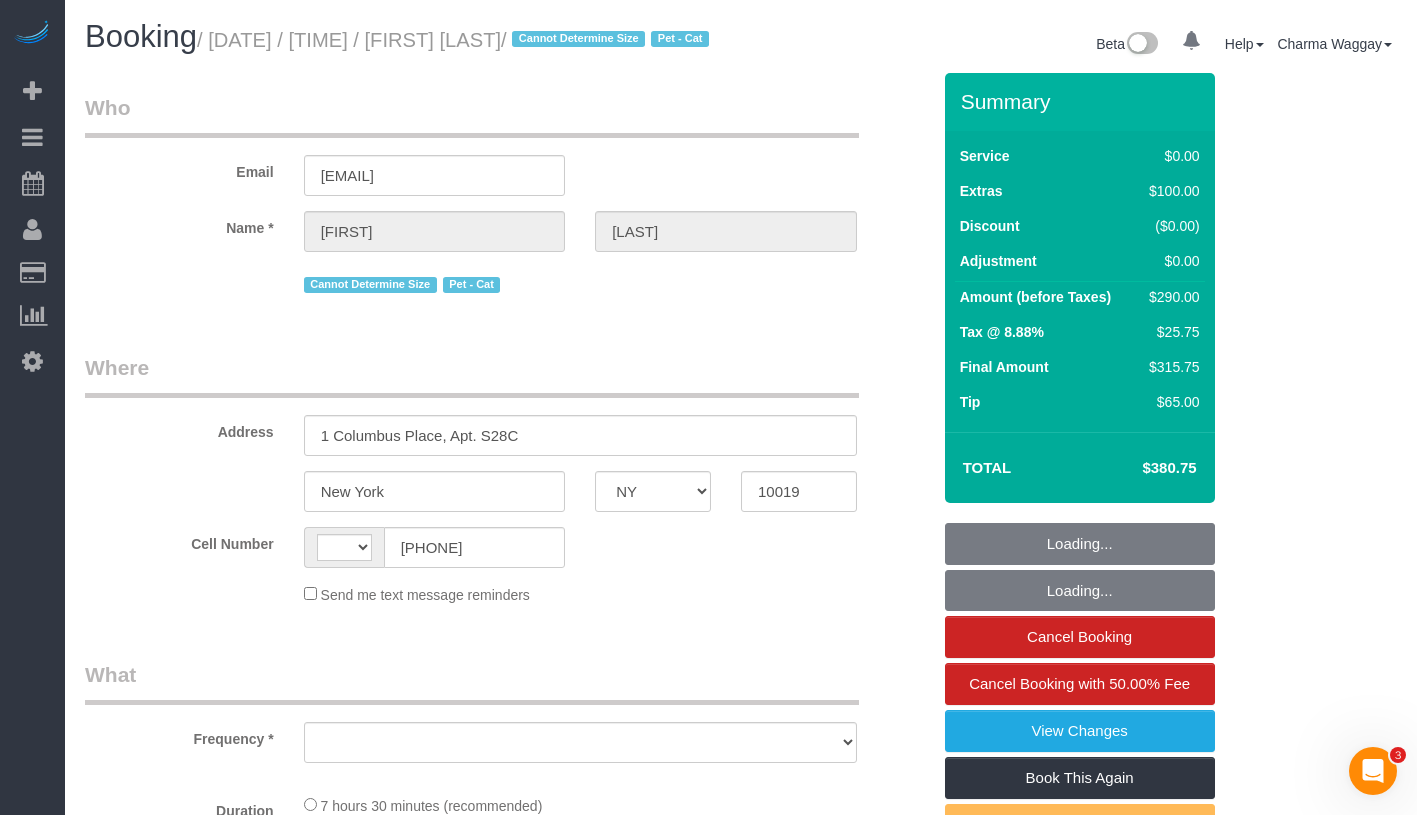 scroll, scrollTop: 0, scrollLeft: 0, axis: both 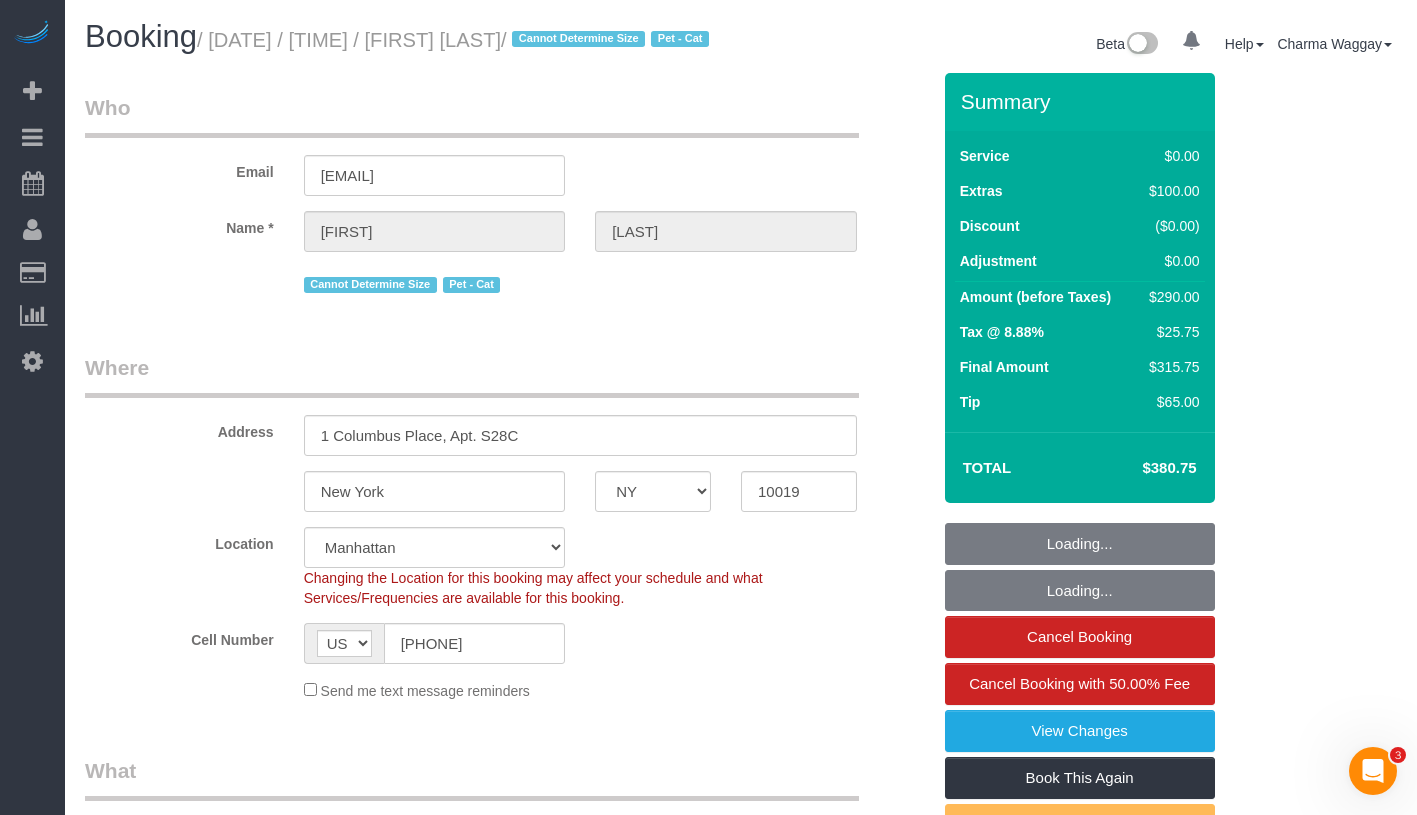 select on "object:634" 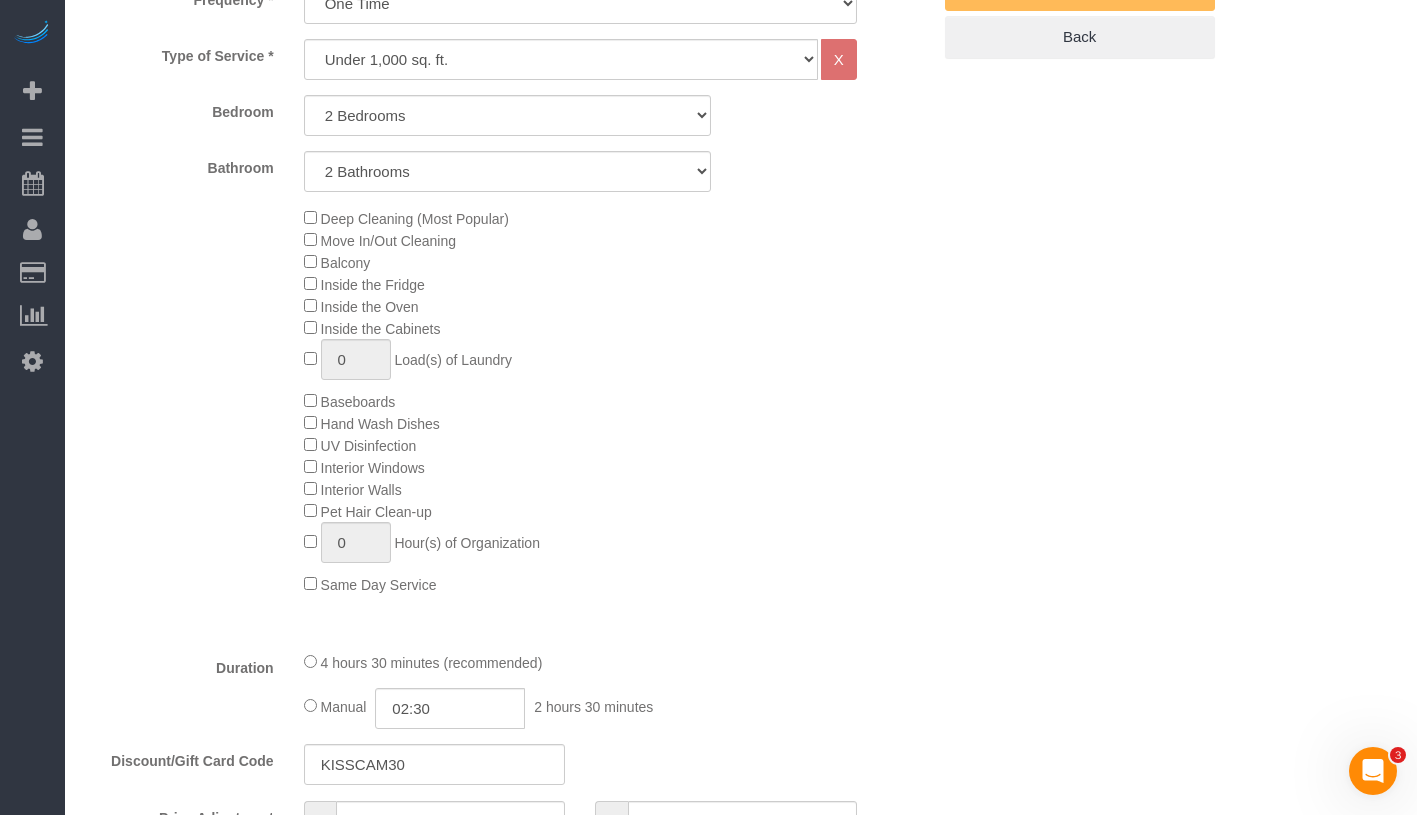 scroll, scrollTop: 0, scrollLeft: 0, axis: both 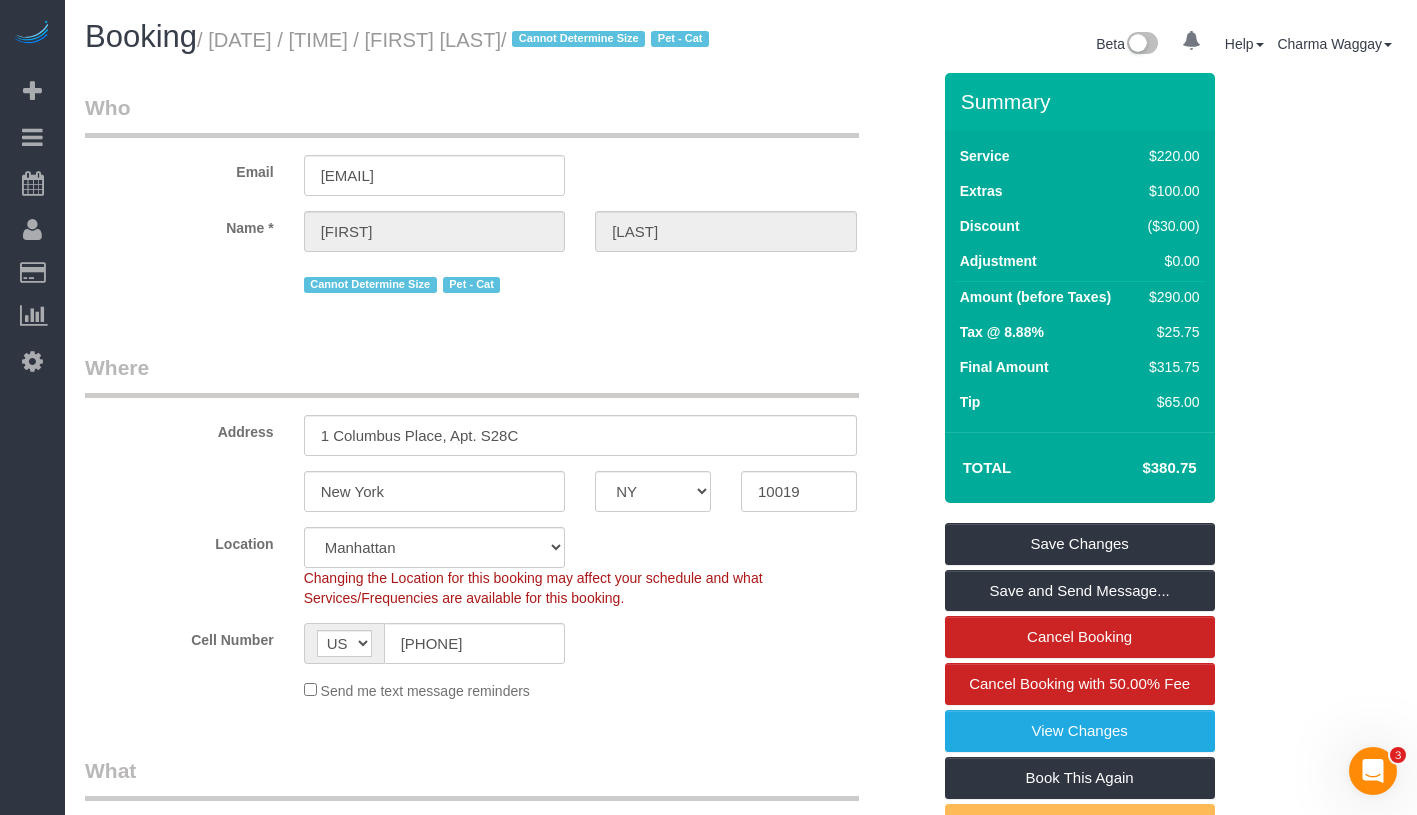 drag, startPoint x: 223, startPoint y: 34, endPoint x: 621, endPoint y: 33, distance: 398.00125 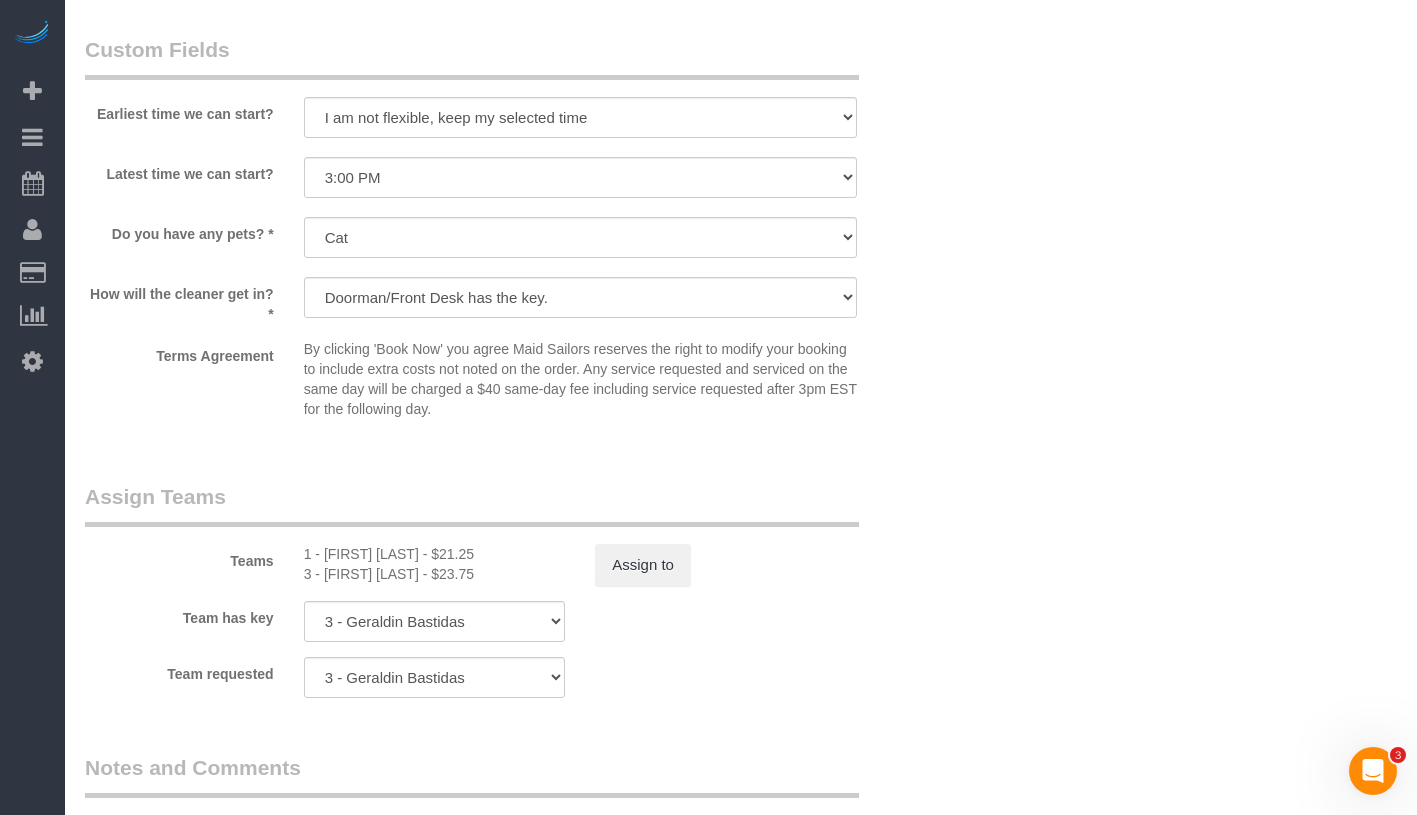 scroll, scrollTop: 2256, scrollLeft: 0, axis: vertical 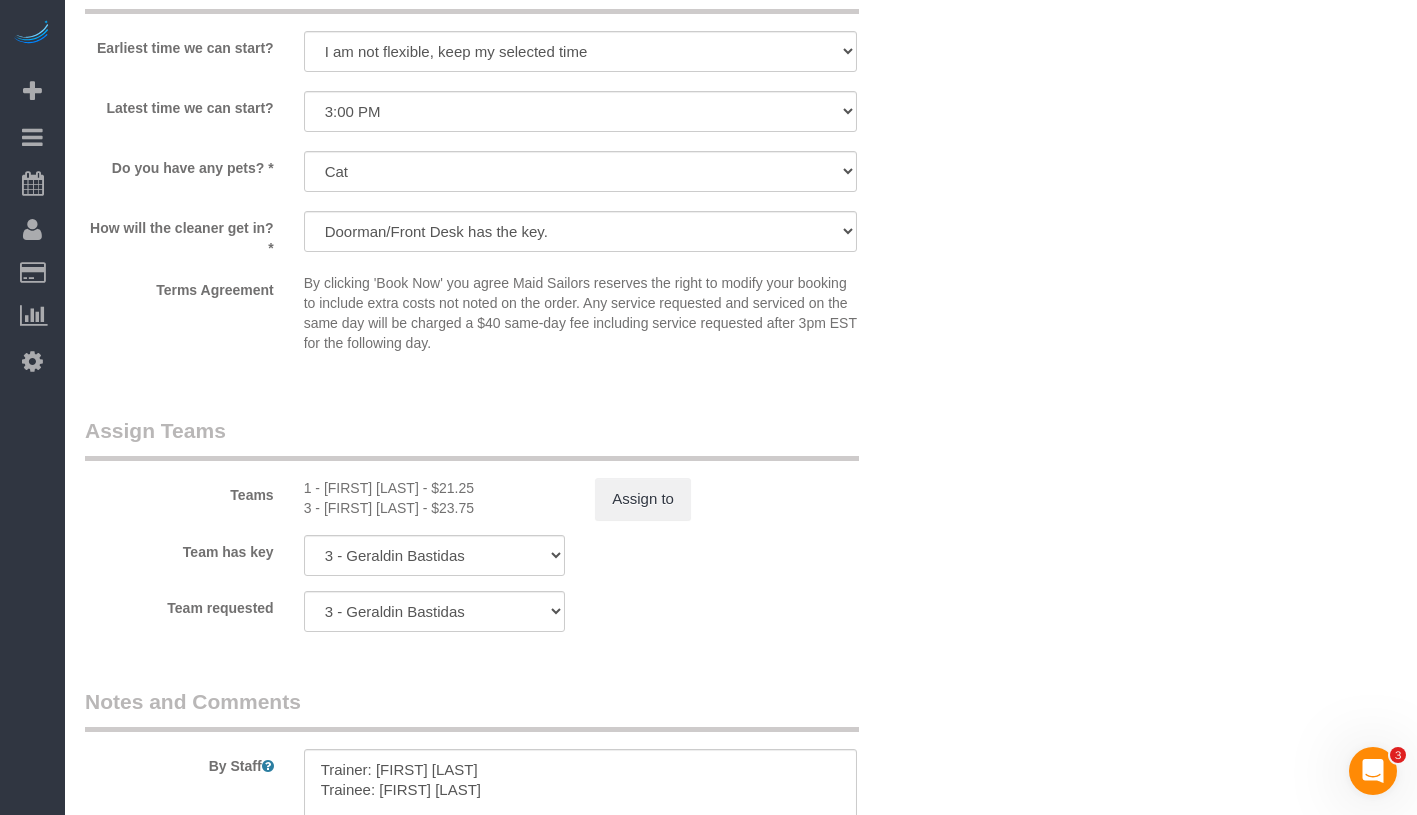 drag, startPoint x: 302, startPoint y: 515, endPoint x: 437, endPoint y: 532, distance: 136.06616 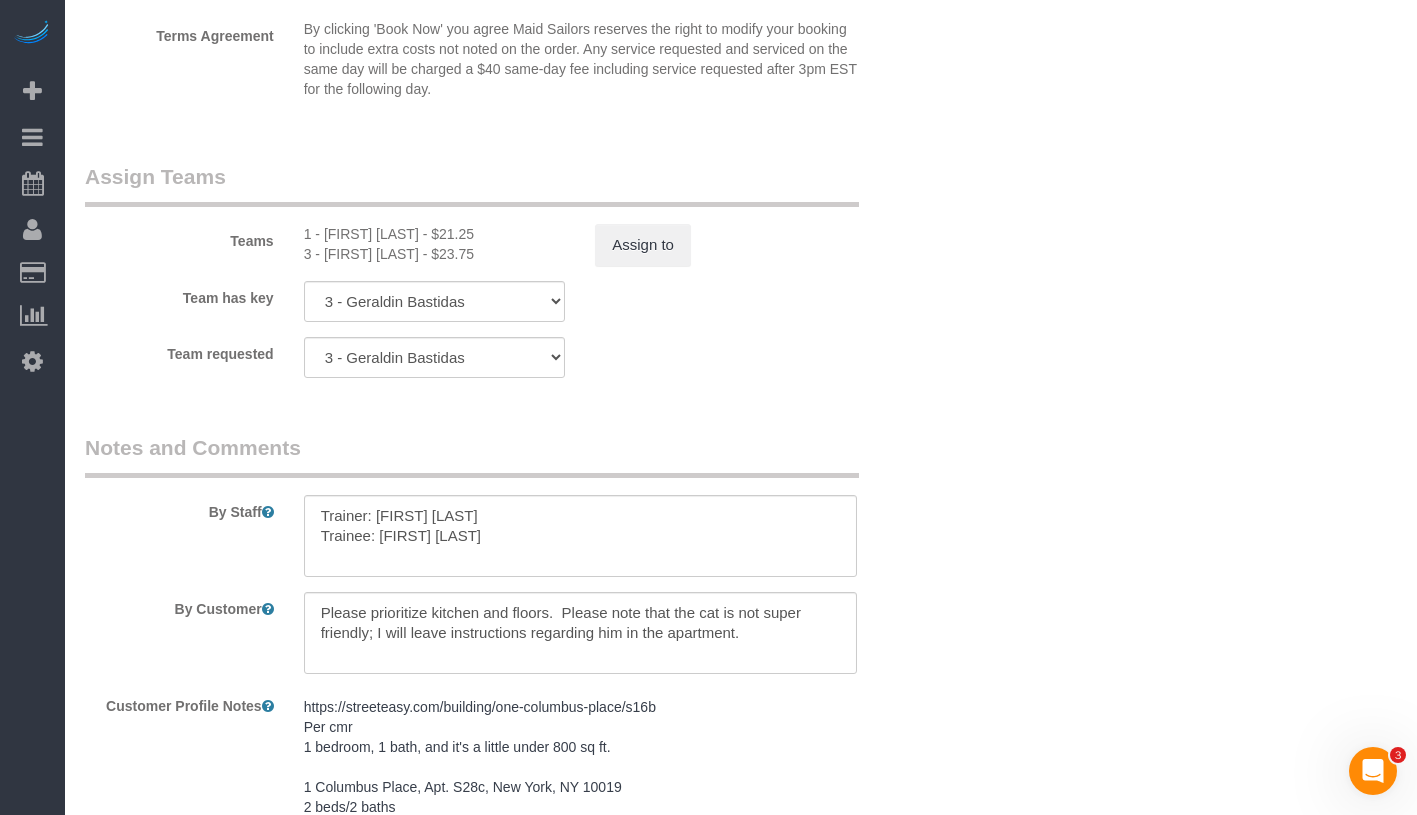 scroll, scrollTop: 2640, scrollLeft: 0, axis: vertical 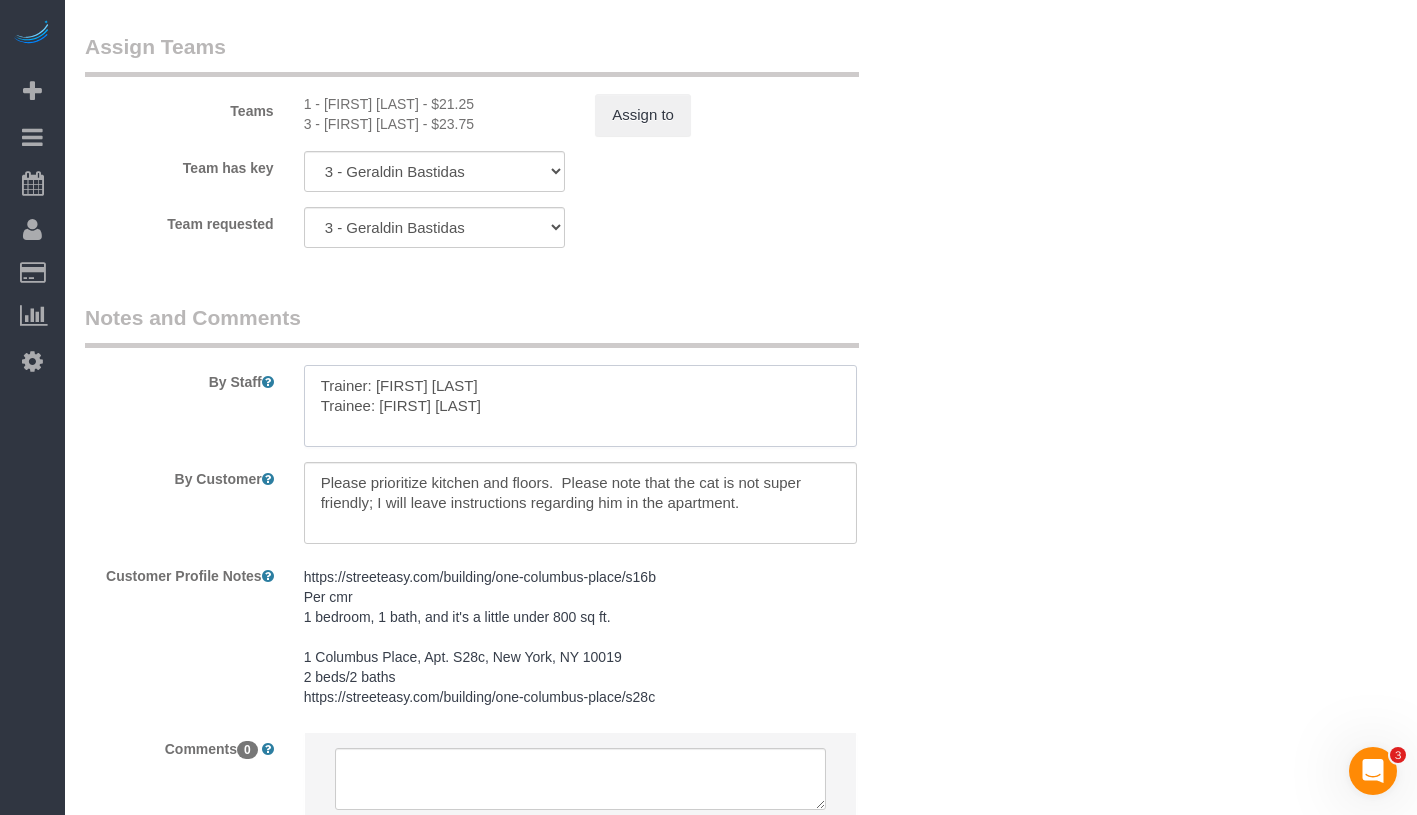 drag, startPoint x: 322, startPoint y: 394, endPoint x: 531, endPoint y: 434, distance: 212.79332 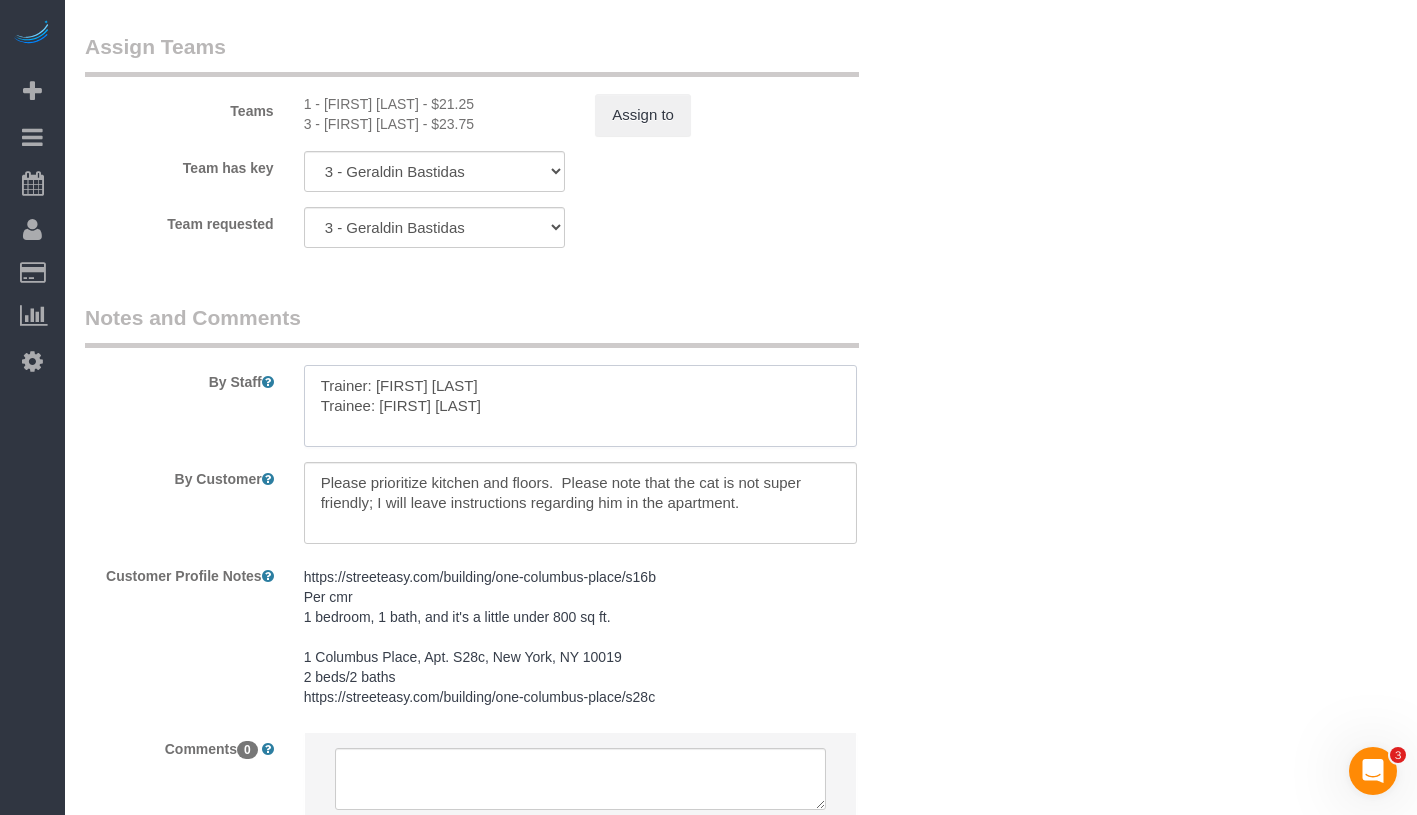 click at bounding box center (580, 406) 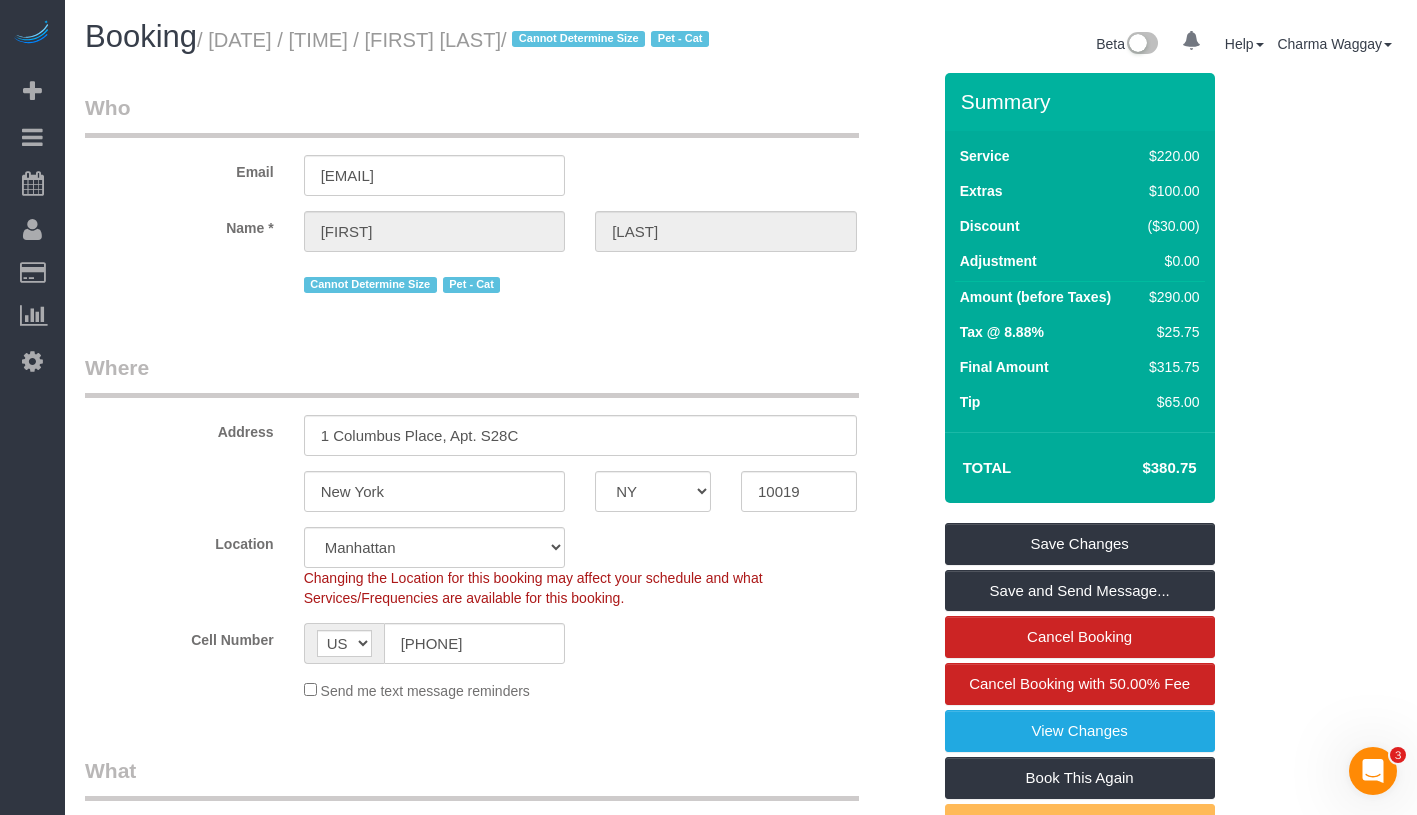 scroll, scrollTop: 420, scrollLeft: 0, axis: vertical 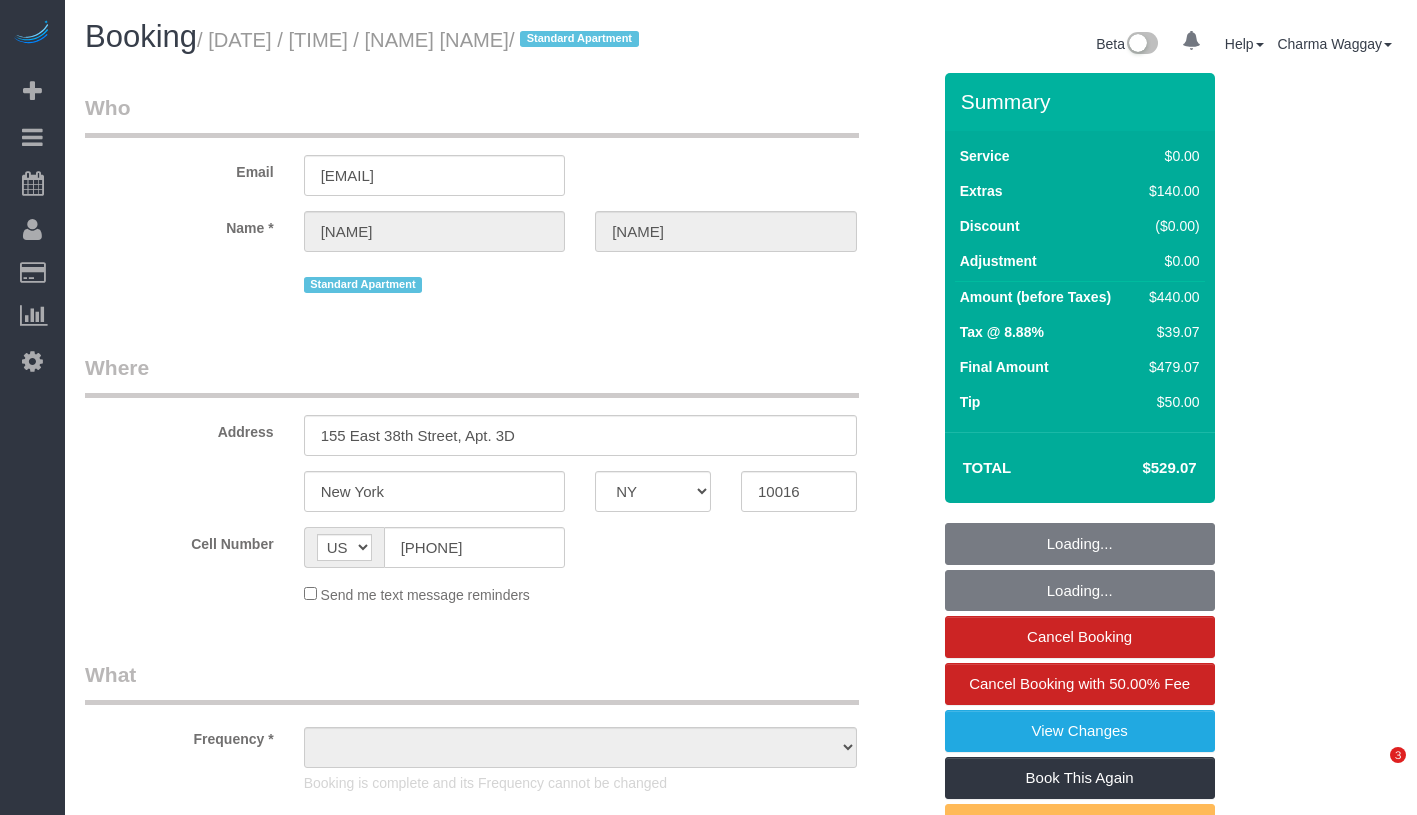 select on "NY" 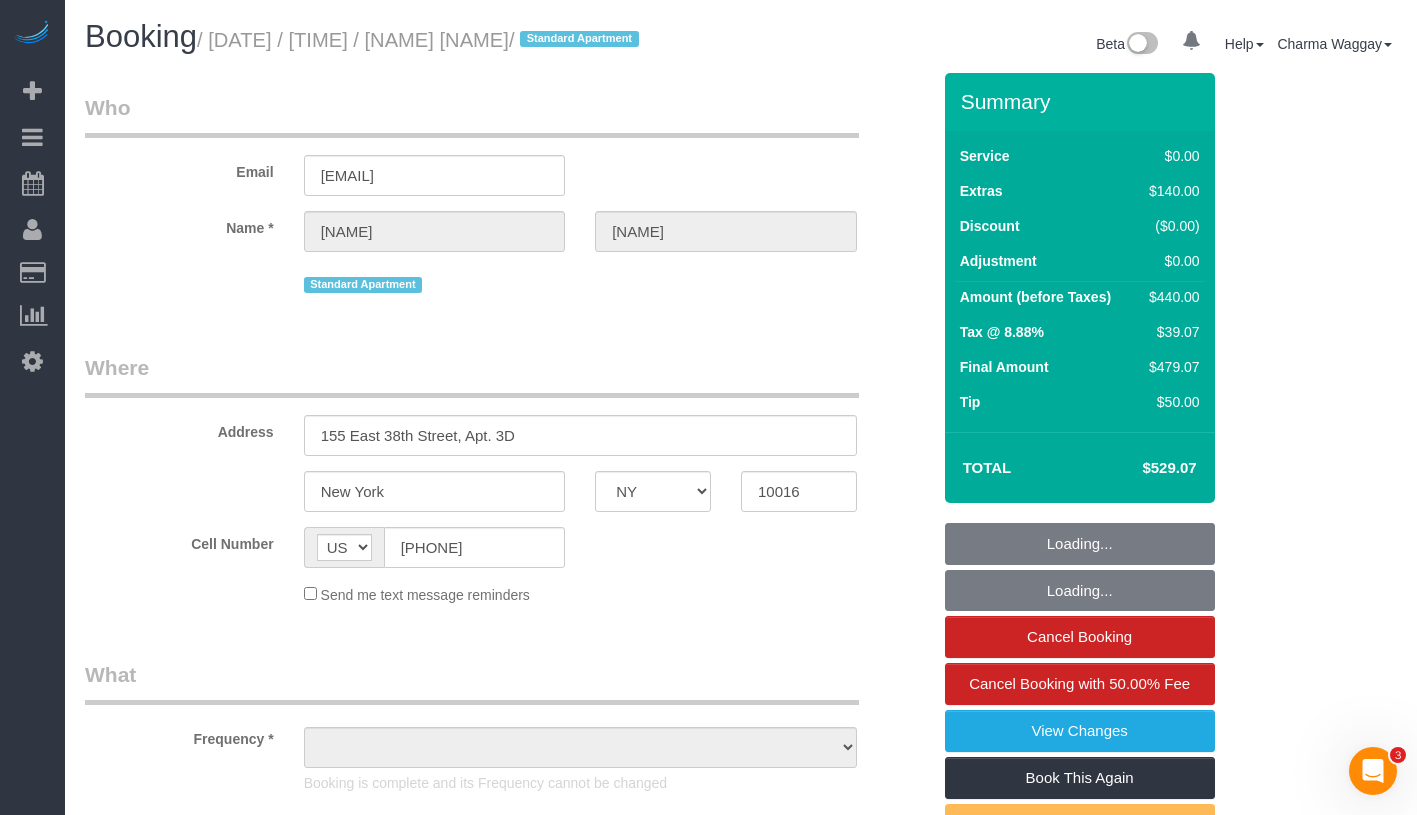 scroll, scrollTop: 0, scrollLeft: 0, axis: both 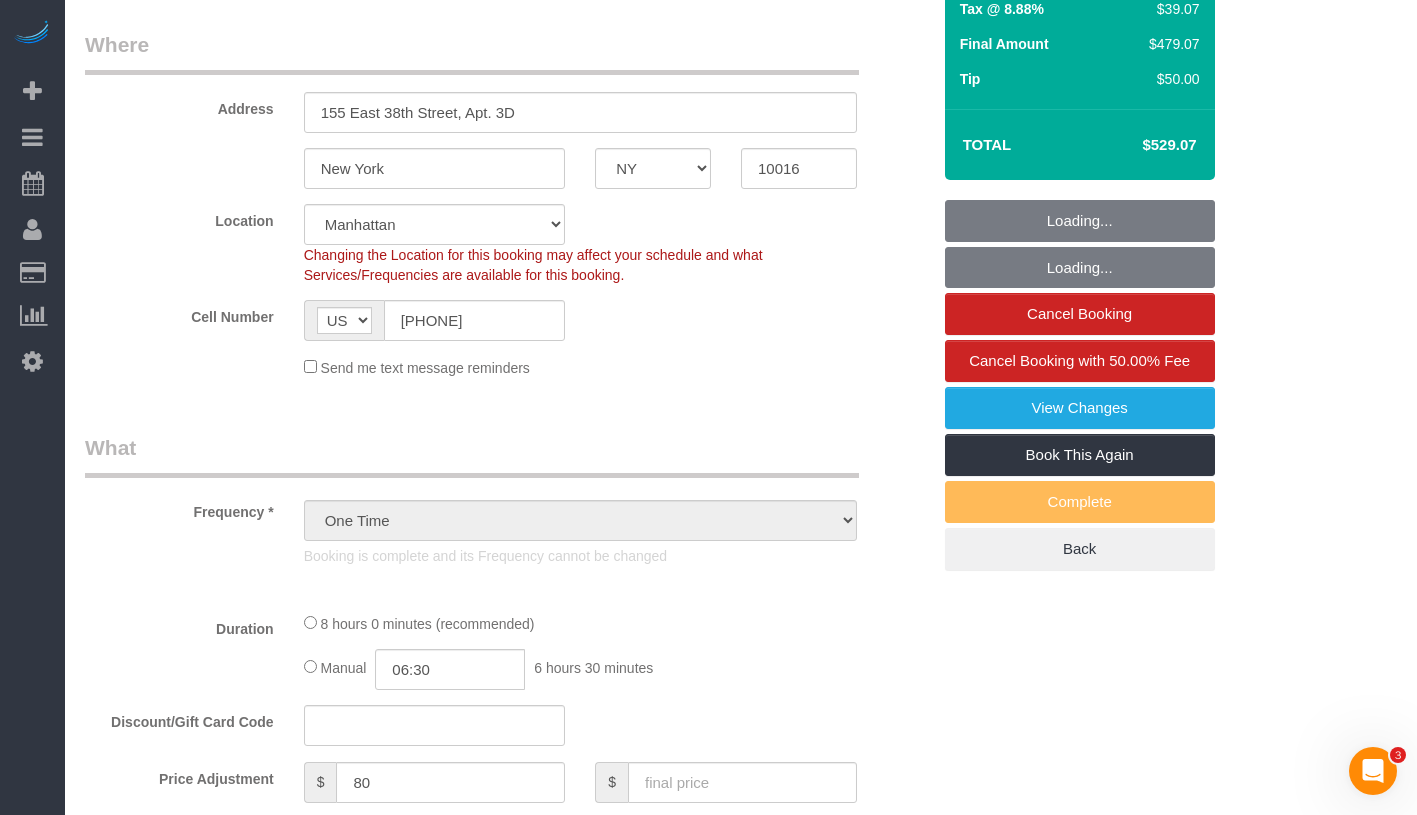 select on "object:738" 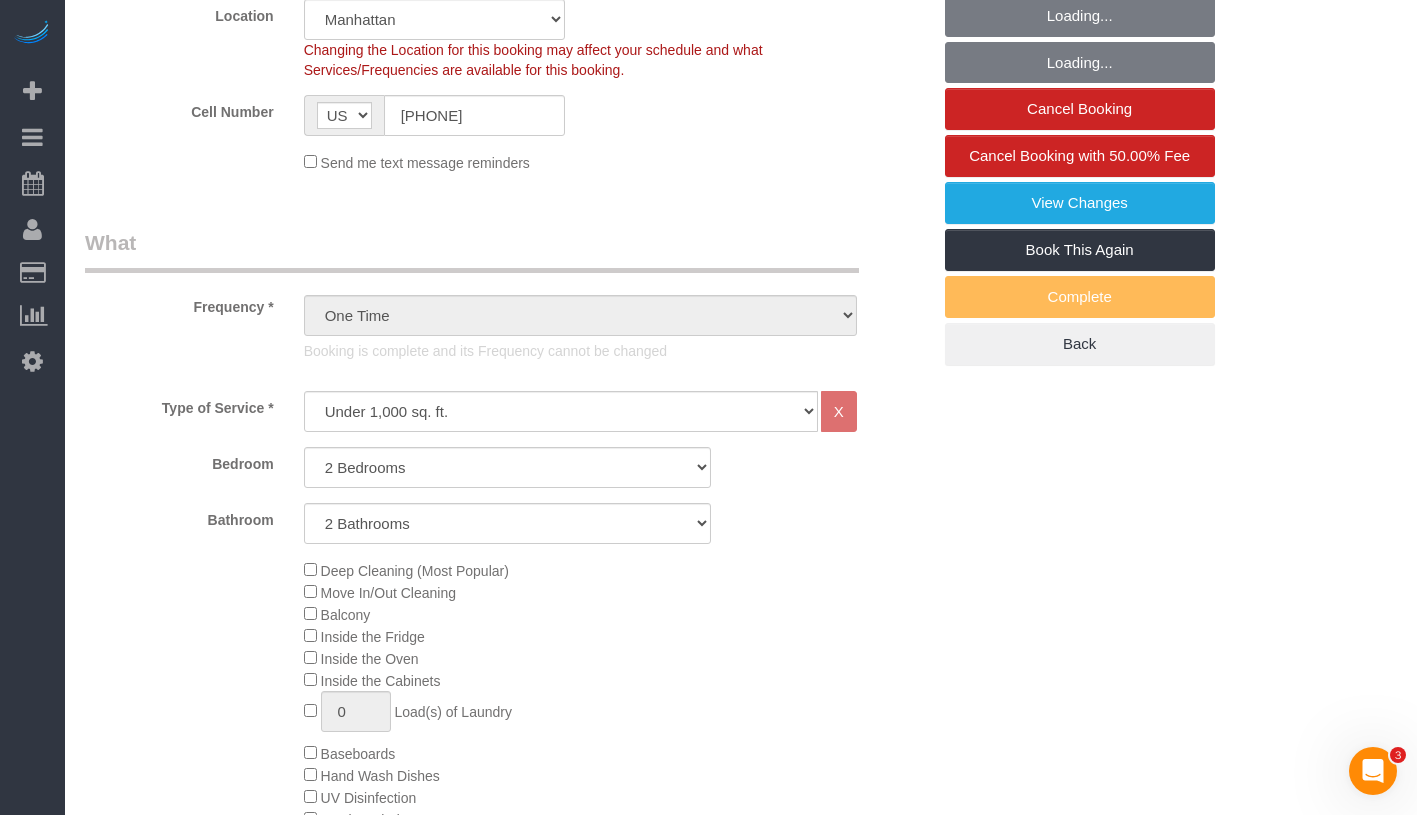 select on "spot1" 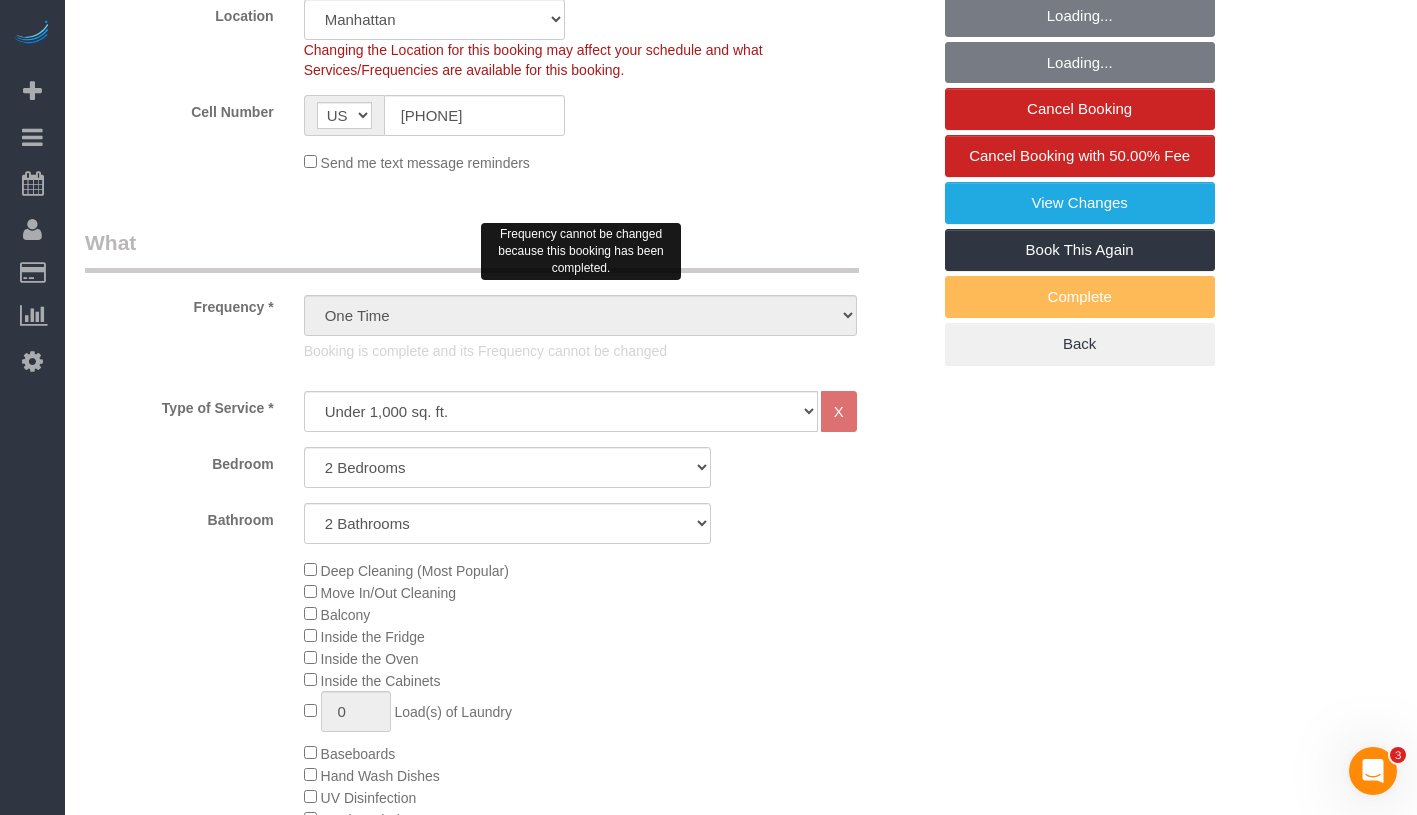 select on "string:stripe-pm_1RqzXj4VGloSiKo7mMokThoS" 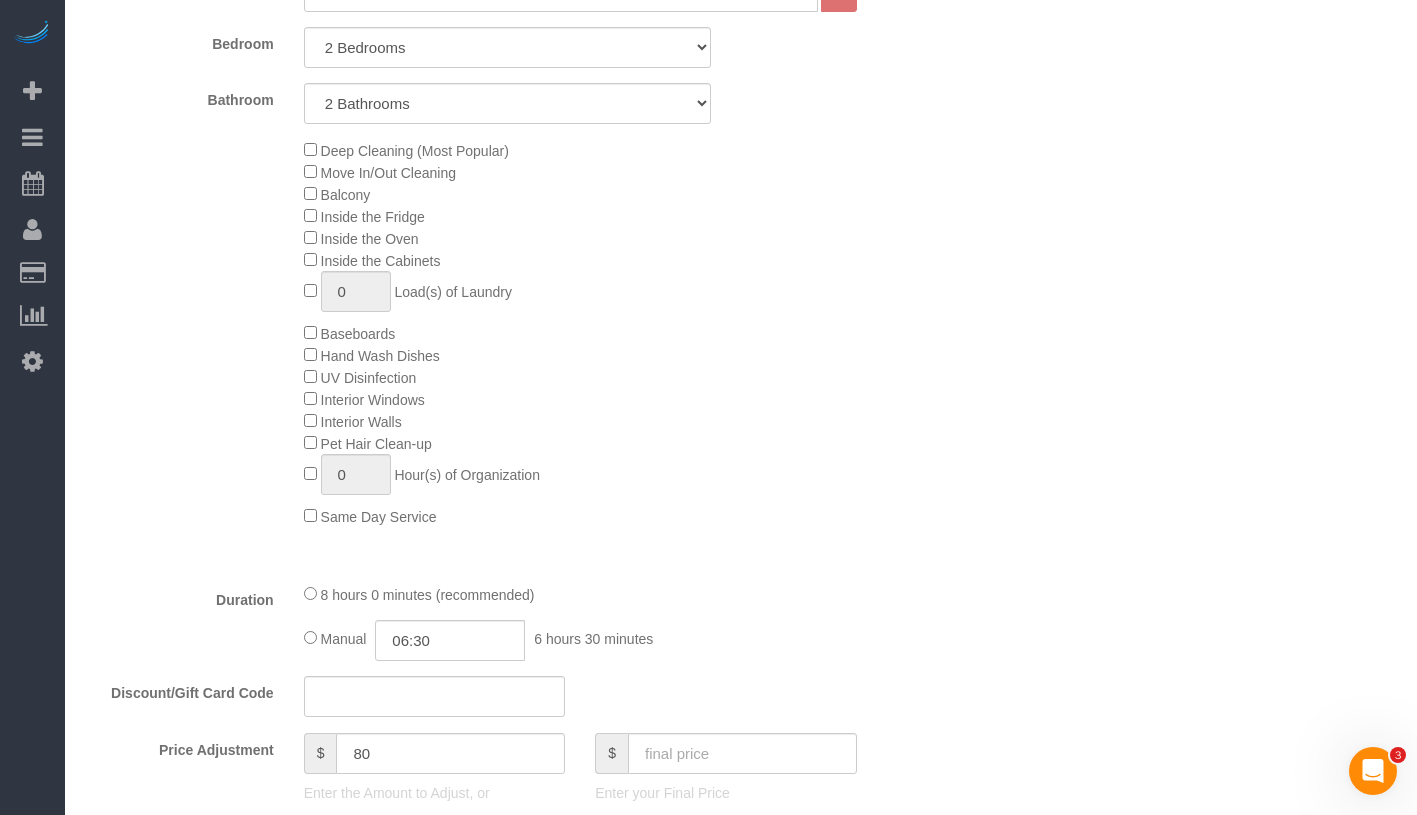 scroll, scrollTop: 1271, scrollLeft: 0, axis: vertical 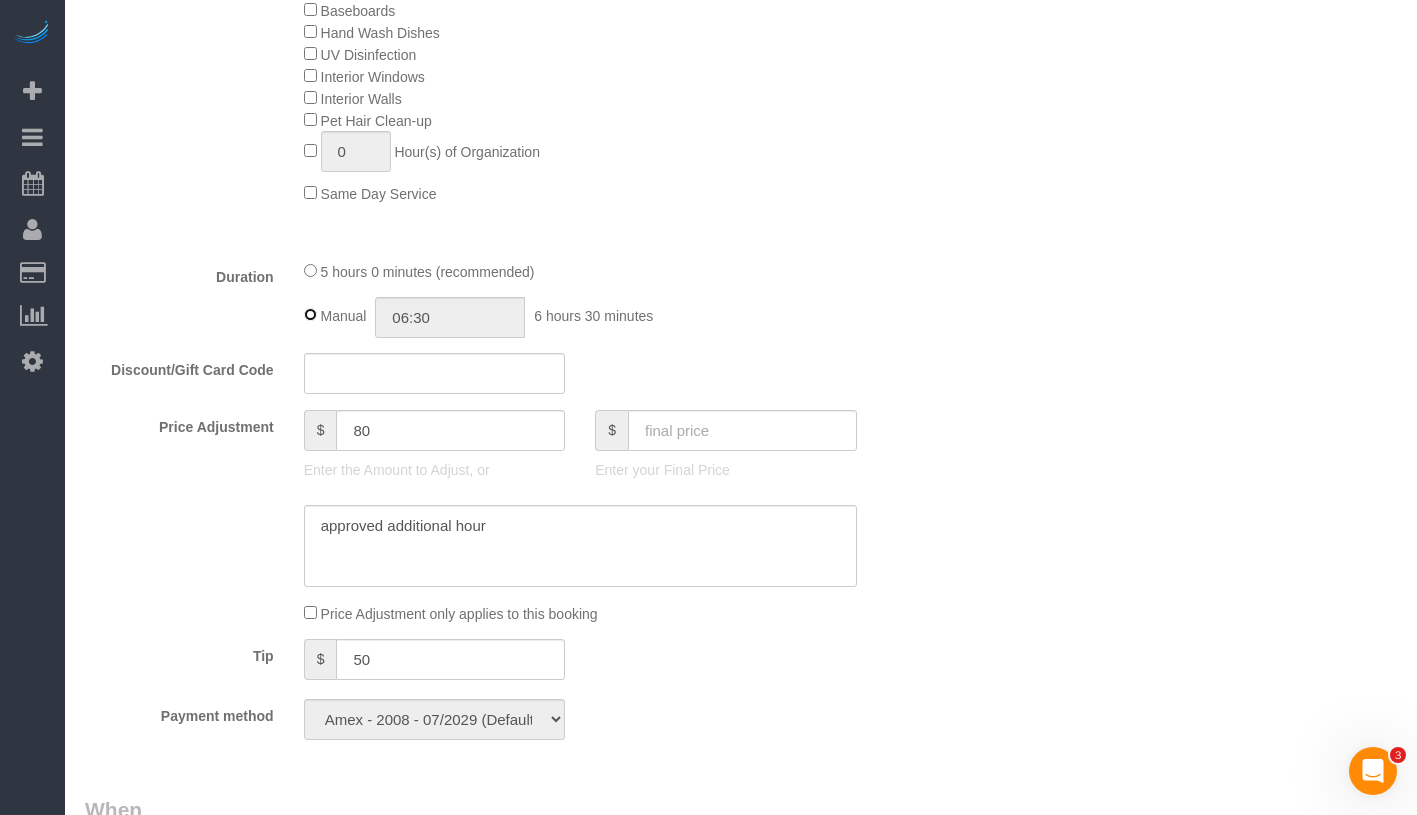 type on "05:00" 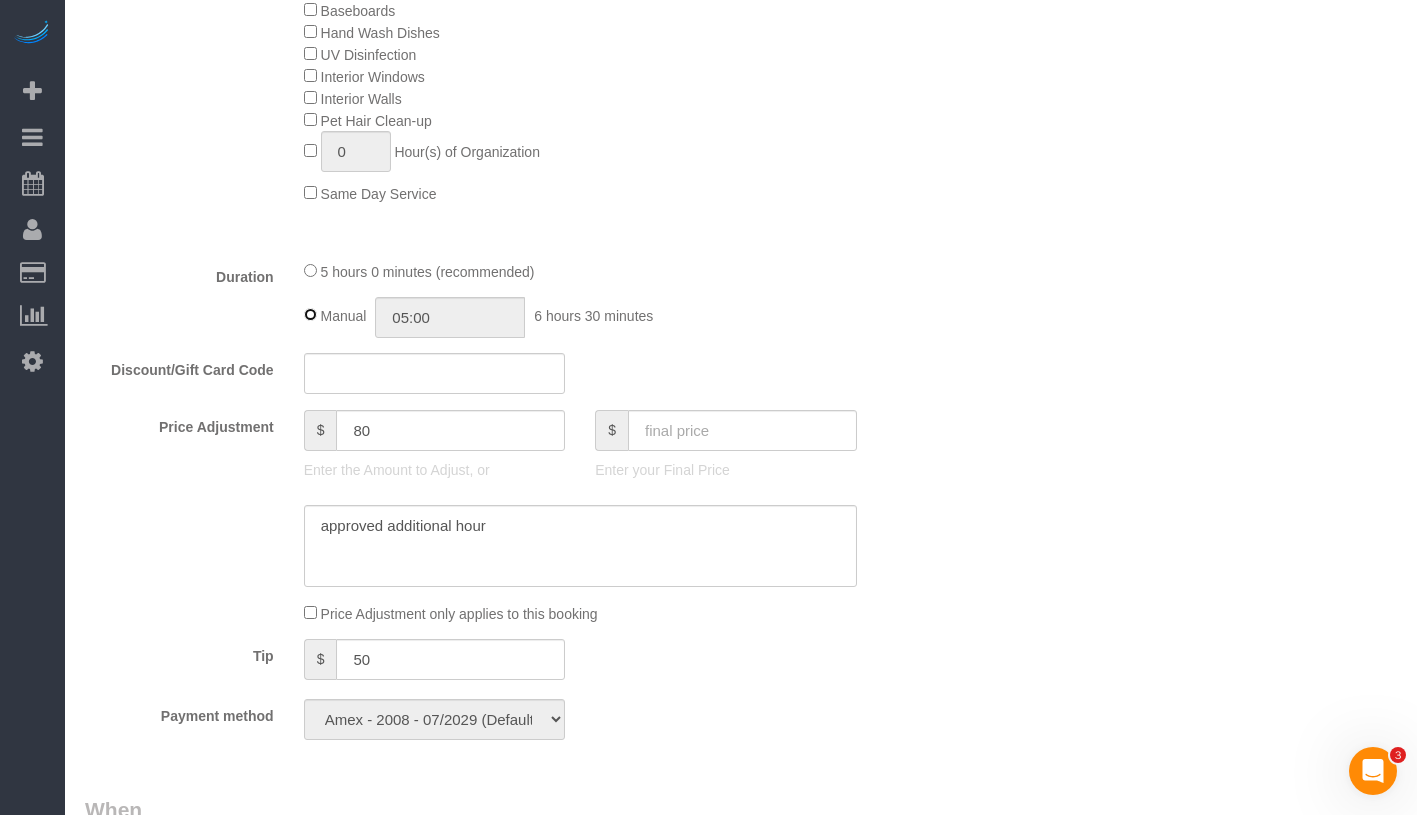 select on "spot6" 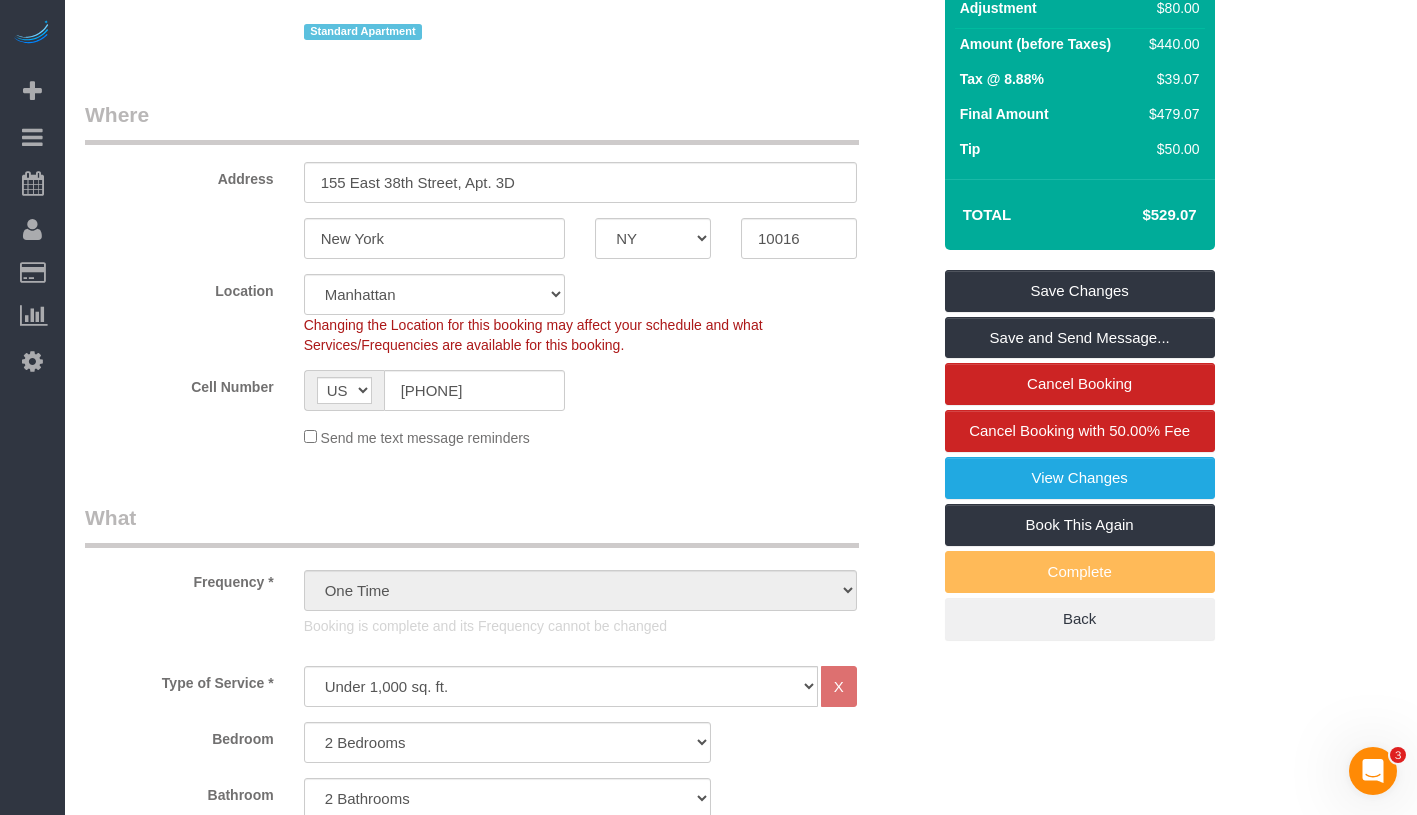 scroll, scrollTop: 0, scrollLeft: 0, axis: both 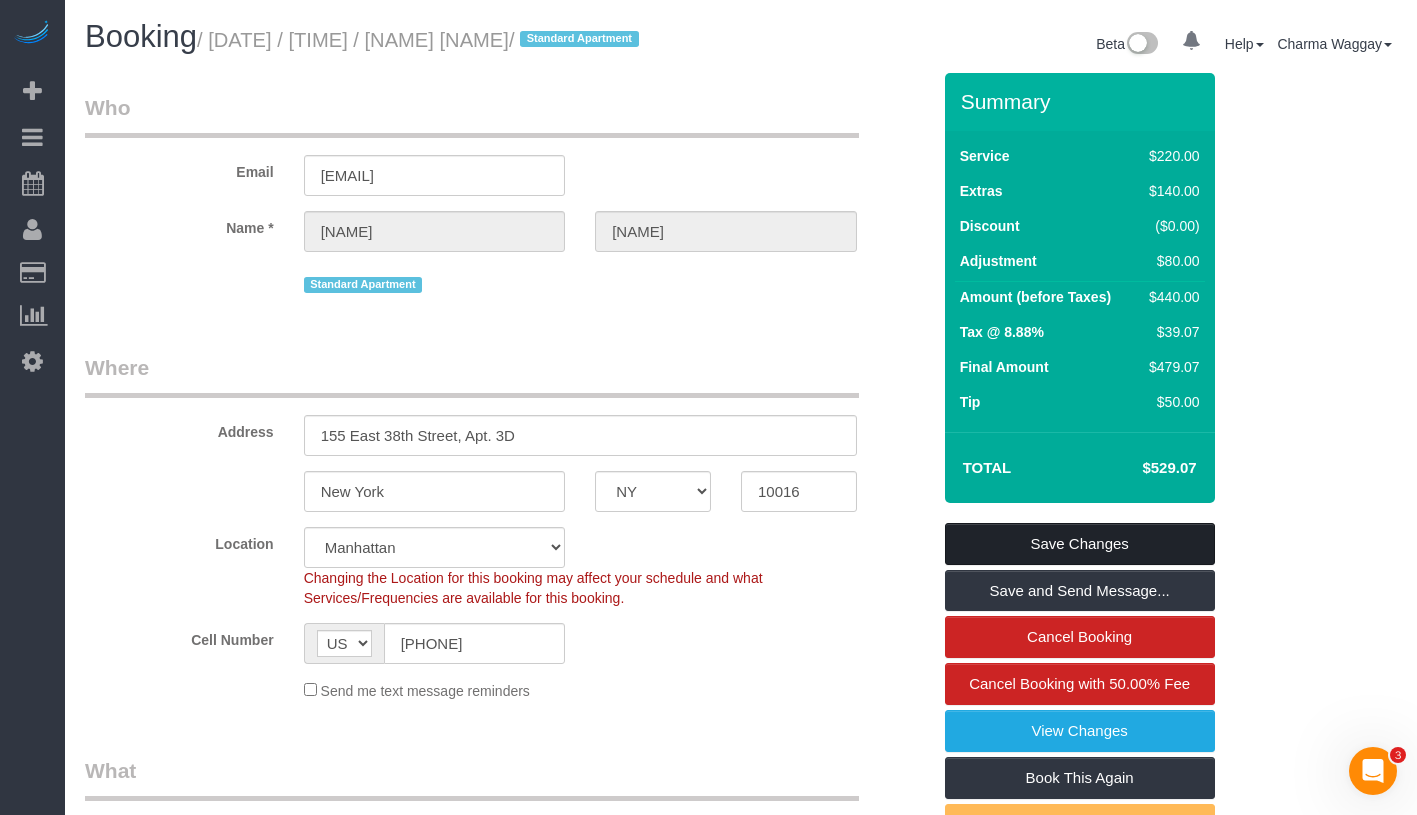 click on "Save Changes" at bounding box center [1080, 544] 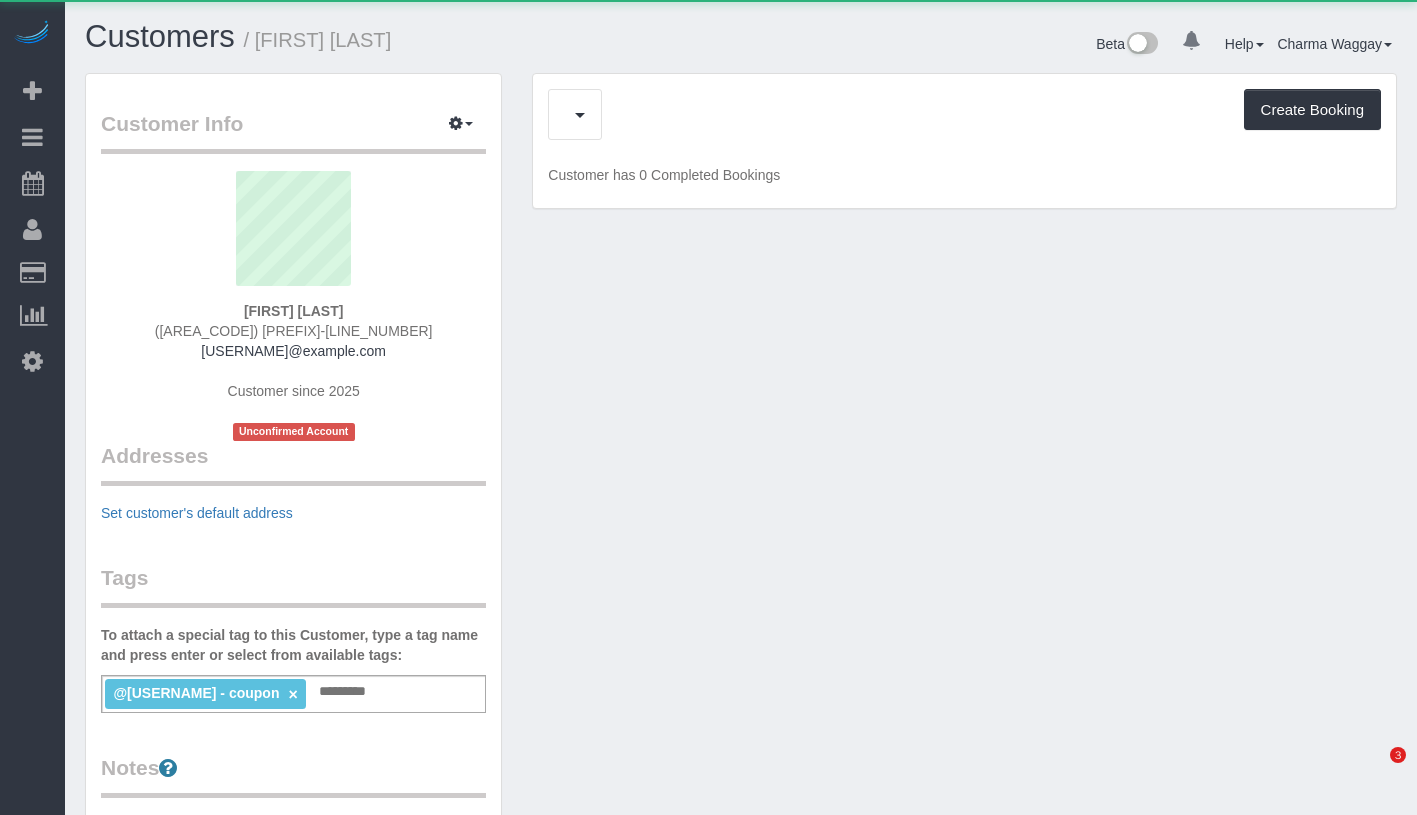 scroll, scrollTop: 0, scrollLeft: 0, axis: both 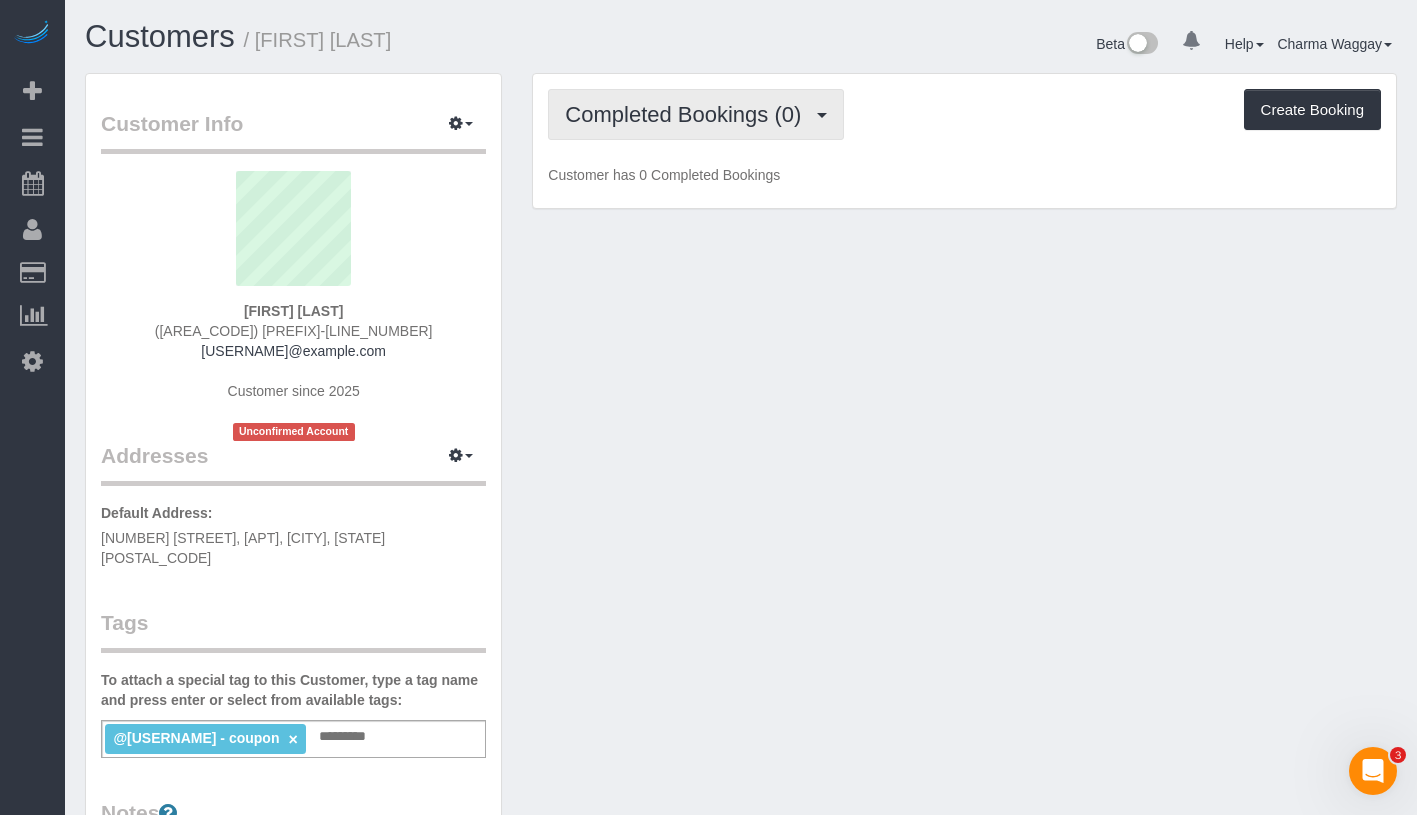 click on "Completed Bookings (0)" at bounding box center (688, 114) 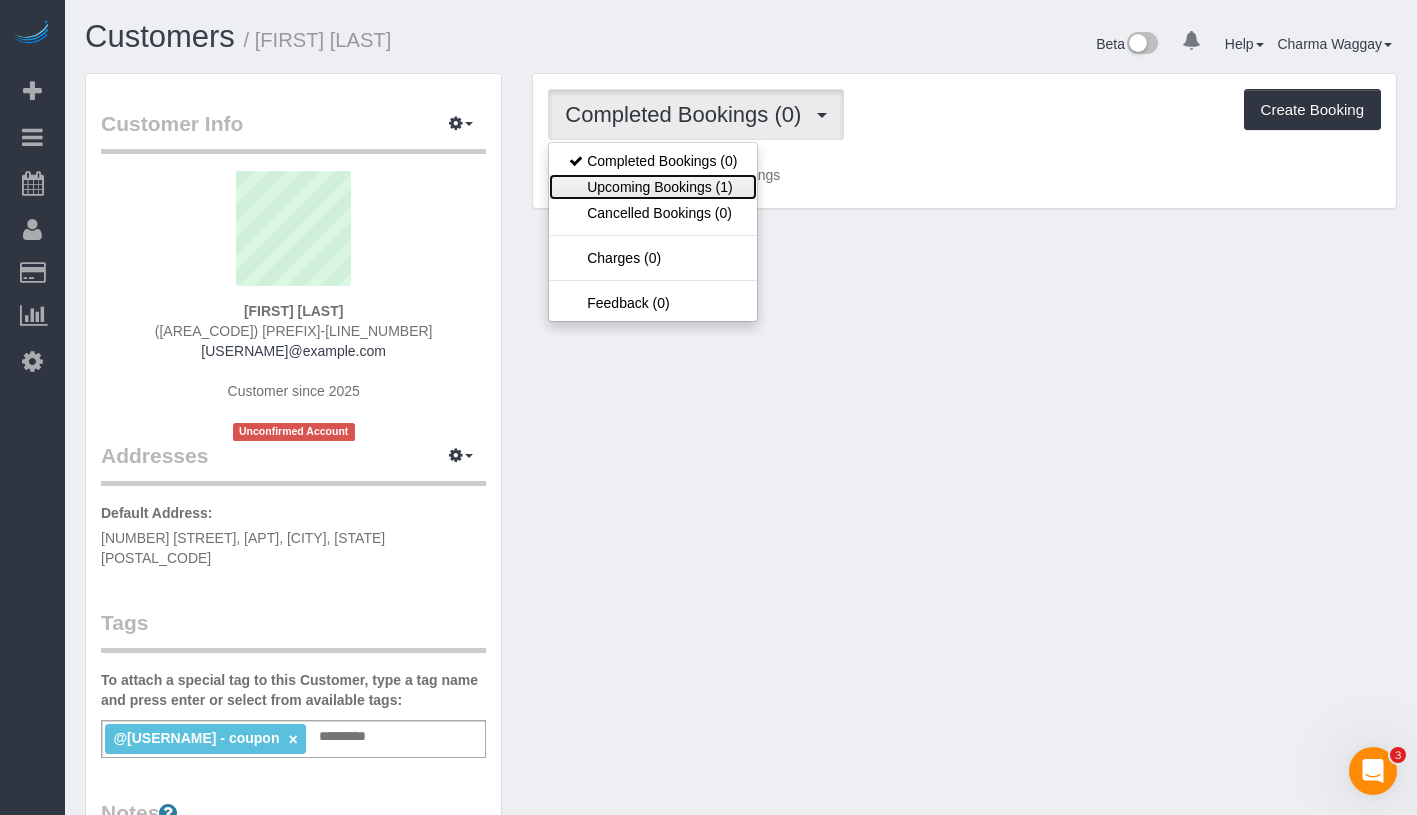 click on "Upcoming Bookings (1)" at bounding box center (653, 187) 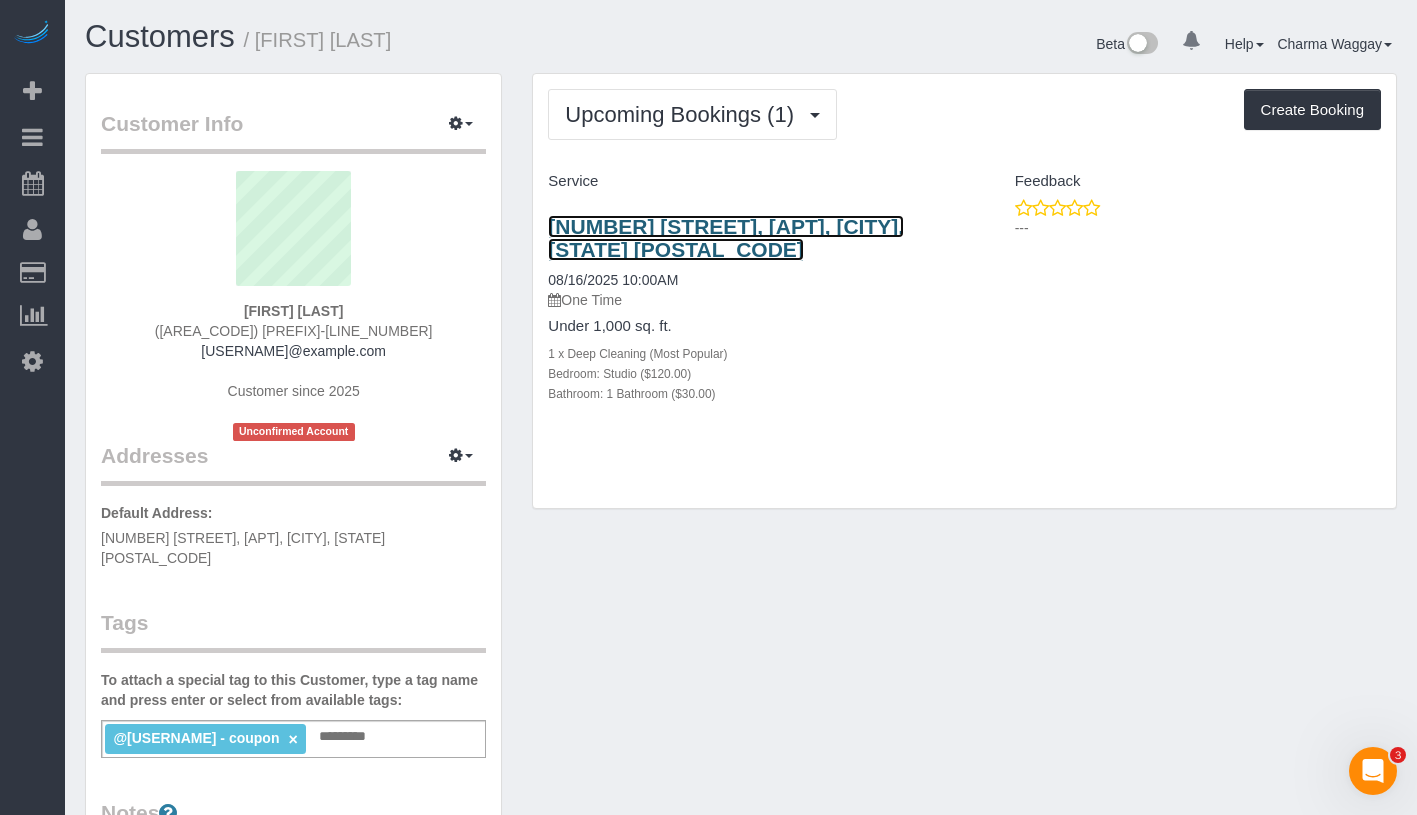 click on "201 West 16th Street, Apt. 10g, New York, NY 10011" at bounding box center [726, 238] 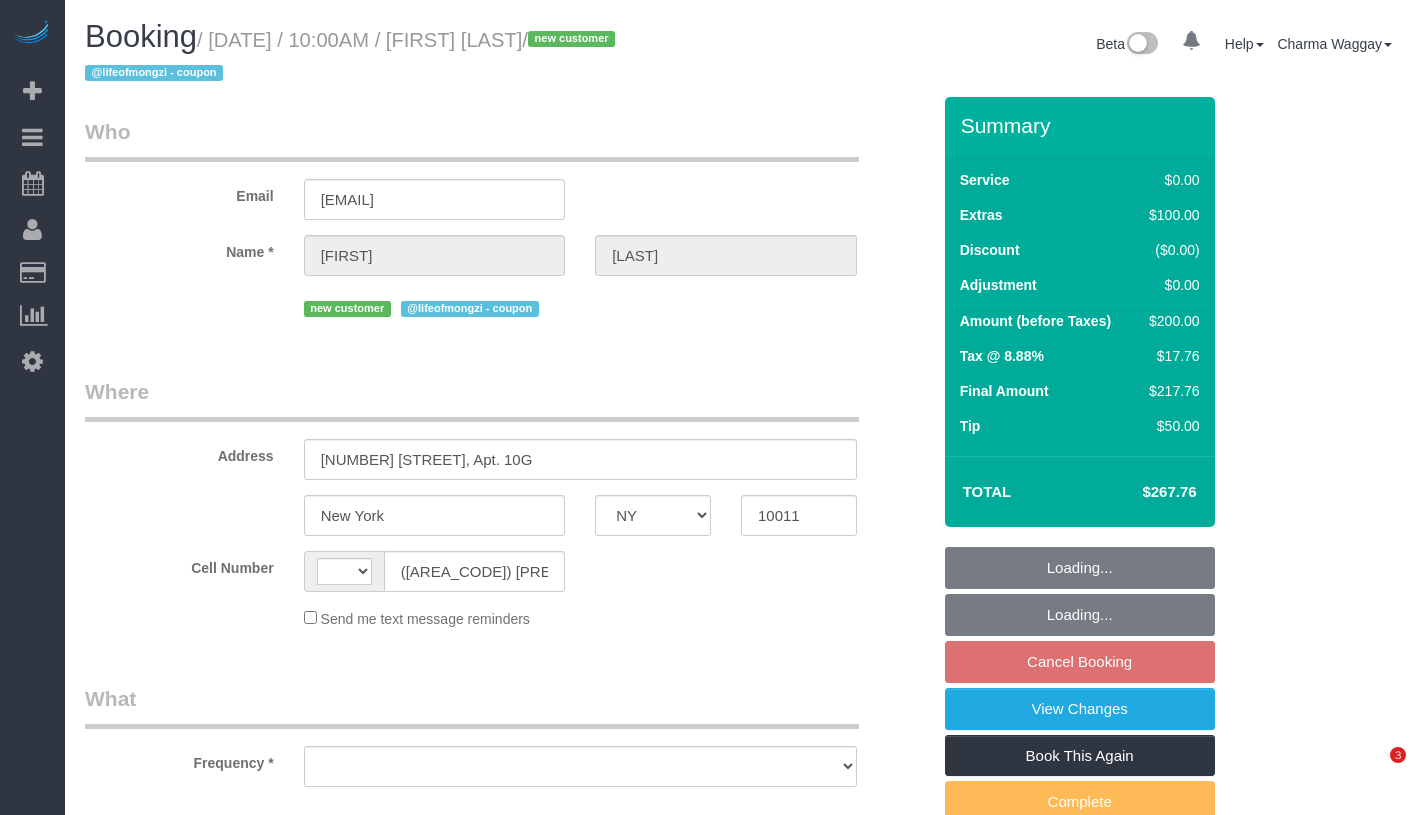 select on "NY" 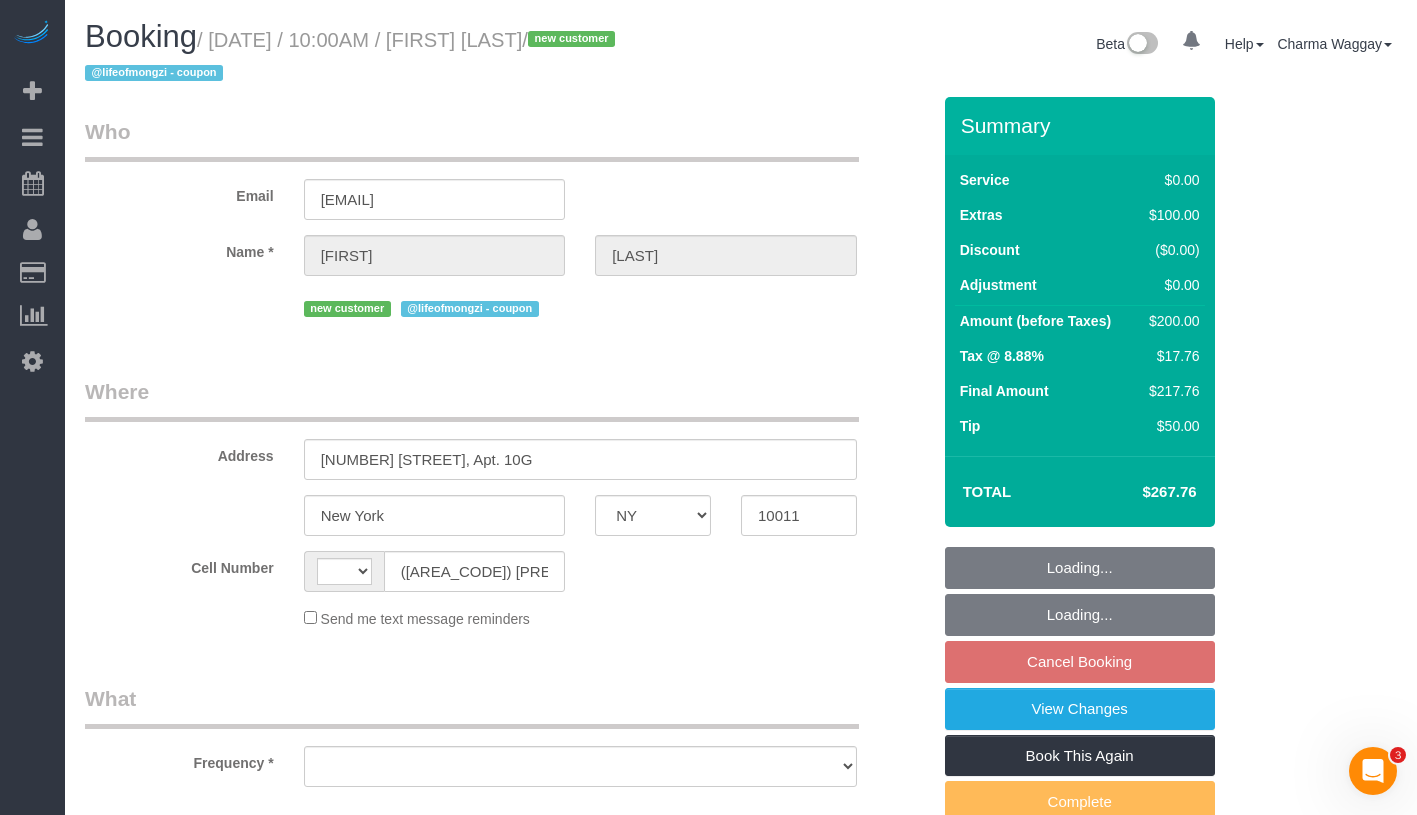 scroll, scrollTop: 0, scrollLeft: 0, axis: both 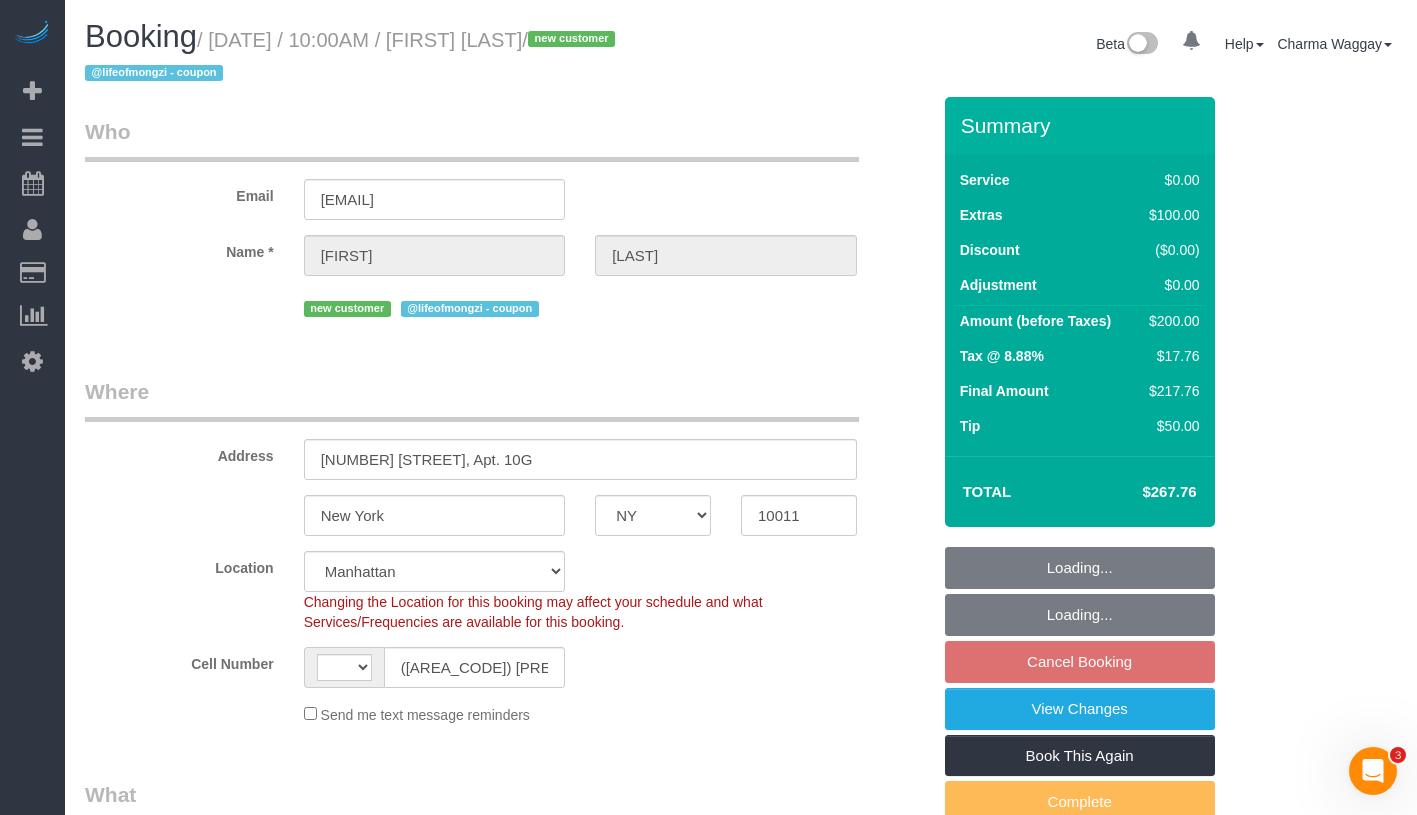 select on "string:US" 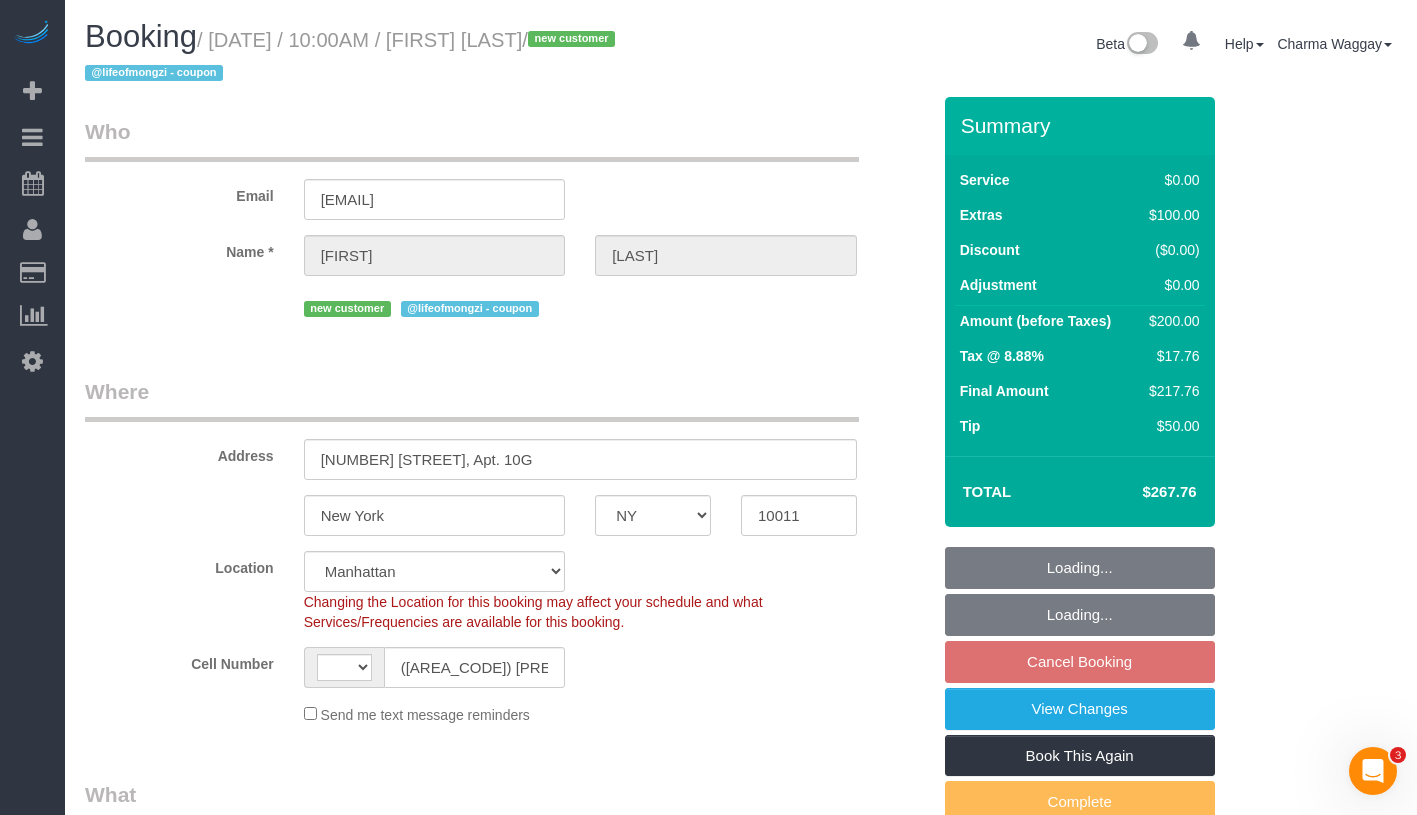 select on "string:stripe-pm_1RsTME4VGloSiKo77Ibx2GkN" 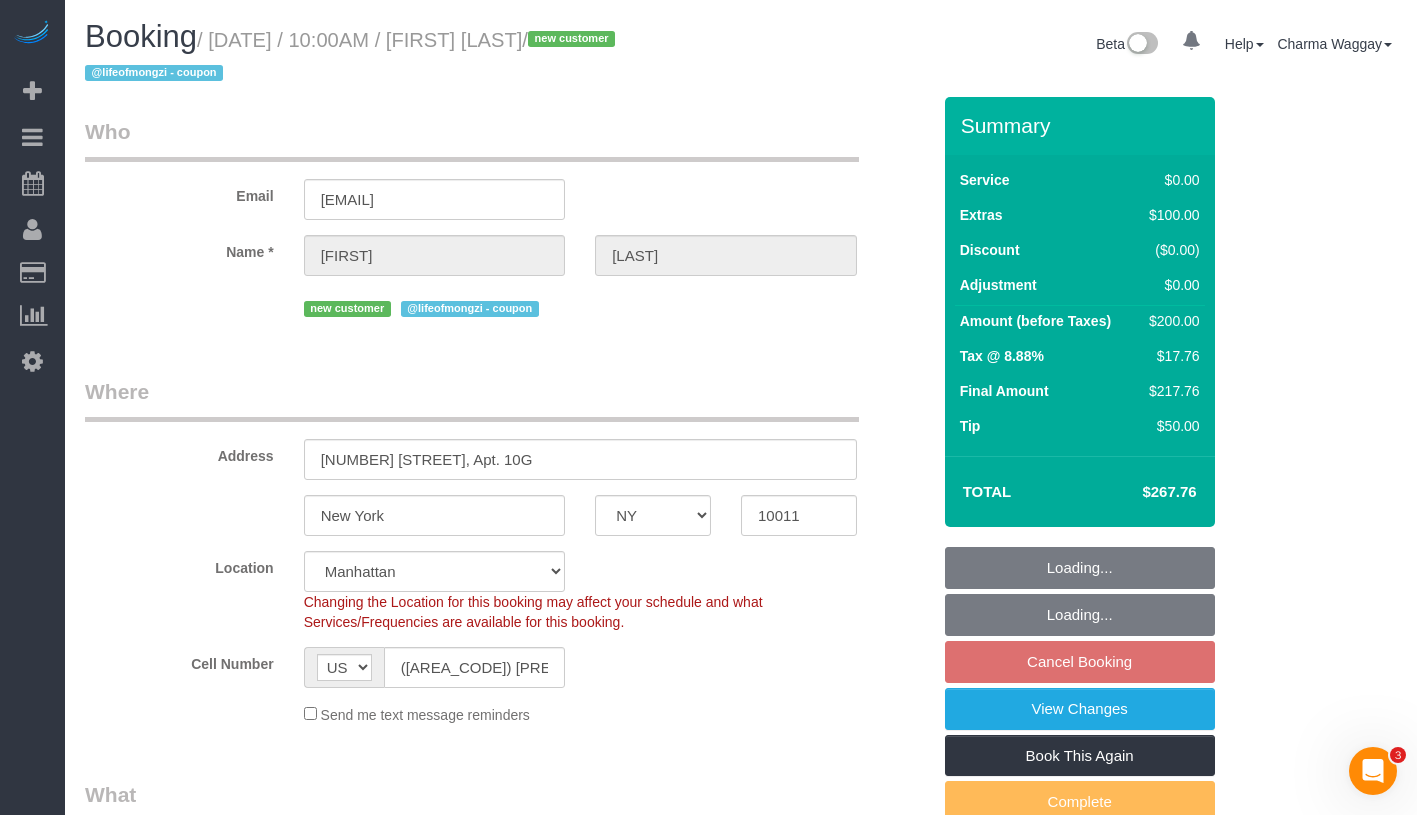 select on "object:868" 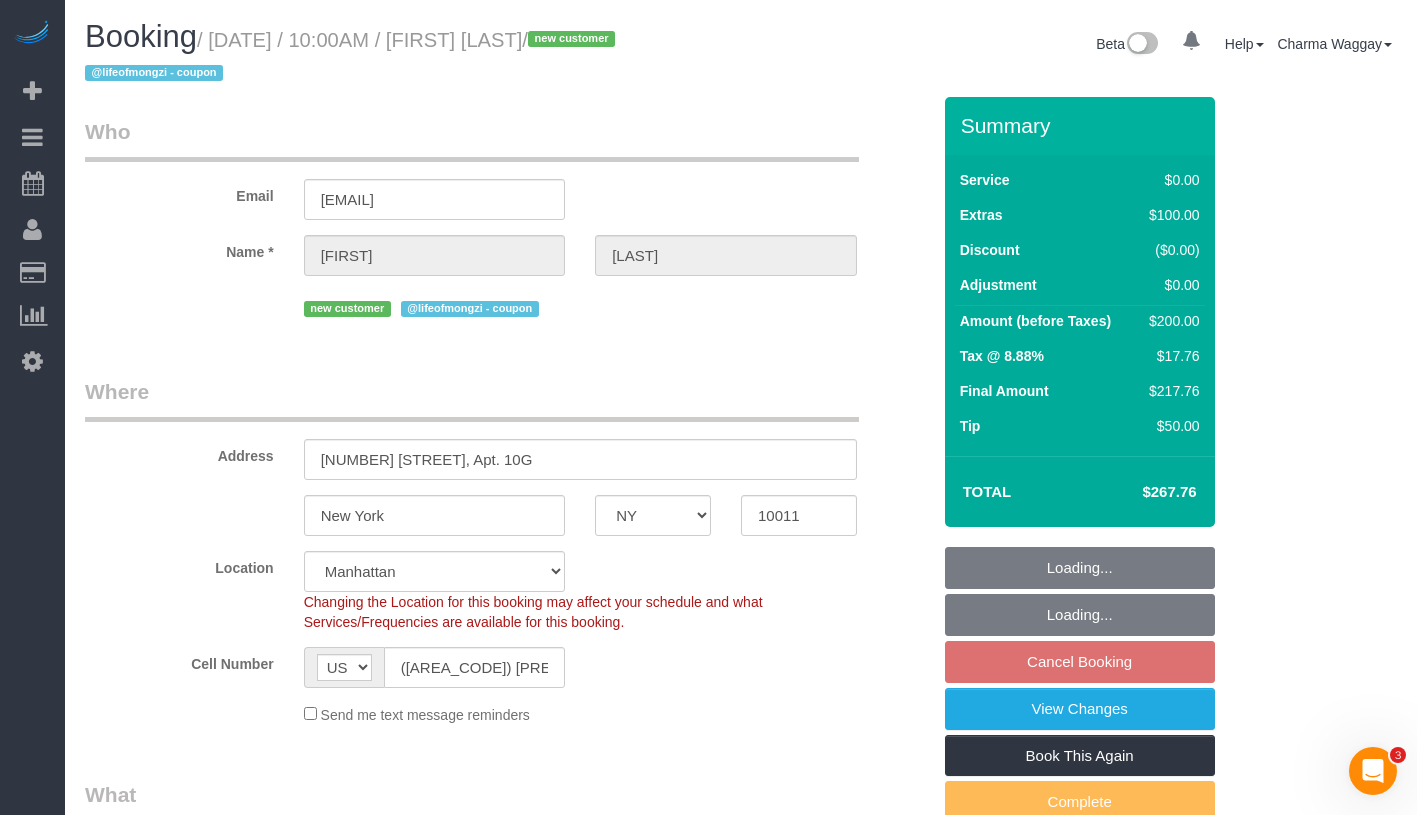 select on "spot2" 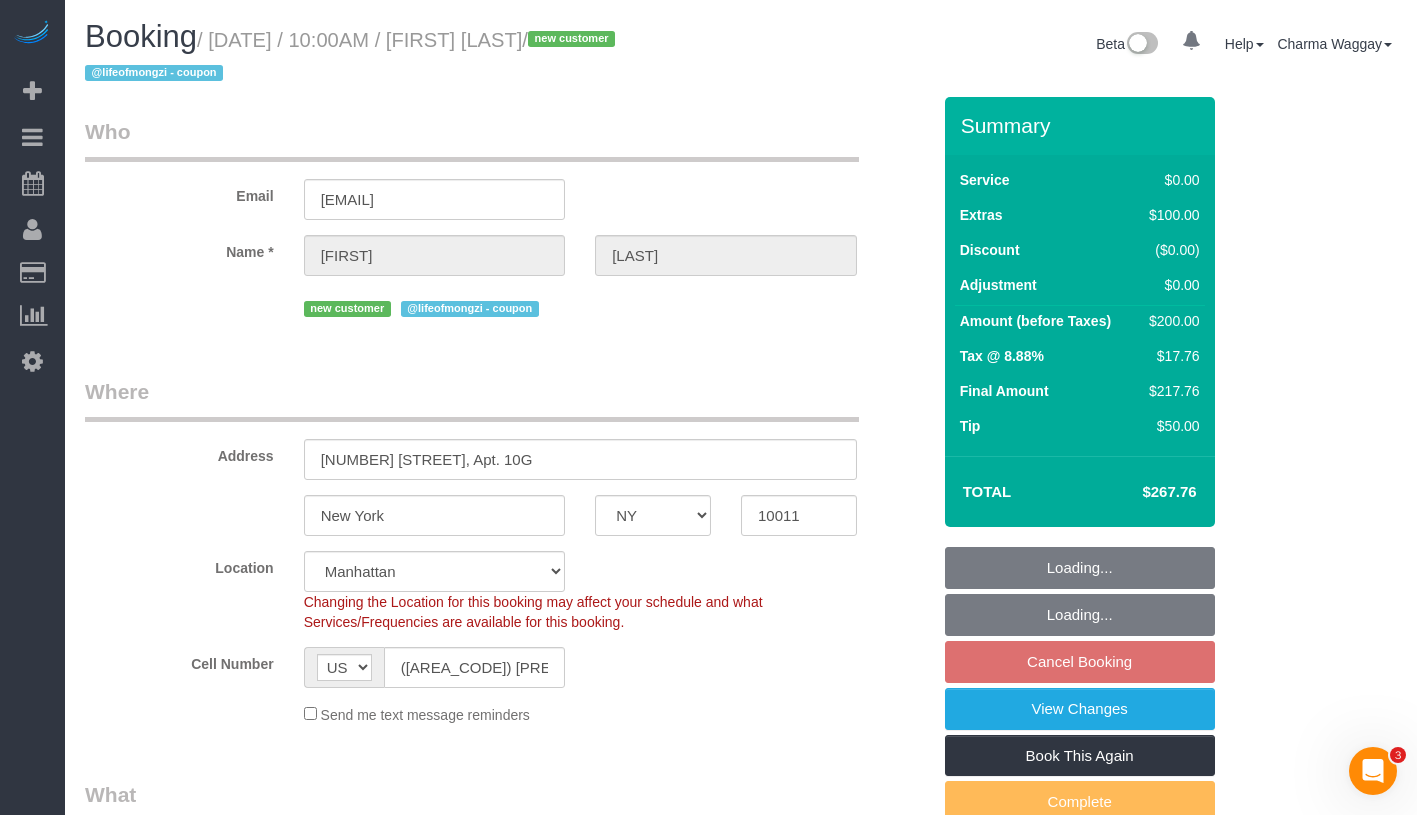 select on "object:1334" 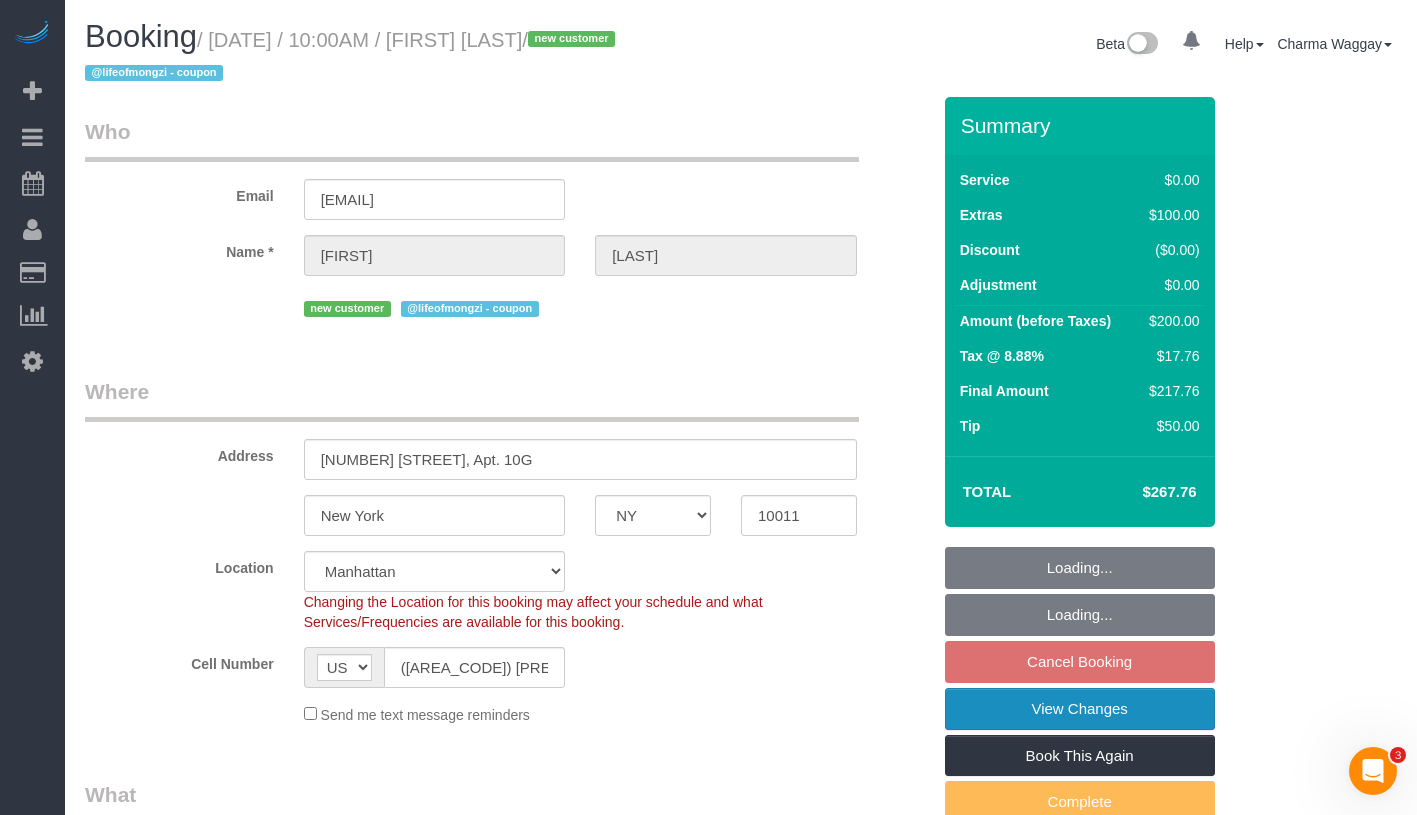 click on "View Changes" at bounding box center [1080, 709] 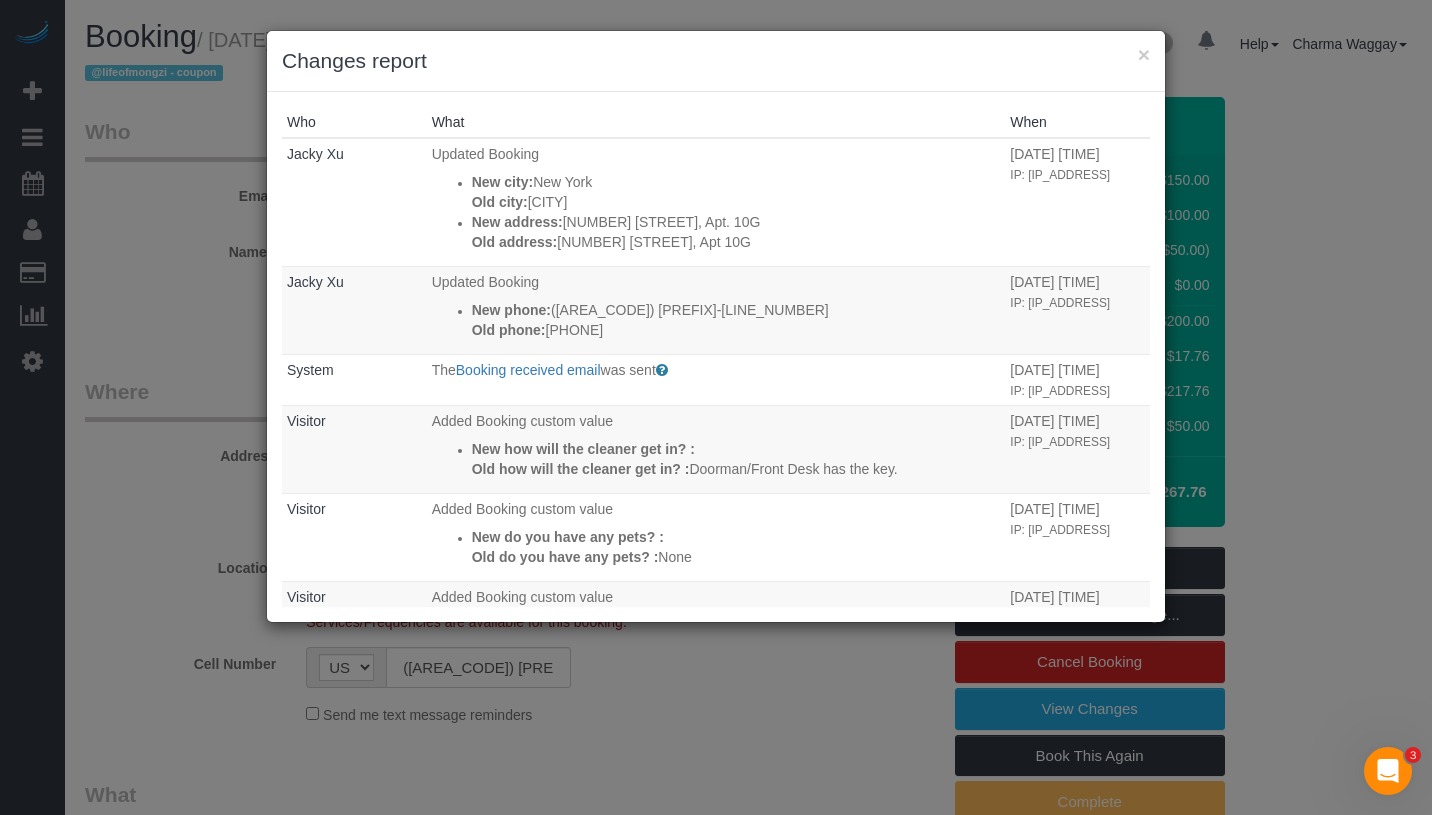 click on "Changes report" at bounding box center (716, 61) 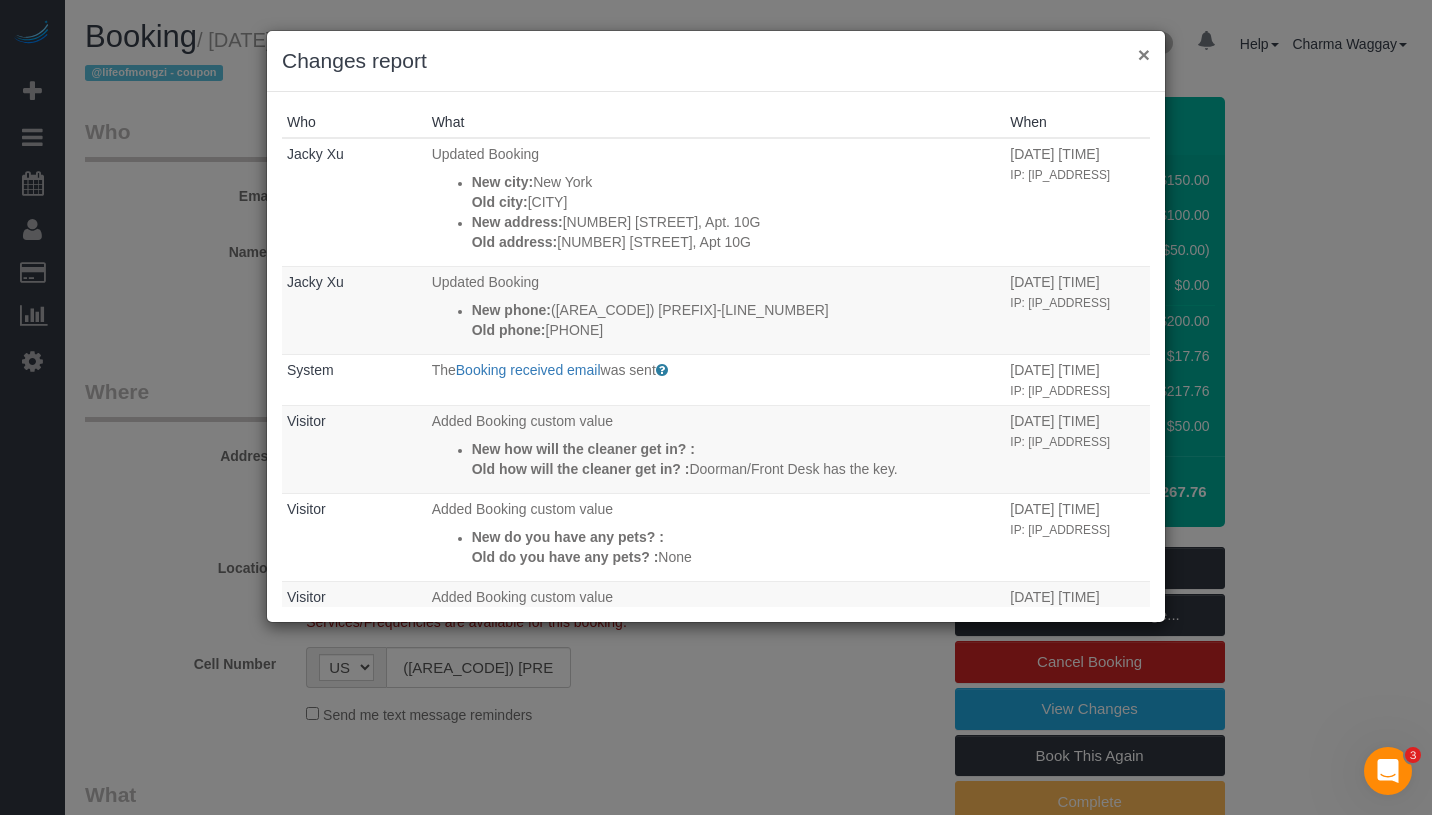 click on "×" at bounding box center (1144, 54) 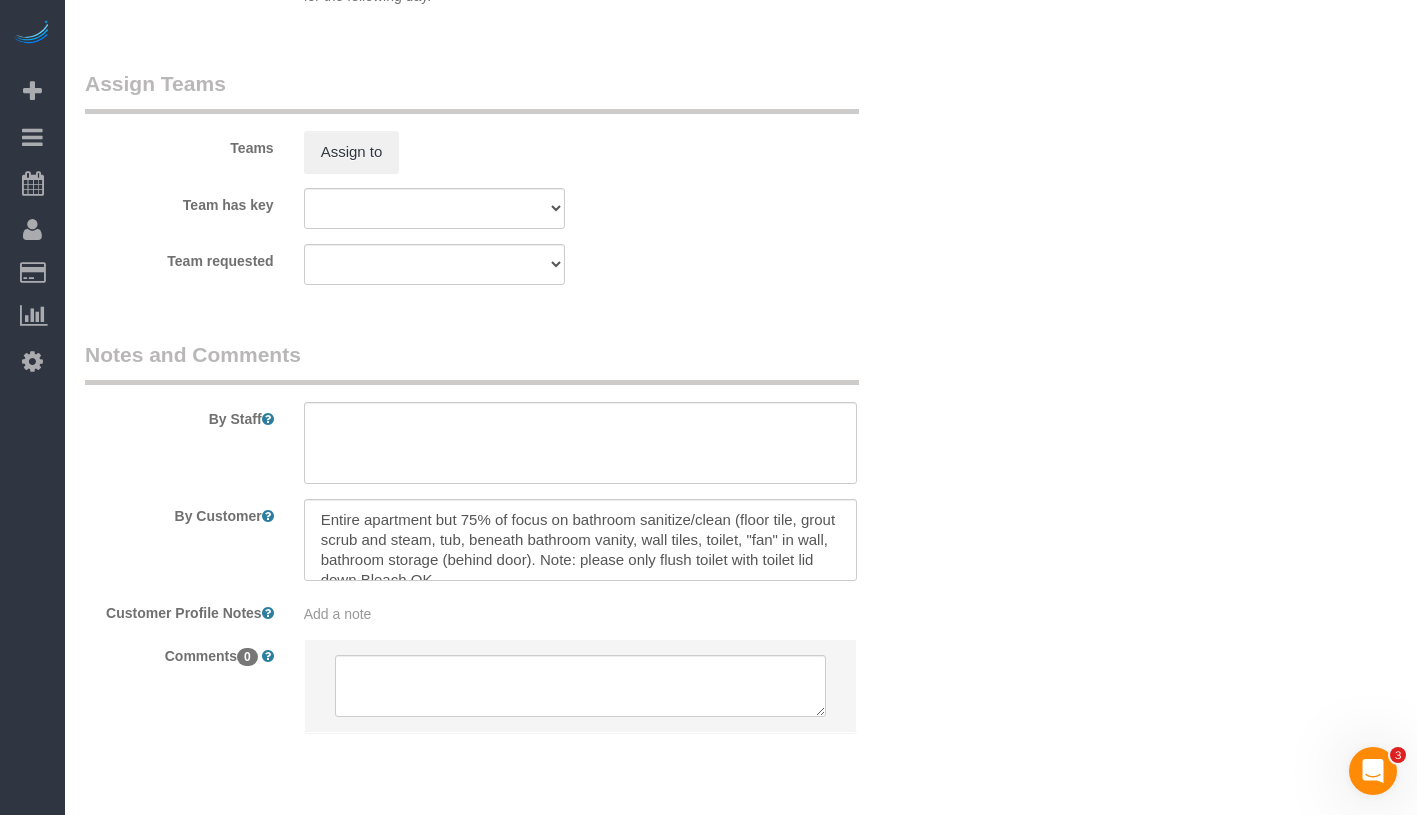 scroll, scrollTop: 2690, scrollLeft: 0, axis: vertical 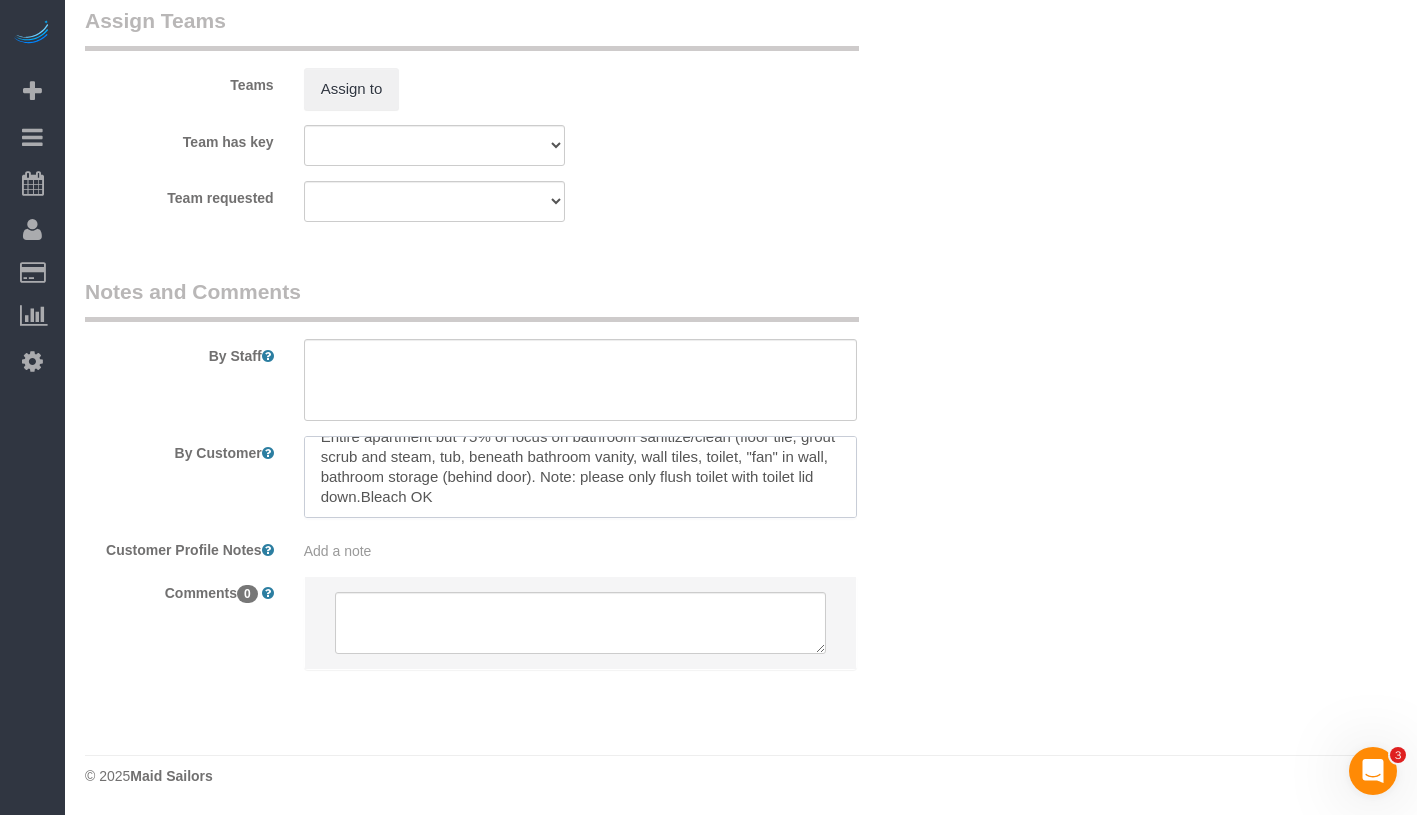 drag, startPoint x: 310, startPoint y: 444, endPoint x: 607, endPoint y: 557, distance: 317.77036 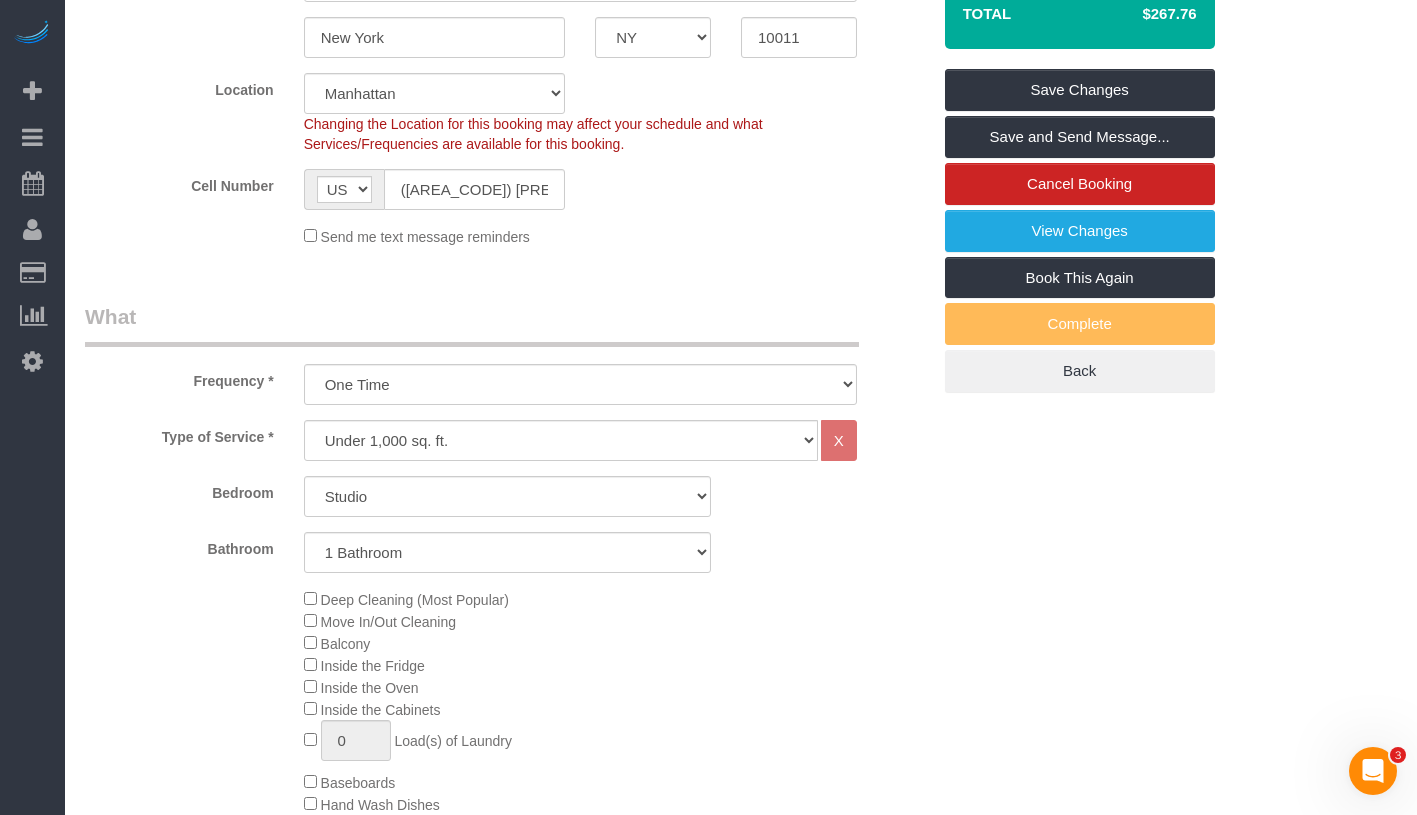 scroll, scrollTop: 749, scrollLeft: 0, axis: vertical 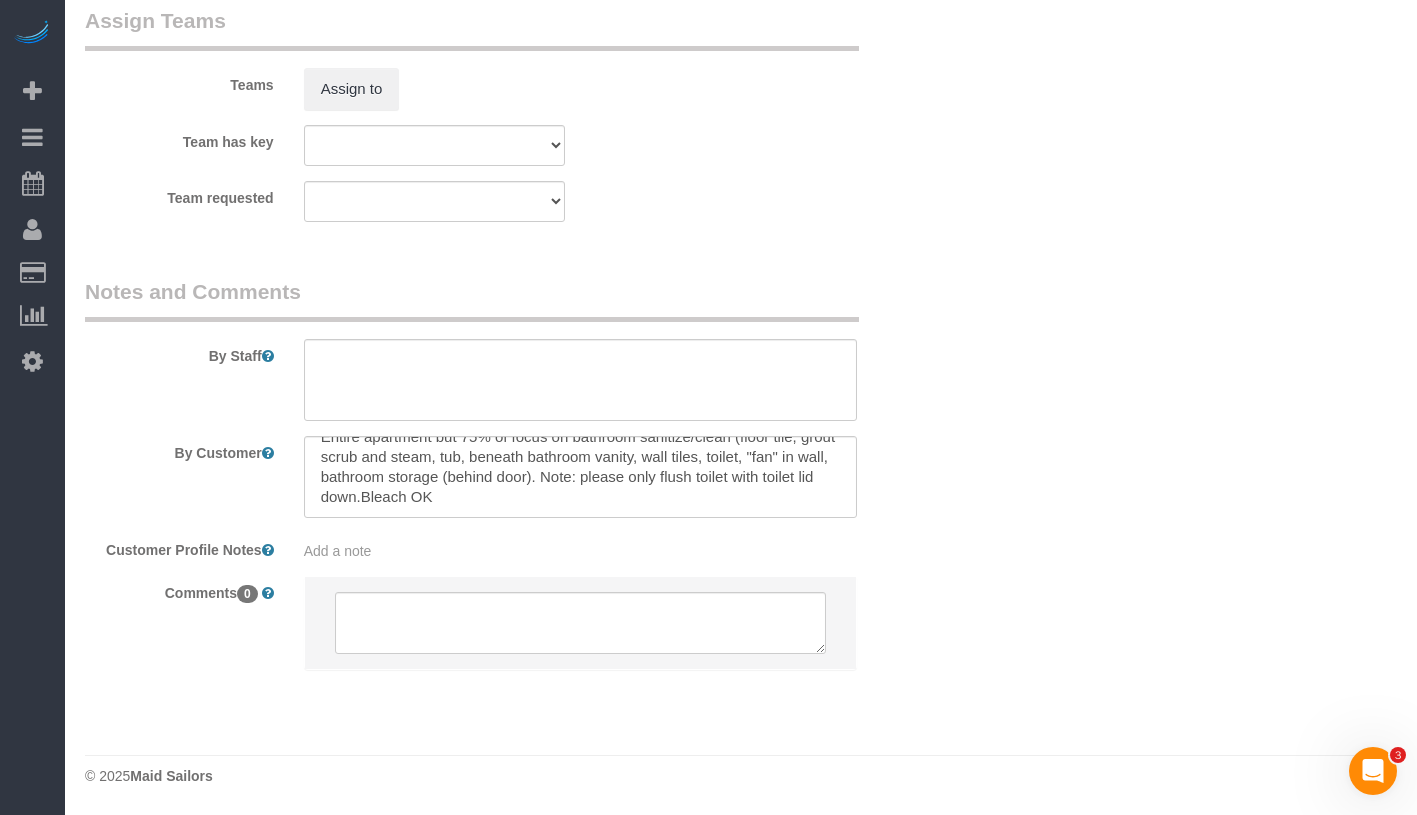 click on "Add a note" at bounding box center [580, 551] 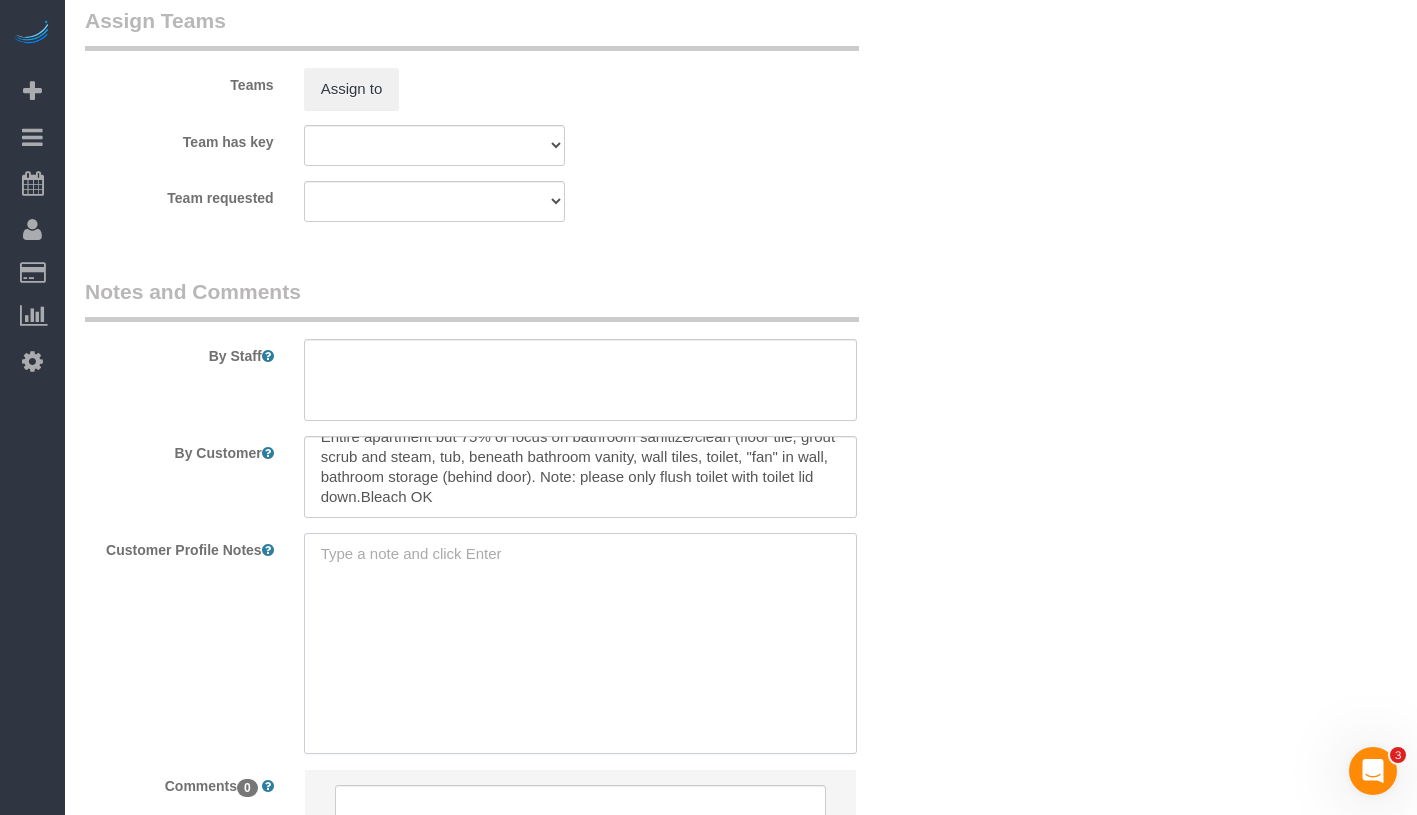 click at bounding box center (580, 643) 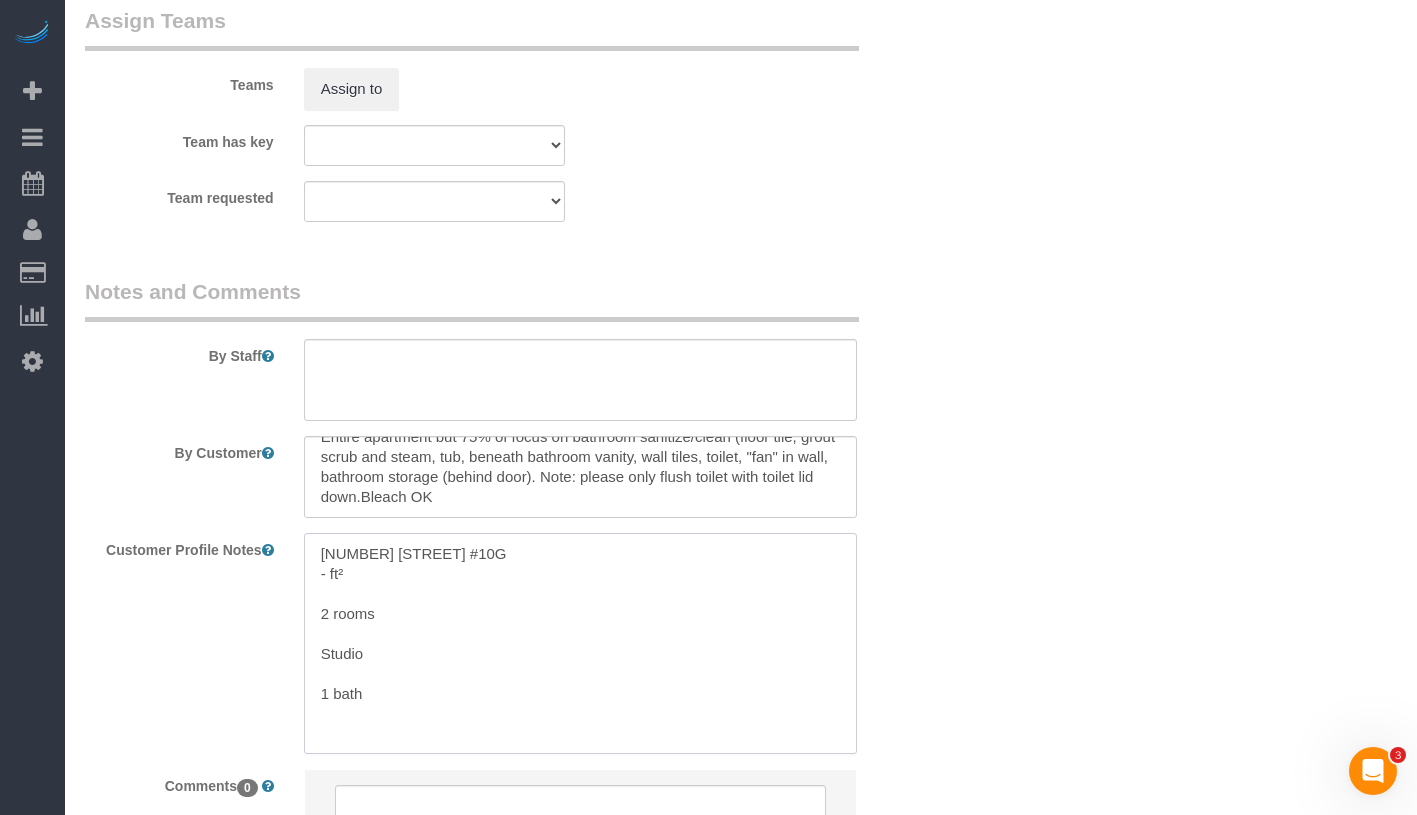 drag, startPoint x: 323, startPoint y: 576, endPoint x: 385, endPoint y: 614, distance: 72.718636 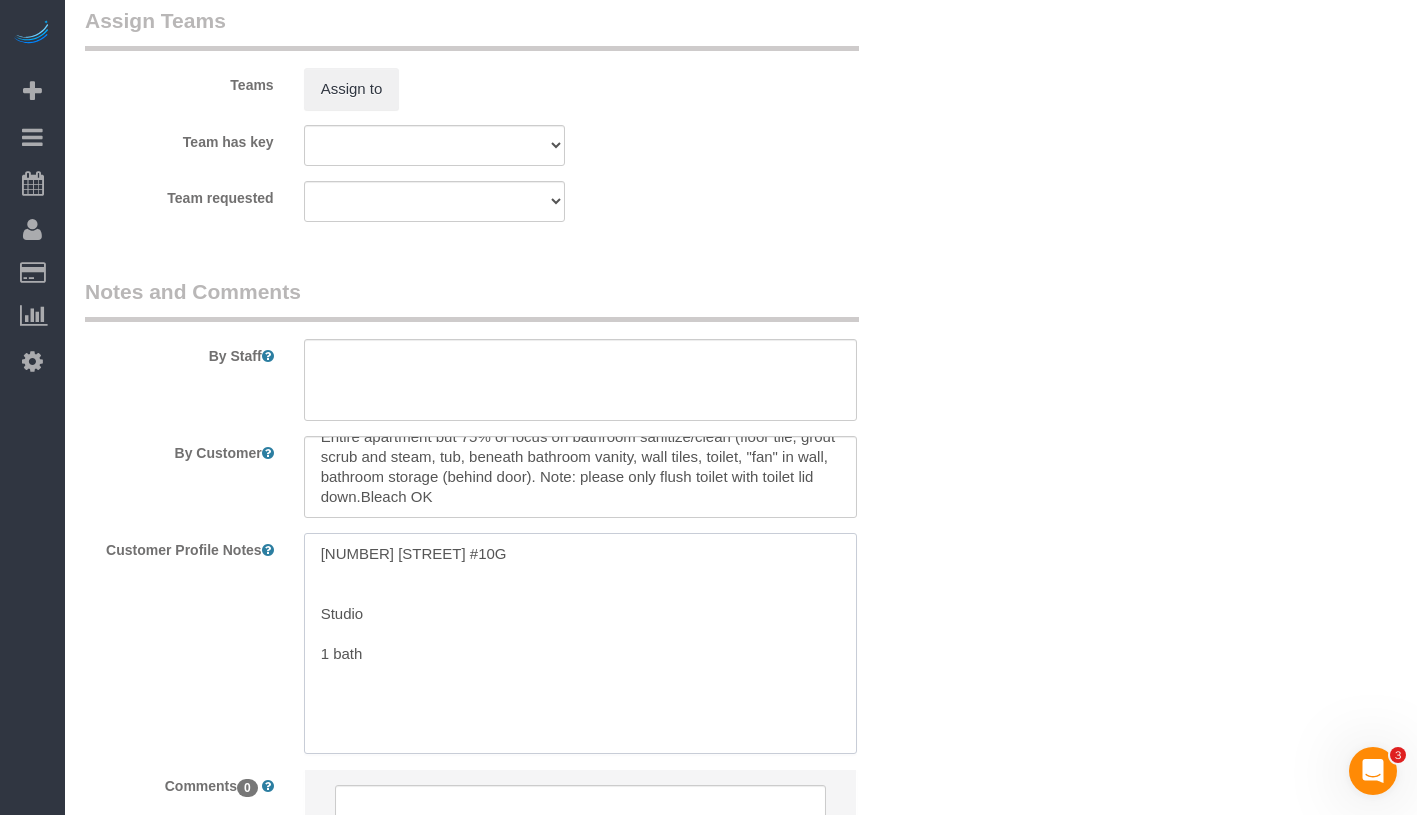 click on "201 West 16th Street #10G
Studio
1 bath" at bounding box center (580, 643) 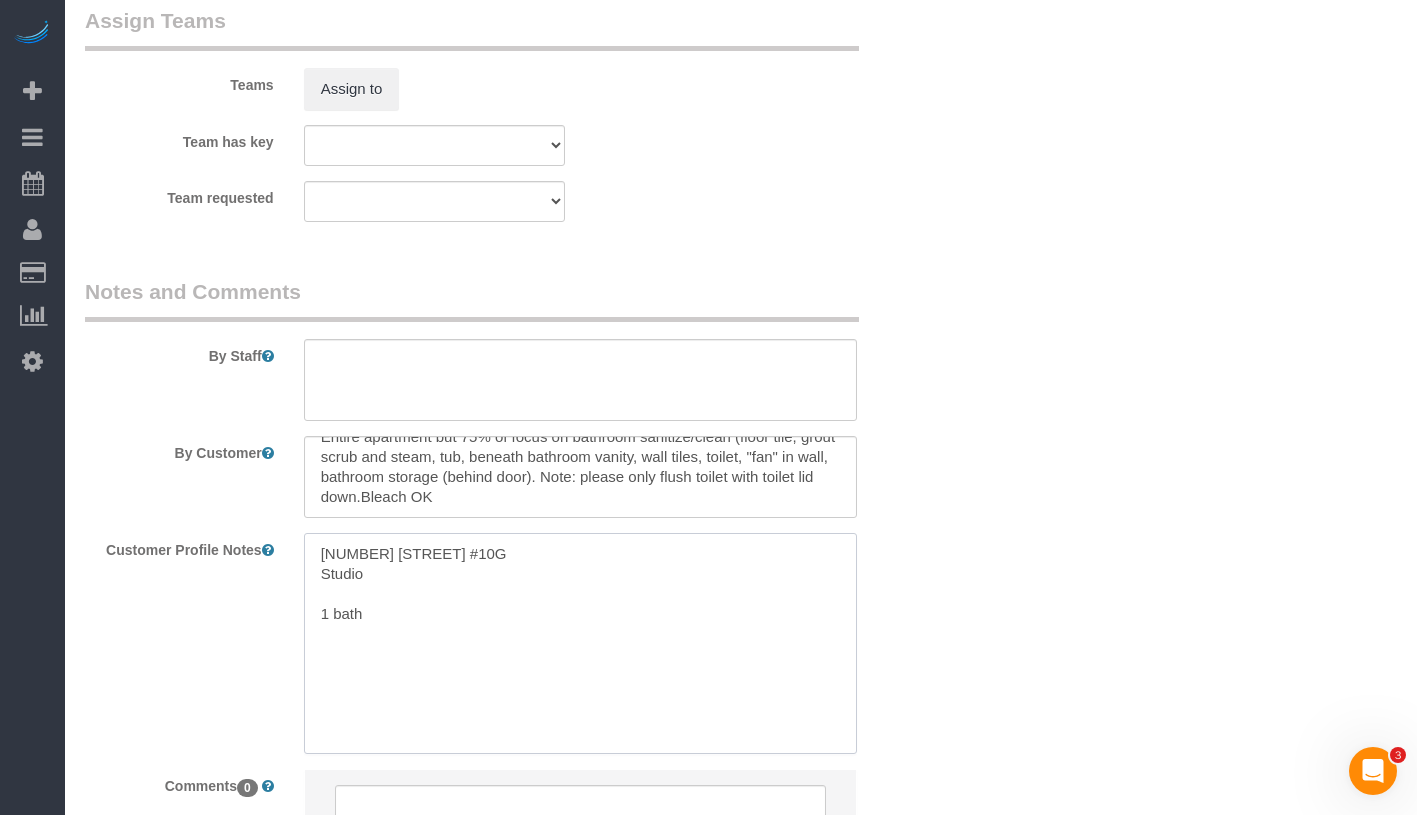 click on "201 West 16th Street #10G
Studio
1 bath" at bounding box center (580, 643) 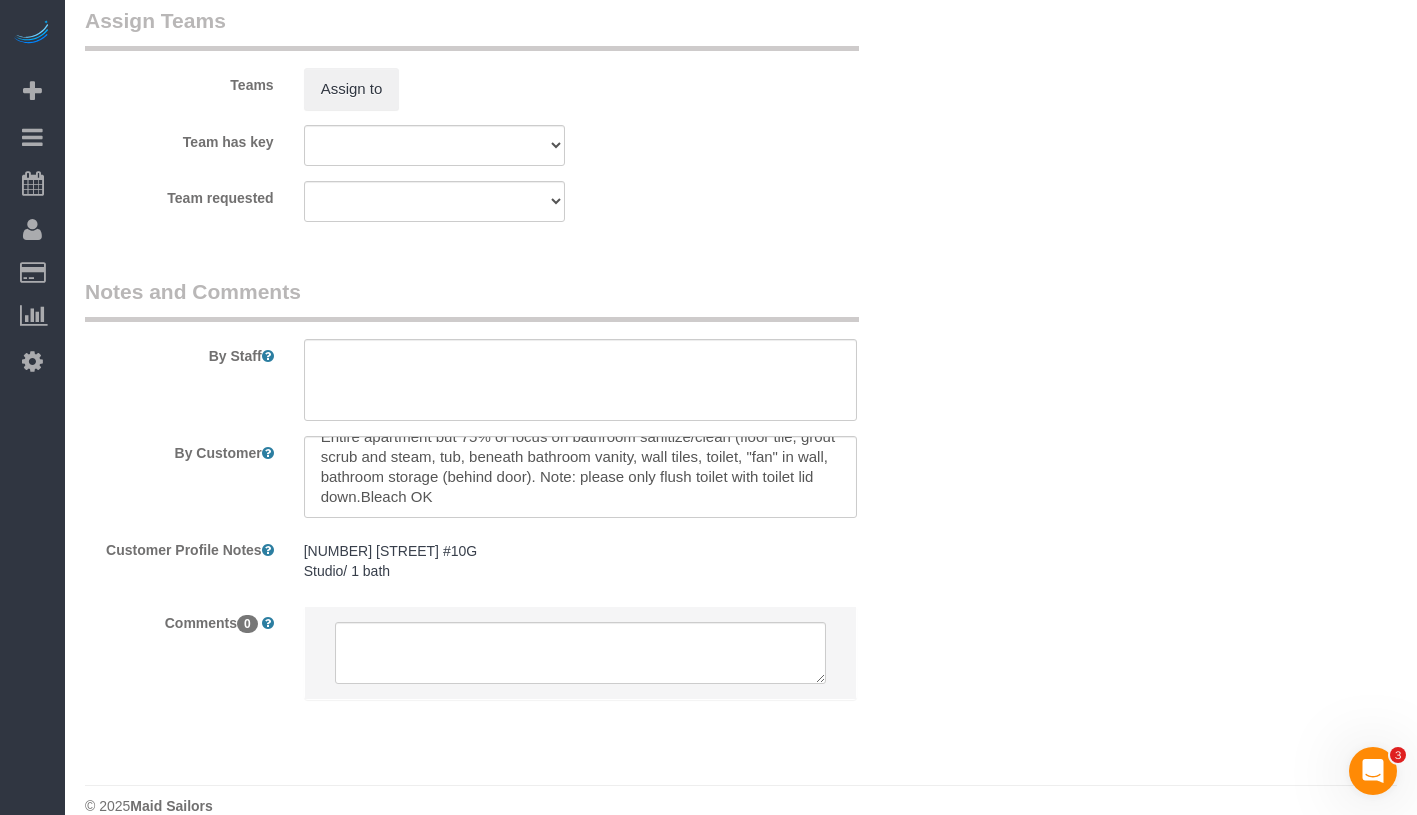 click on "201 West 16th Street #10G
Studio/ 1 bath
201 West 16th Street #10G
Studio/ 1 bath" at bounding box center [580, 562] 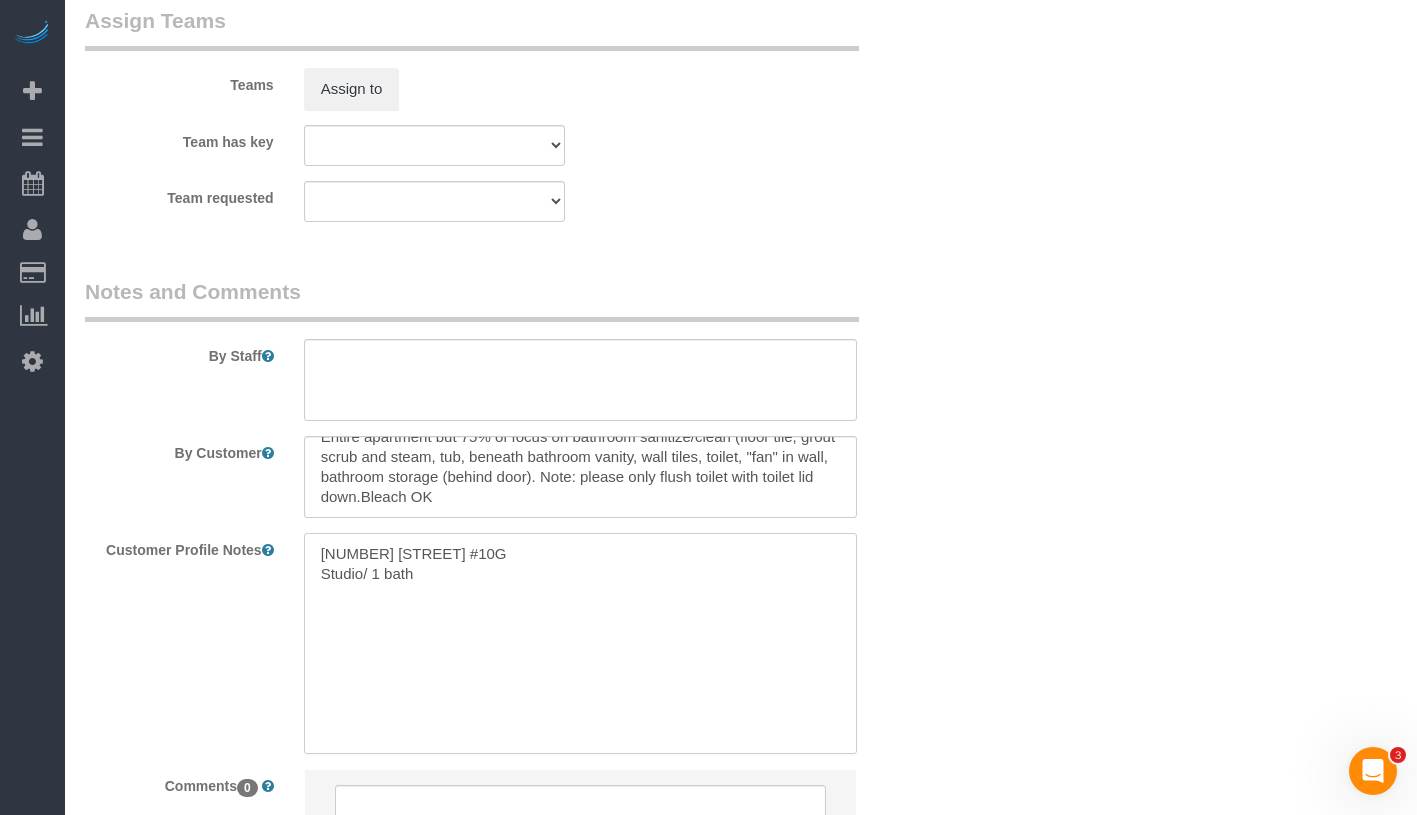click on "201 West 16th Street #10G
Studio/ 1 bath" at bounding box center (580, 643) 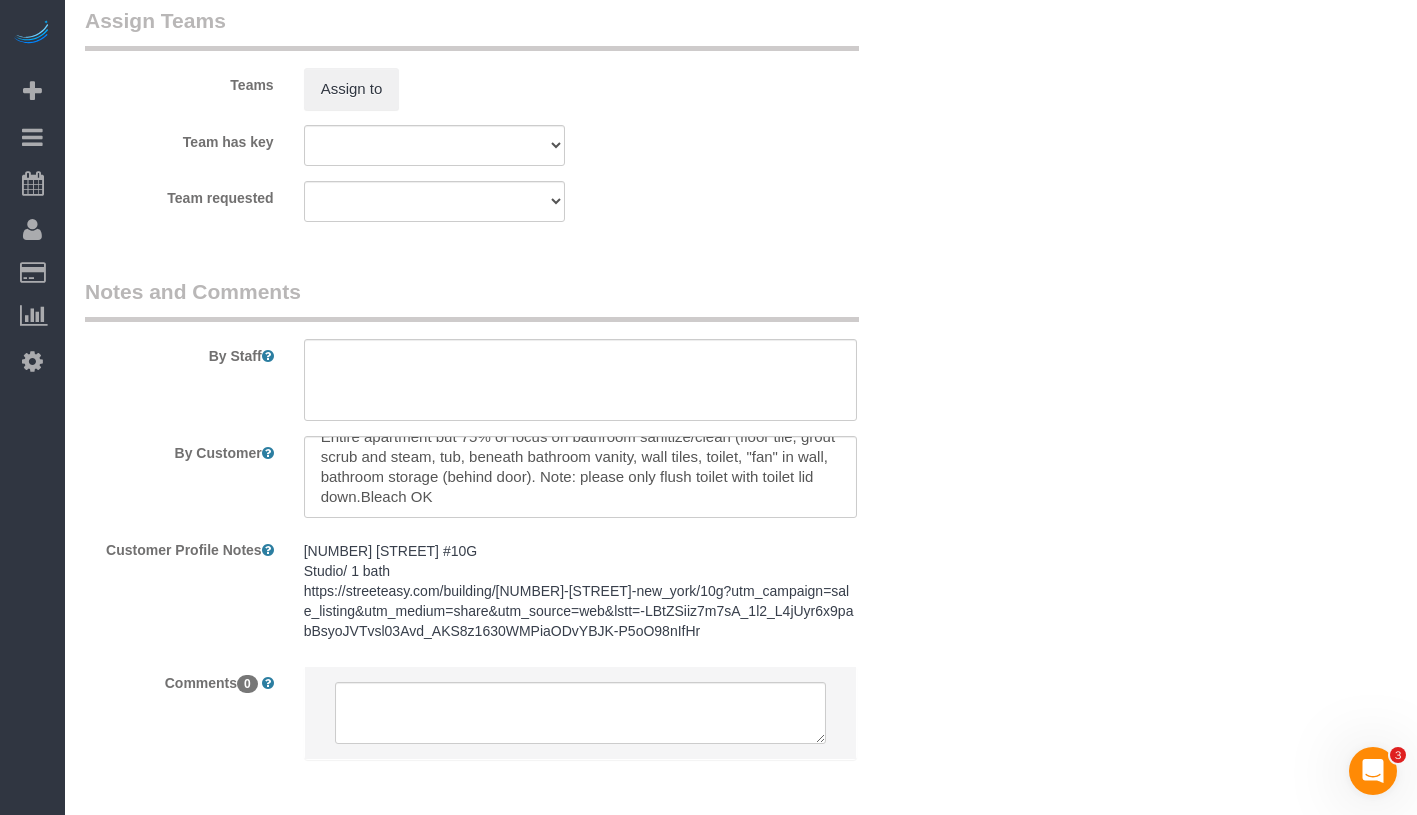 click on "Who
Email
nazlee.habibi@gmail.com
Name *
Nazlee
Habibi
new customer
@lifeofmongzi - coupon
Where
Address
201 West 16th Street, Apt. 10G
New York
AK
AL
AR
AZ
CA
CO
CT
DC
DE
FL
GA
HI
IA
ID
IL
IN
KS
KY
LA
MA
MD
ME
MI
MN
MO
MS" at bounding box center (741, -879) 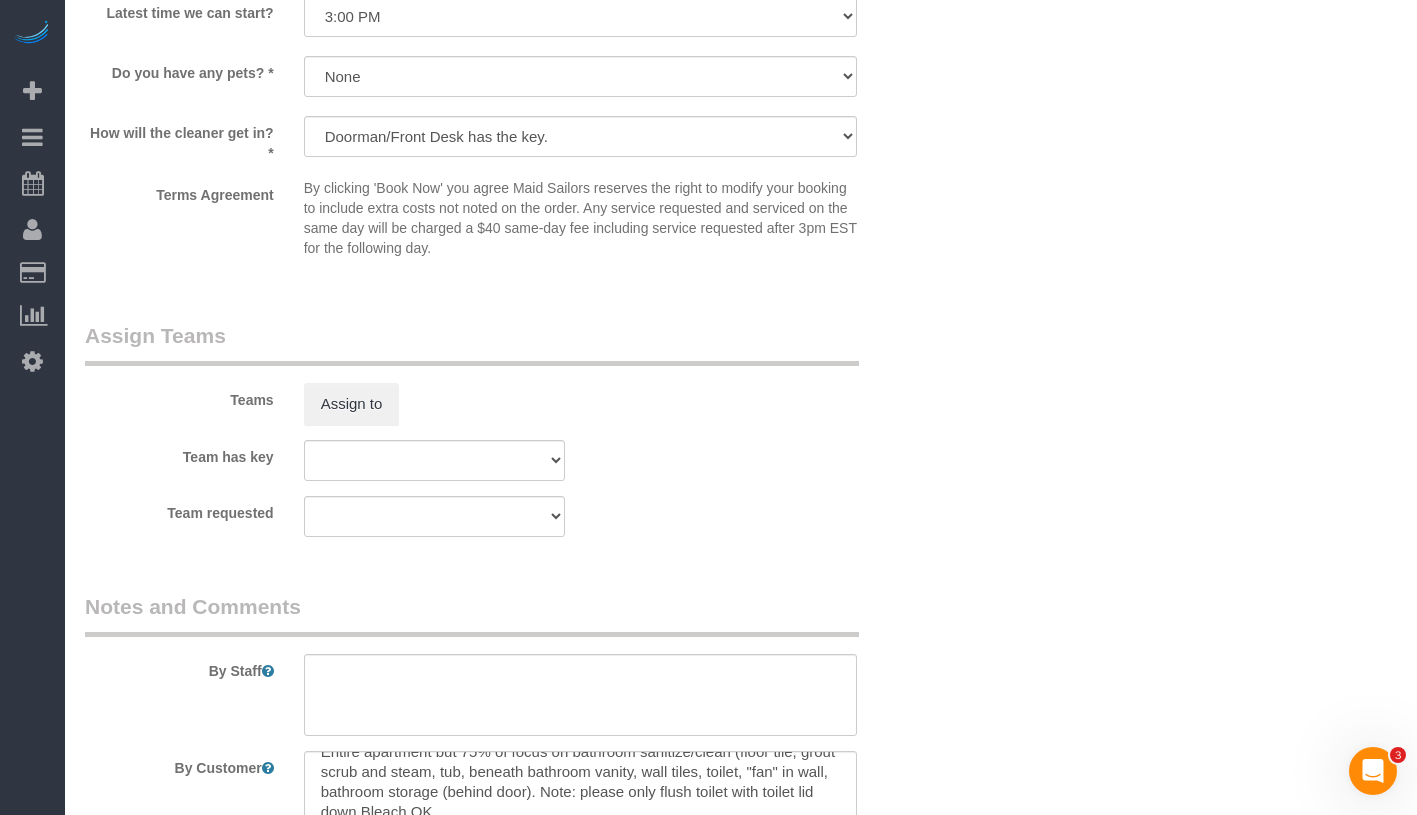 scroll, scrollTop: 2659, scrollLeft: 0, axis: vertical 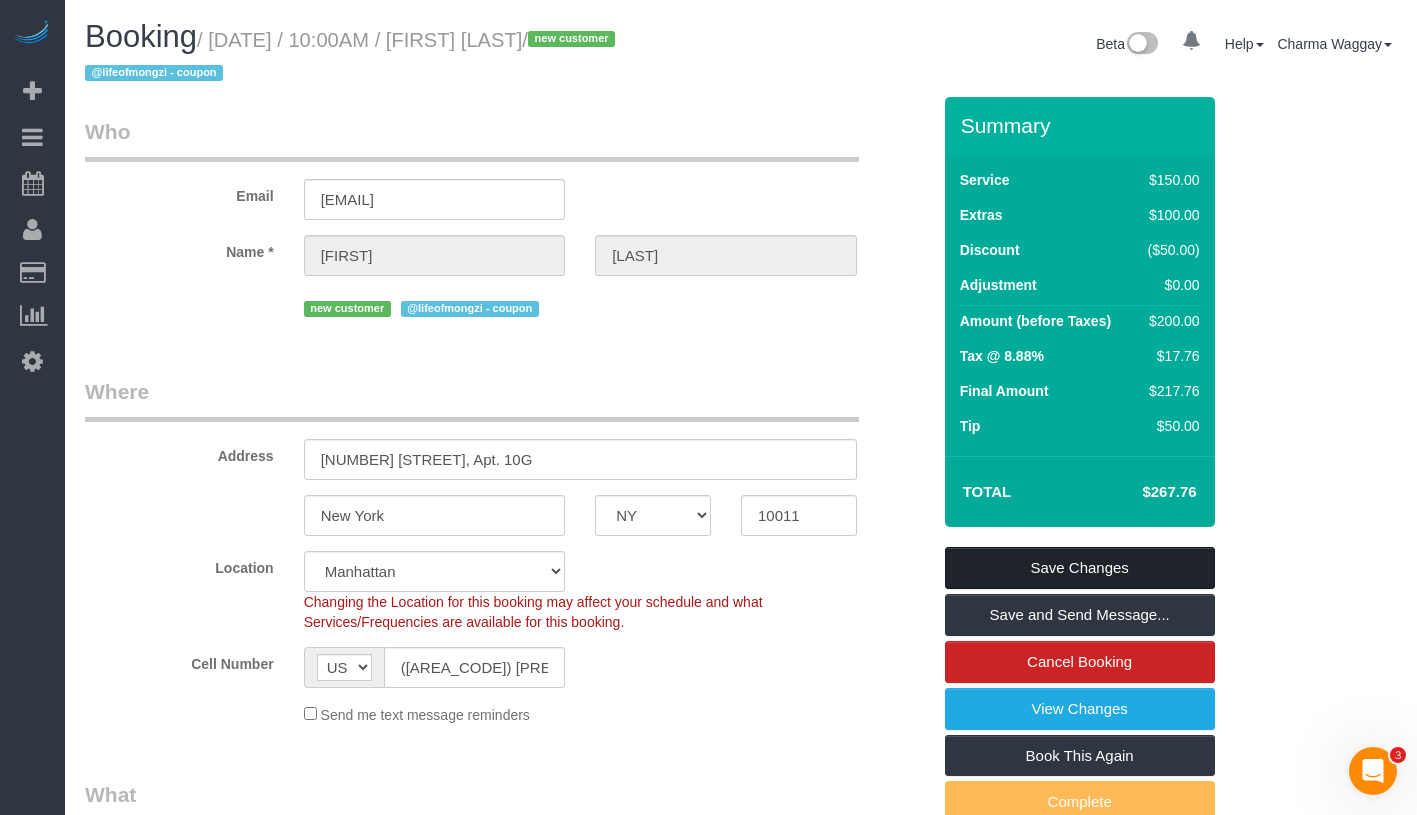 click on "Save Changes" at bounding box center [1080, 568] 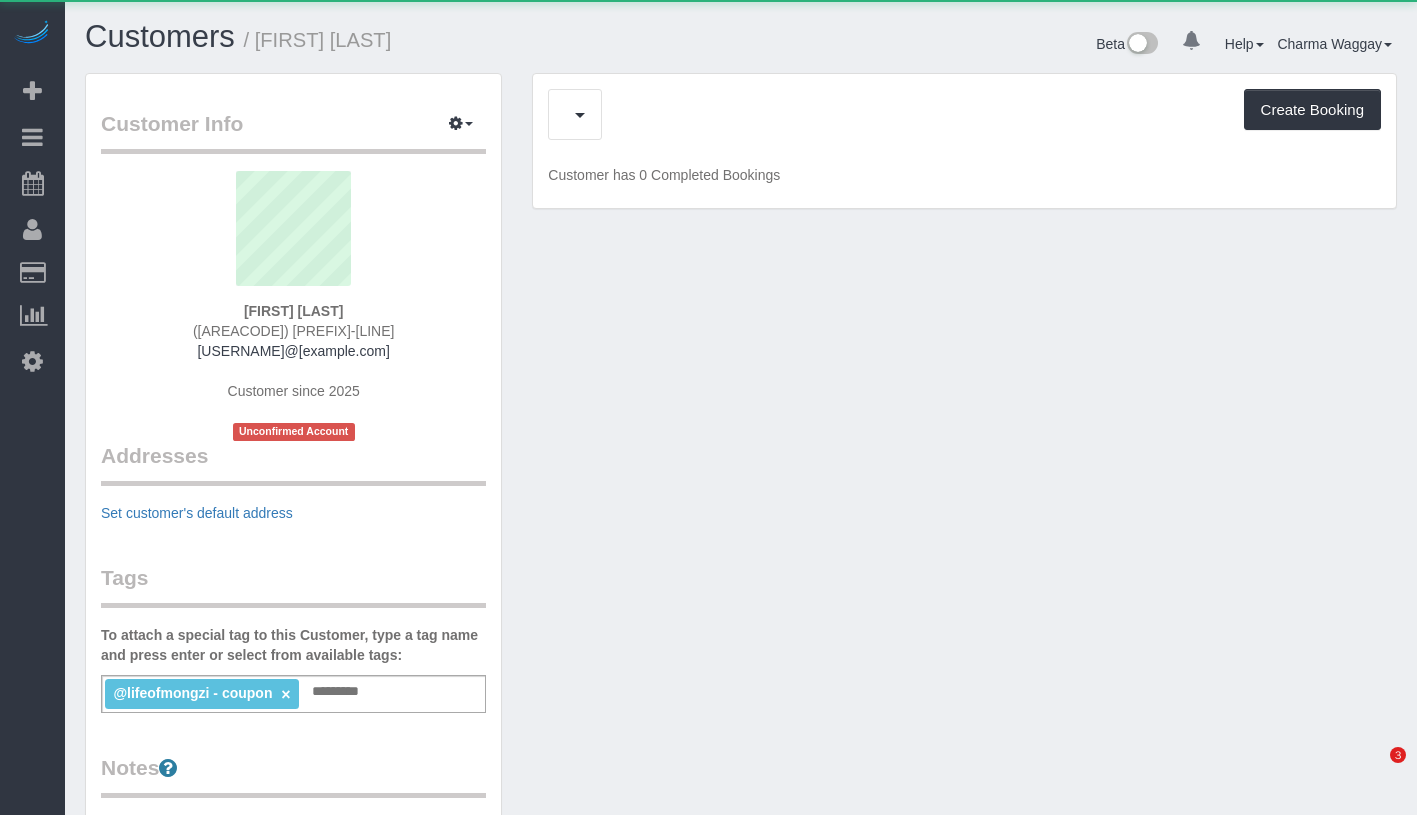 scroll, scrollTop: 0, scrollLeft: 0, axis: both 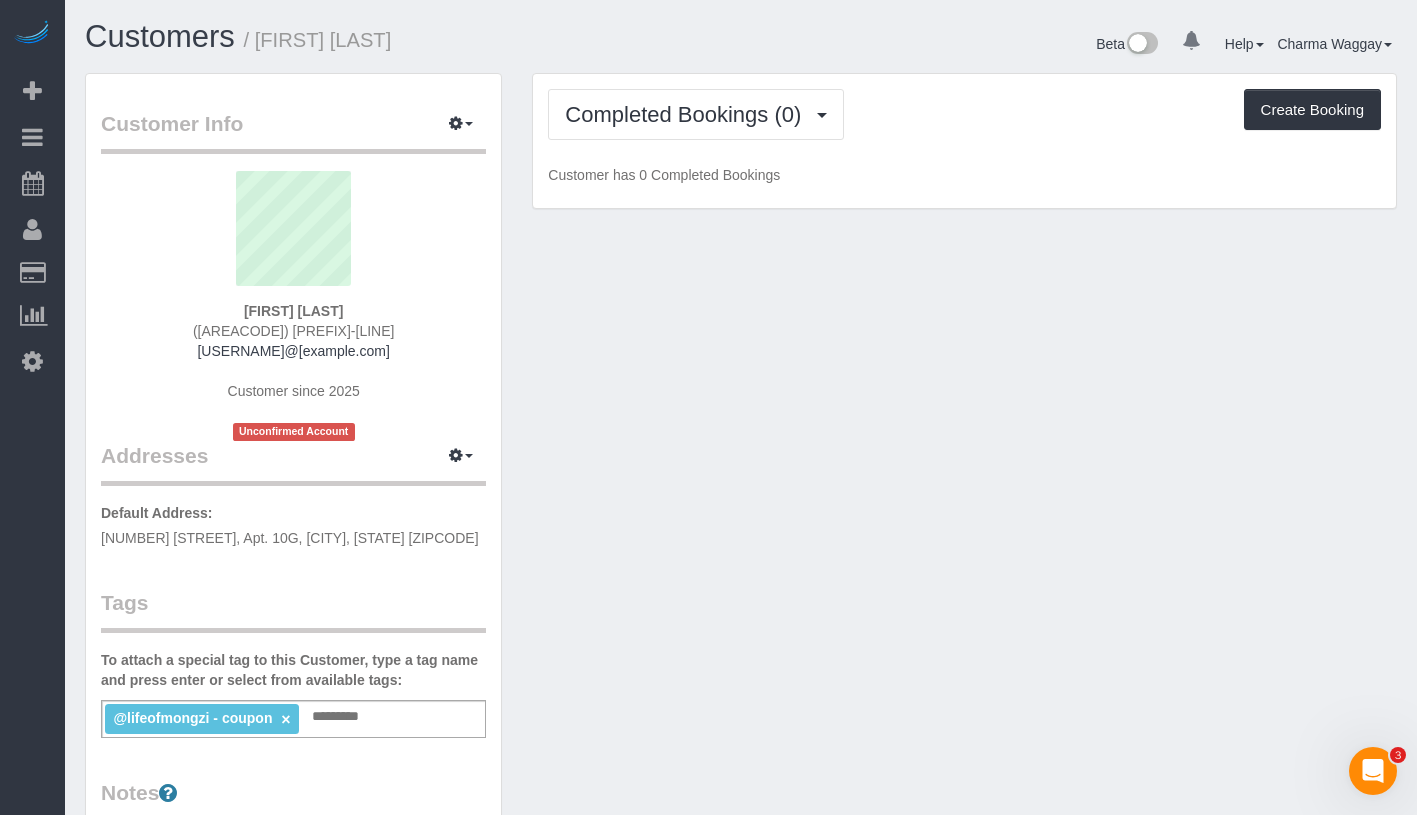 click on "@lifeofmongzi - coupon   × Add a tag" at bounding box center [293, 719] 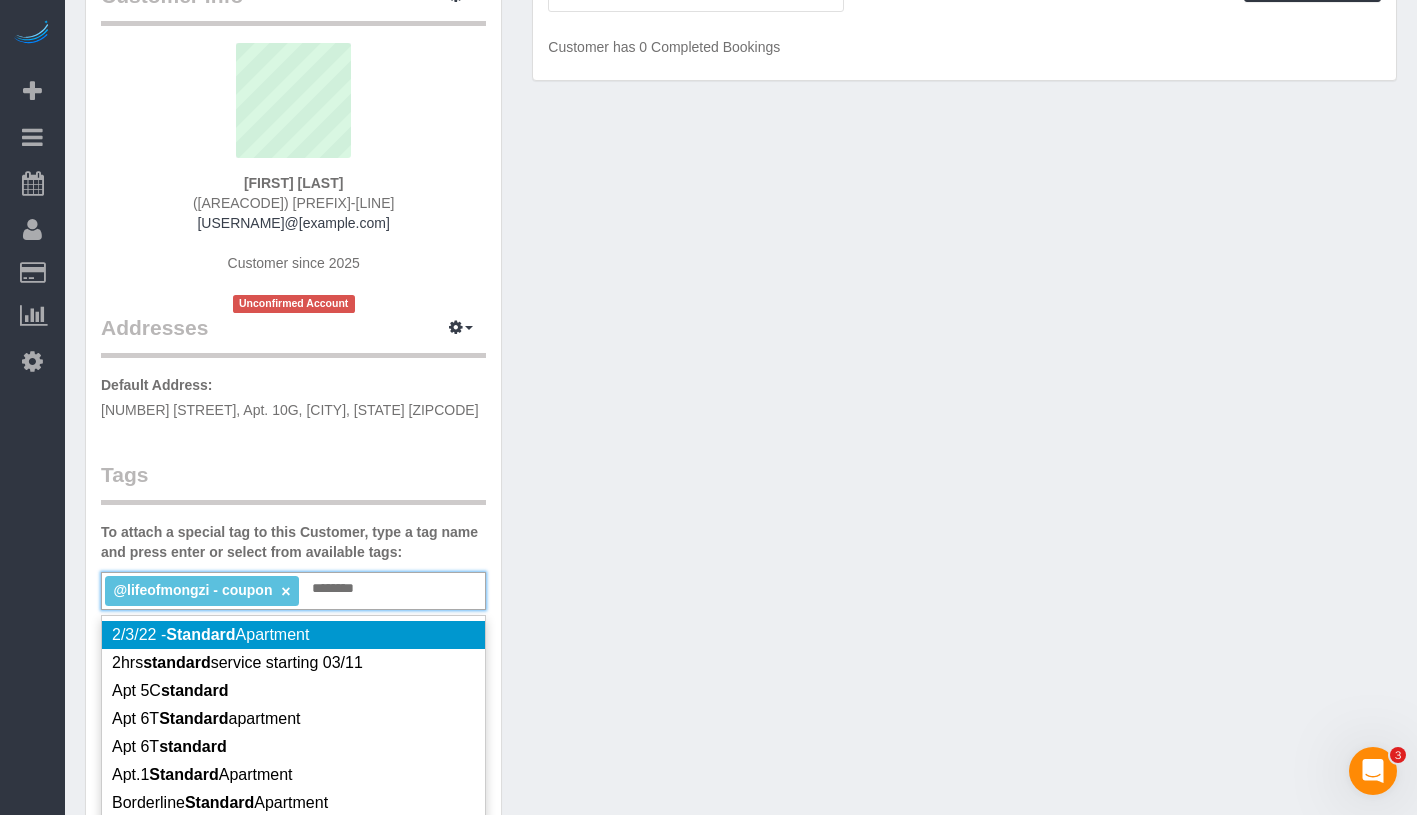 scroll, scrollTop: 133, scrollLeft: 0, axis: vertical 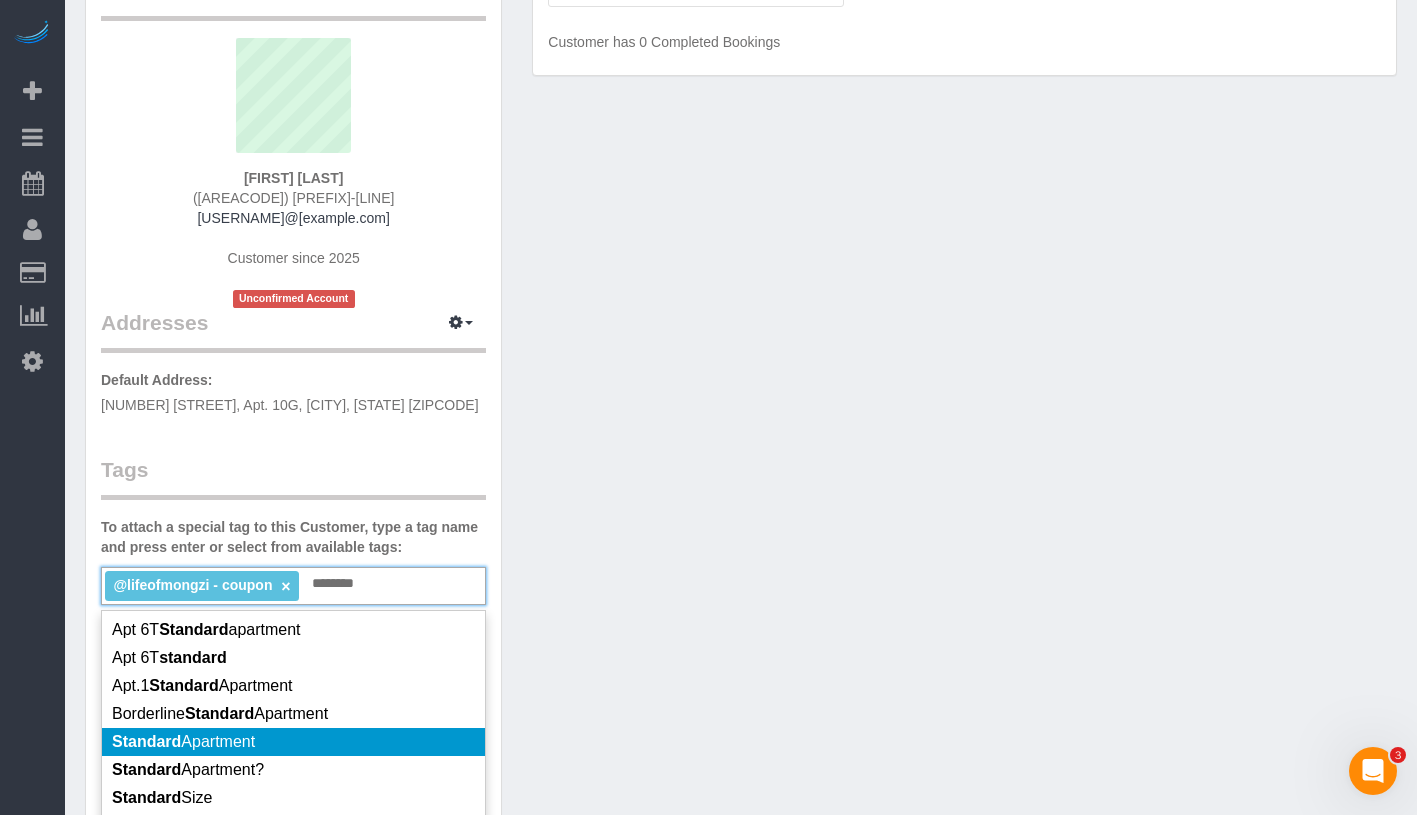 type on "********" 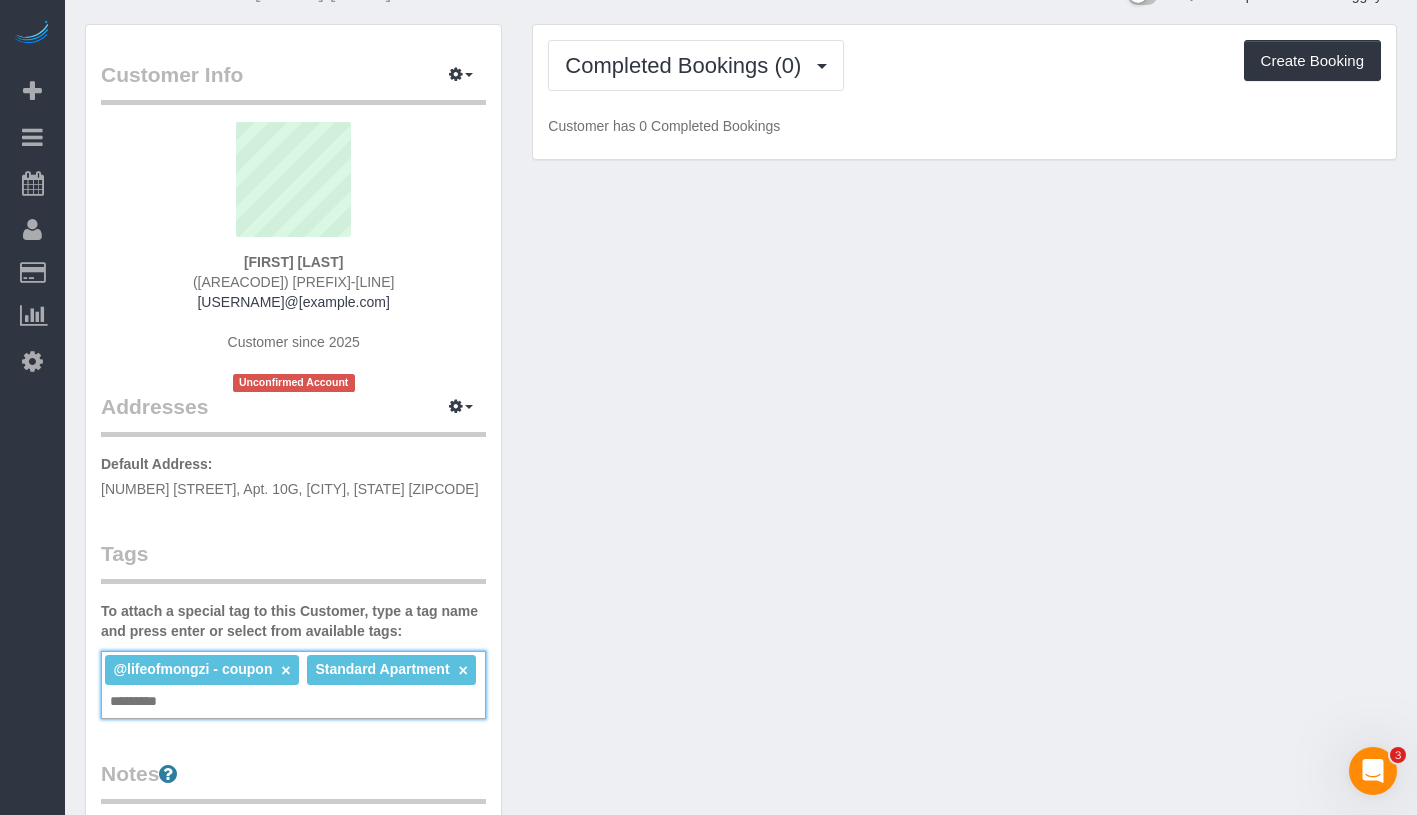 scroll, scrollTop: 0, scrollLeft: 0, axis: both 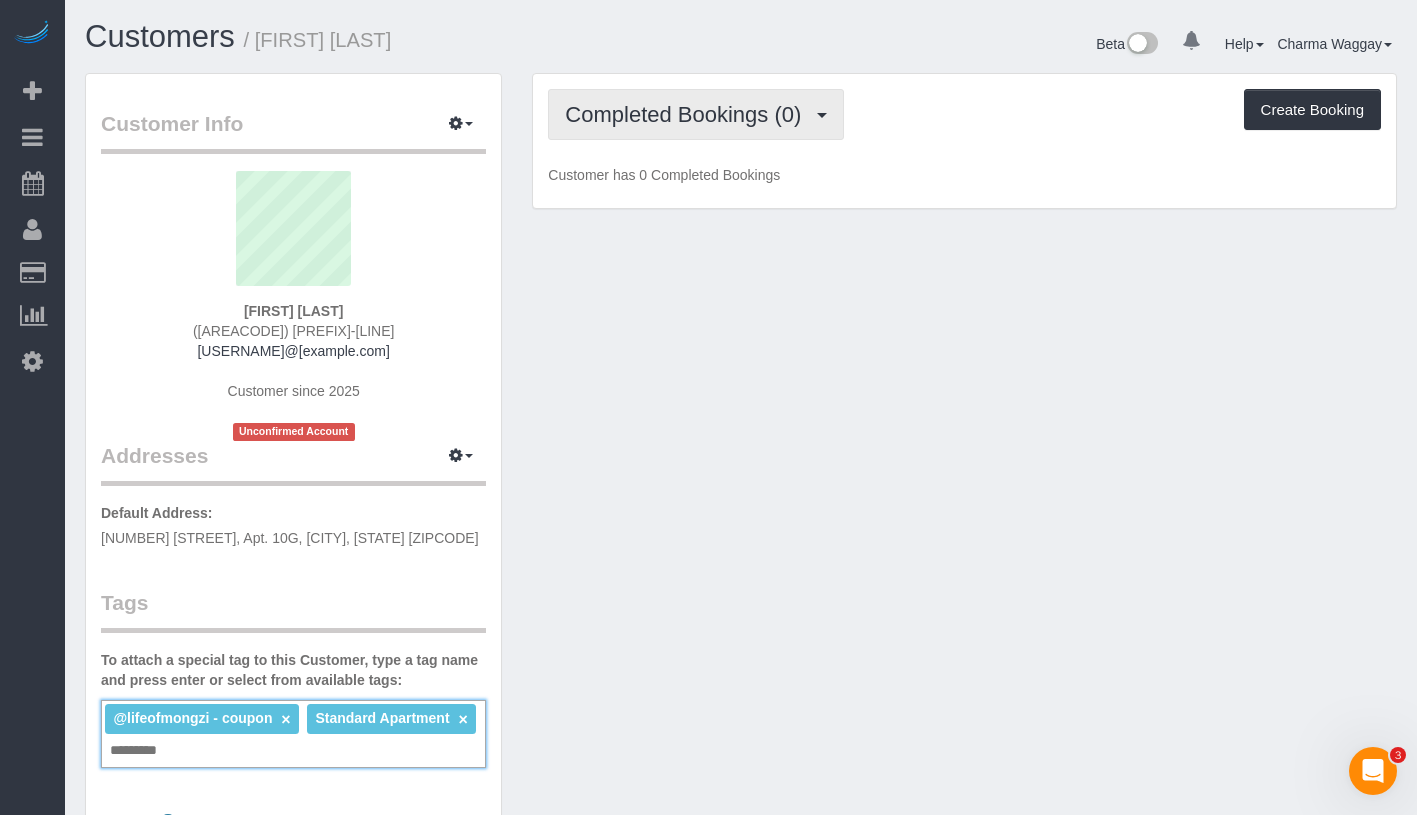 click on "Completed Bookings (0)" at bounding box center (696, 114) 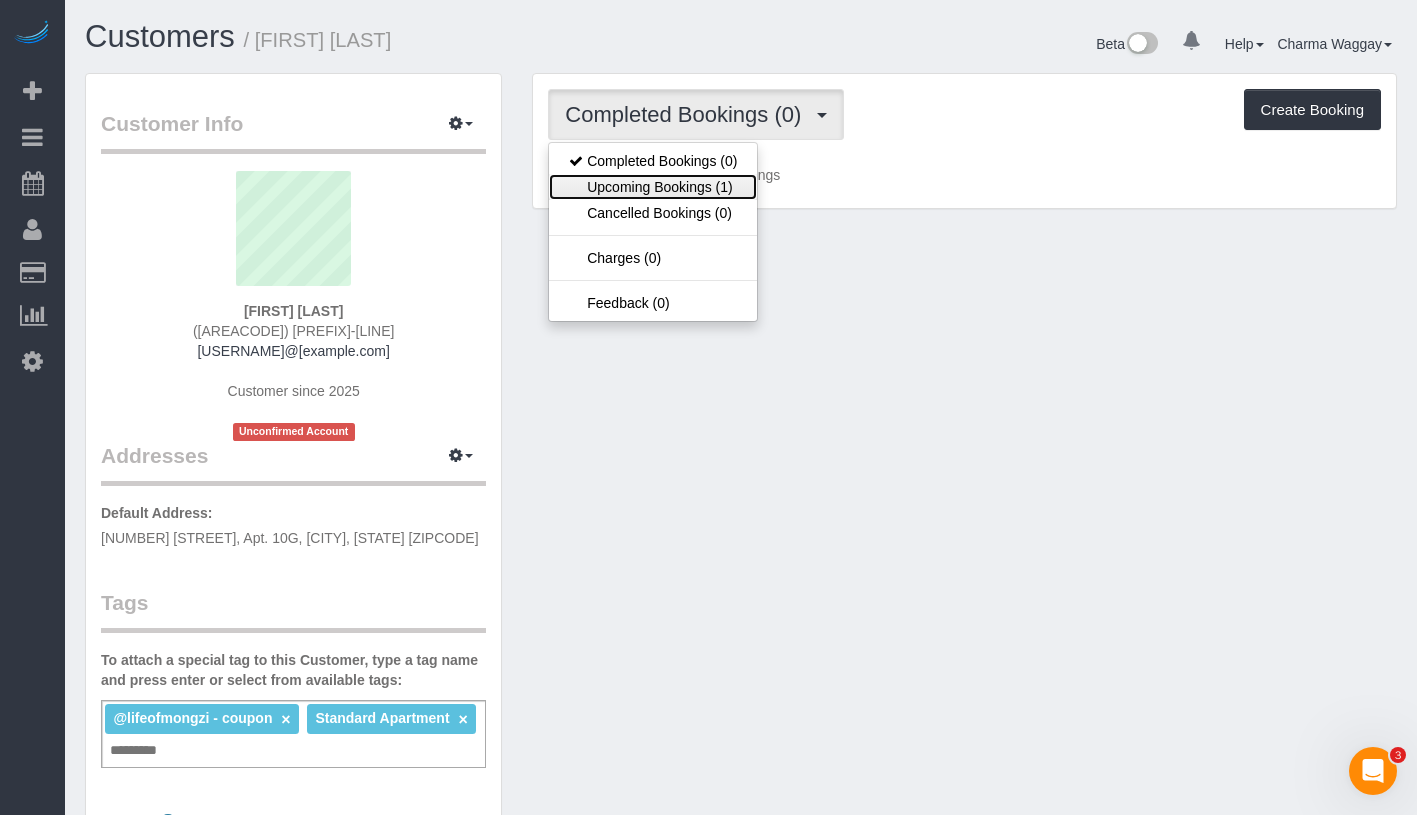 click on "Upcoming Bookings (1)" at bounding box center (653, 187) 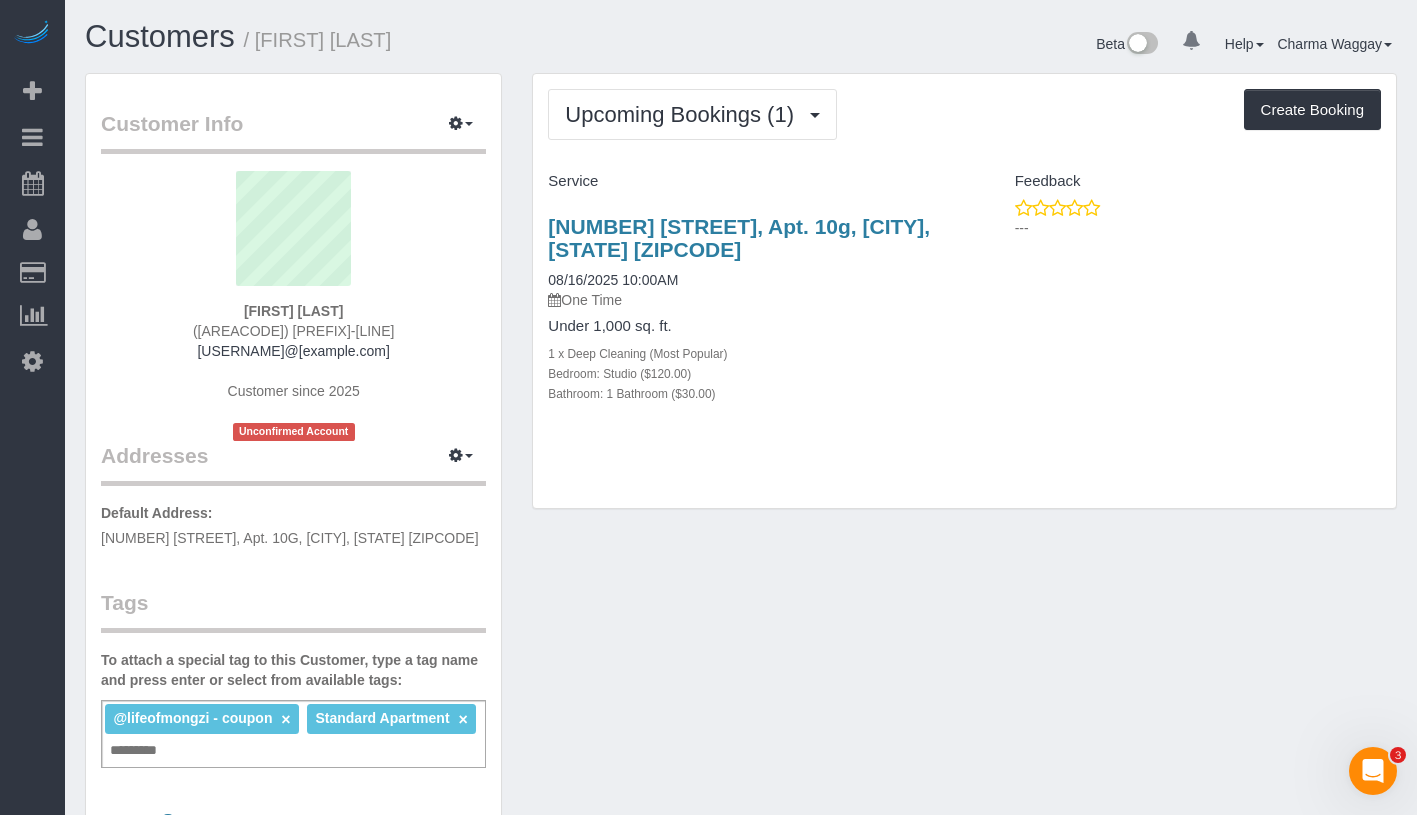 drag, startPoint x: 550, startPoint y: 280, endPoint x: 722, endPoint y: 280, distance: 172 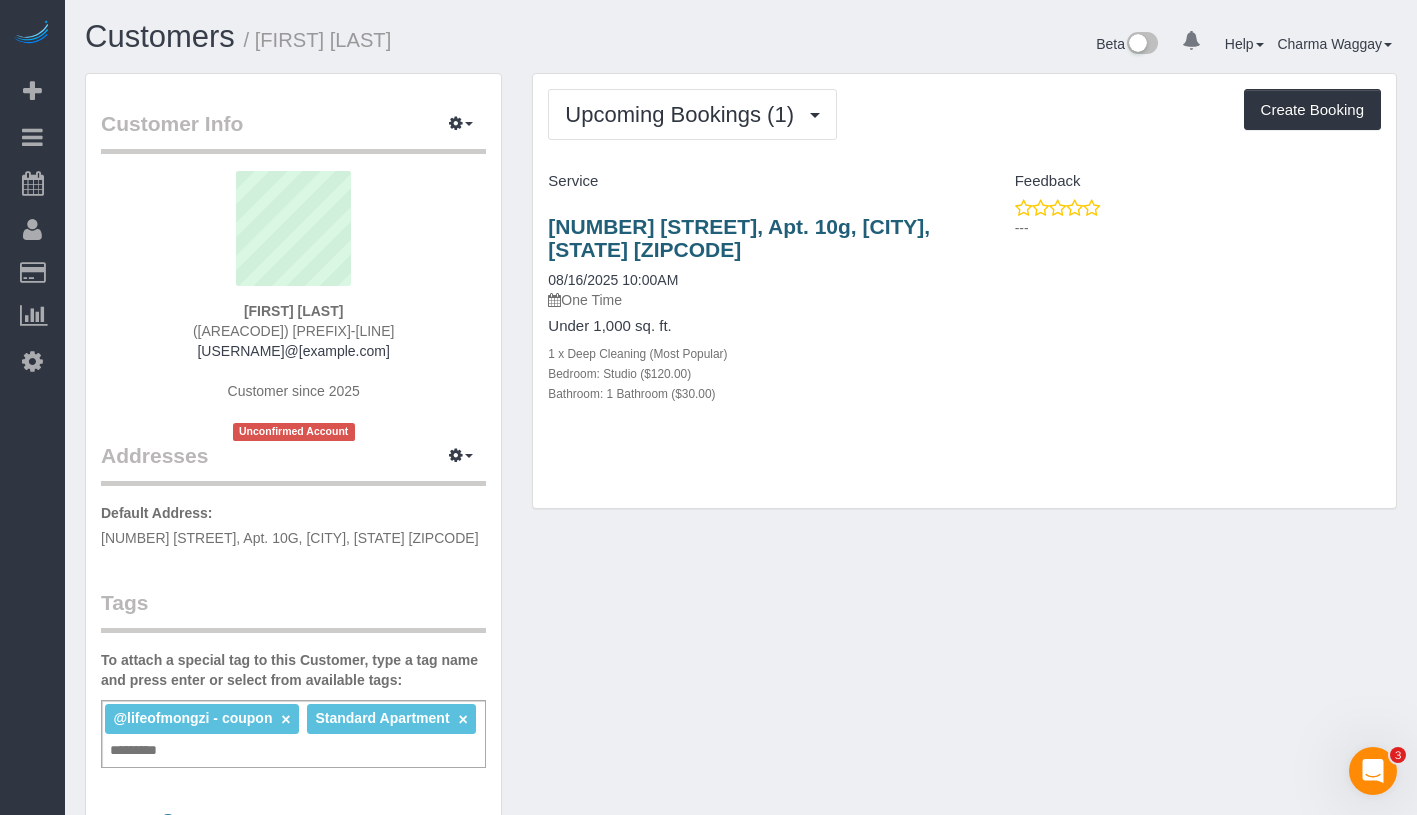 copy on "08/16/2025 10:00AM" 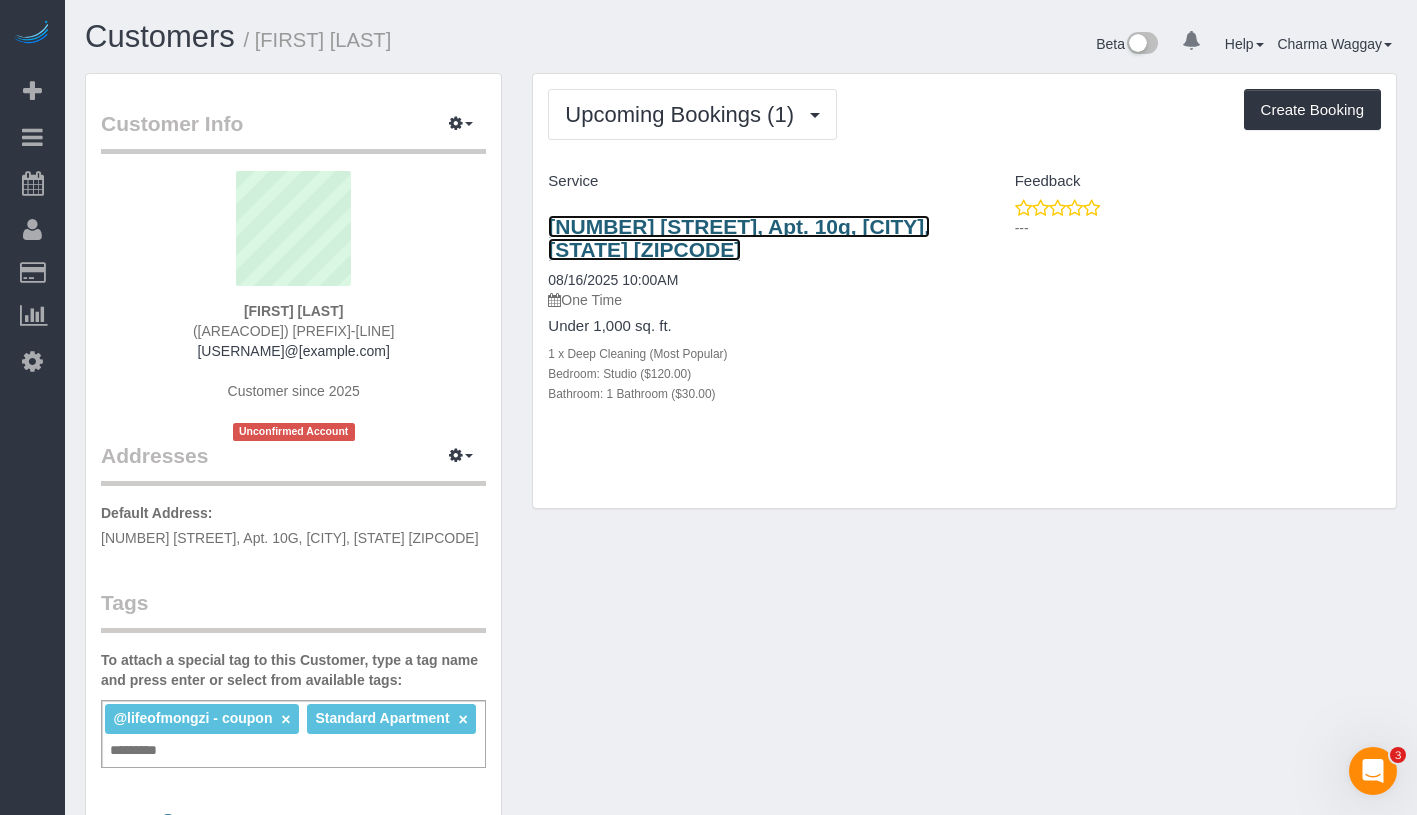 click on "201 West 16th Street, Apt. 10g, New York, NY 10011" at bounding box center [739, 238] 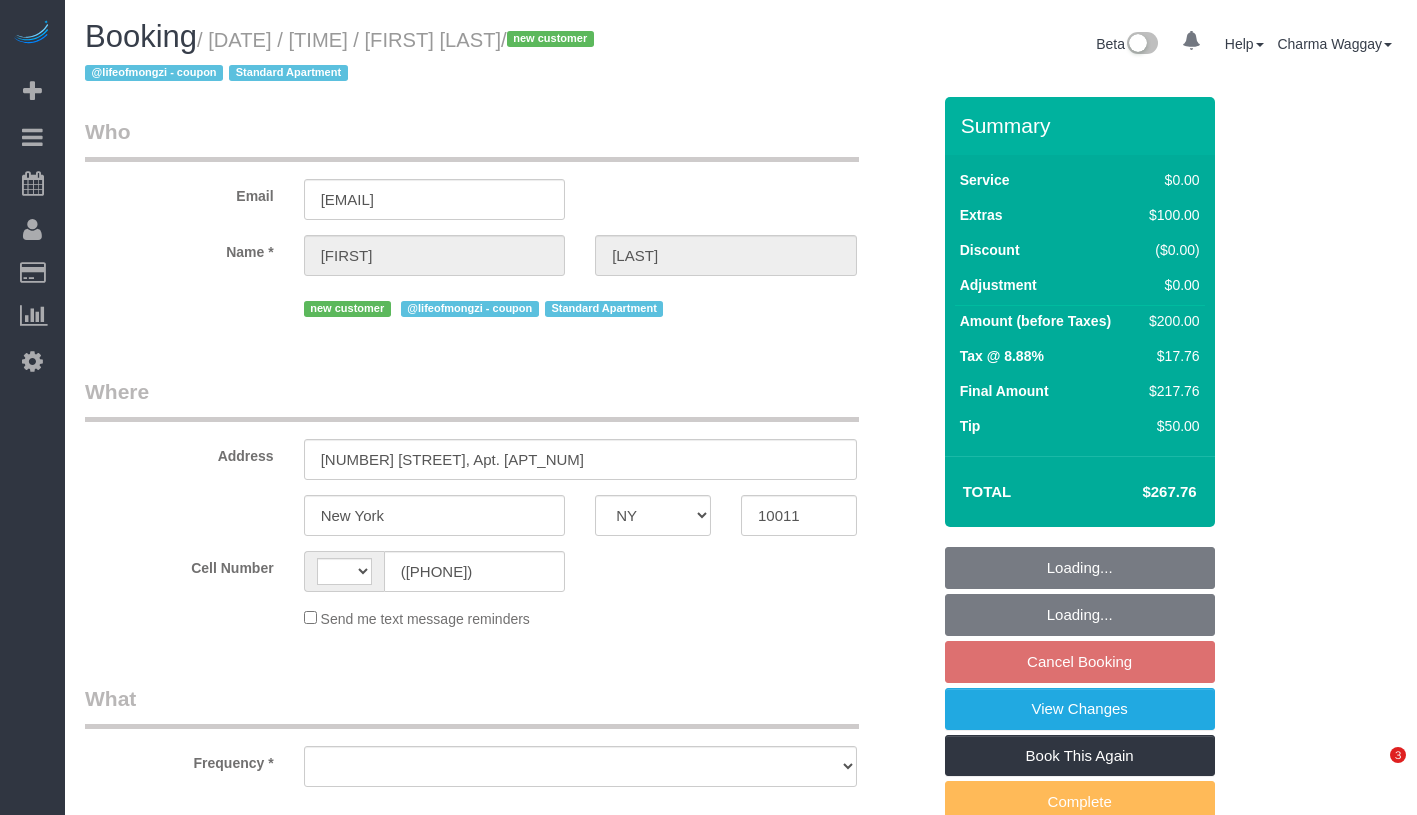 select on "NY" 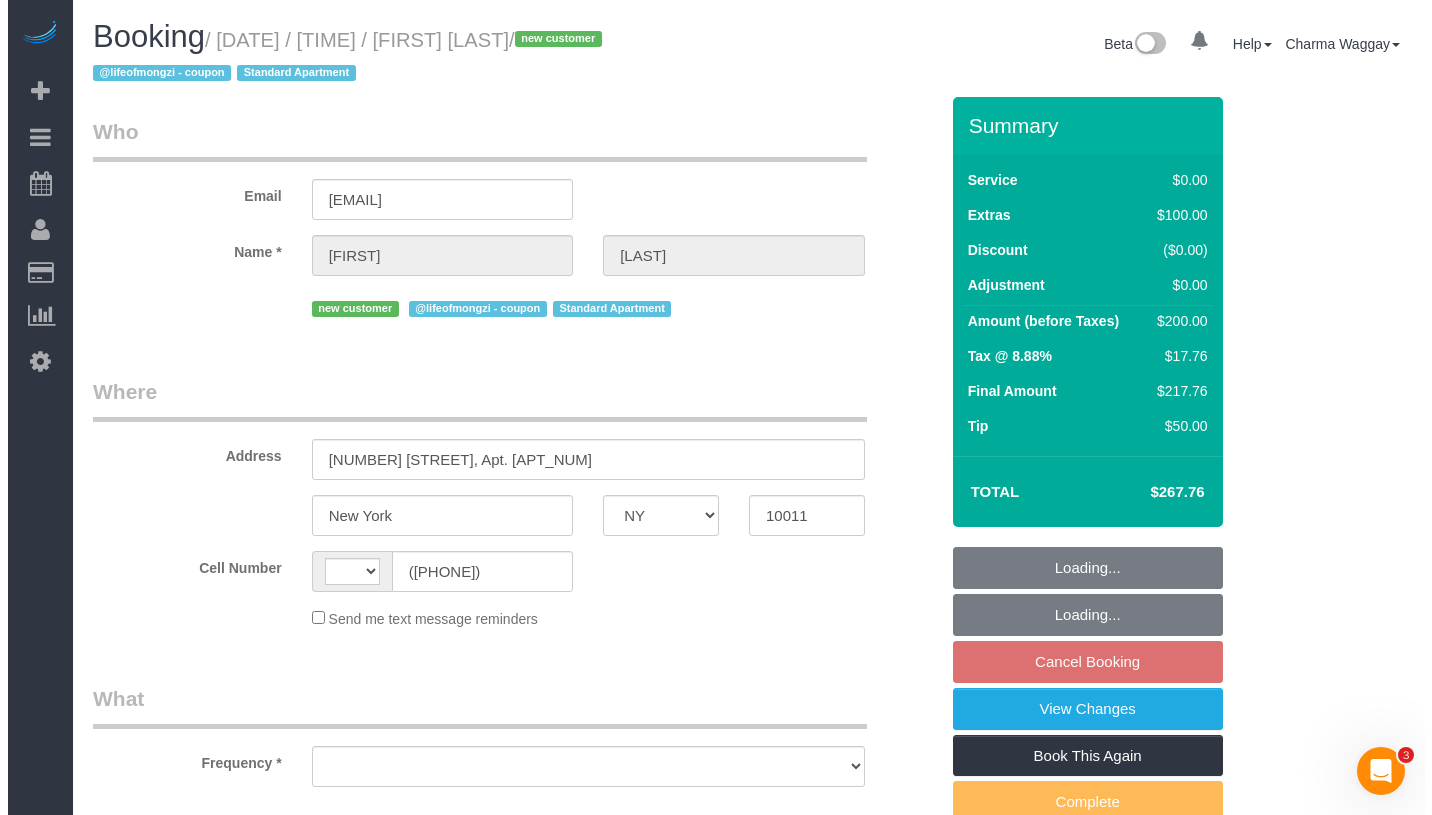 scroll, scrollTop: 0, scrollLeft: 0, axis: both 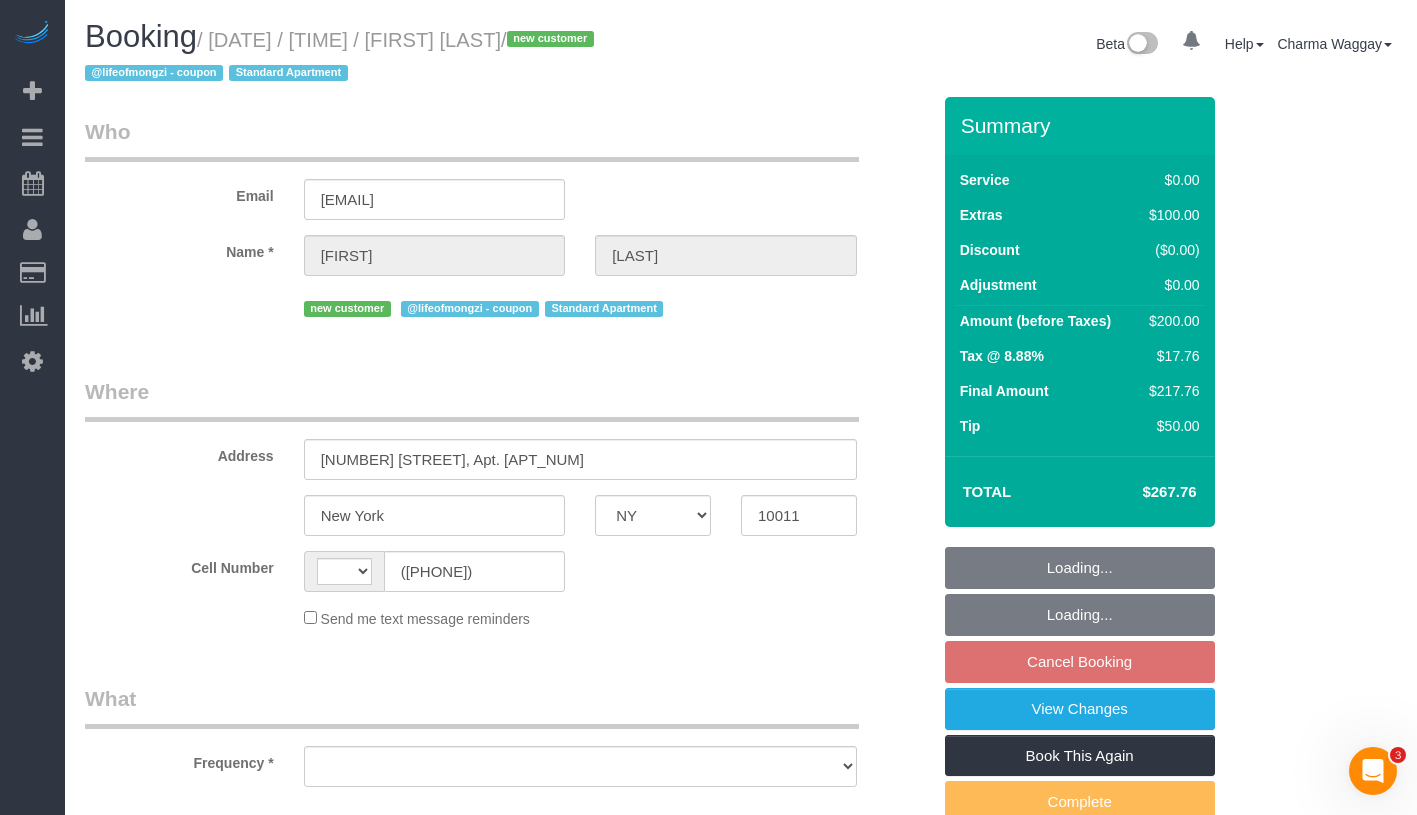 select on "spot2" 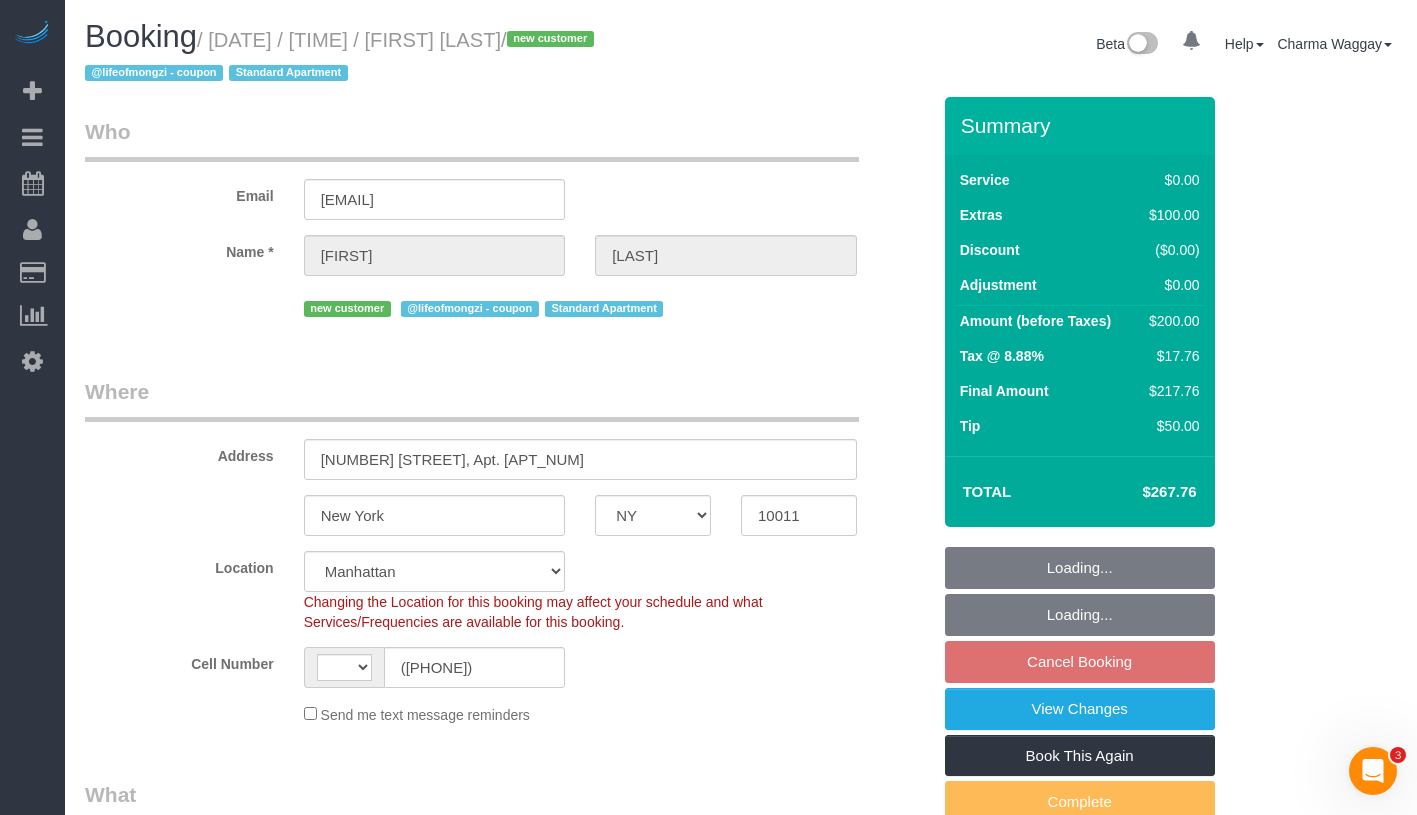 select on "string:stripe-pm_1RsTME4VGloSiKo77Ibx2GkN" 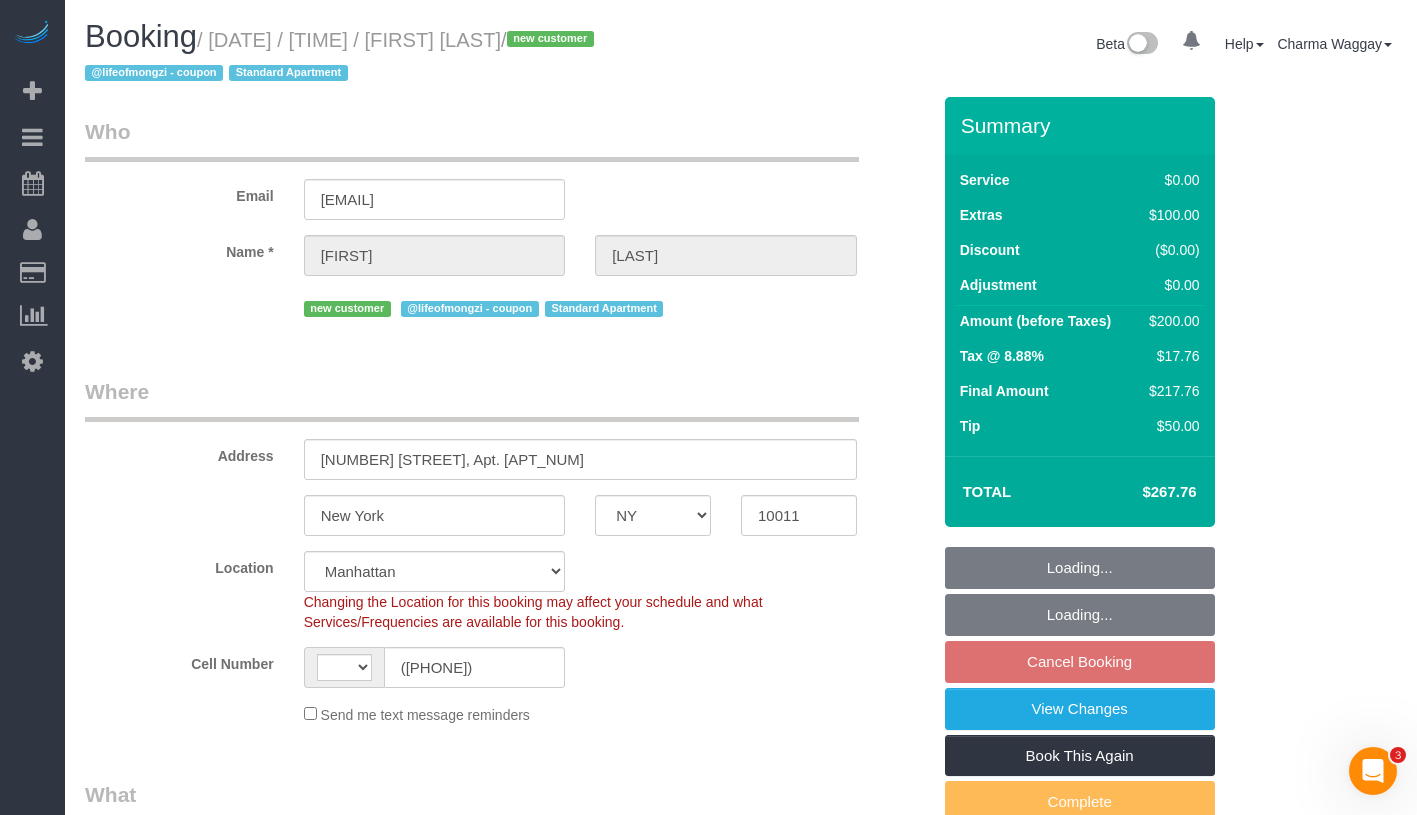 select on "object:629" 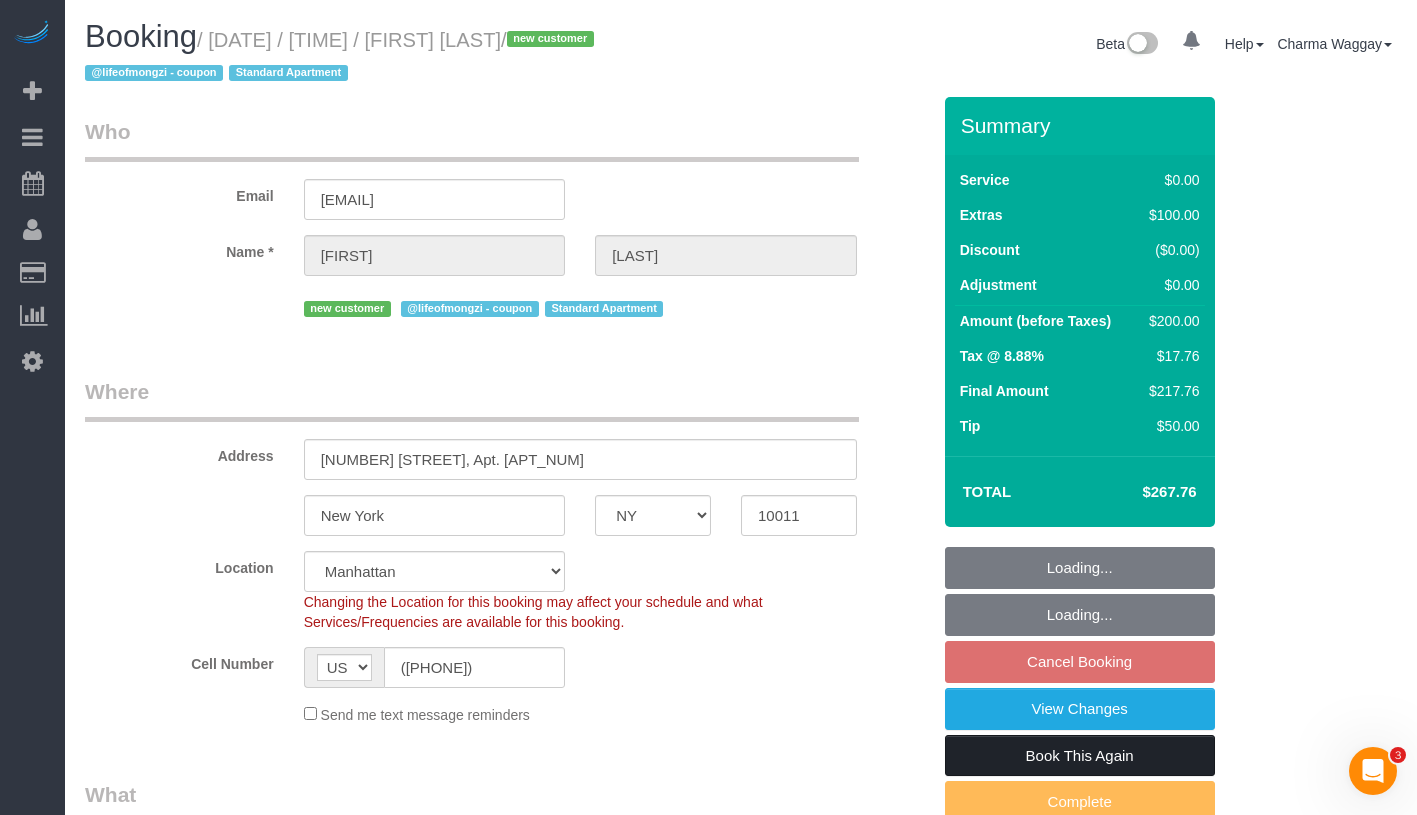 select on "number:56" 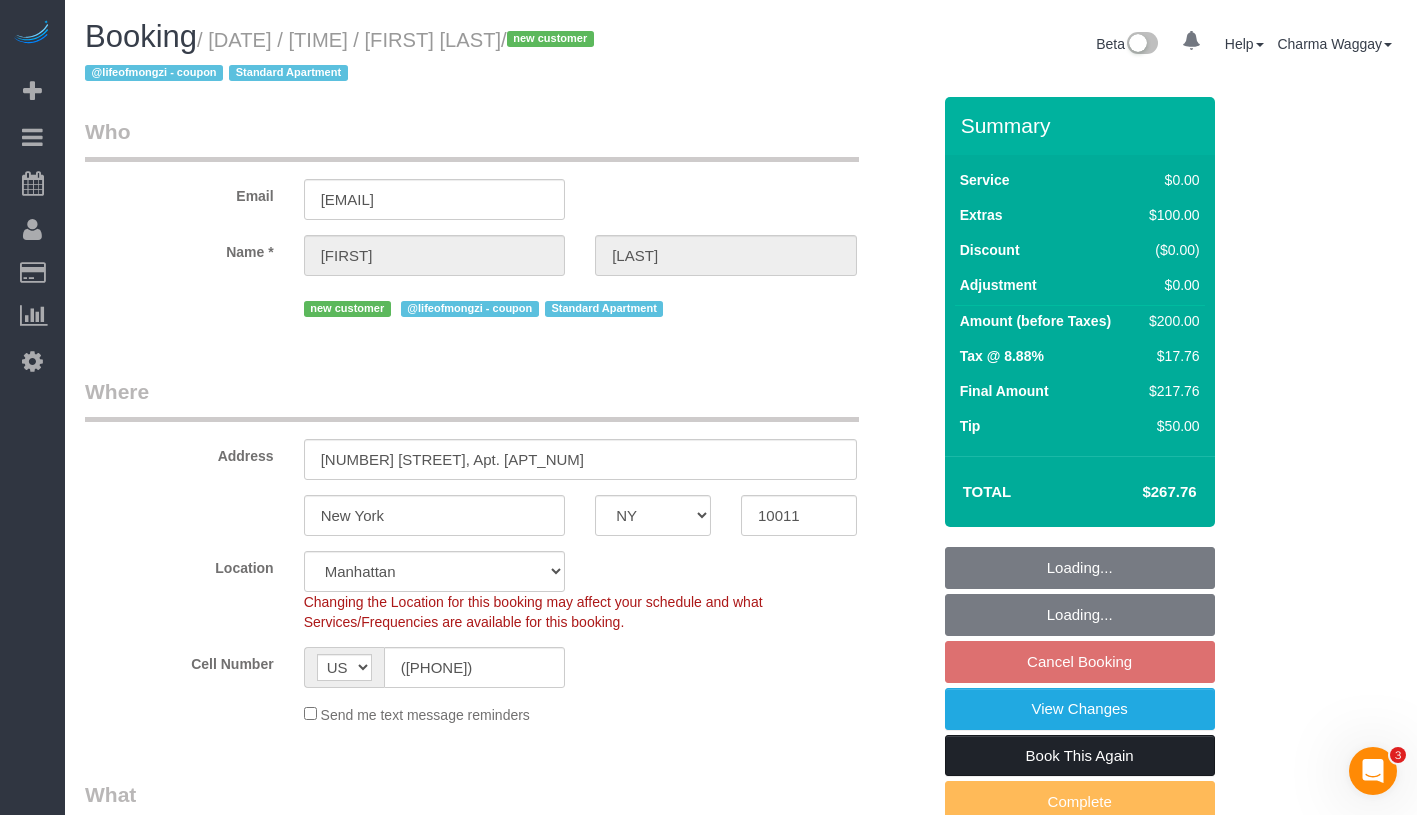 select on "object:1302" 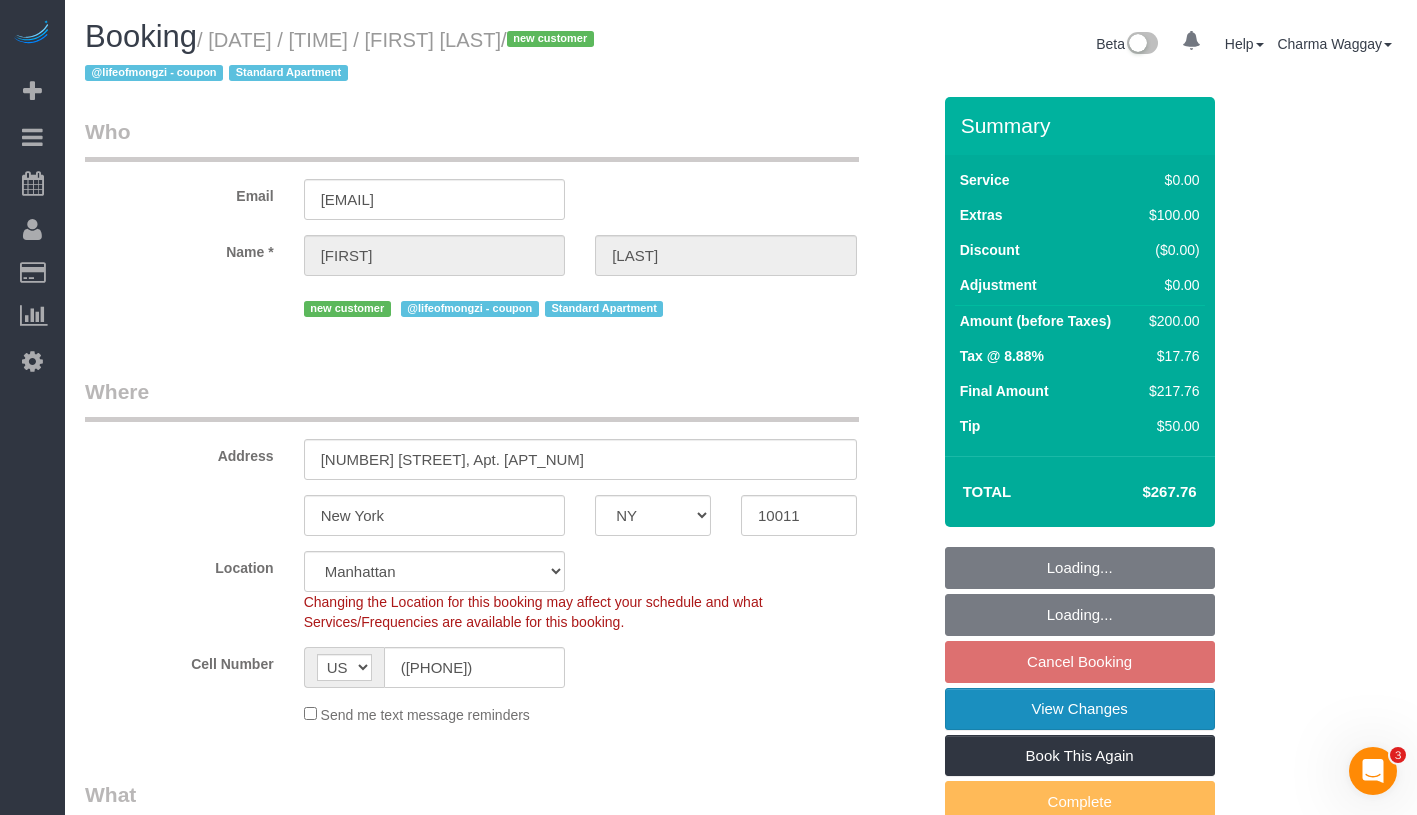 click on "View Changes" at bounding box center (1080, 709) 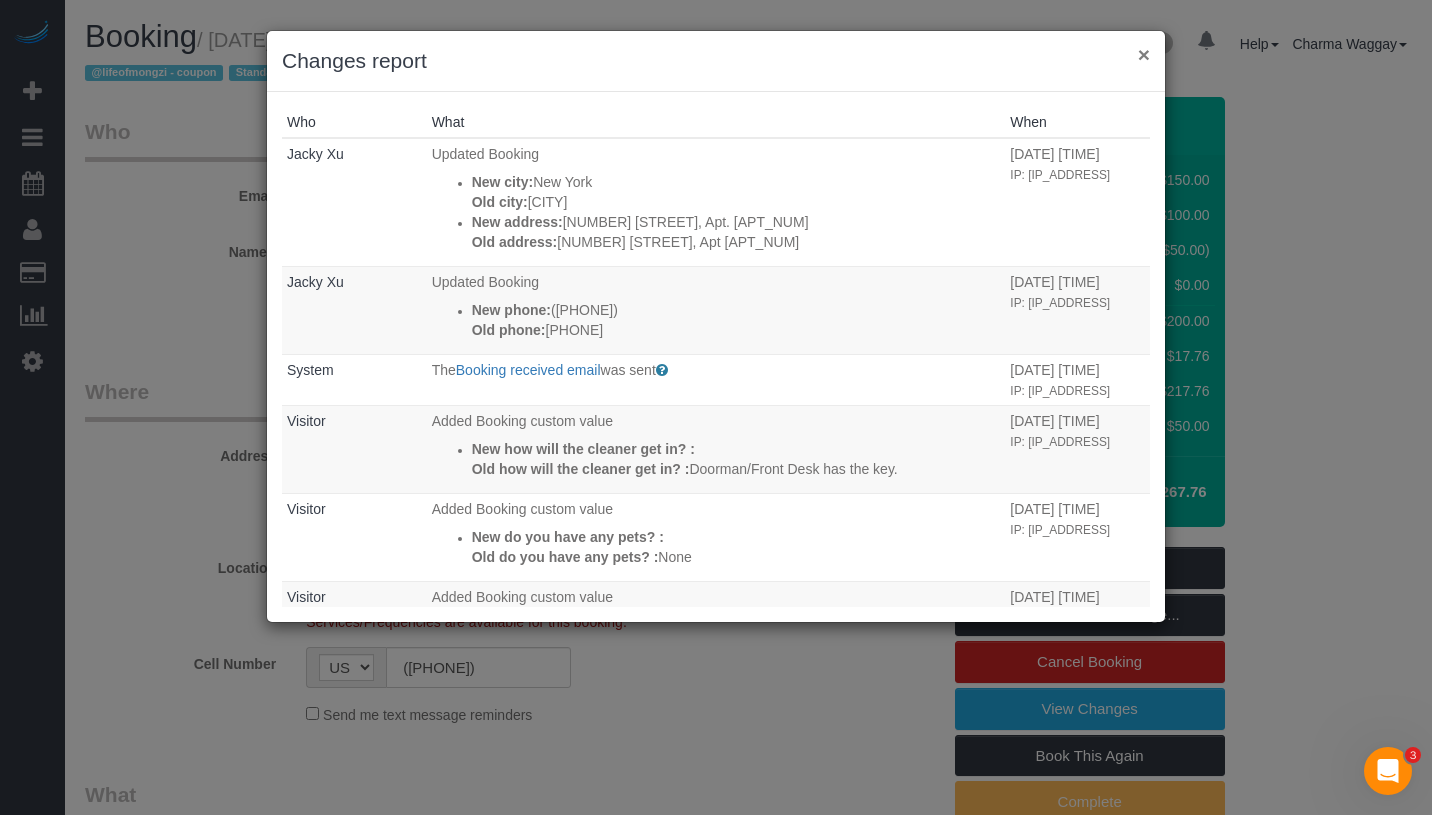 click on "×" at bounding box center [1144, 54] 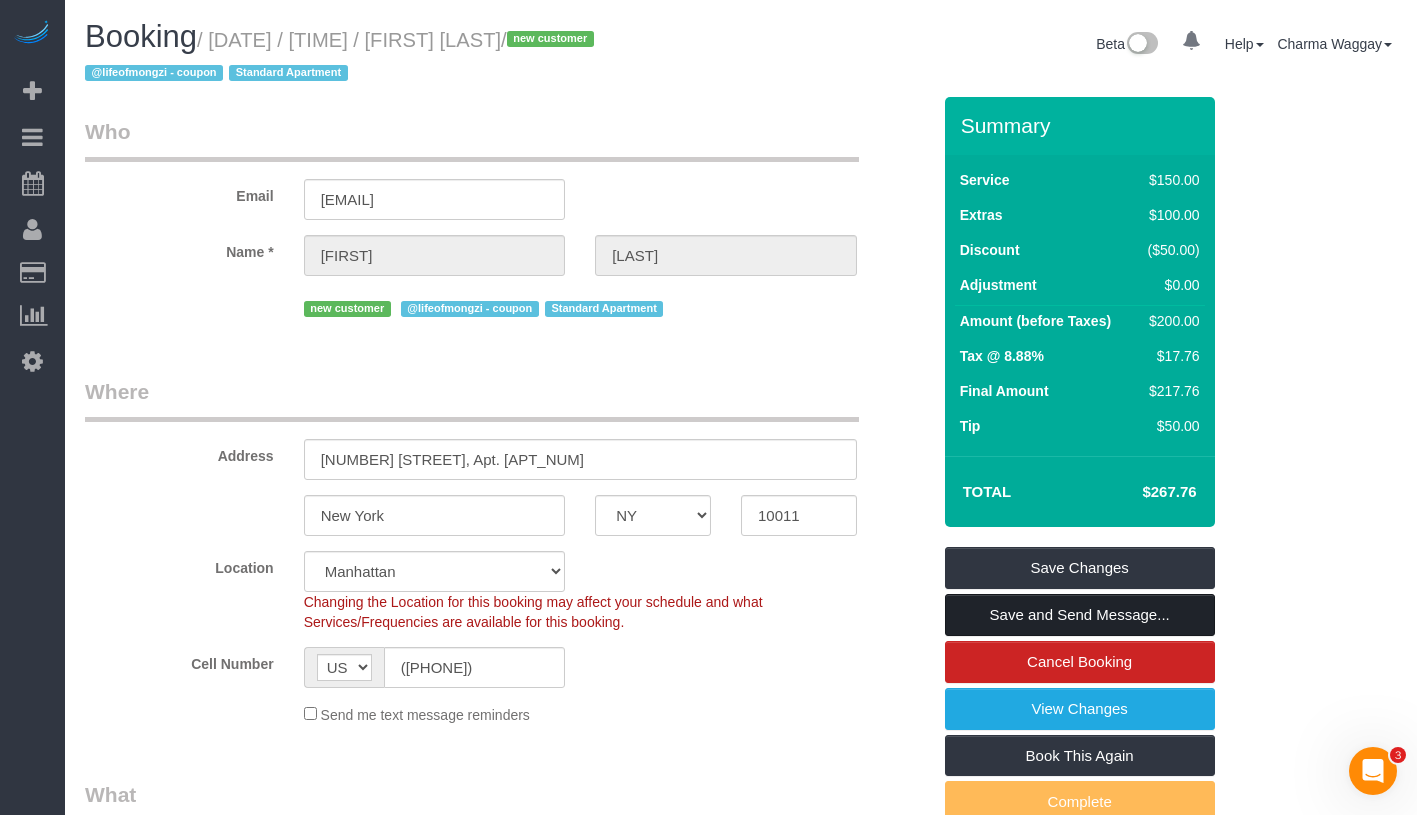 click on "Save and Send Message..." at bounding box center (1080, 615) 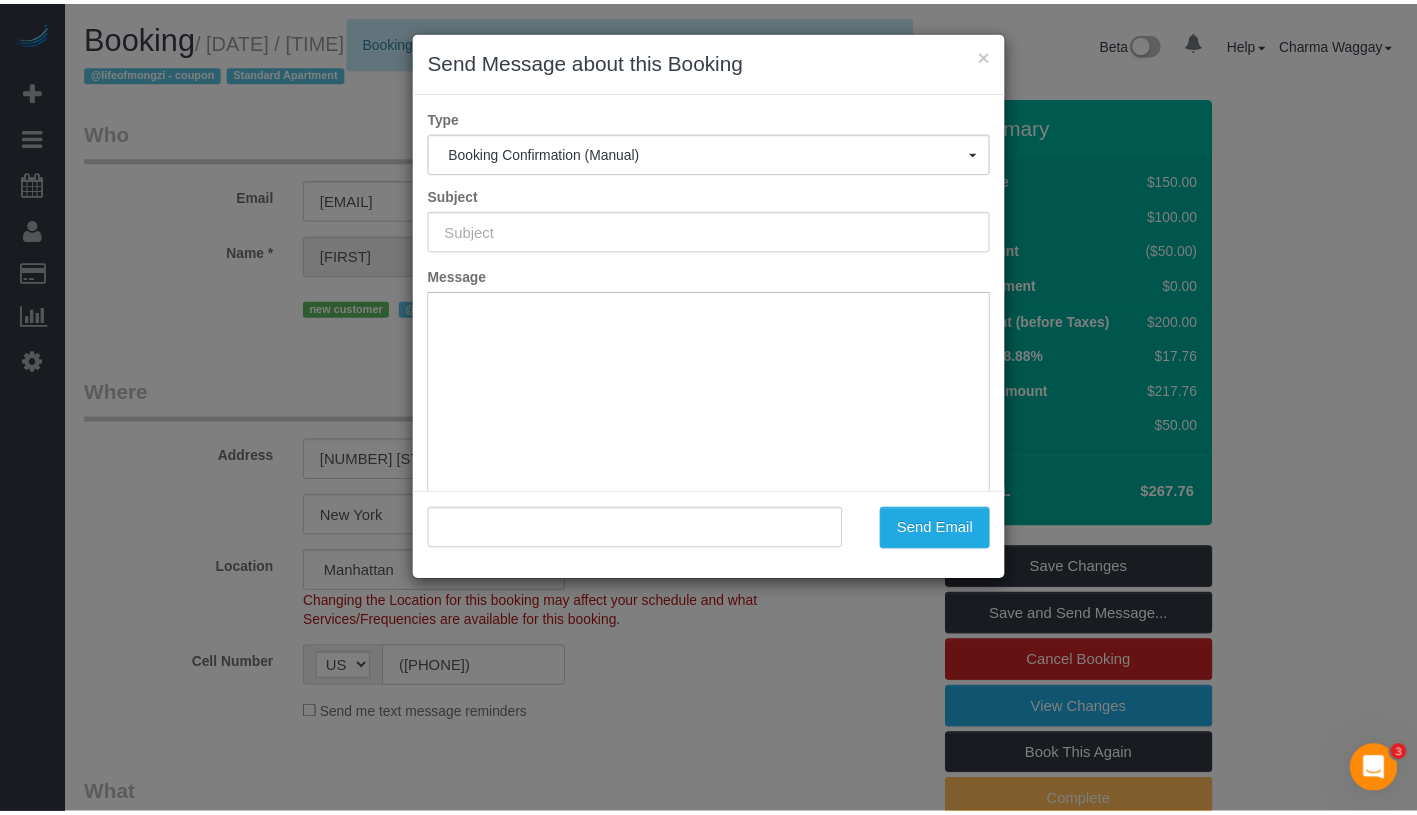 scroll, scrollTop: 0, scrollLeft: 0, axis: both 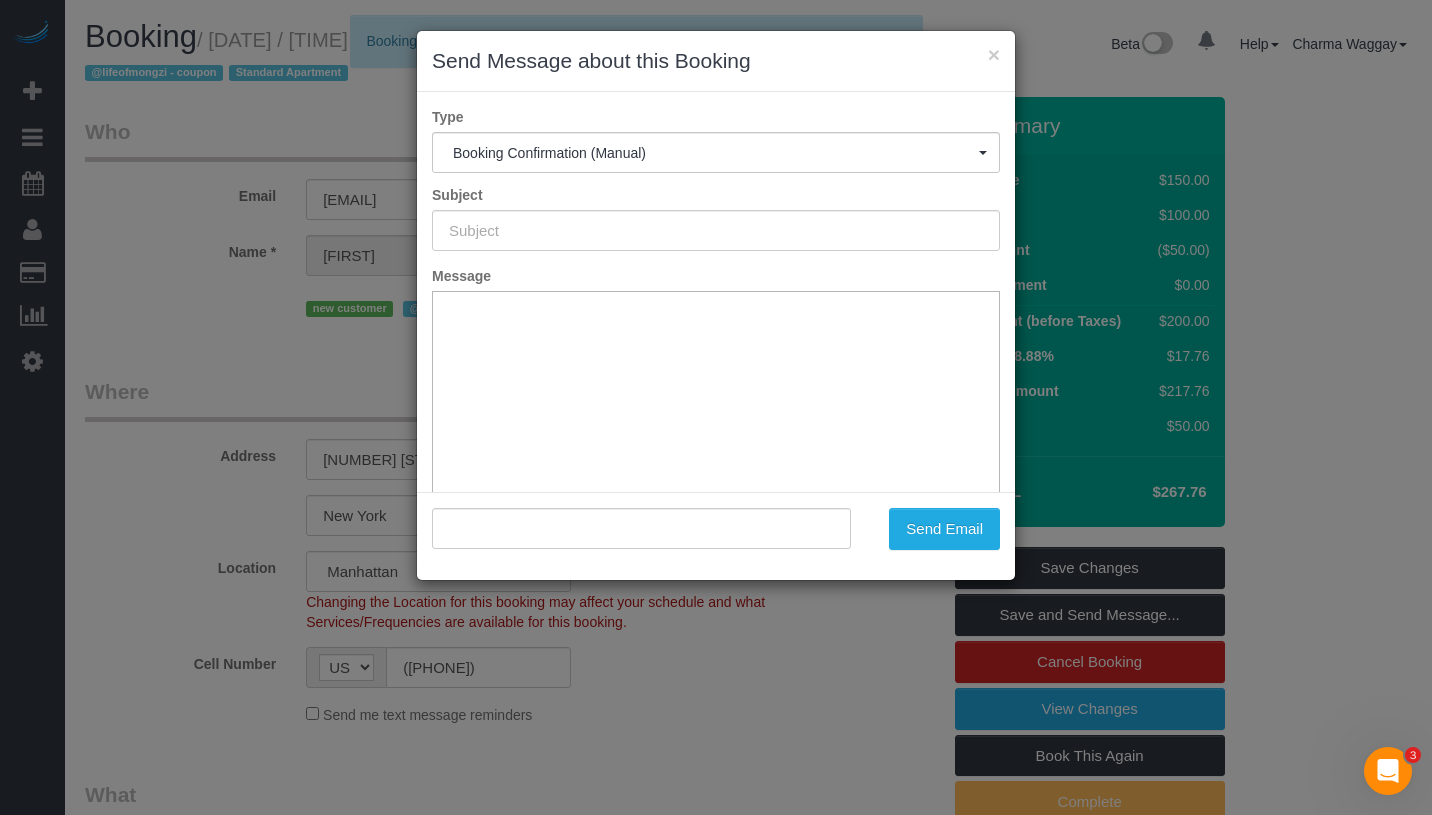 type on "Cleaning Confirmed for [DATE] at [TIME]" 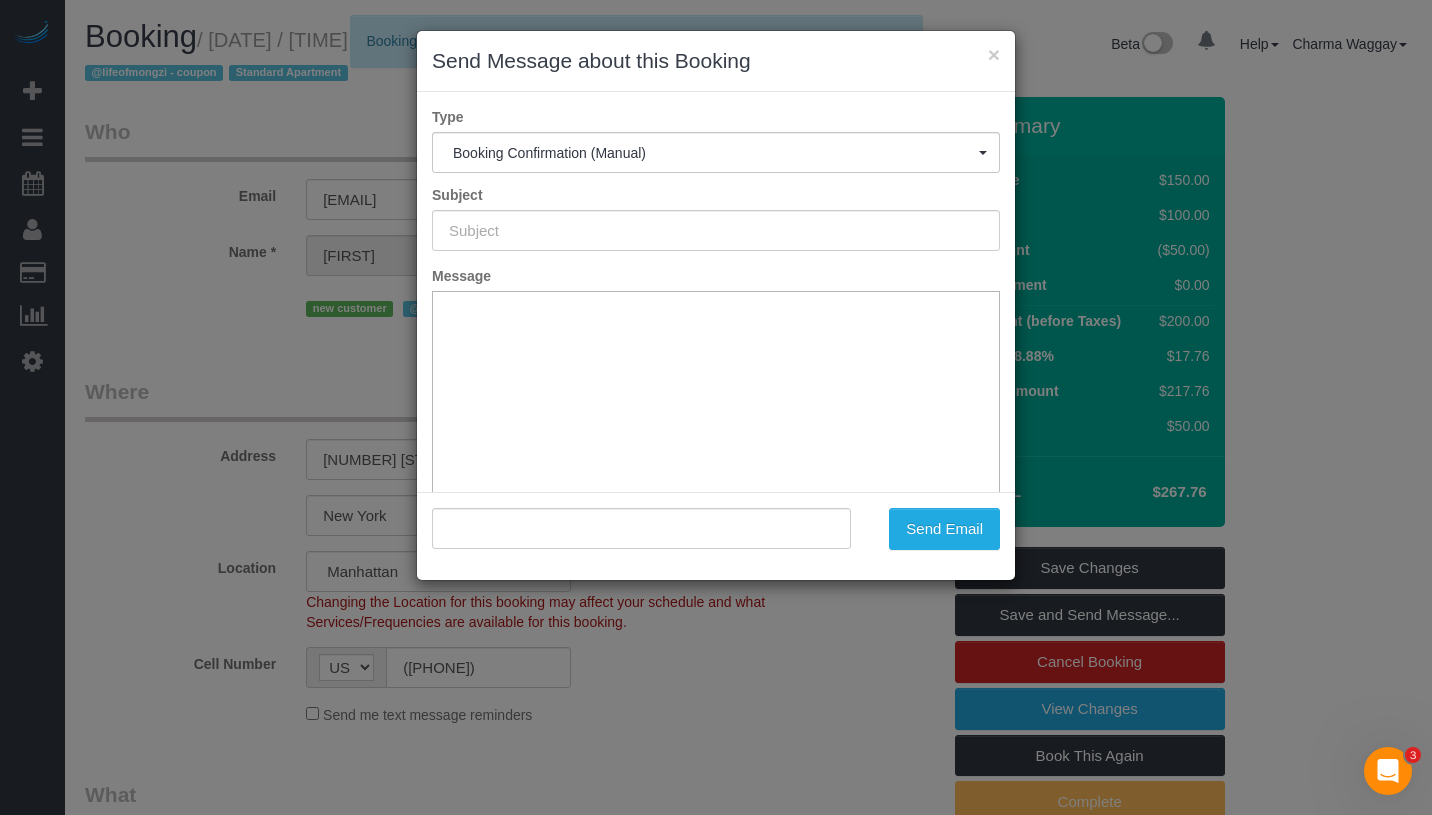 type on ""[FIRST] [LAST]" <example@example.com>" 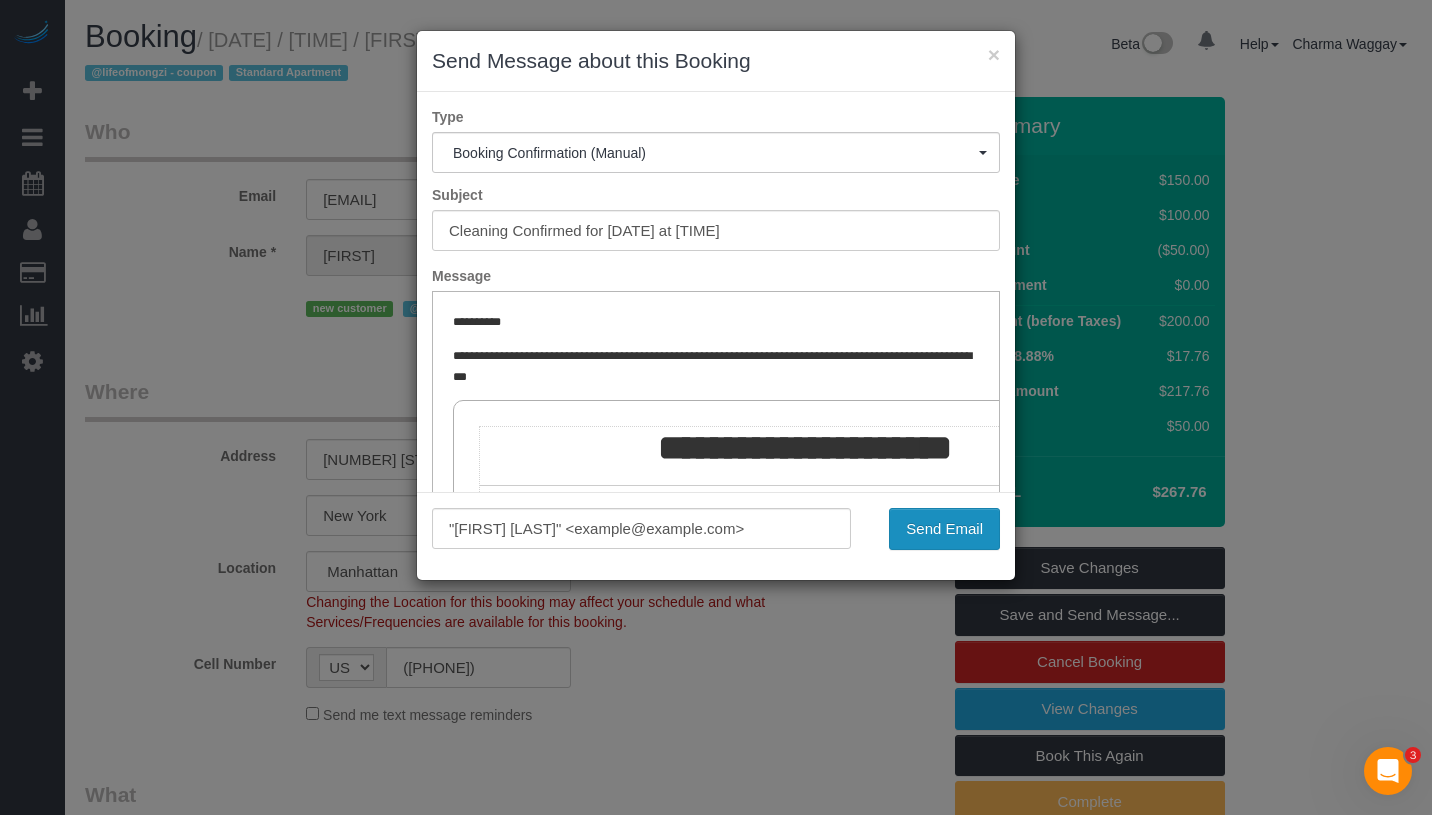 drag, startPoint x: 943, startPoint y: 522, endPoint x: 961, endPoint y: 506, distance: 24.083189 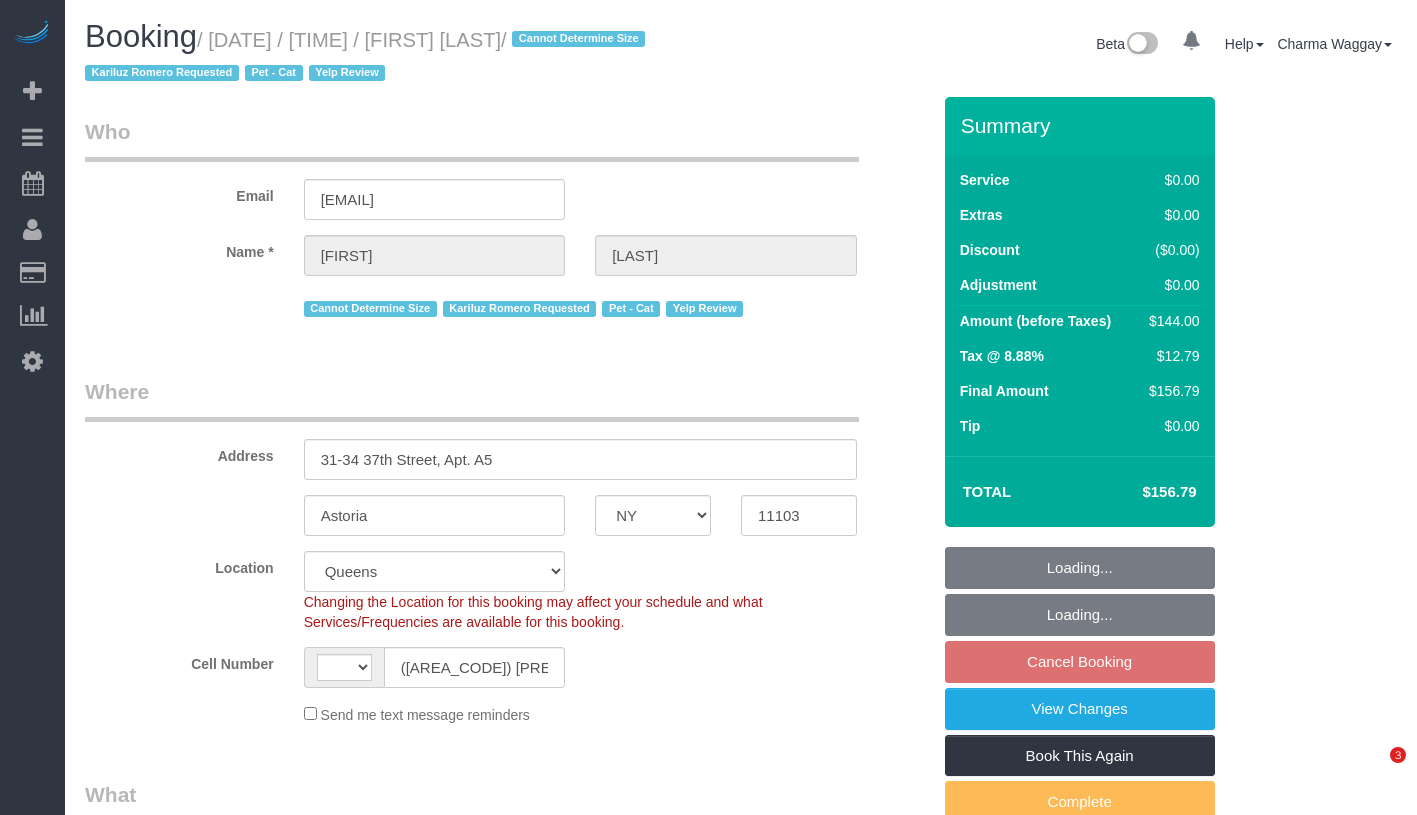 select on "NY" 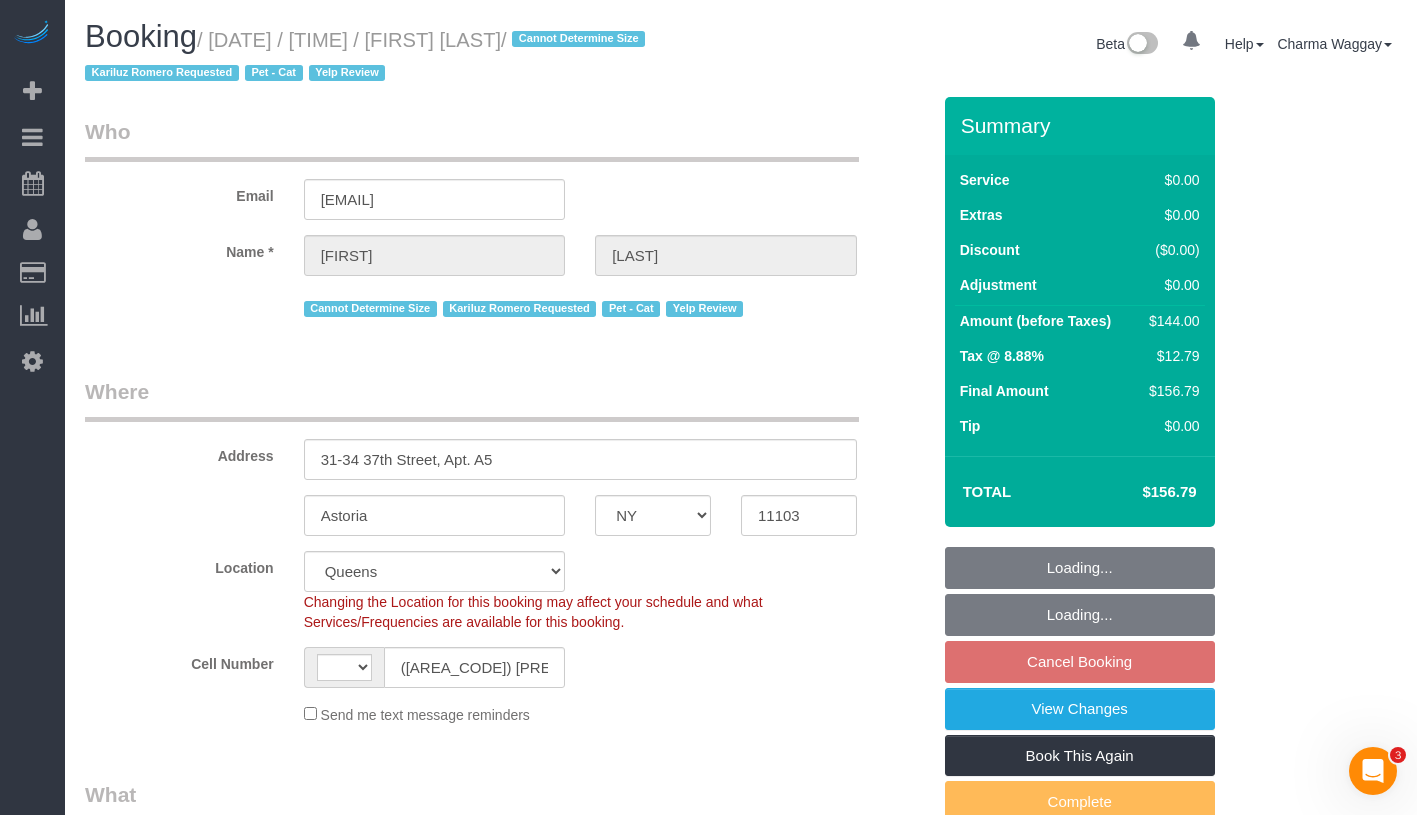 scroll, scrollTop: 0, scrollLeft: 0, axis: both 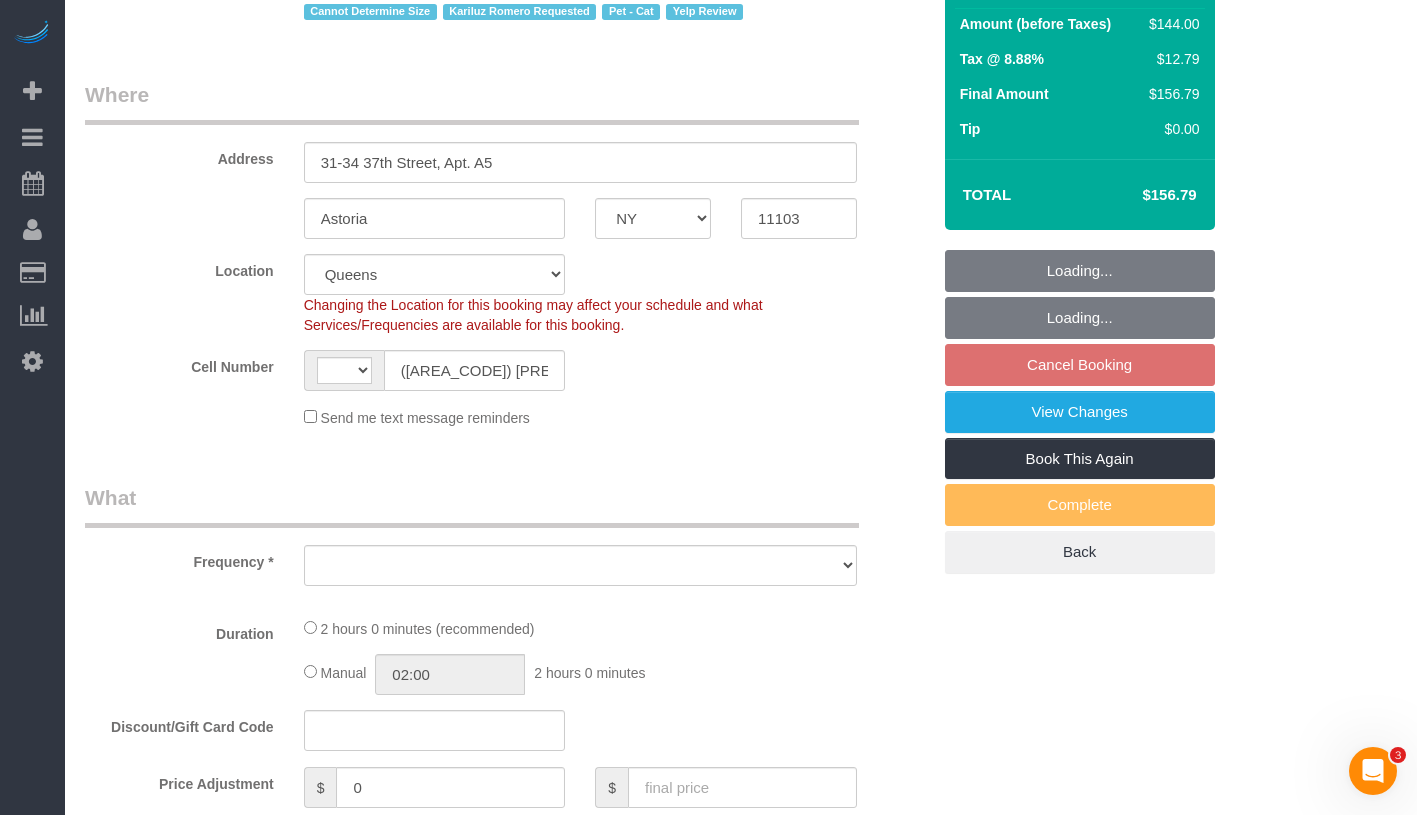 select on "object:387" 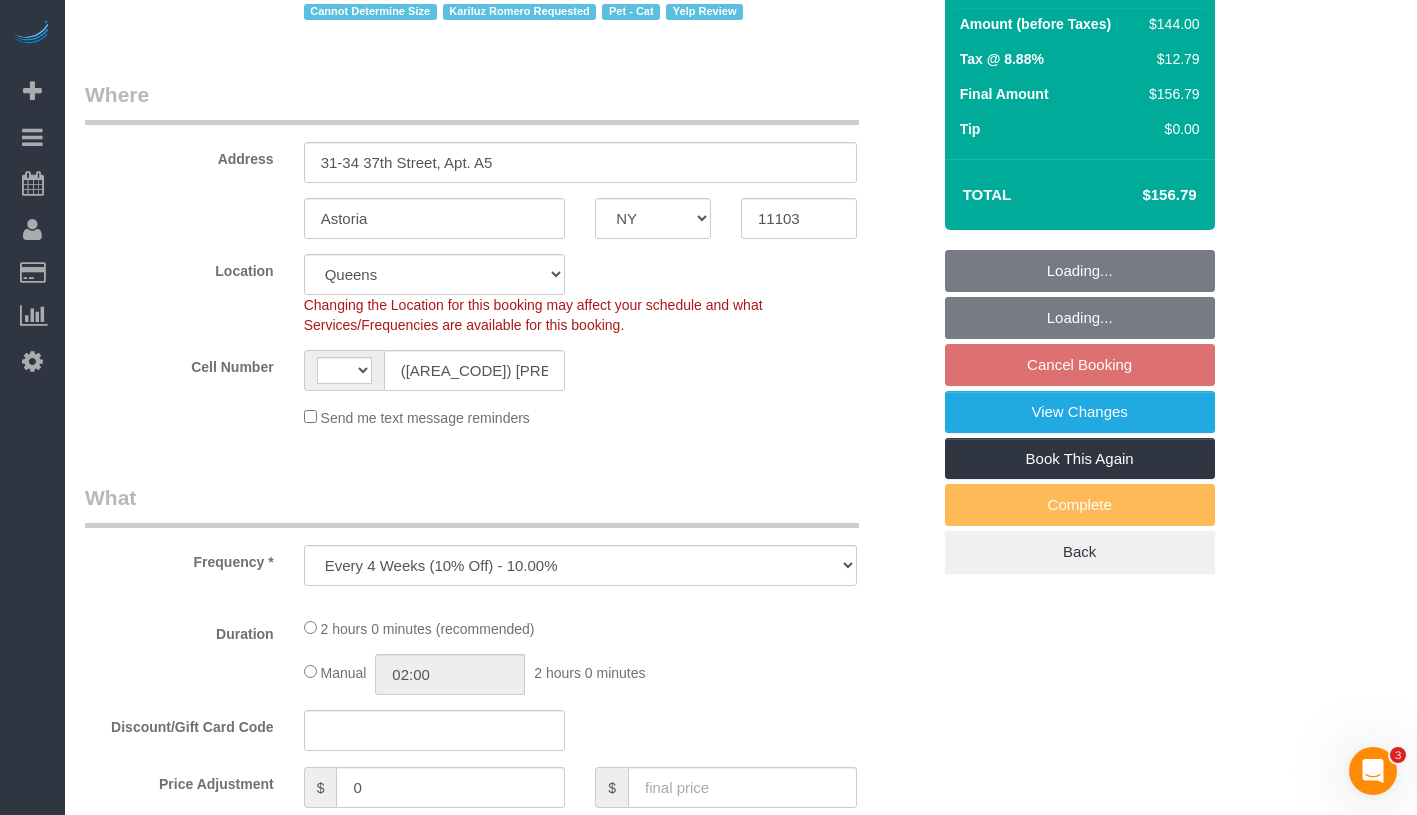 select on "object:536" 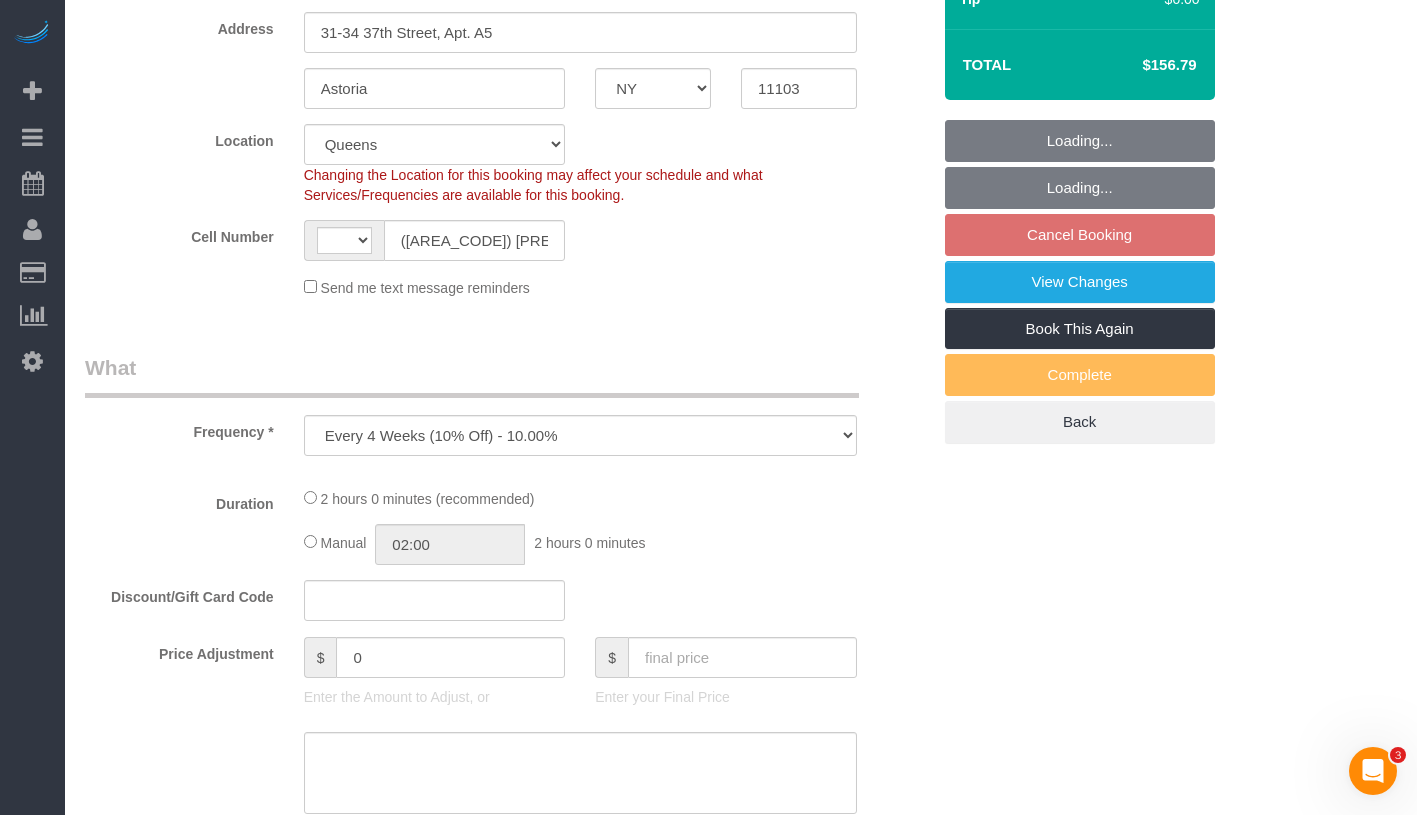 select on "string:US" 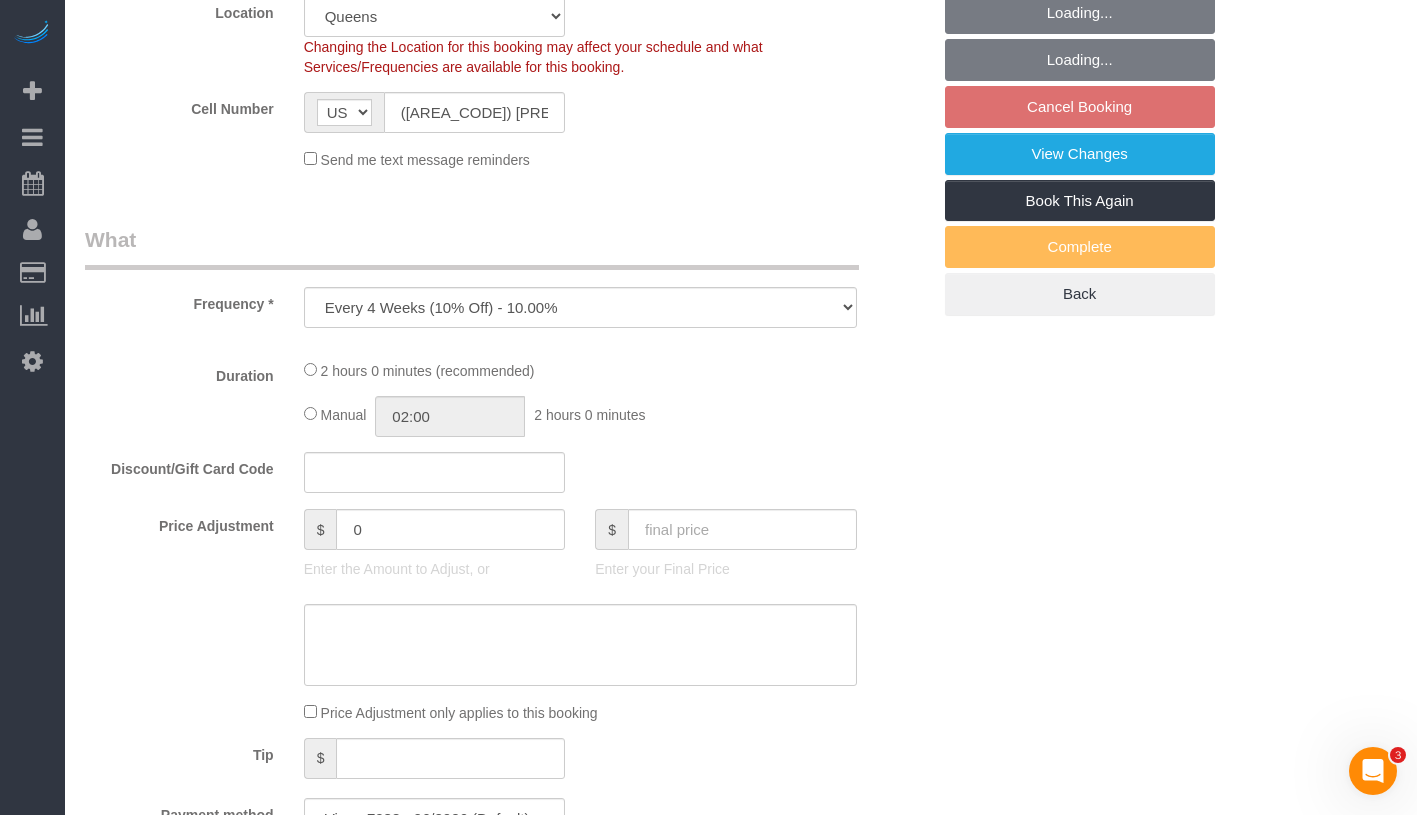 select on "1" 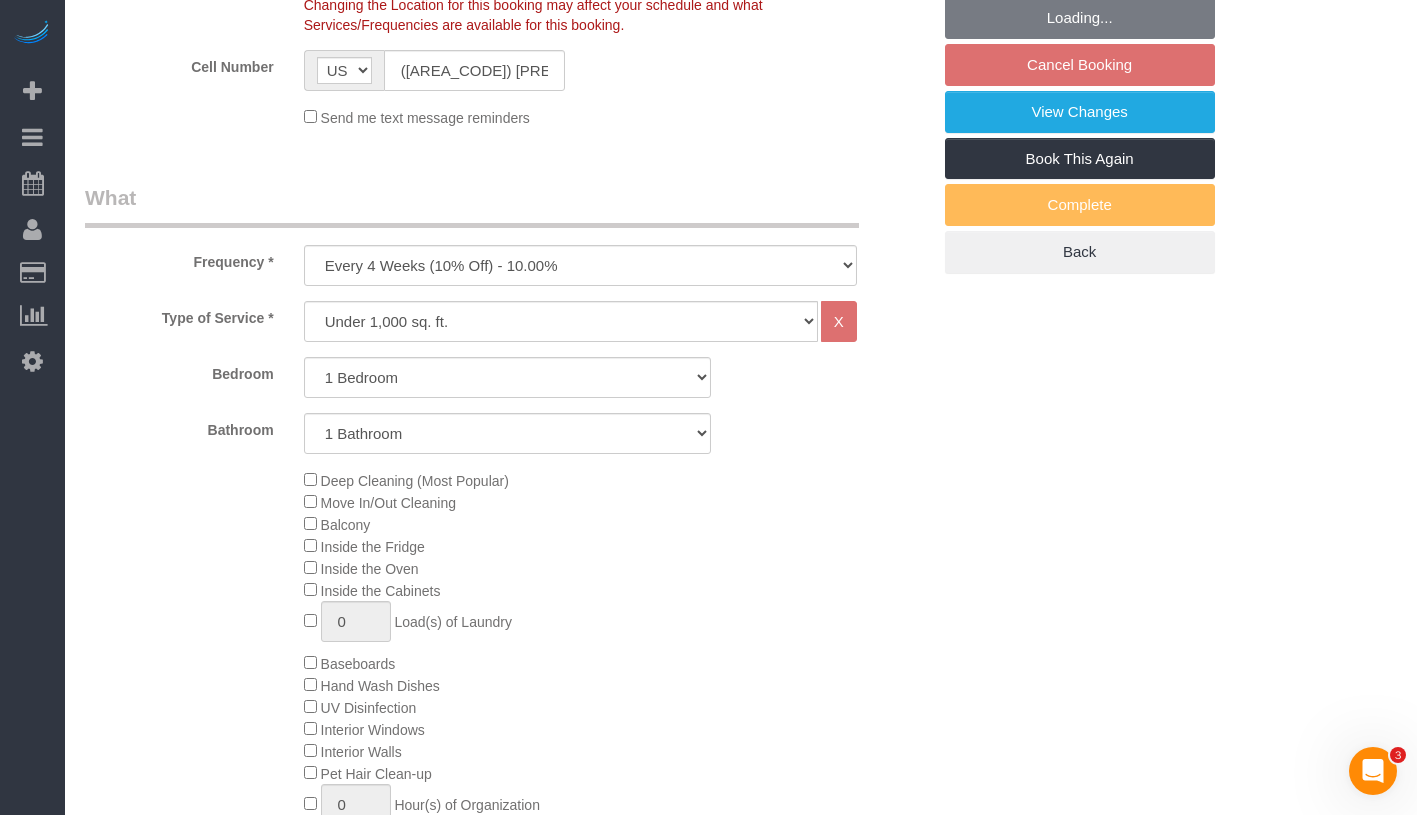 select on "1" 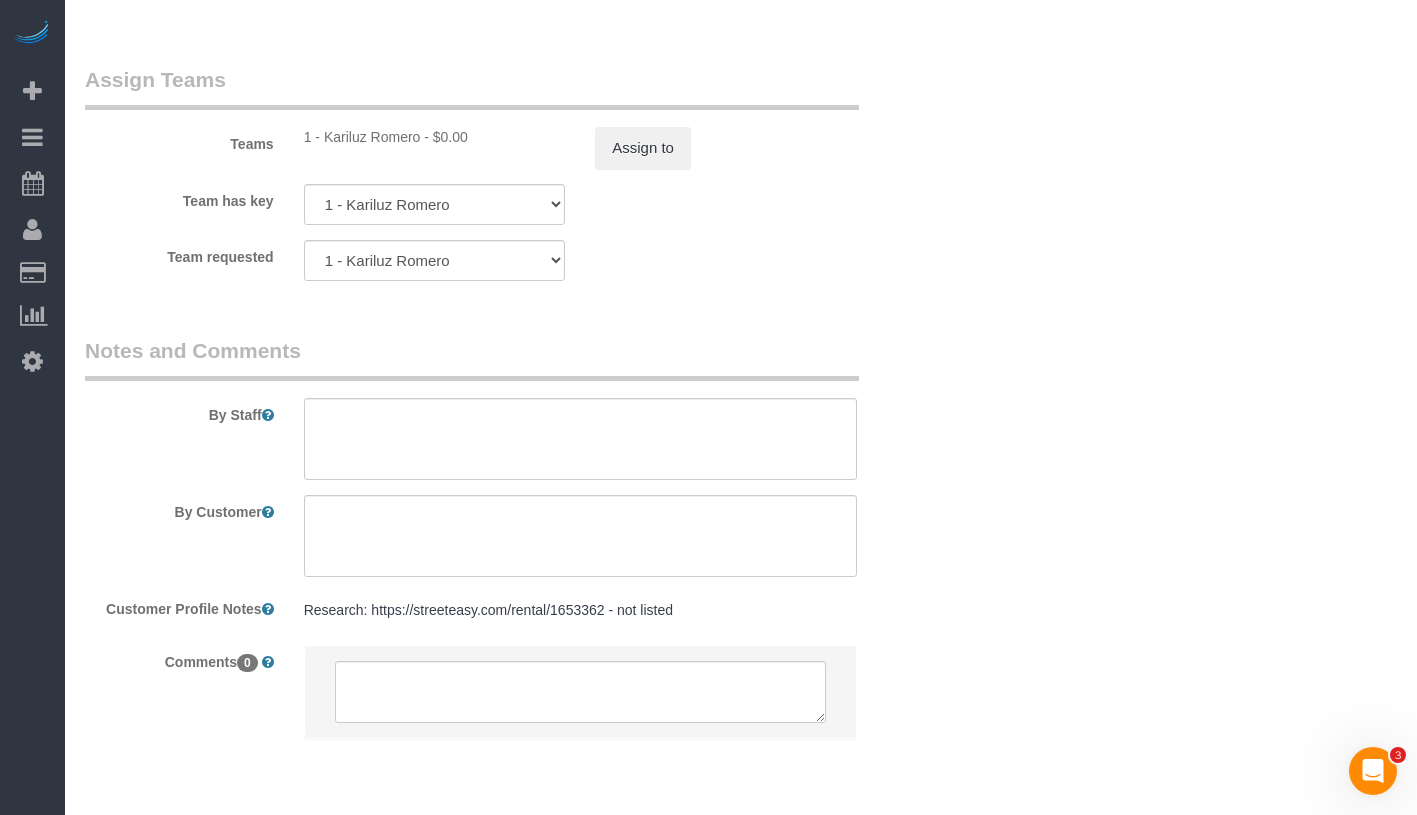 scroll, scrollTop: 2700, scrollLeft: 0, axis: vertical 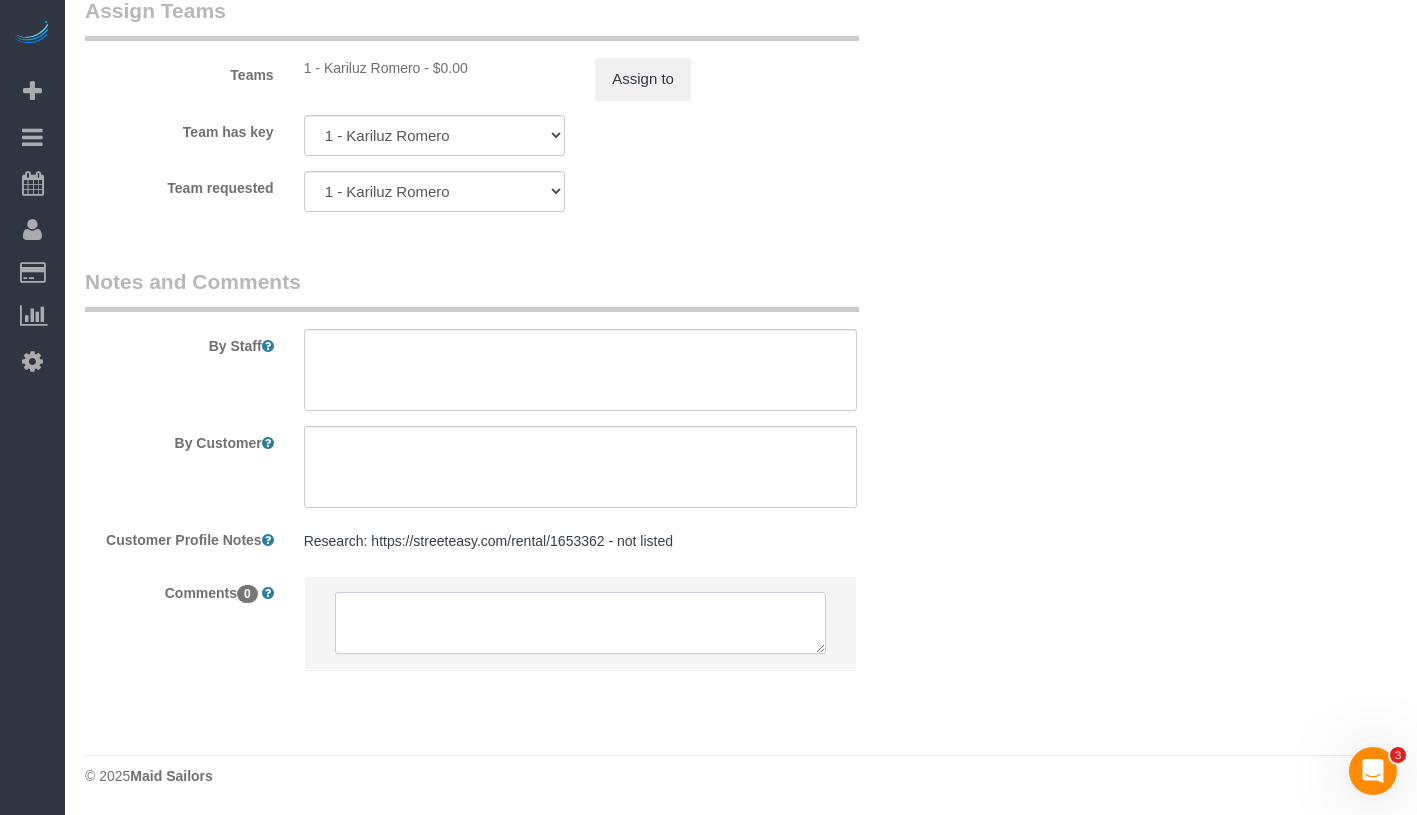 click at bounding box center [580, 623] 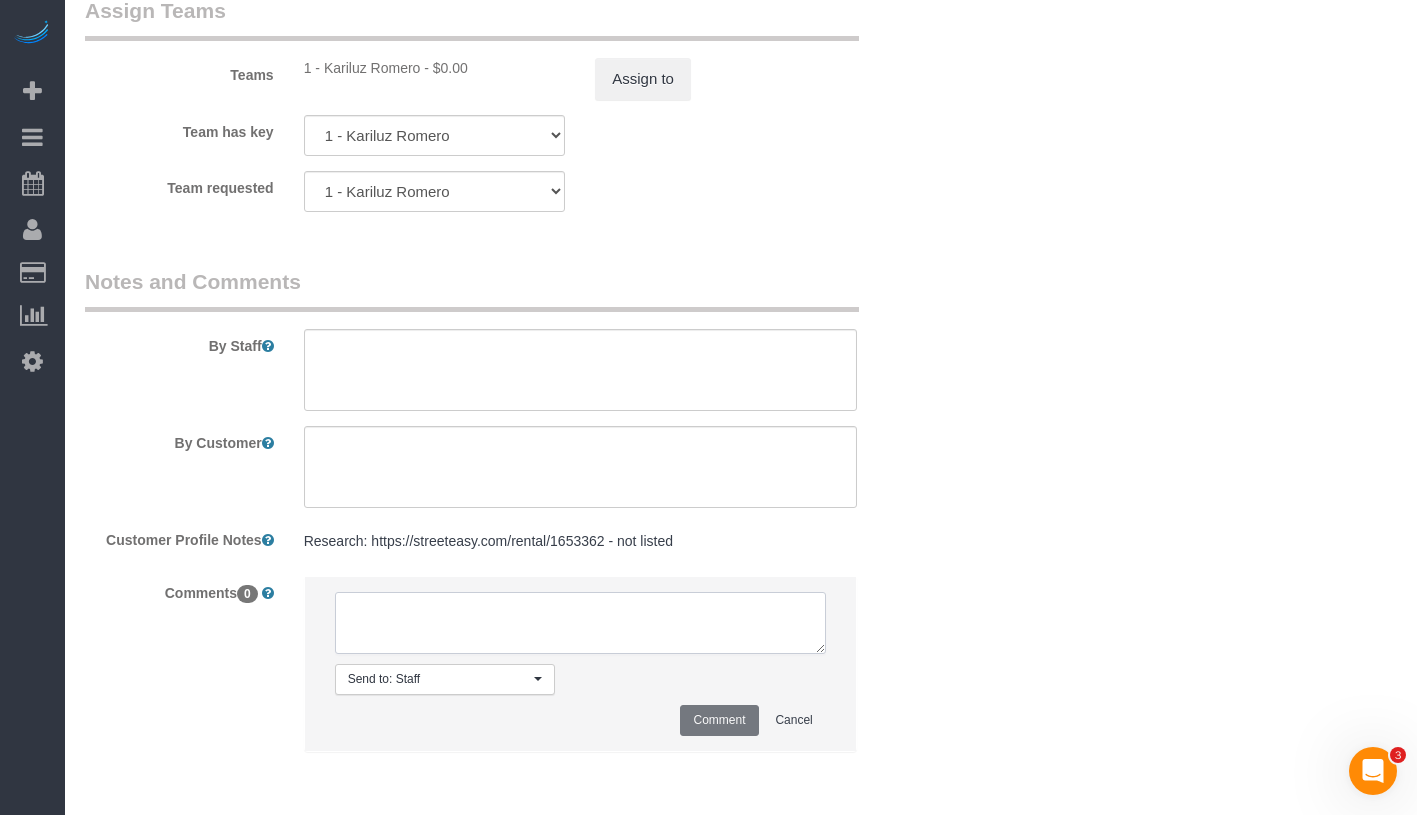 paste on "There is no real limit for the latest start time, if it can't be around12PM then I'd prefer much later in the day around 6-8pm.
Thank you" 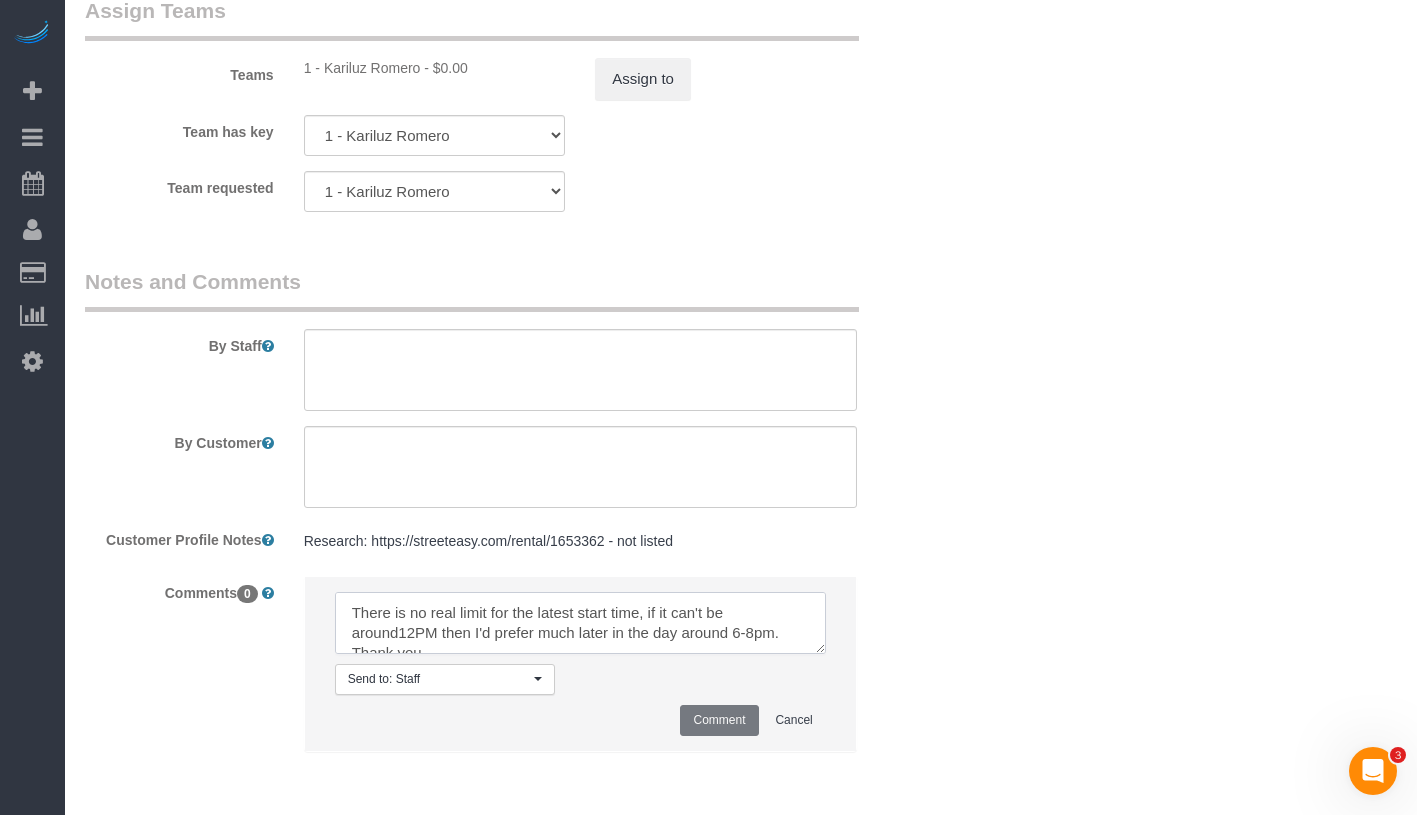 scroll, scrollTop: 9, scrollLeft: 0, axis: vertical 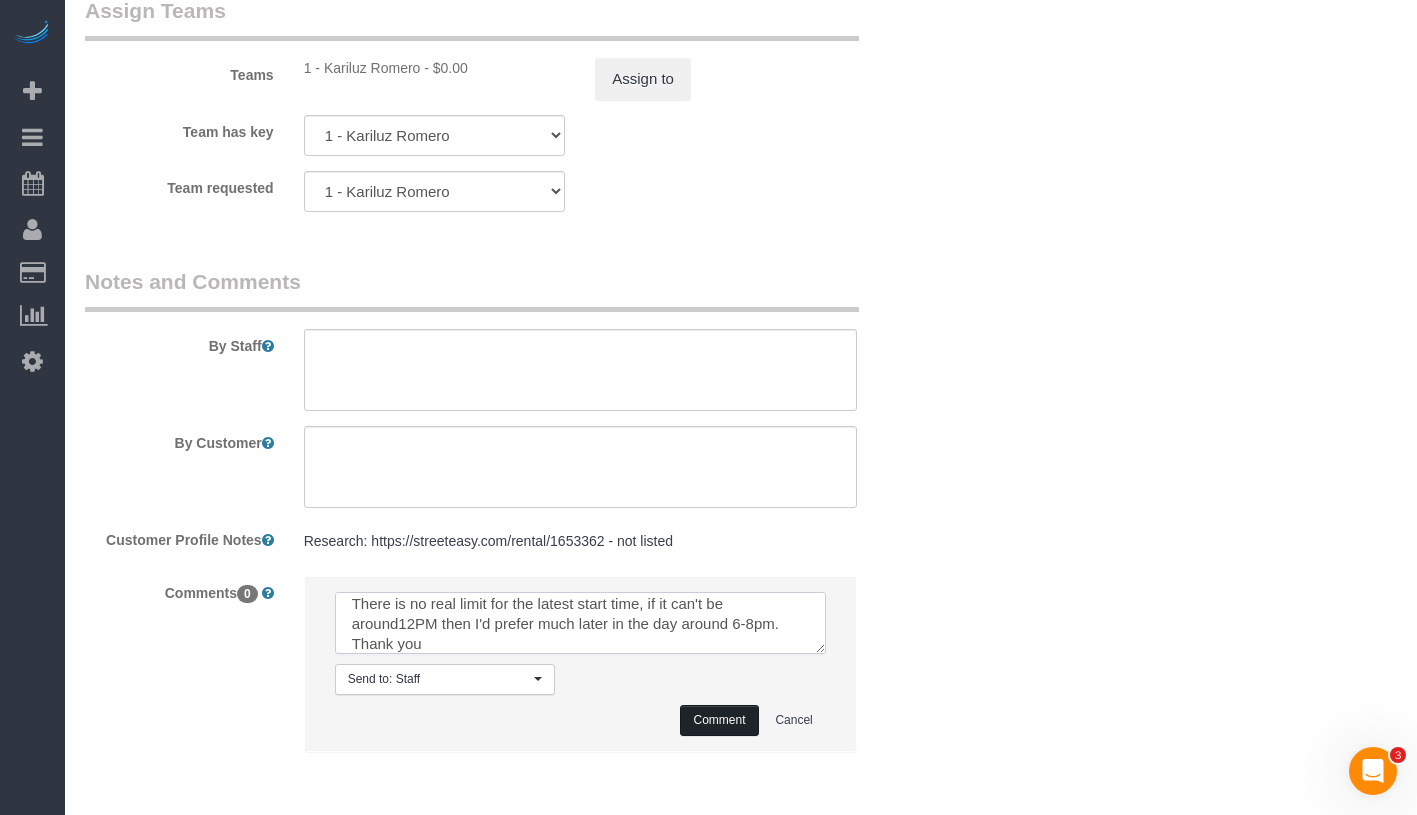 type on "There is no real limit for the latest start time, if it can't be around12PM then I'd prefer much later in the day around 6-8pm.
Thank you" 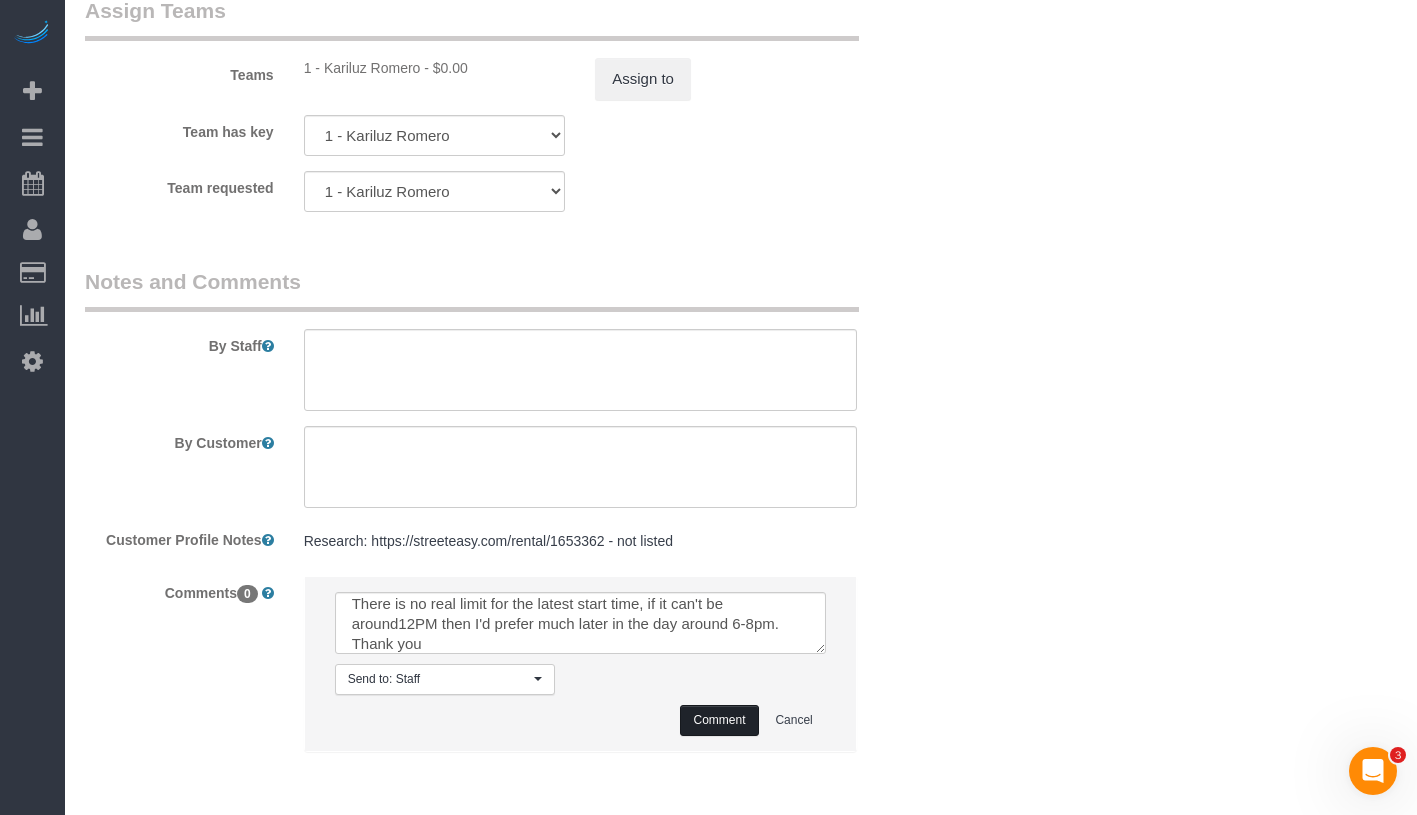 click on "Comment" at bounding box center [719, 720] 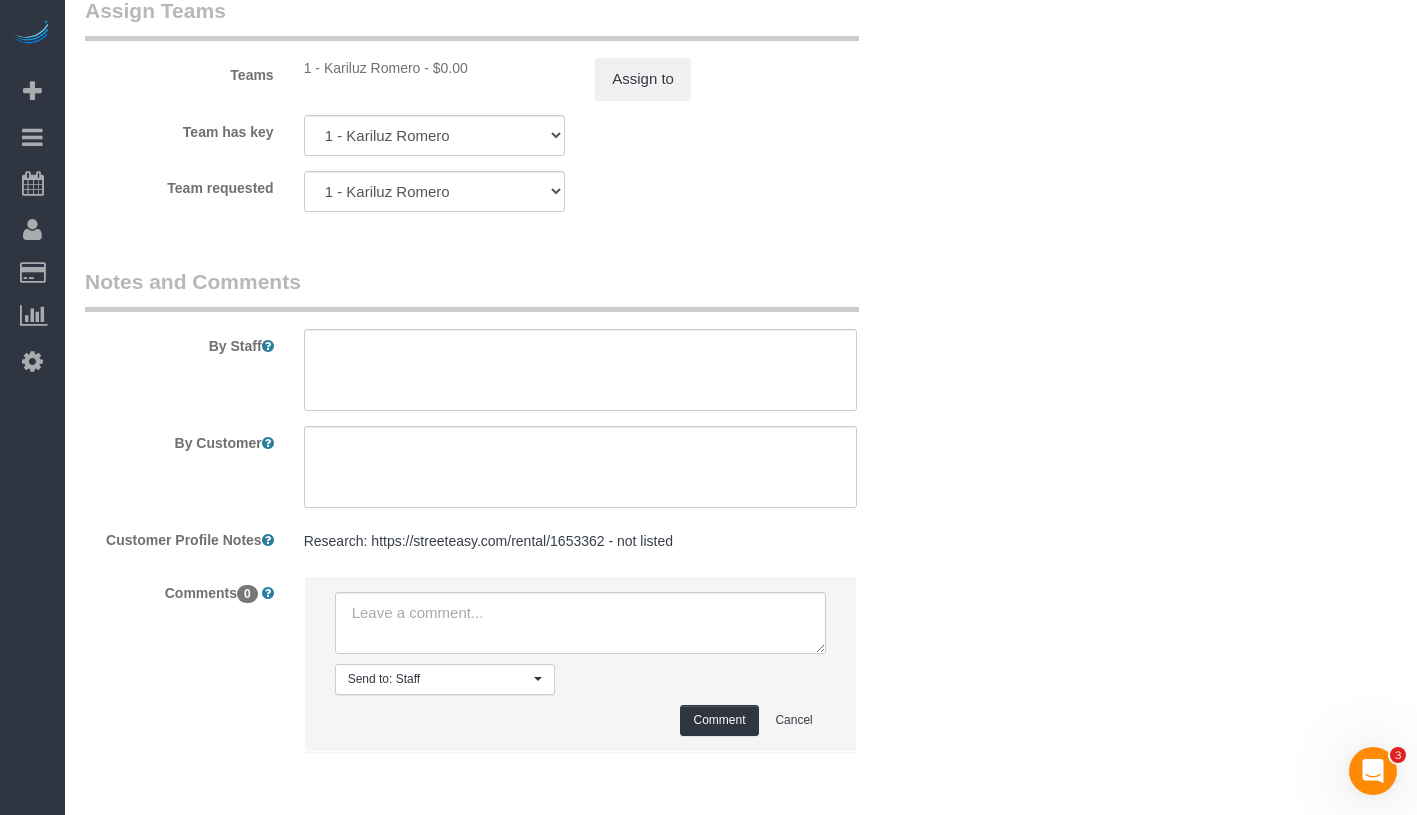 scroll, scrollTop: 0, scrollLeft: 0, axis: both 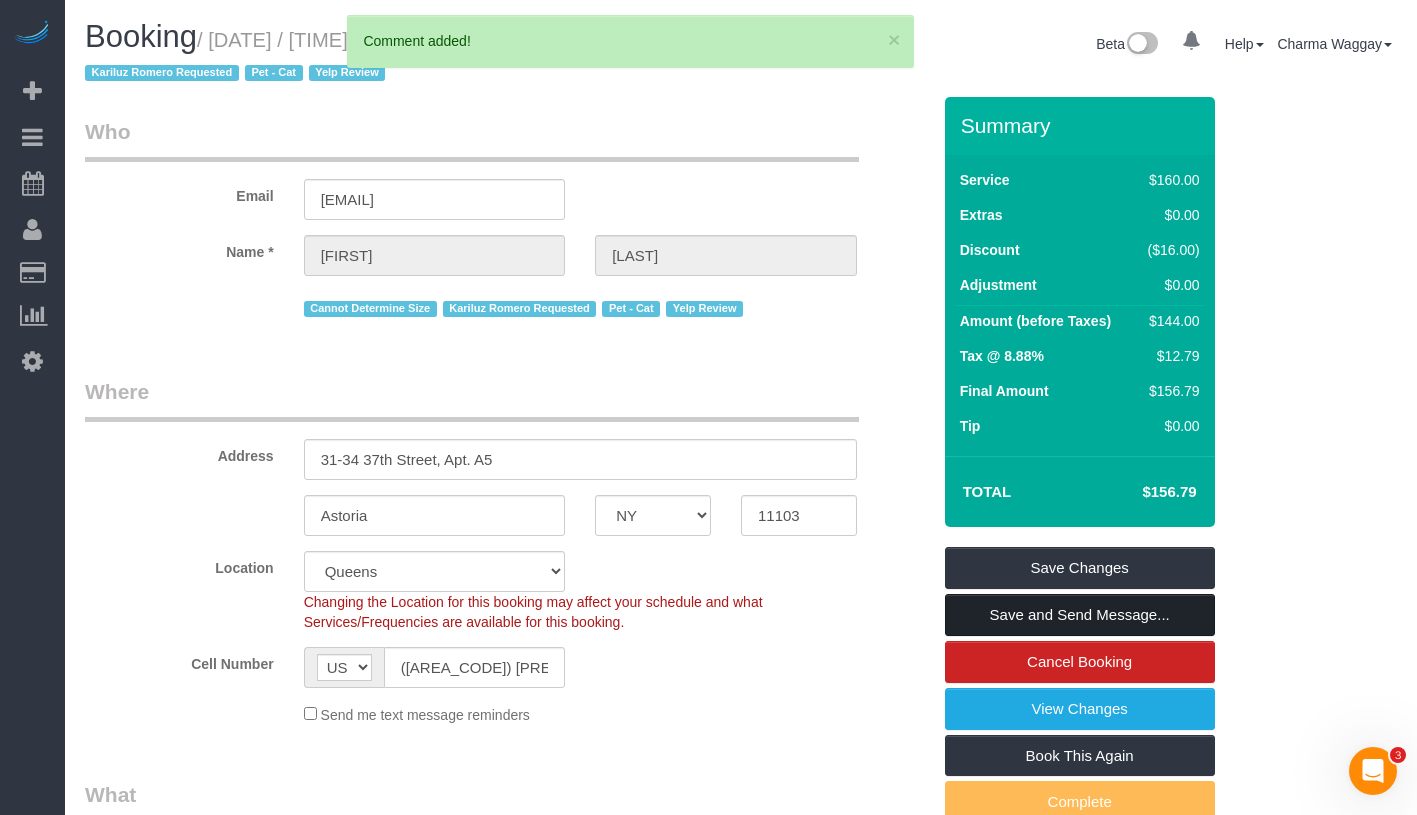 click on "Save and Send Message..." at bounding box center [1080, 615] 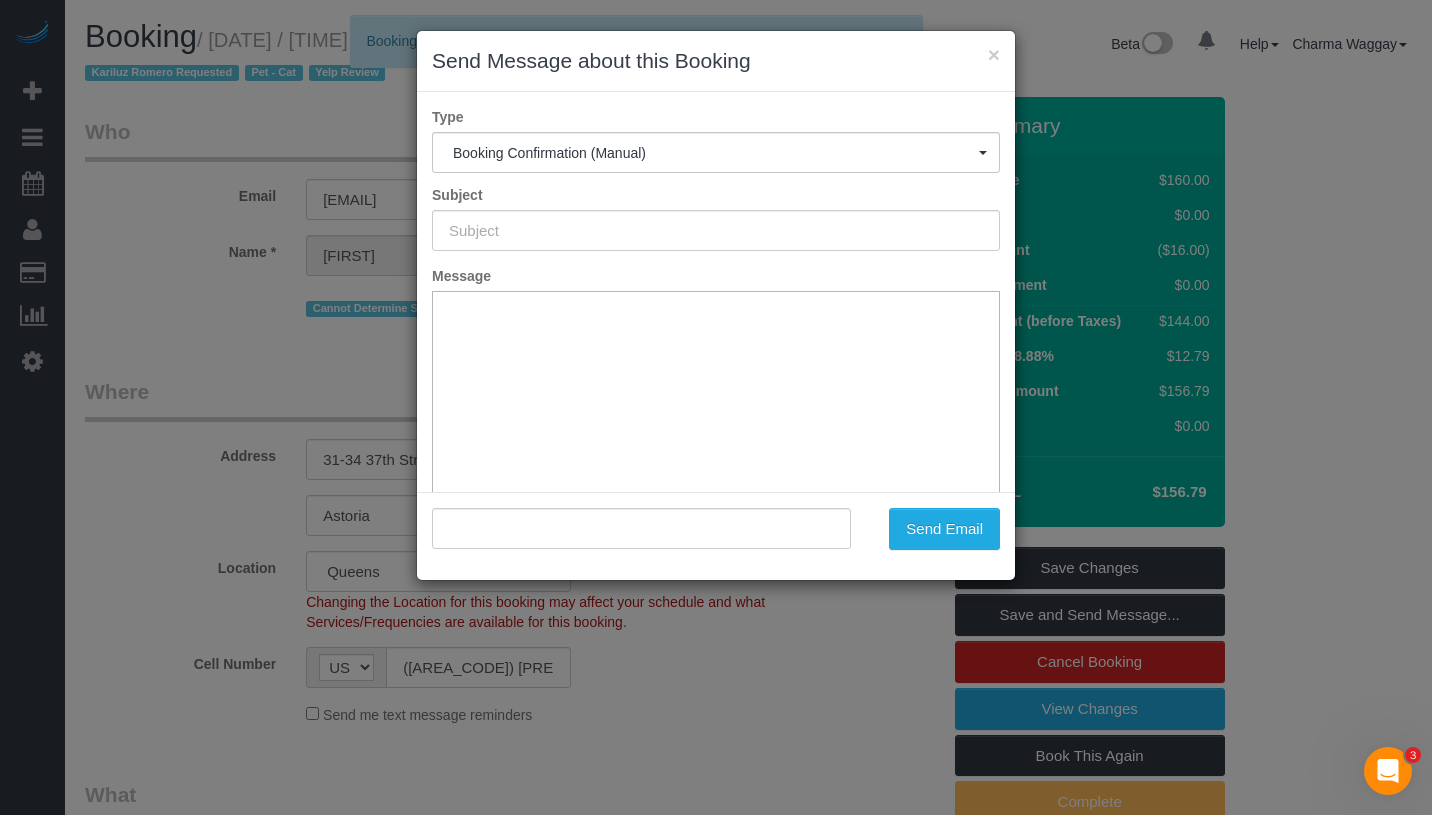 type on "Cleaning Confirmed for 08/17/2025 at 12:00pm" 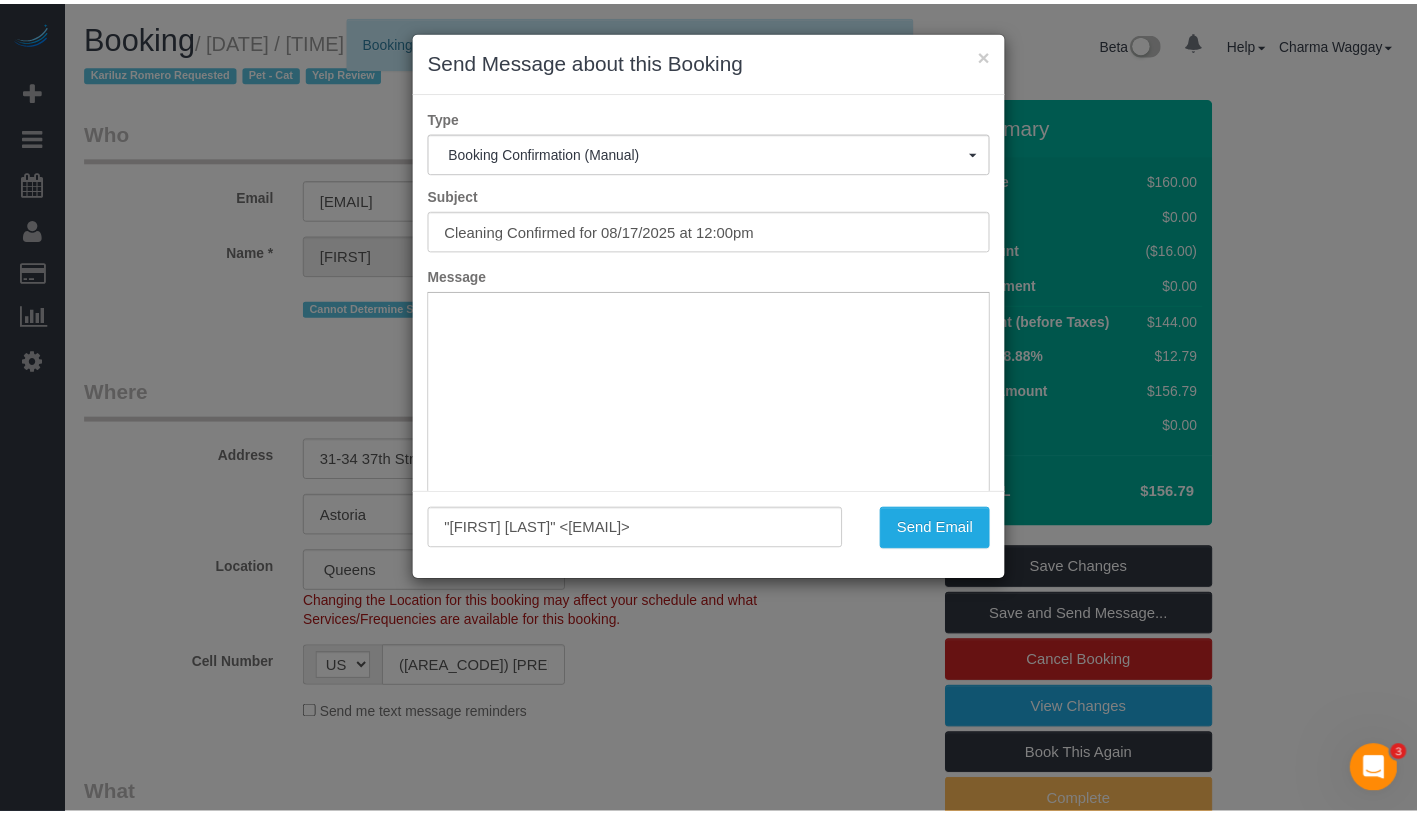 scroll, scrollTop: 0, scrollLeft: 0, axis: both 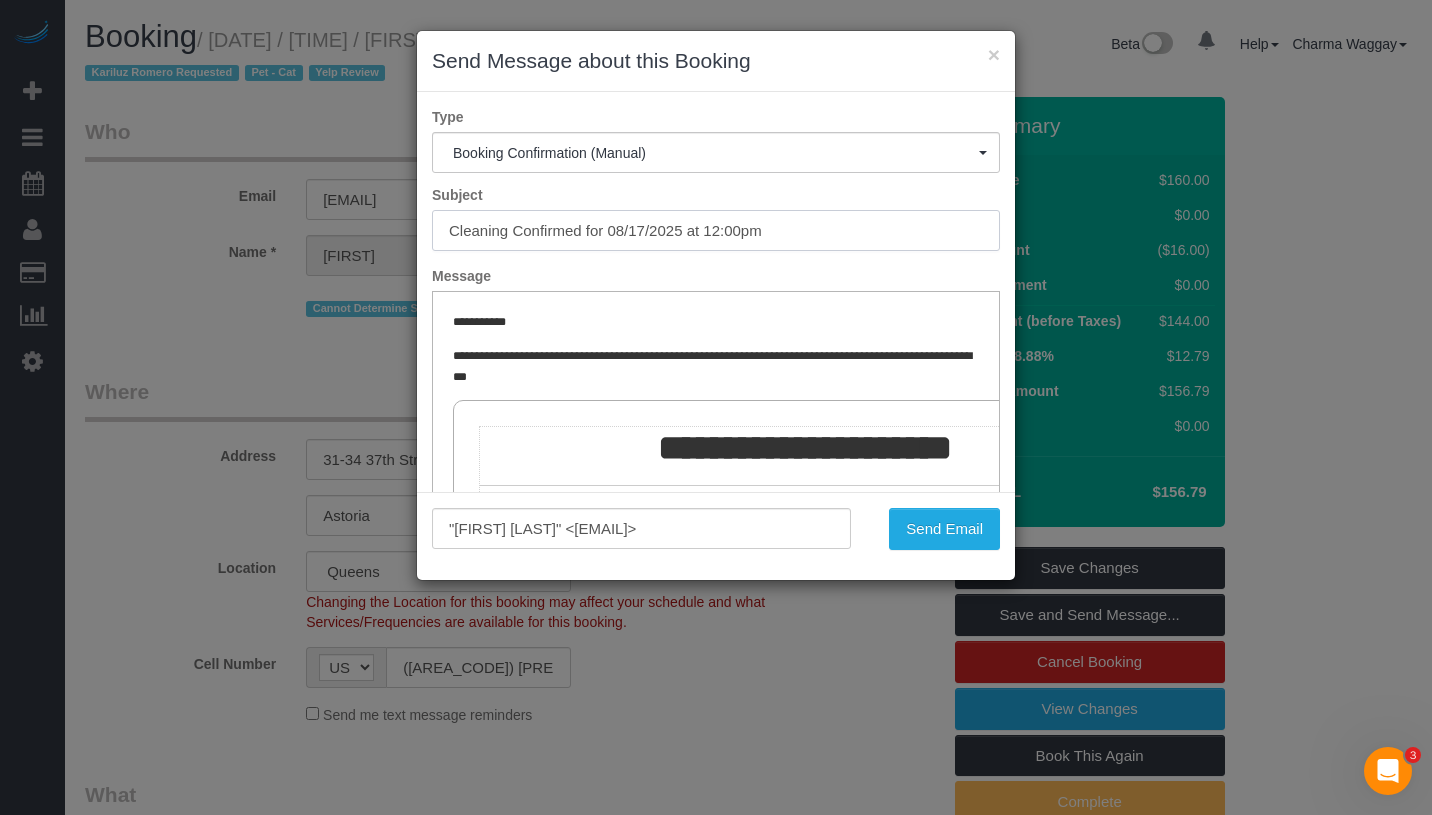 drag, startPoint x: 619, startPoint y: 230, endPoint x: 800, endPoint y: 230, distance: 181 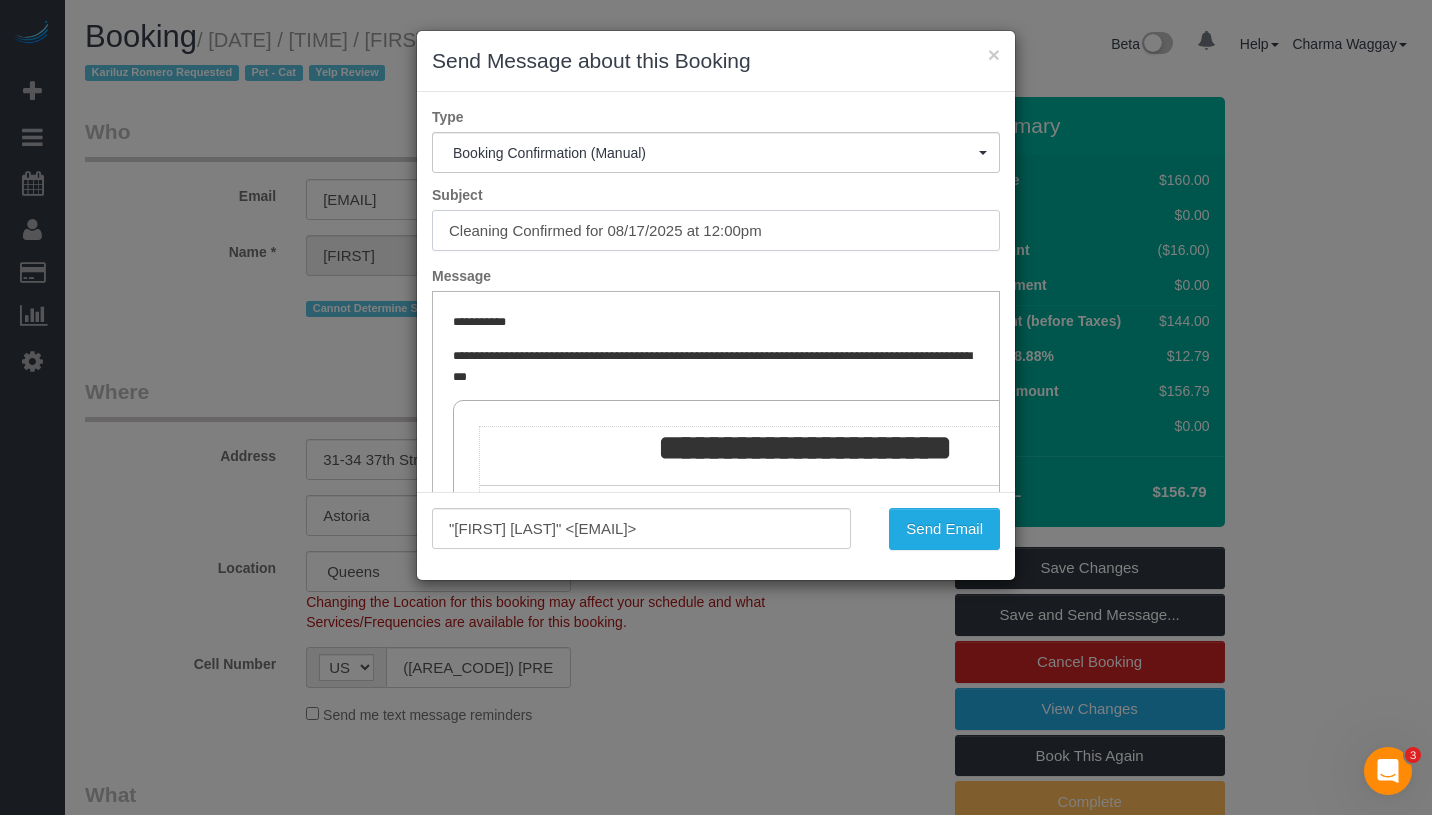 click on "Cleaning Confirmed for 08/17/2025 at 12:00pm" at bounding box center (716, 230) 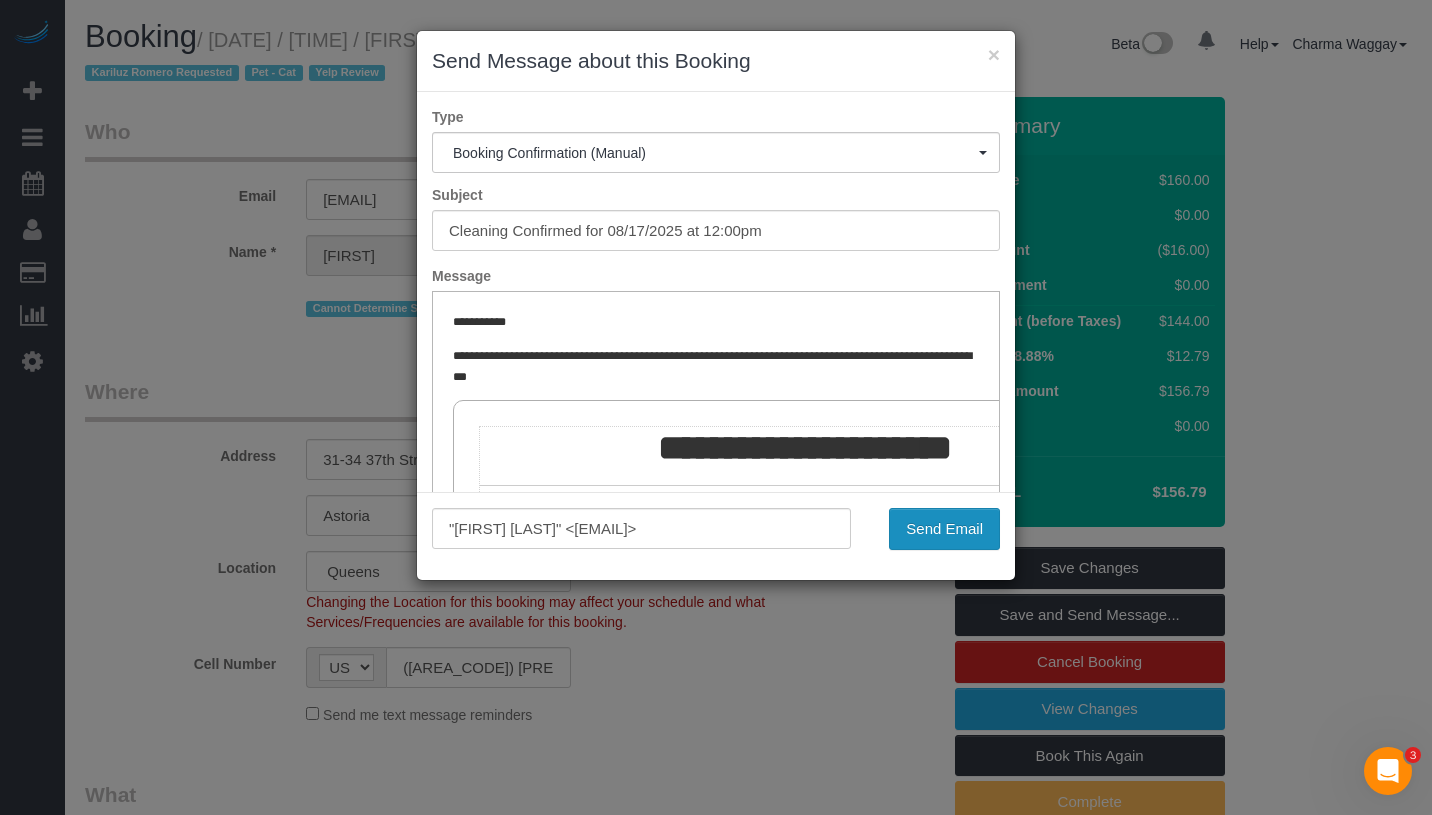 click on "Send Email" at bounding box center [944, 529] 